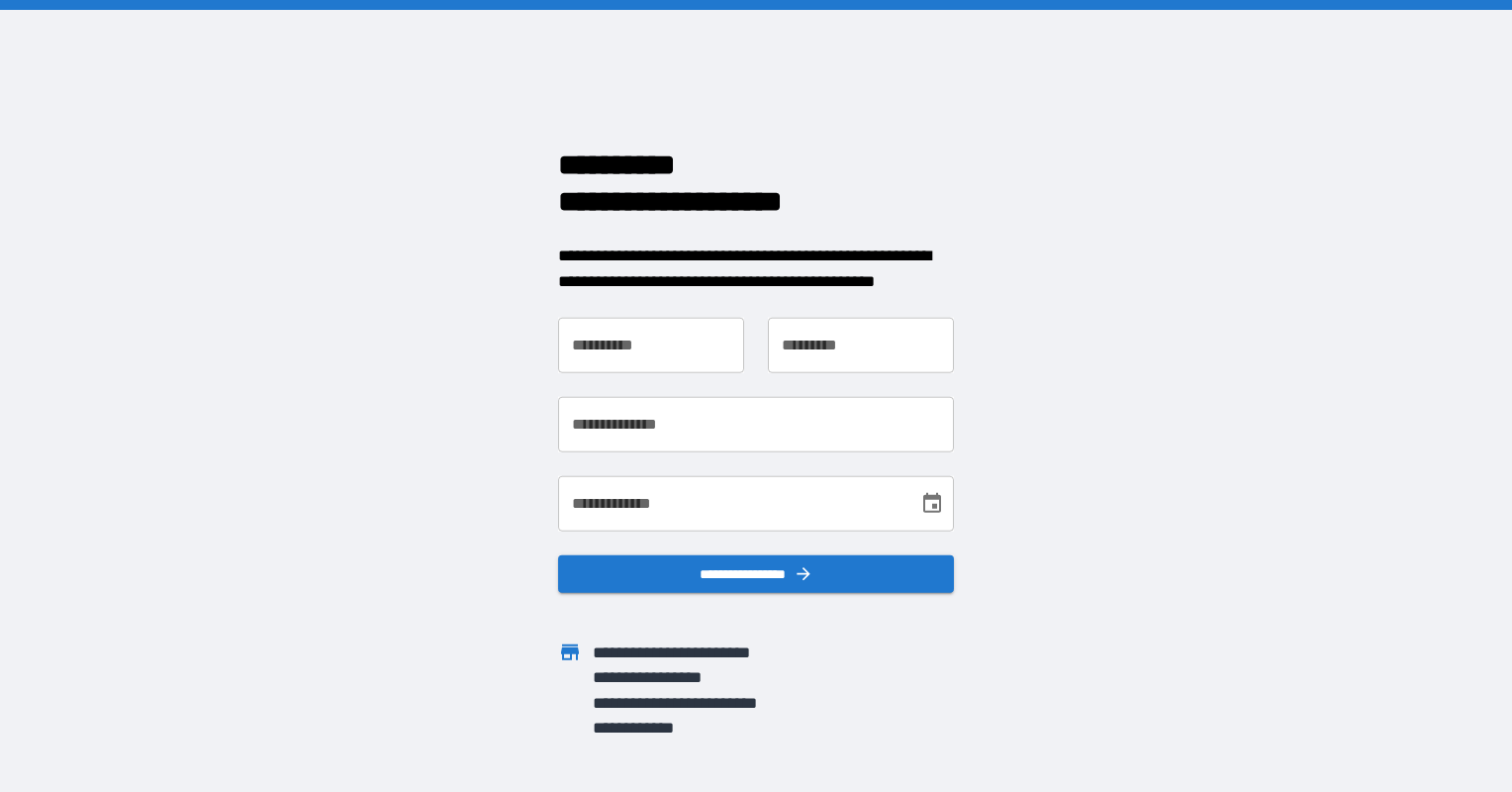 scroll, scrollTop: 0, scrollLeft: 0, axis: both 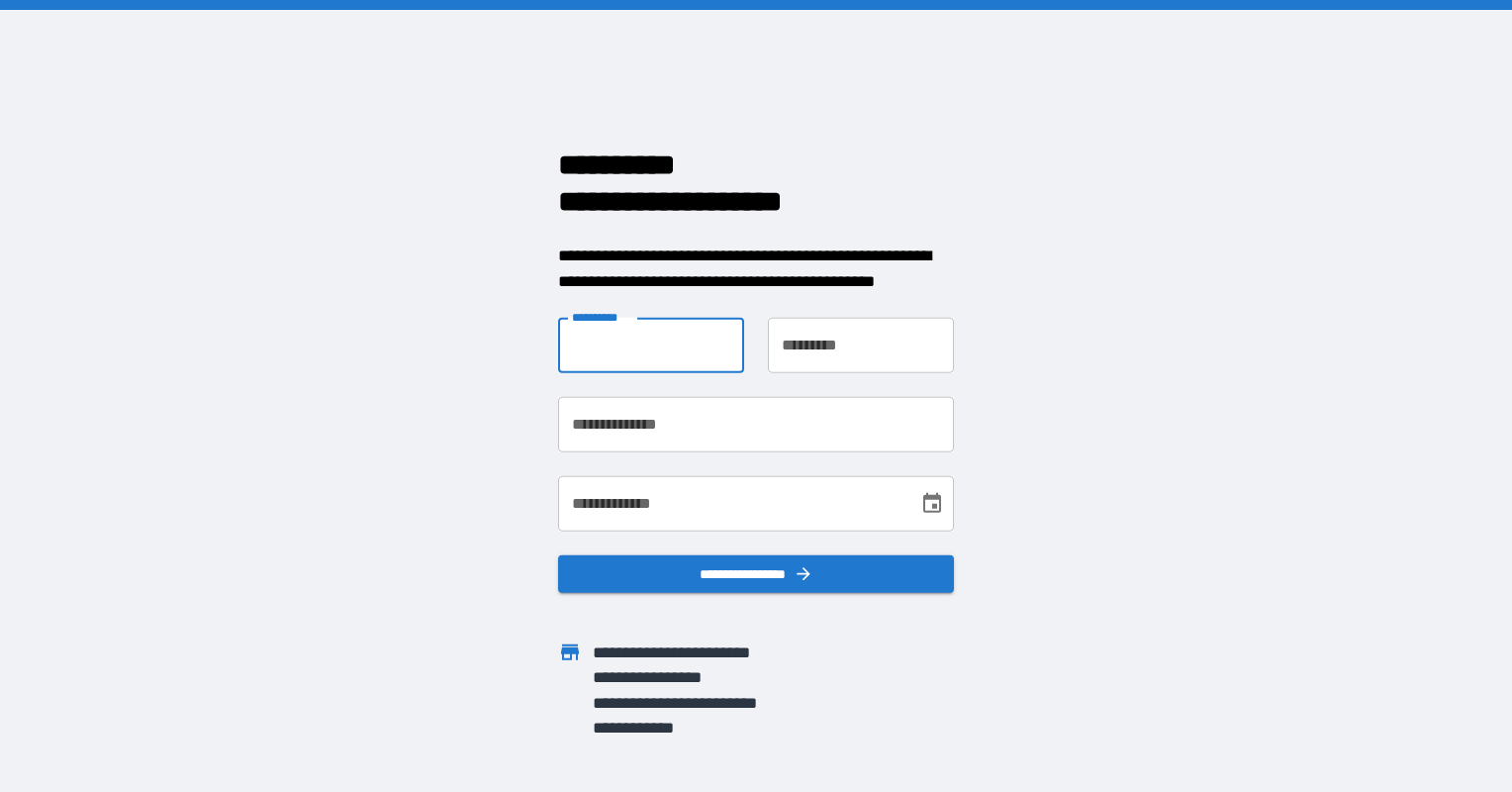 click on "**********" at bounding box center (651, 346) 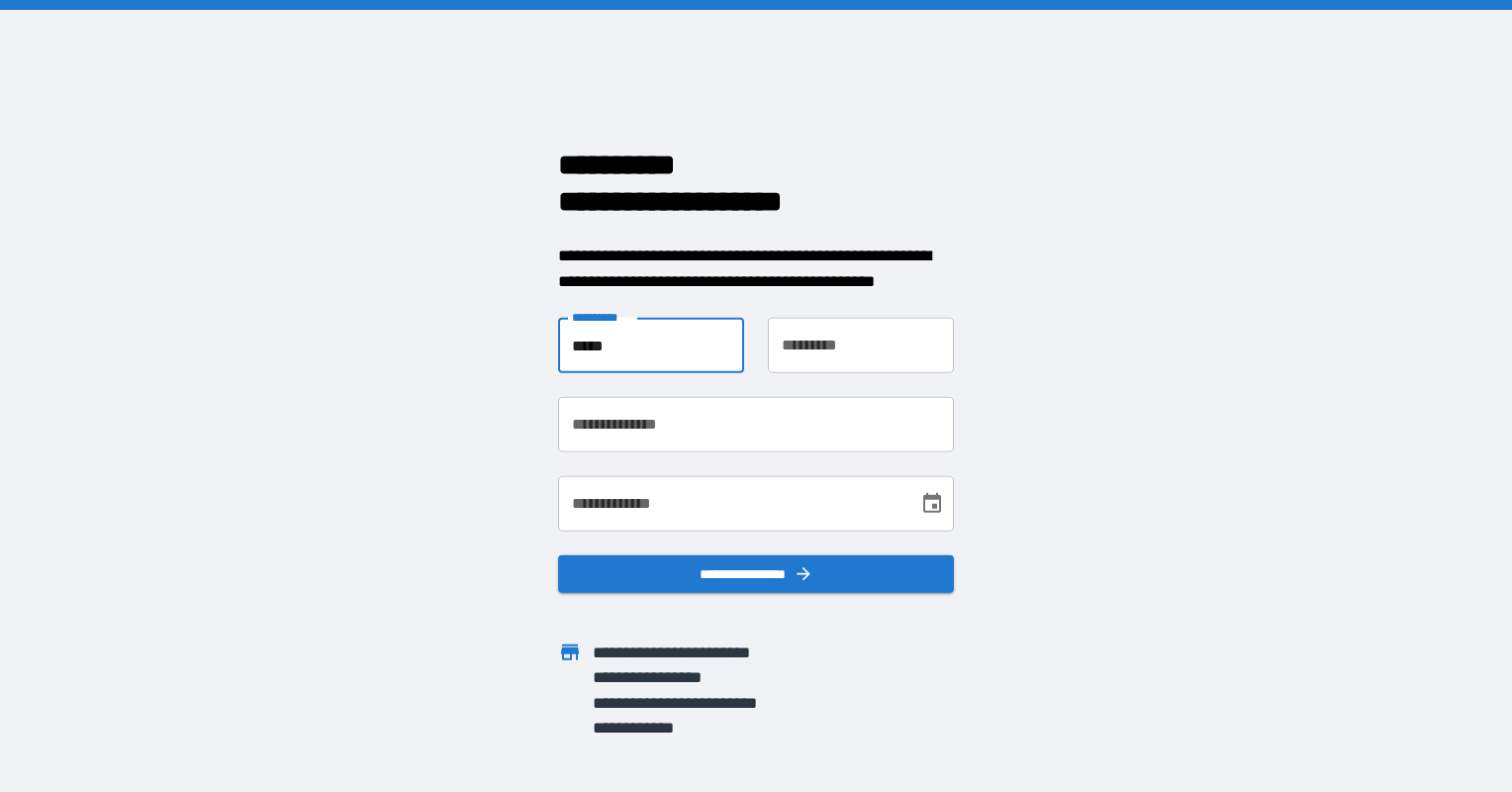 type on "*****" 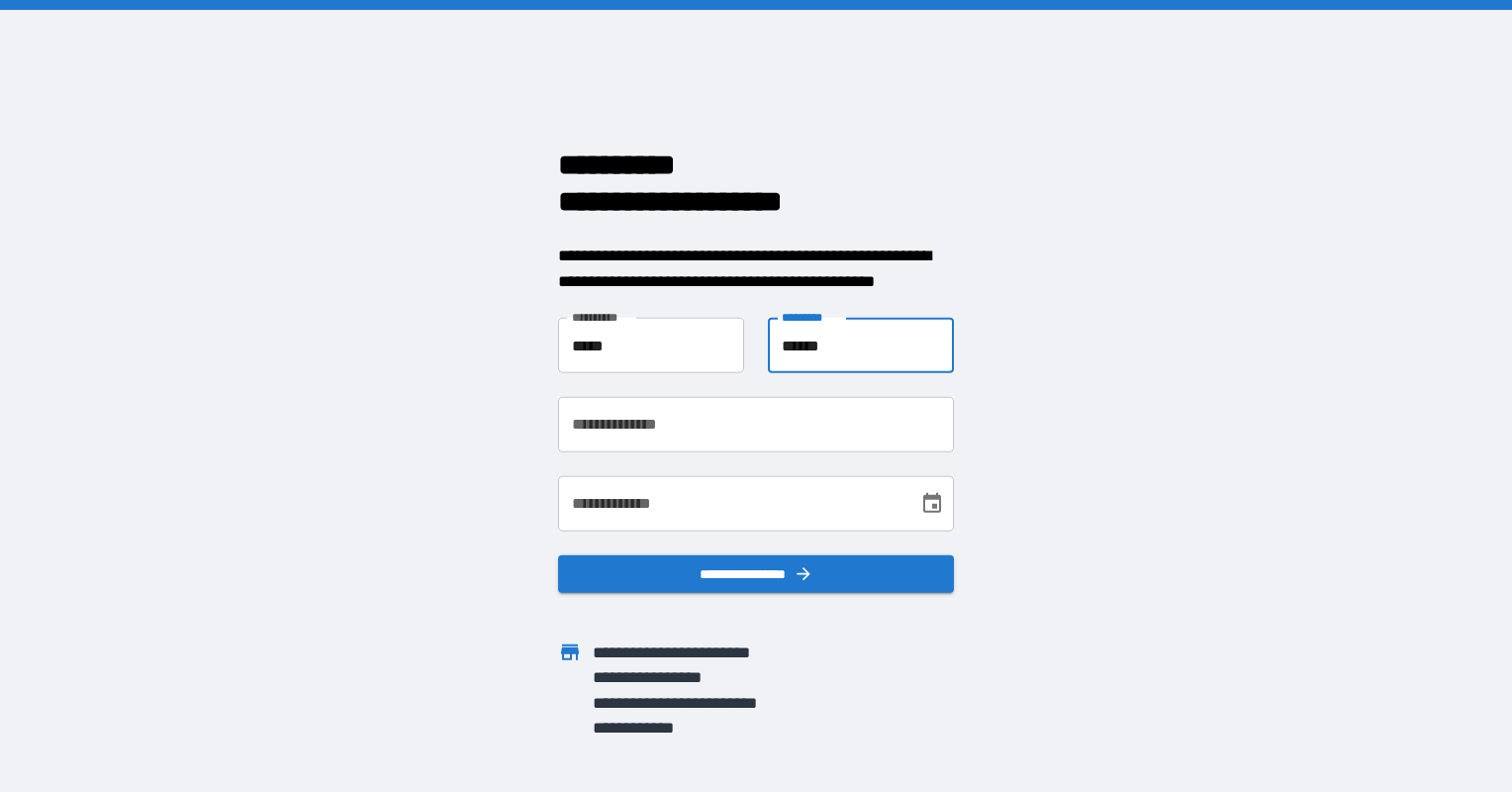 type on "******" 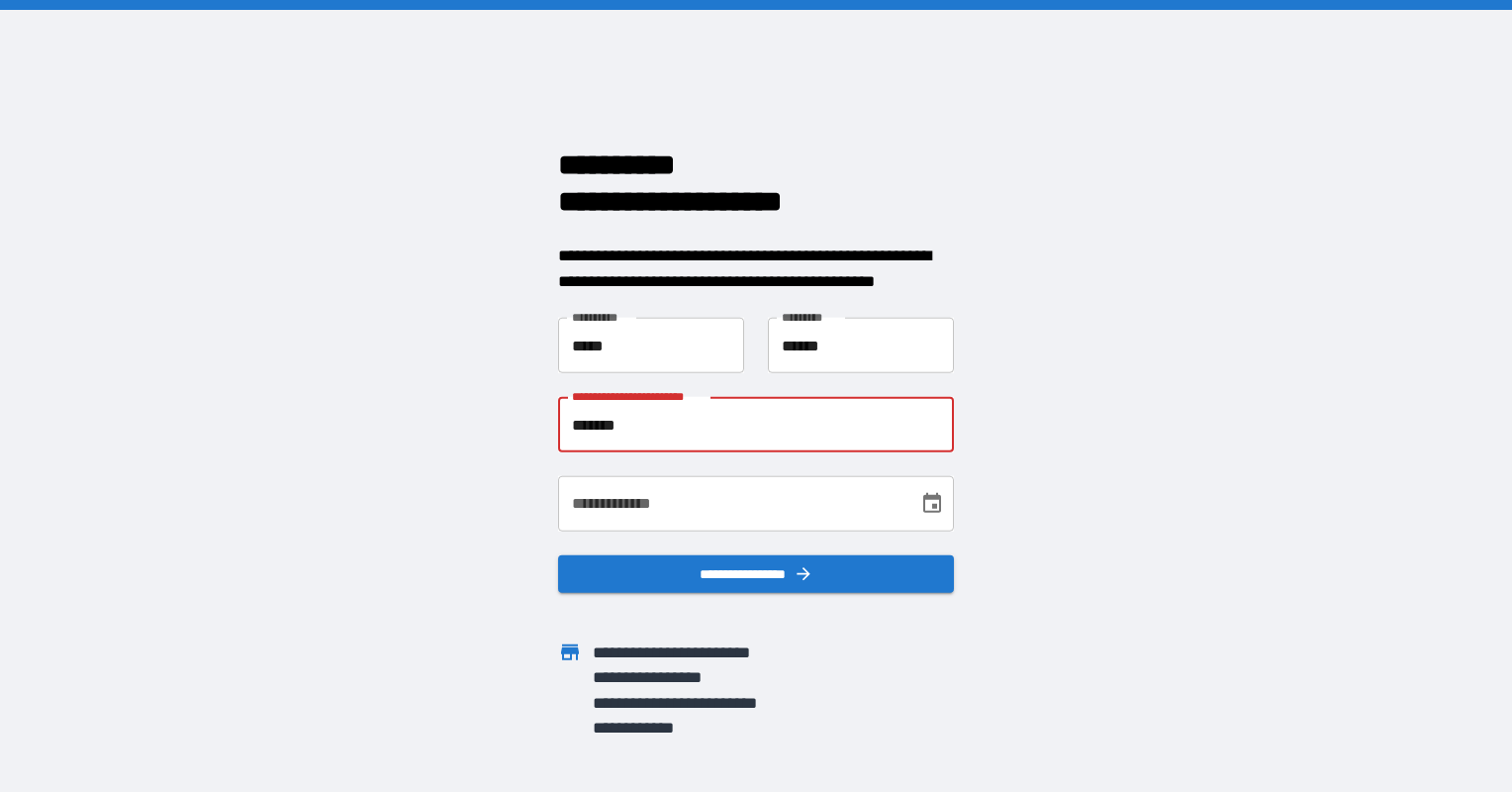 type on "**********" 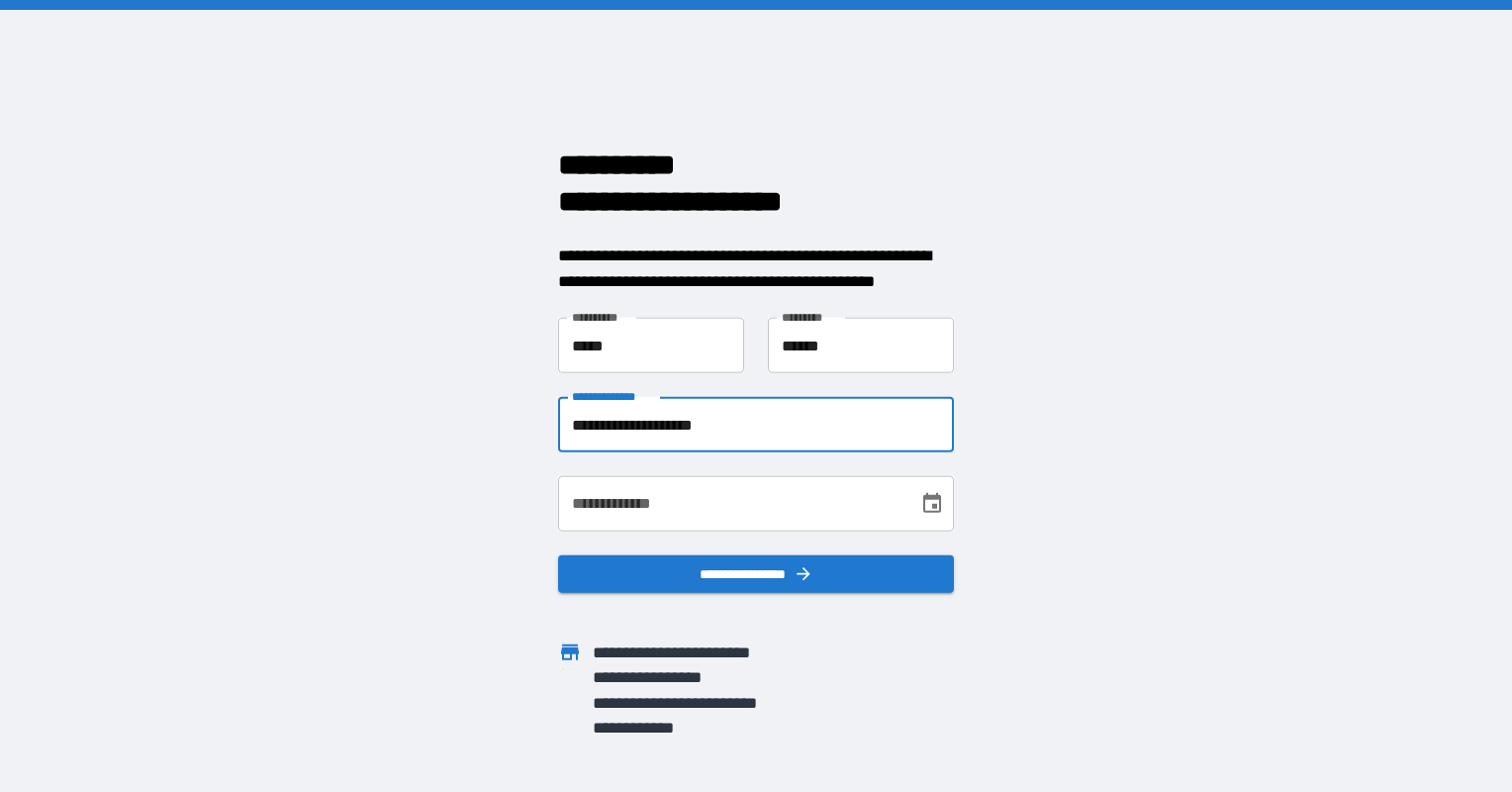 click on "**********" at bounding box center [731, 504] 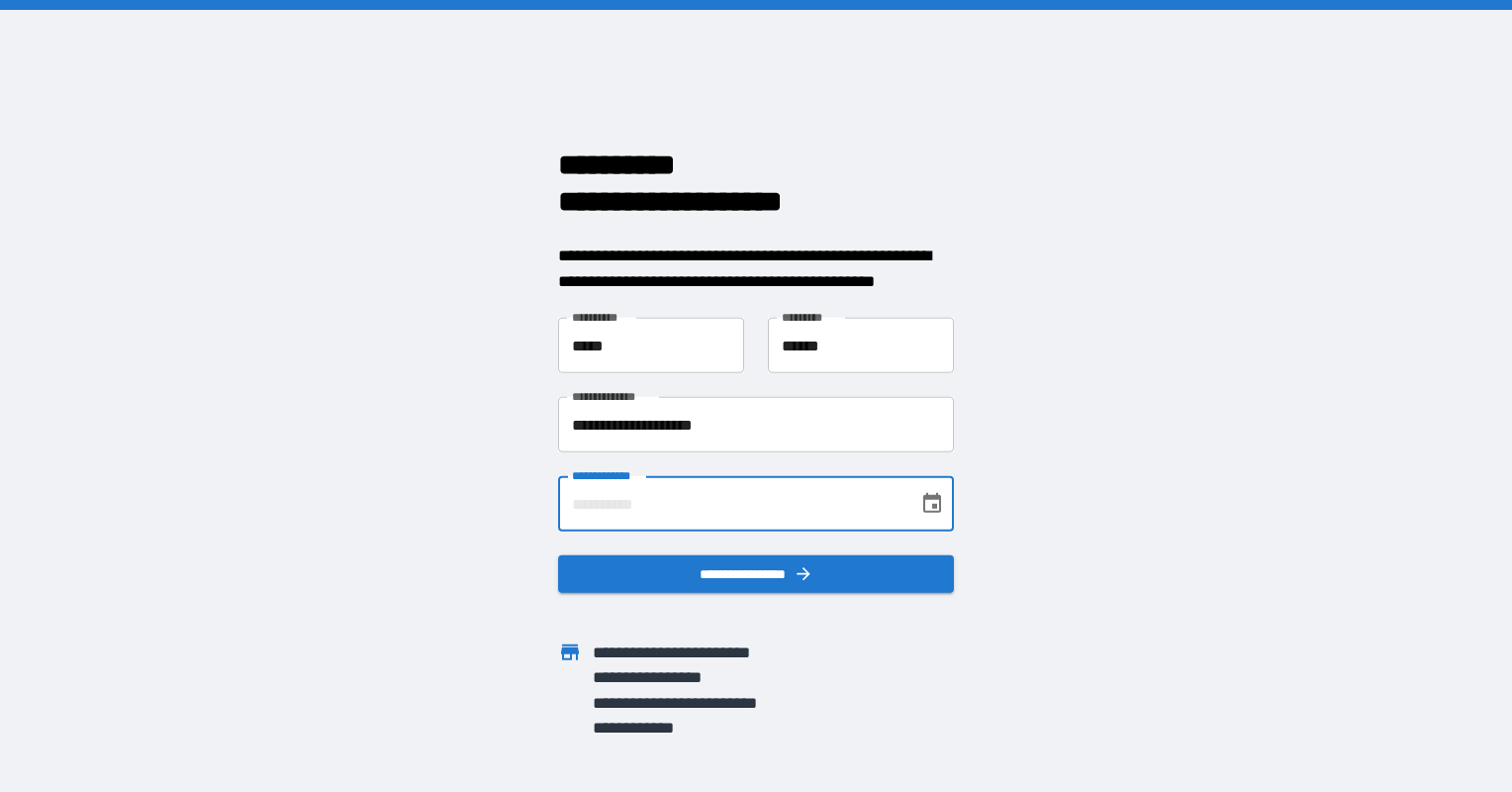 type on "**********" 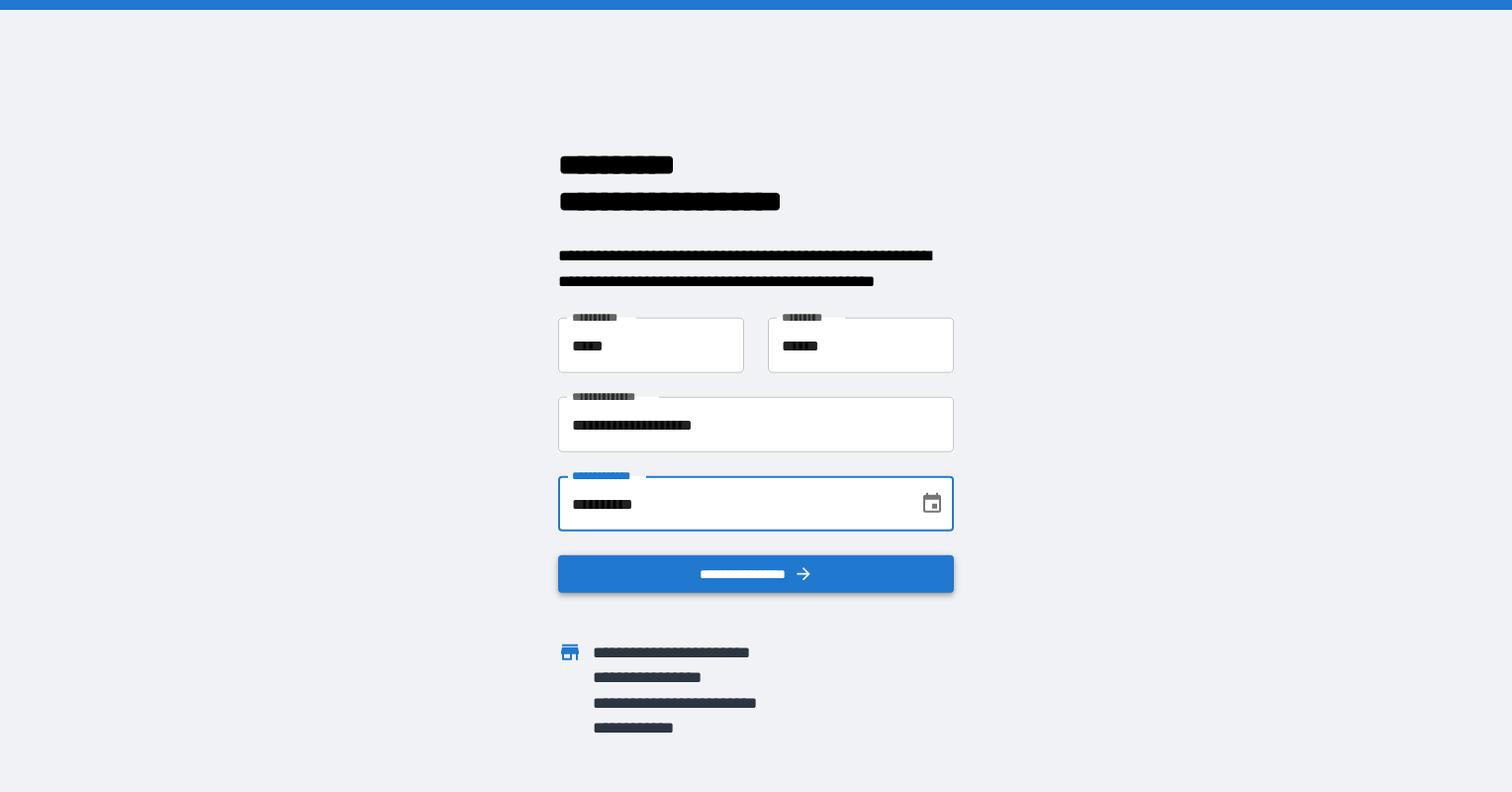click on "**********" at bounding box center [756, 574] 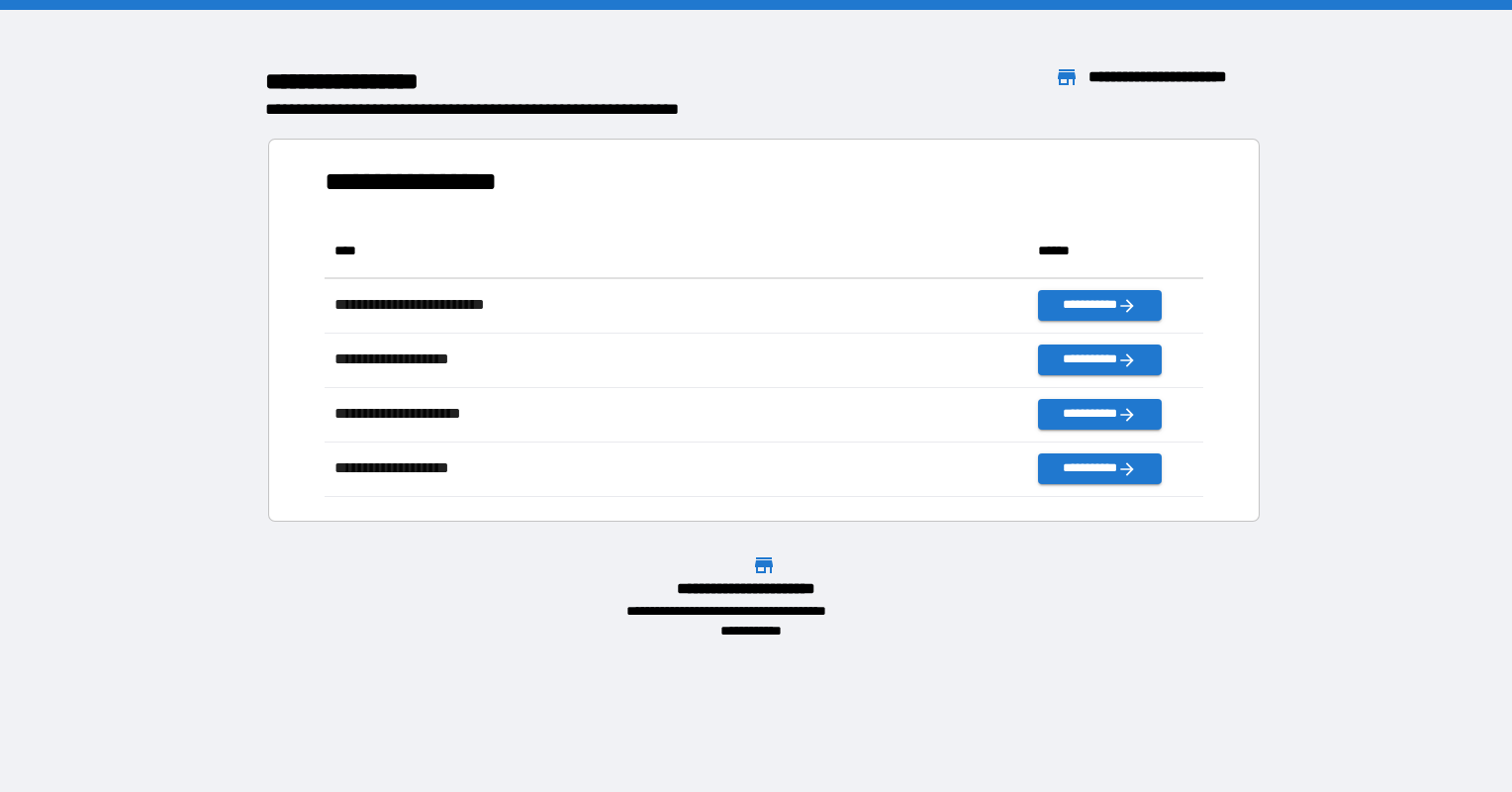scroll, scrollTop: 16, scrollLeft: 16, axis: both 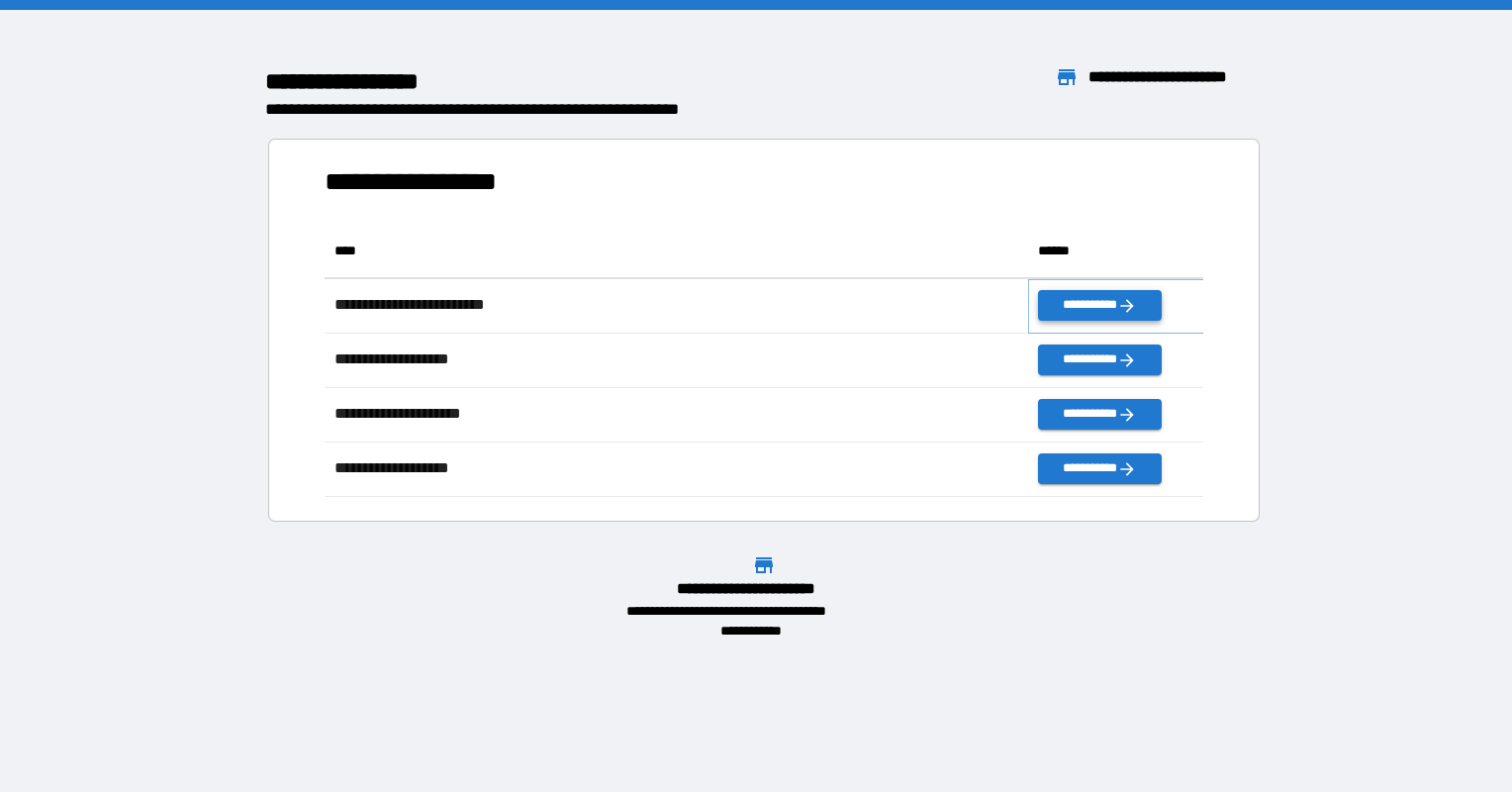 click on "**********" at bounding box center (1099, 305) 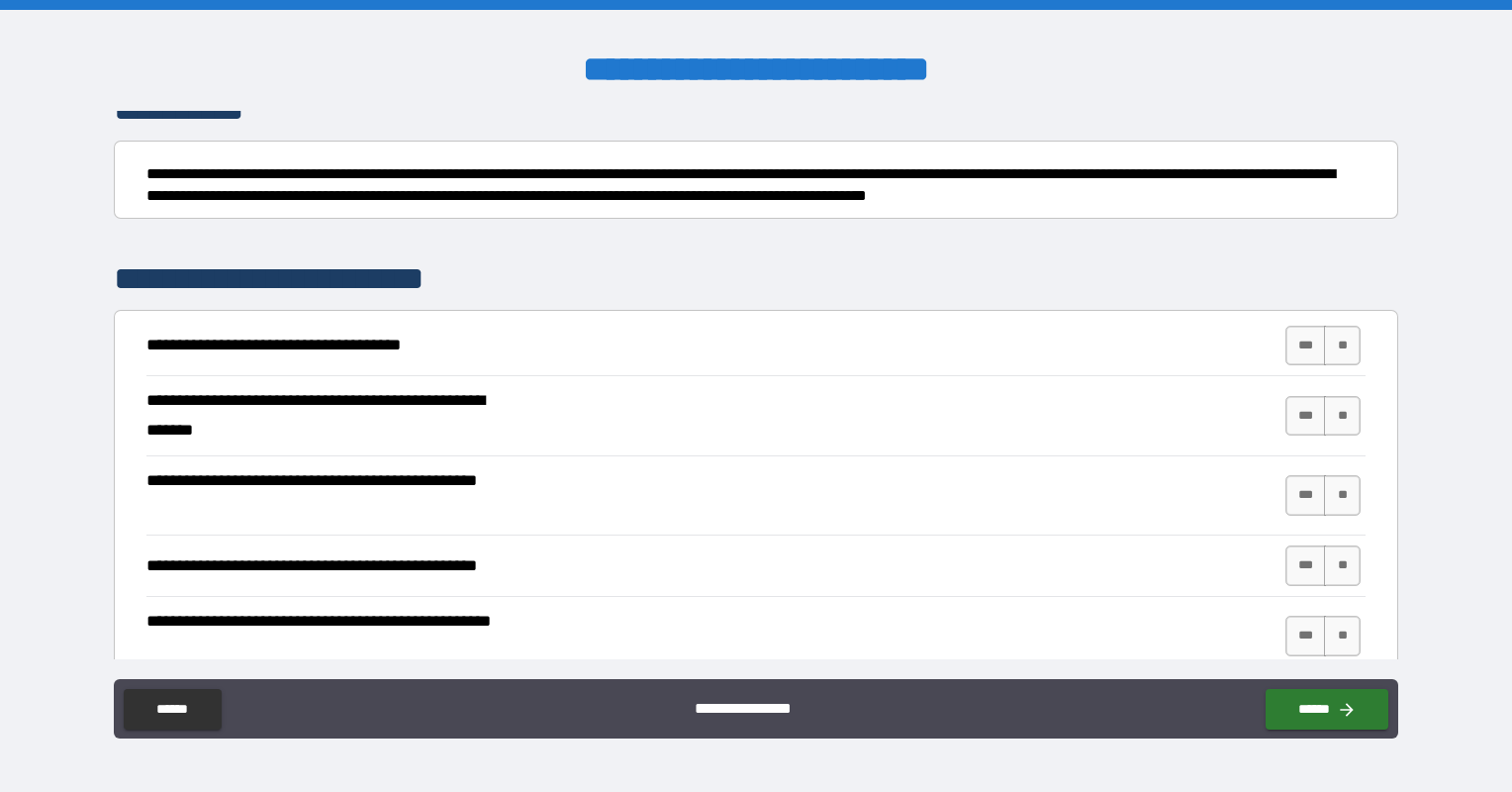 scroll, scrollTop: 198, scrollLeft: 0, axis: vertical 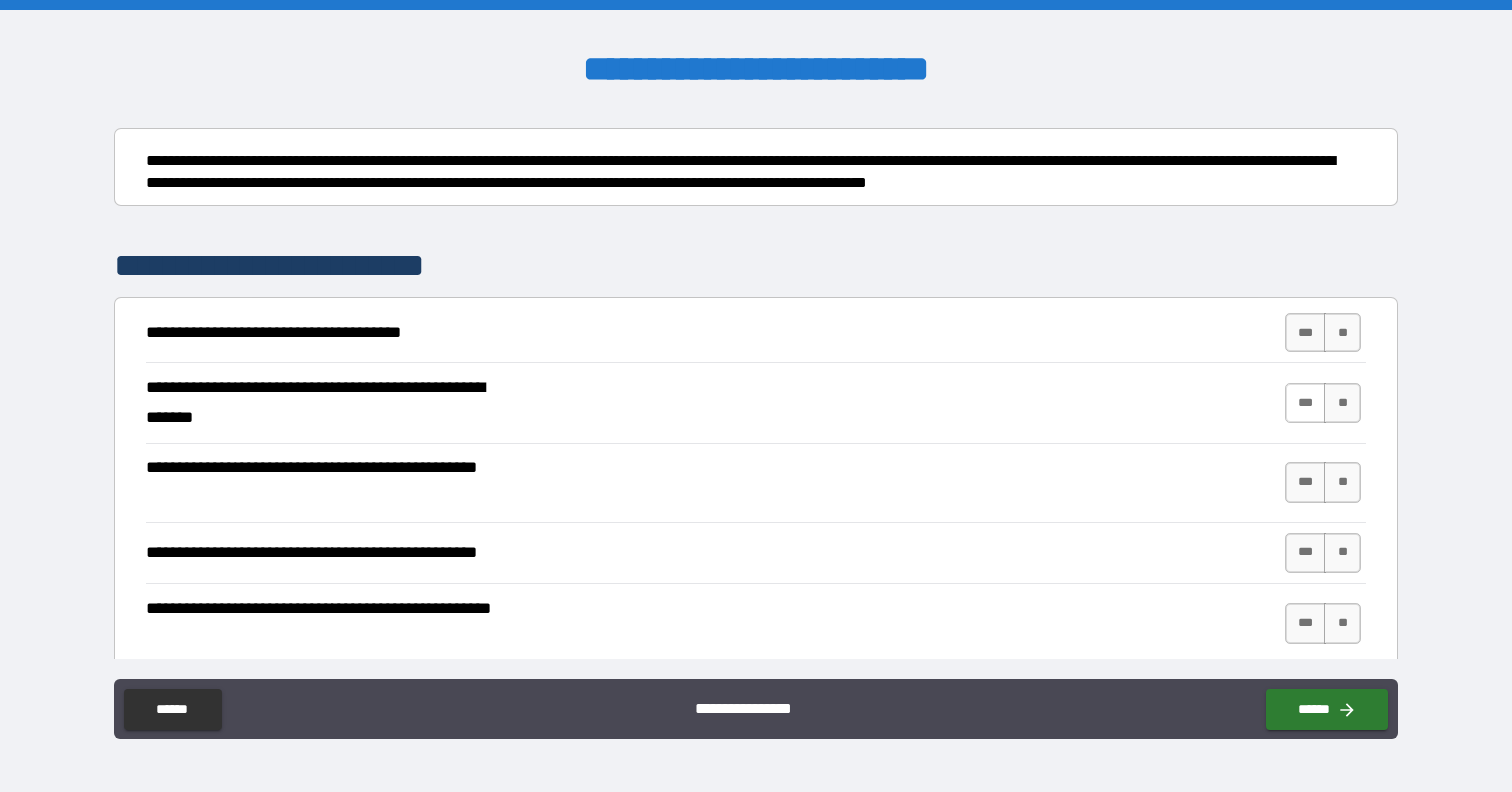 click on "***" at bounding box center [1306, 403] 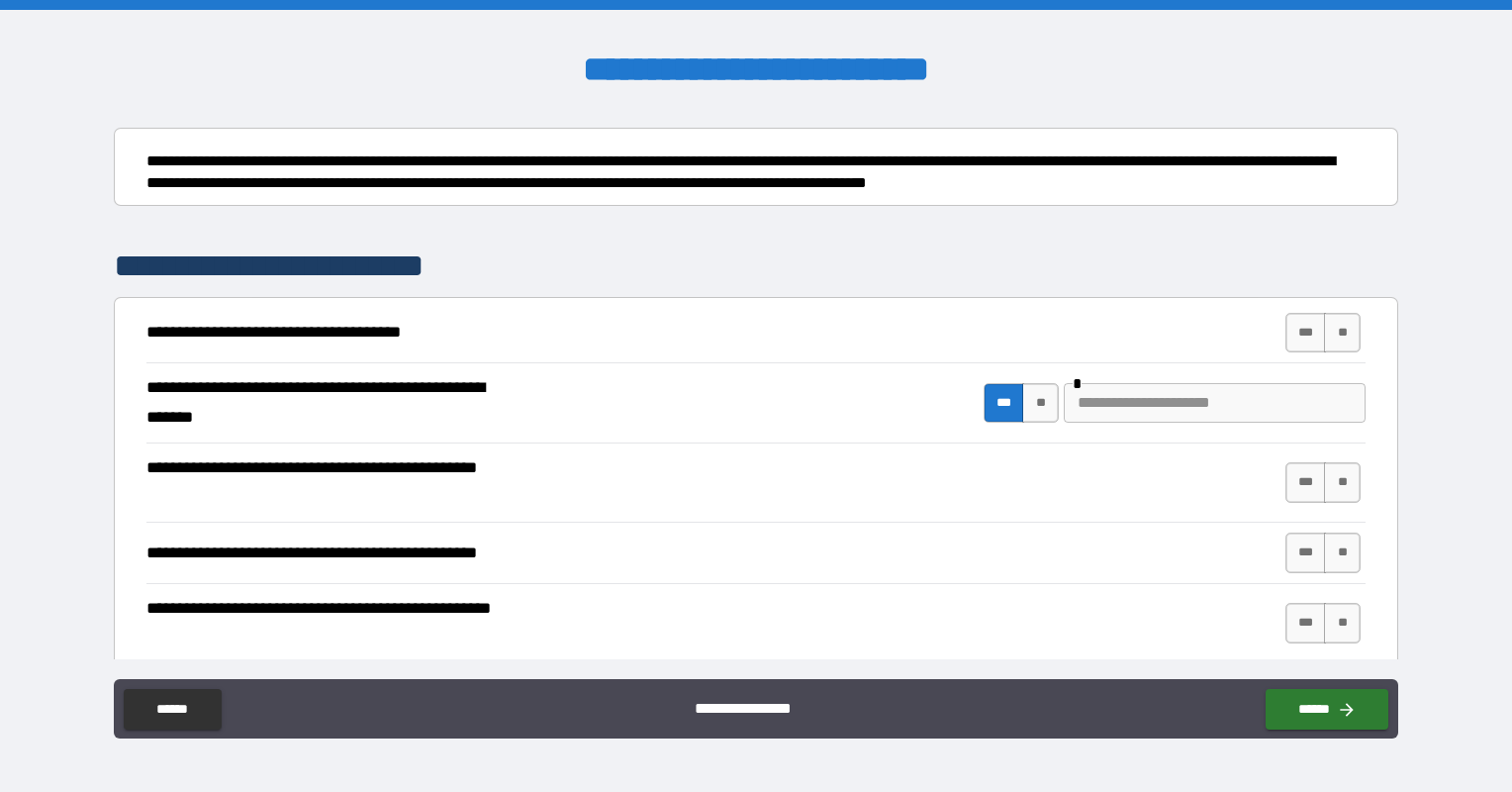 click at bounding box center (1214, 403) 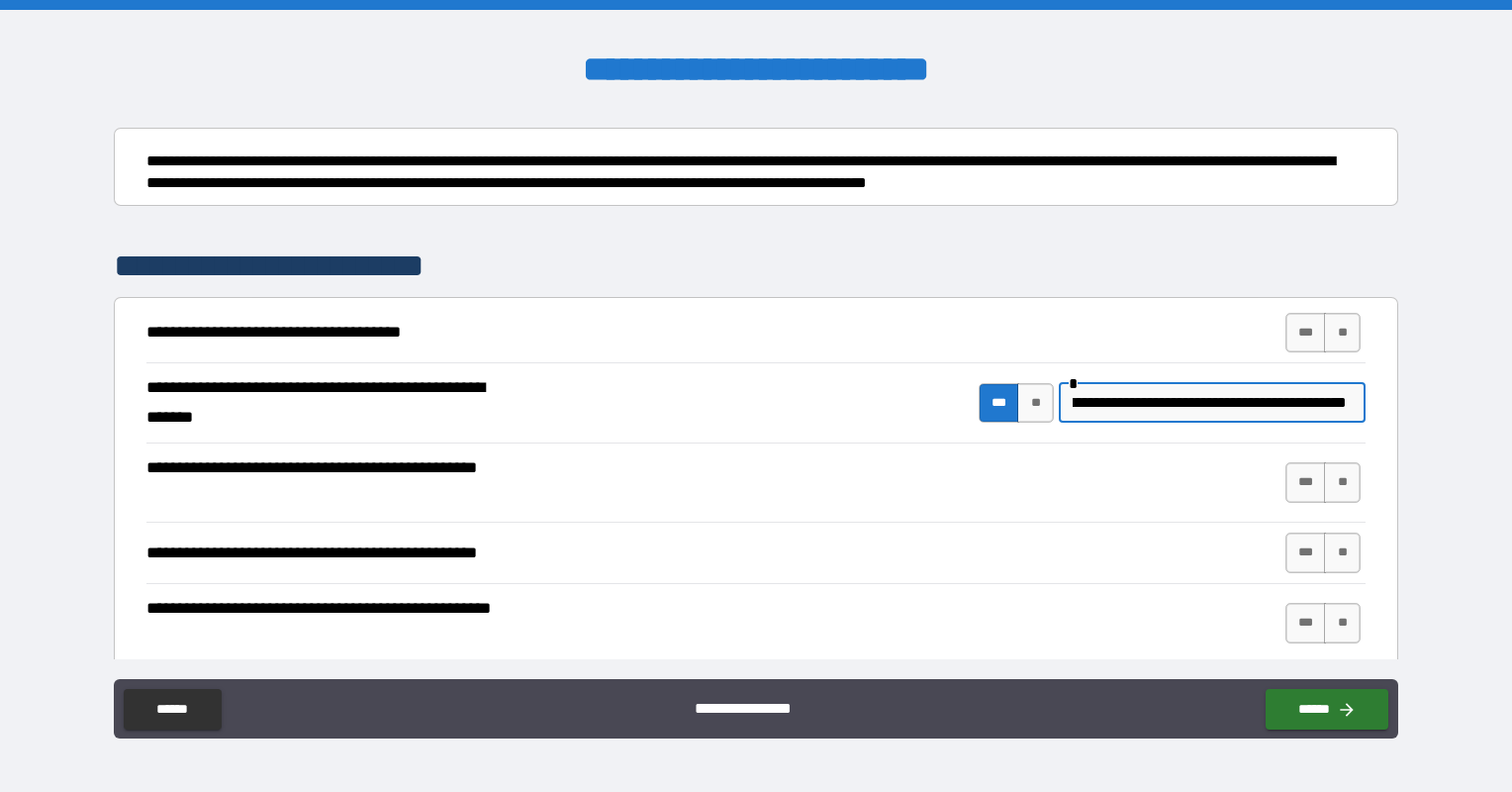 scroll, scrollTop: 0, scrollLeft: 94, axis: horizontal 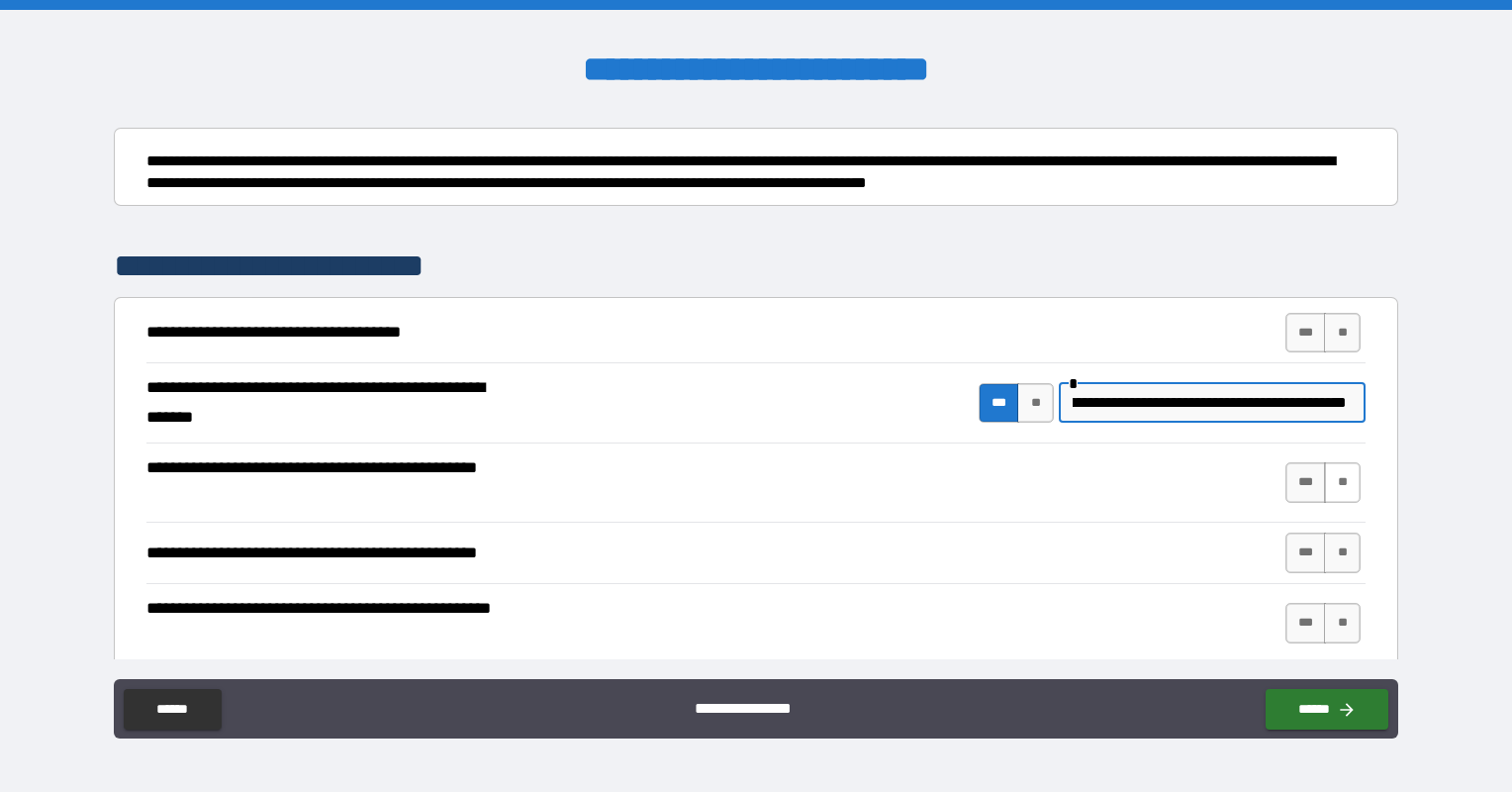 type on "**********" 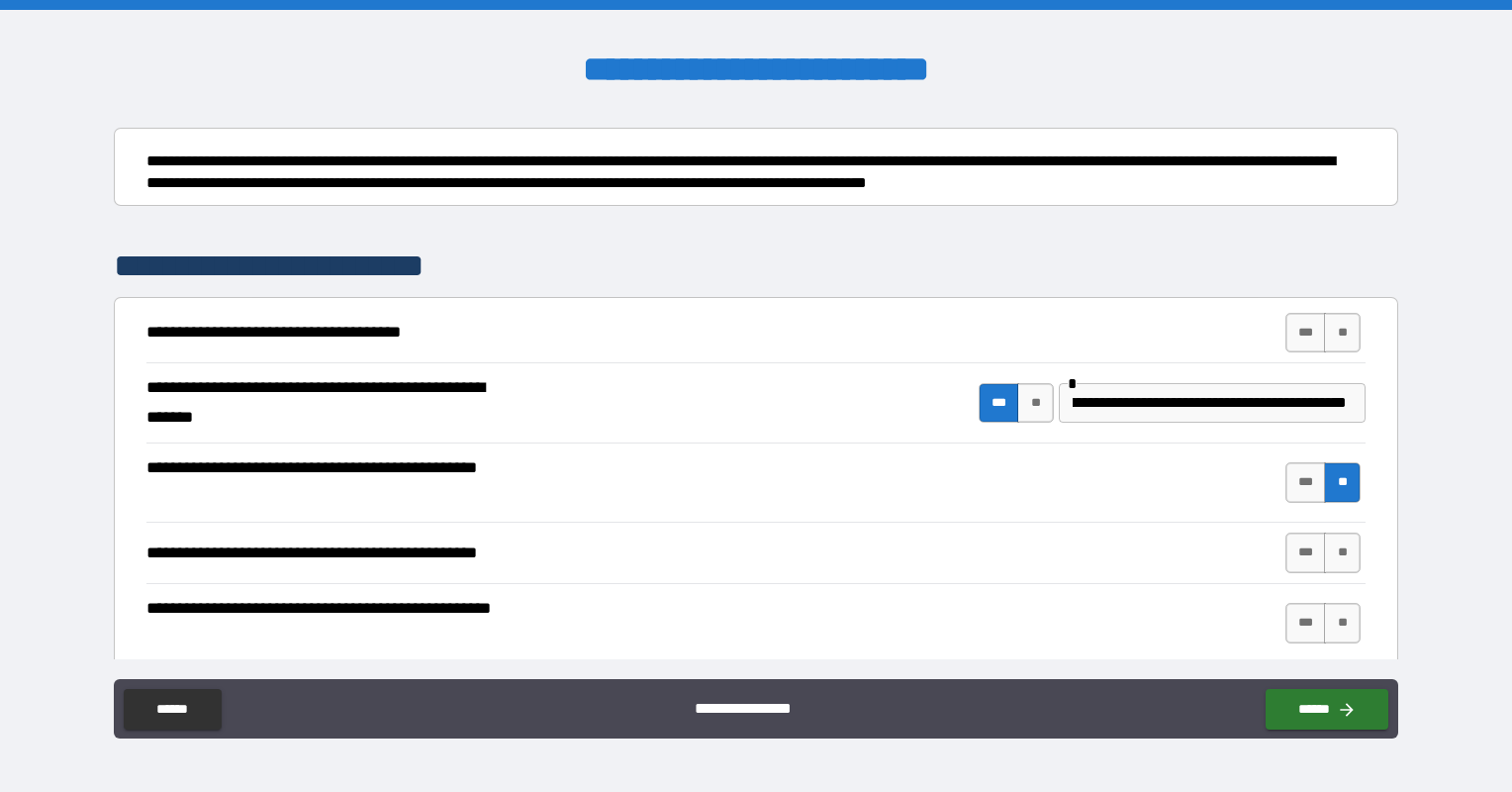 scroll, scrollTop: 0, scrollLeft: 0, axis: both 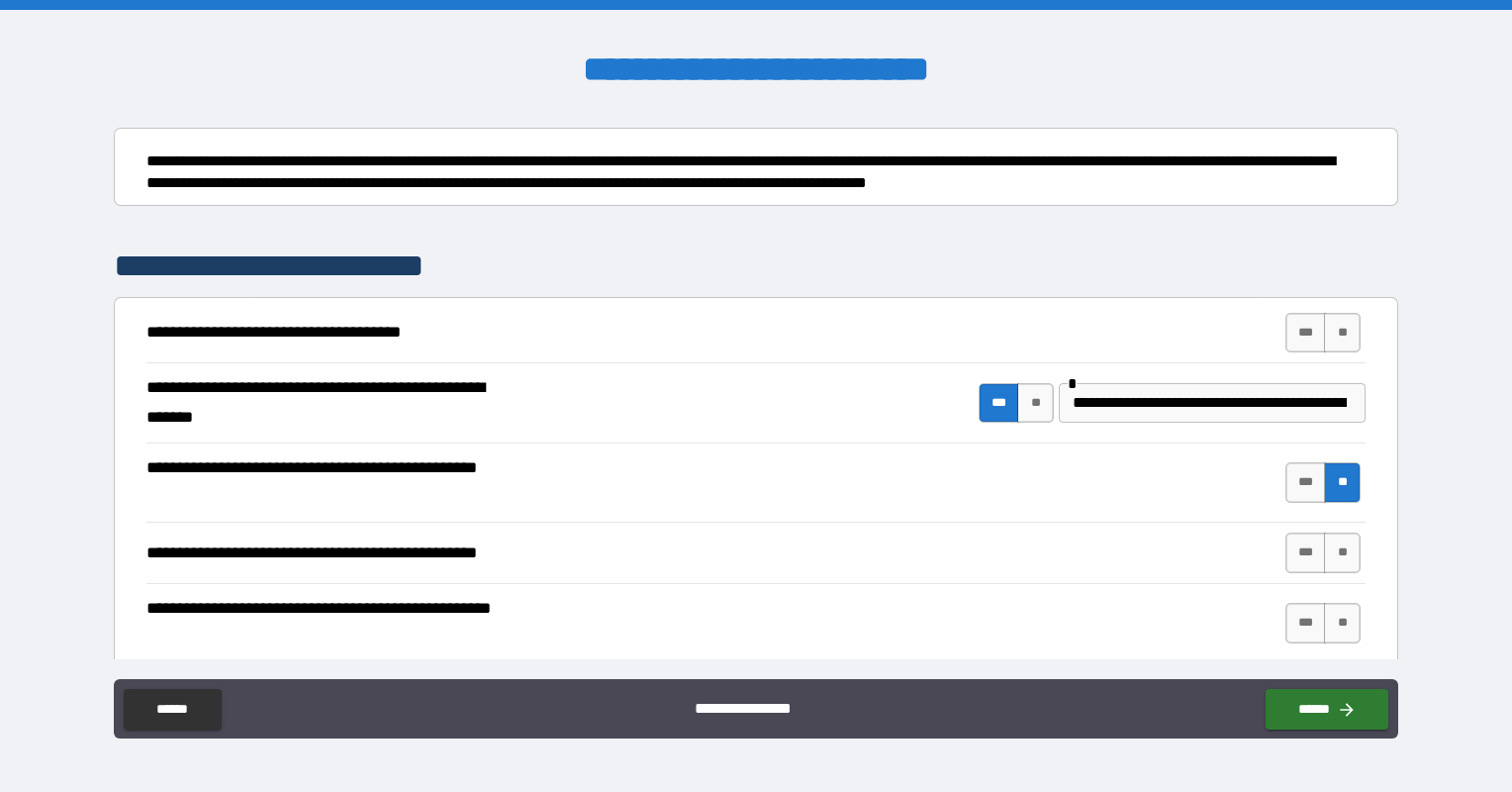 drag, startPoint x: 1330, startPoint y: 317, endPoint x: 1335, endPoint y: 360, distance: 43.28972 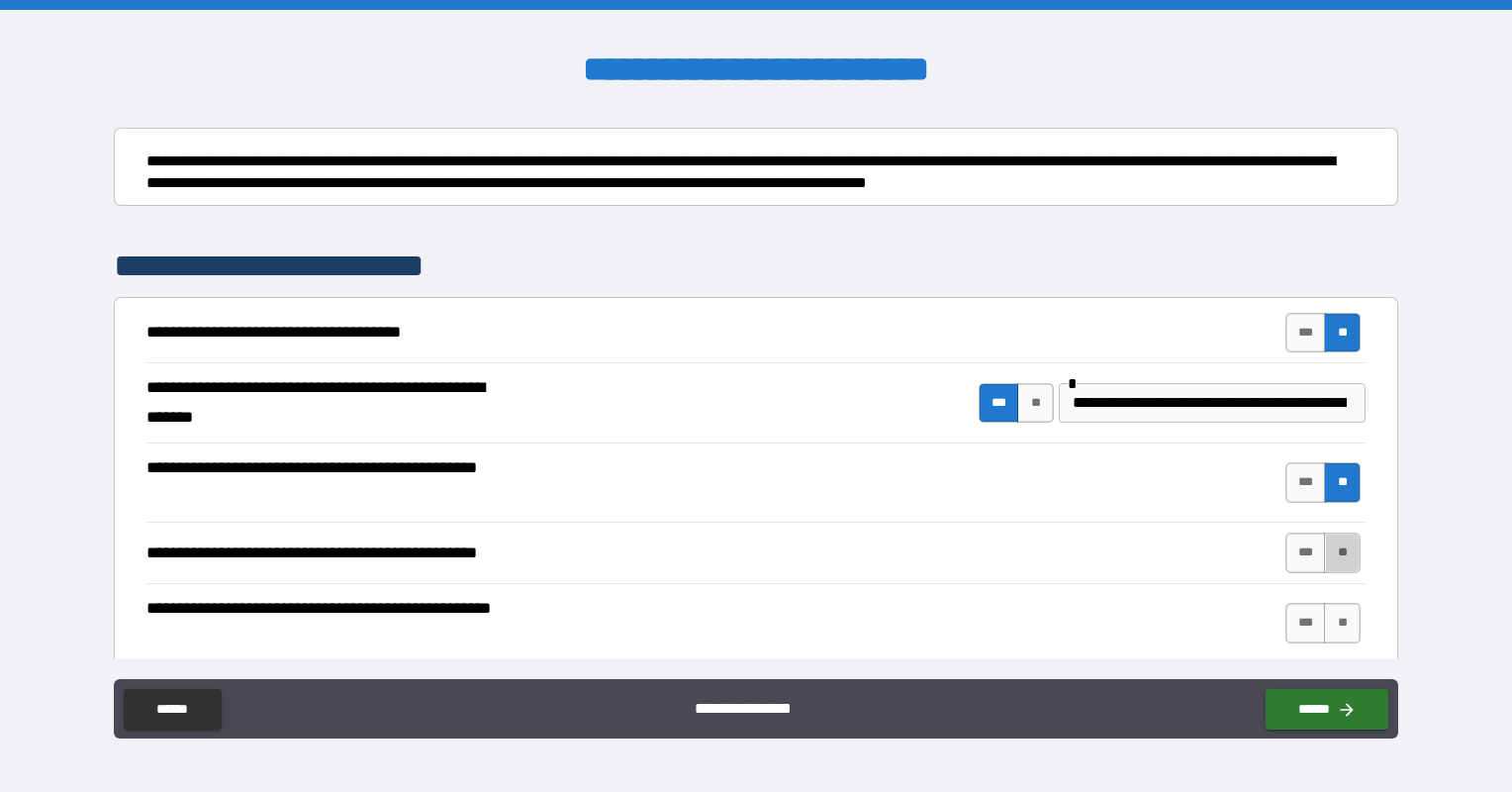 drag, startPoint x: 1335, startPoint y: 544, endPoint x: 1340, endPoint y: 581, distance: 37.336309 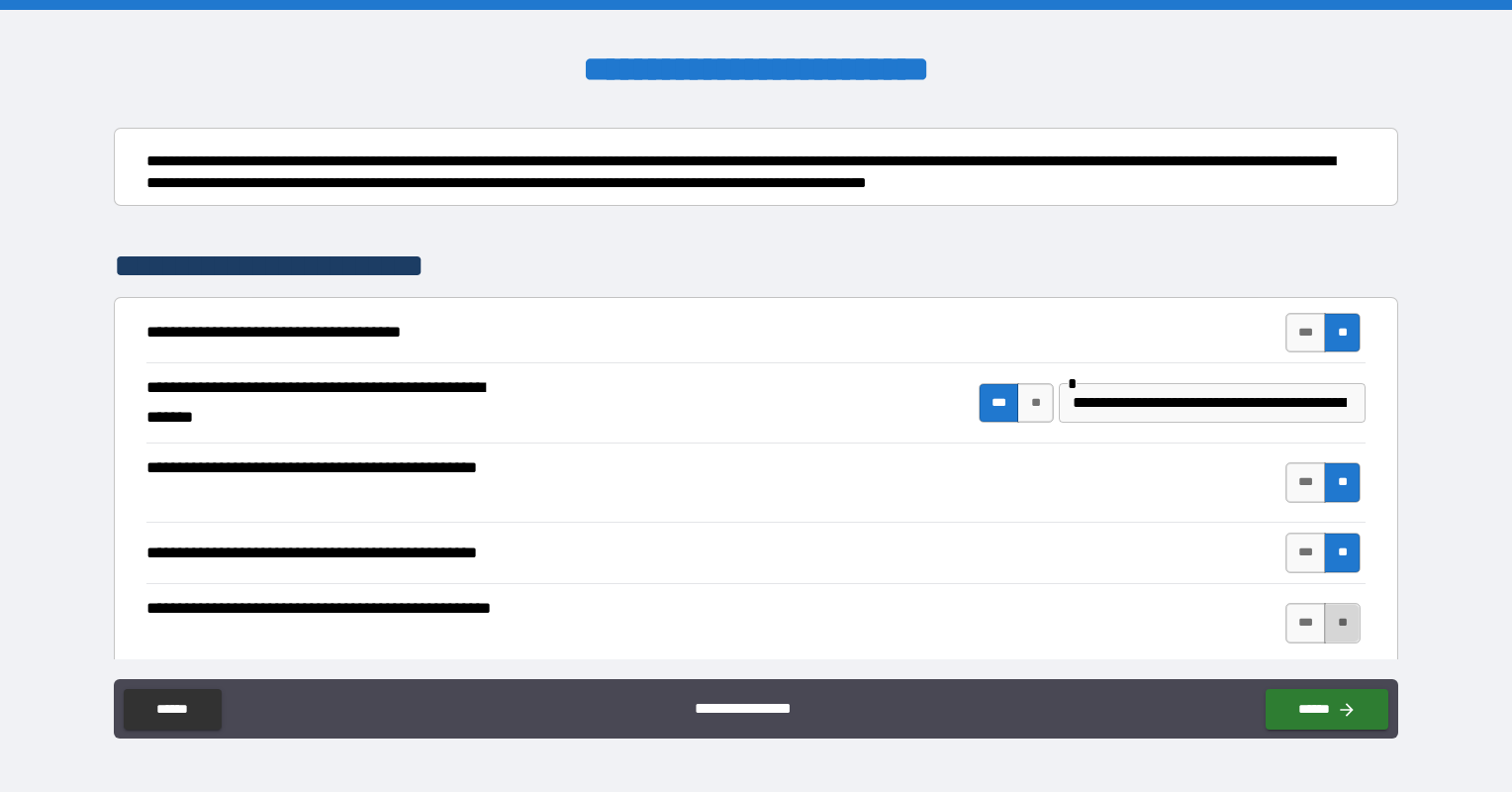 click on "**" at bounding box center (1342, 623) 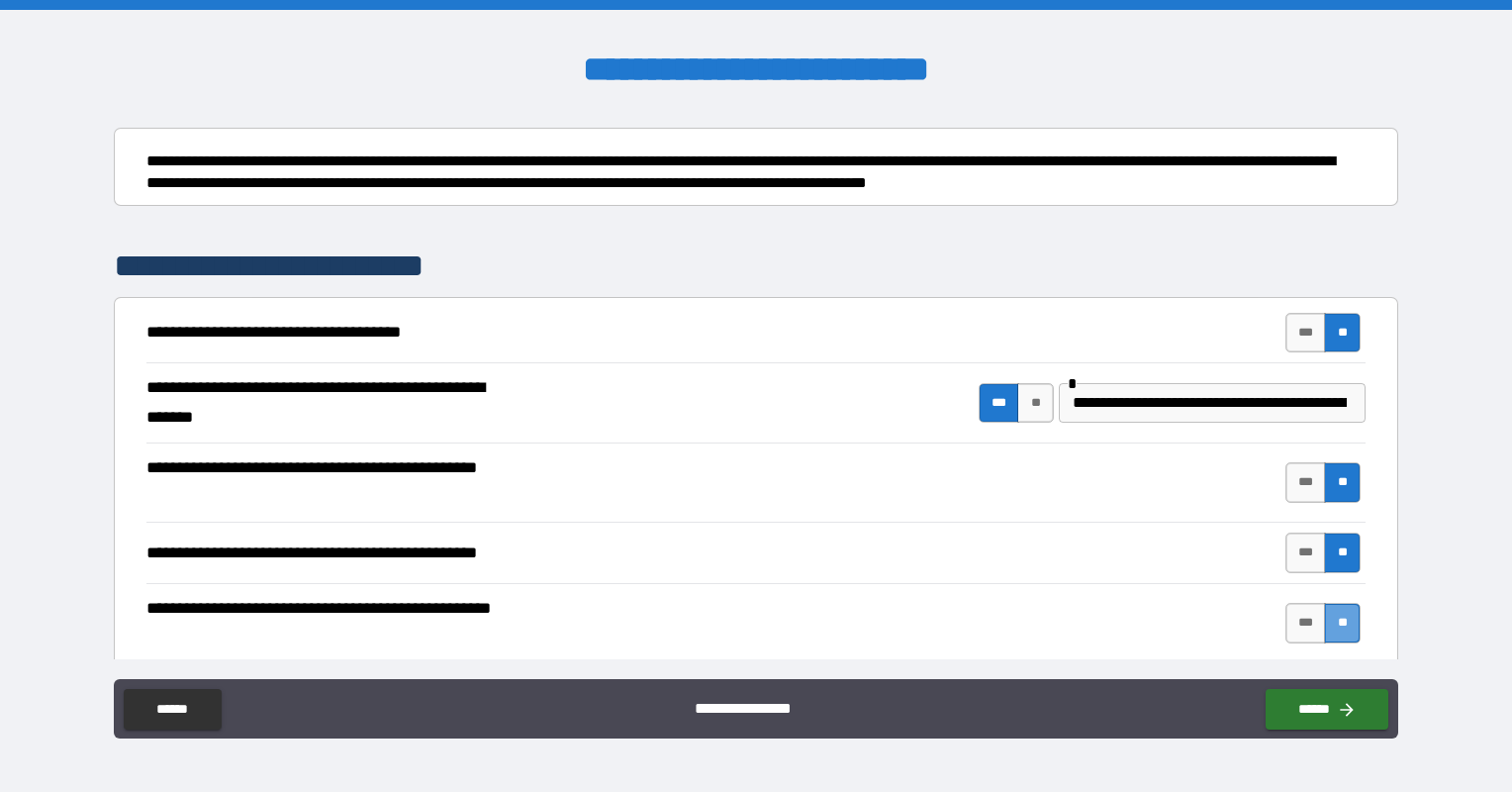 click on "**" at bounding box center (1342, 623) 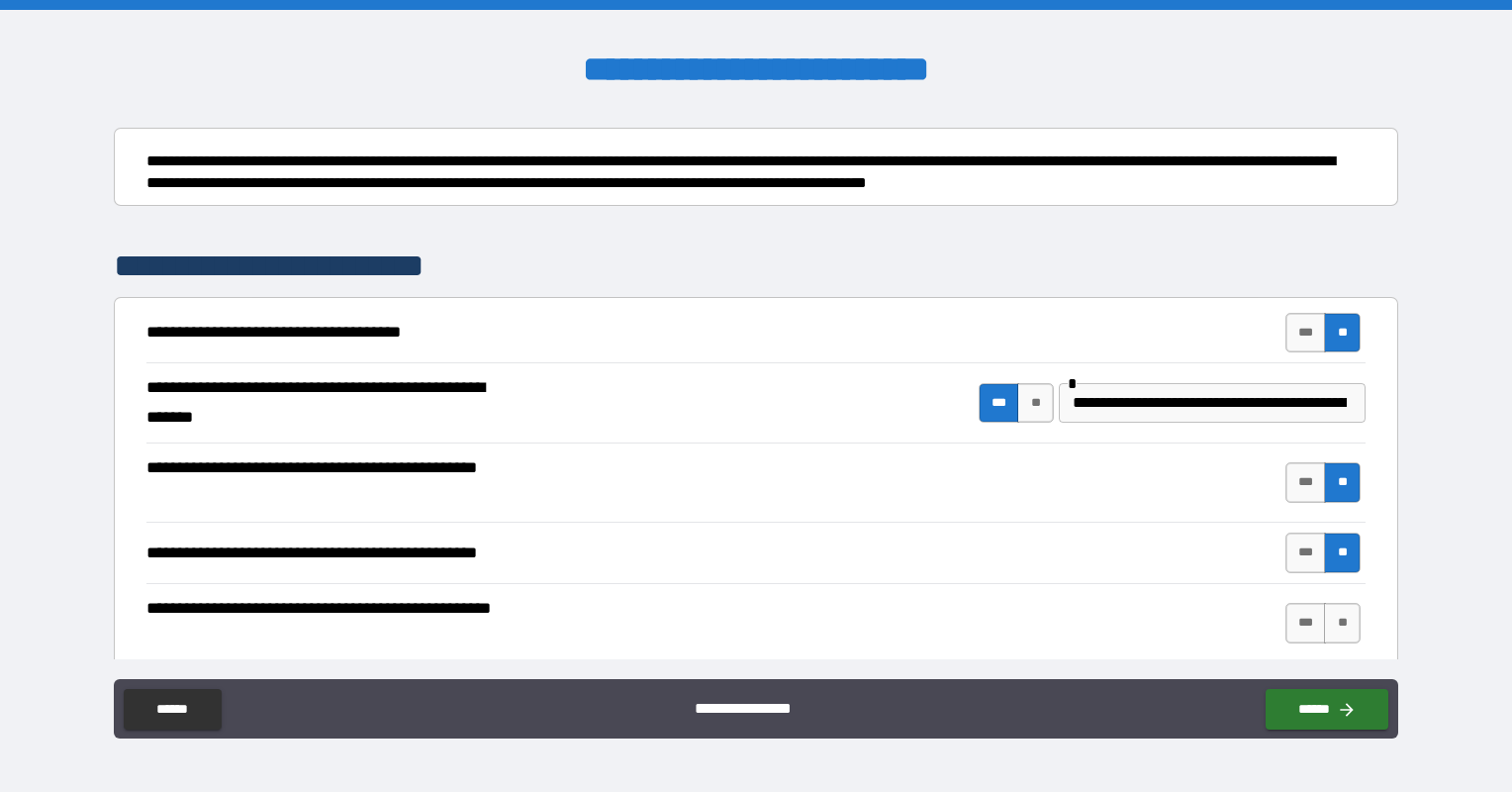 click on "*** **" at bounding box center (1323, 623) 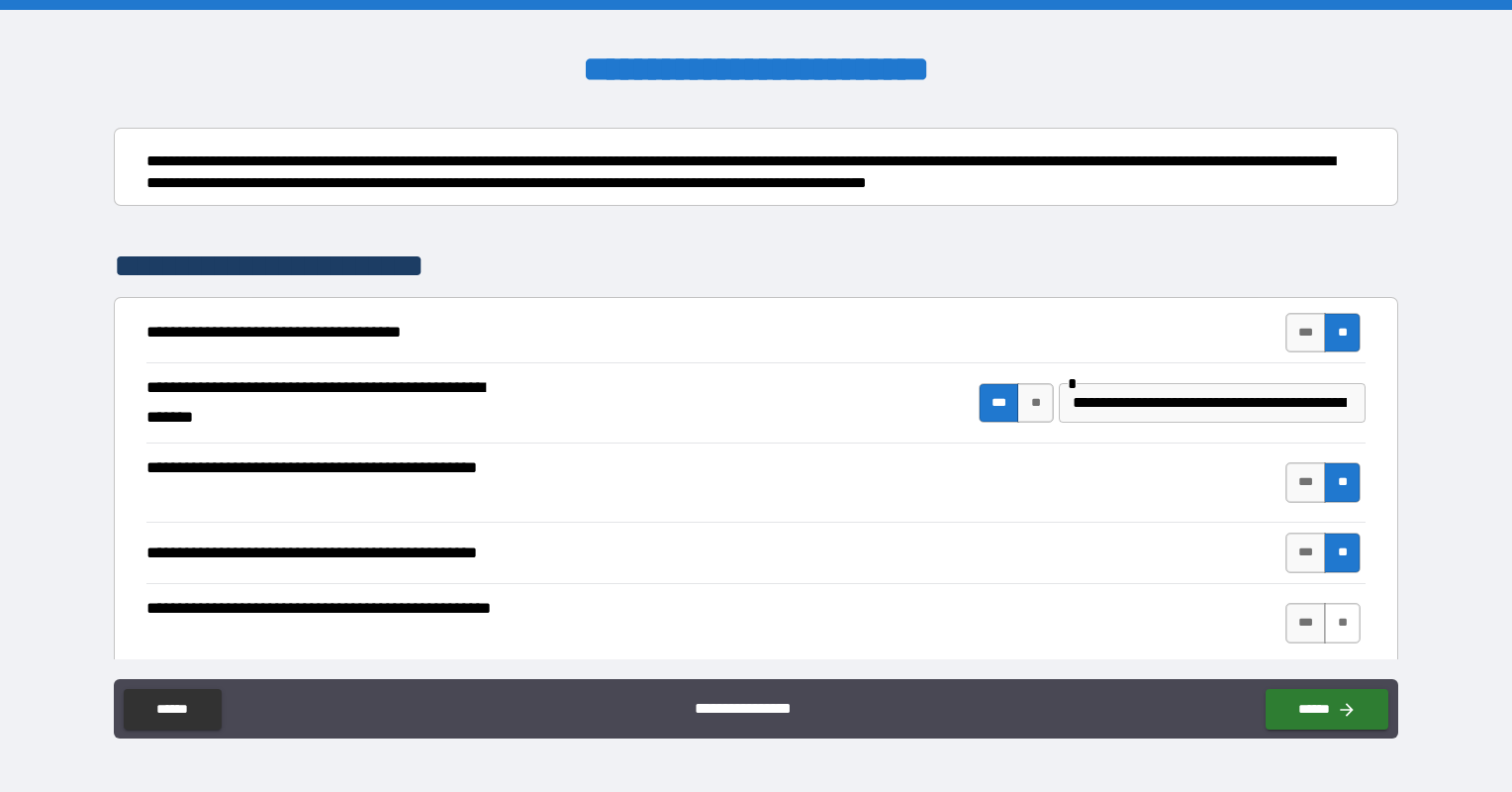 click on "**" at bounding box center (1342, 623) 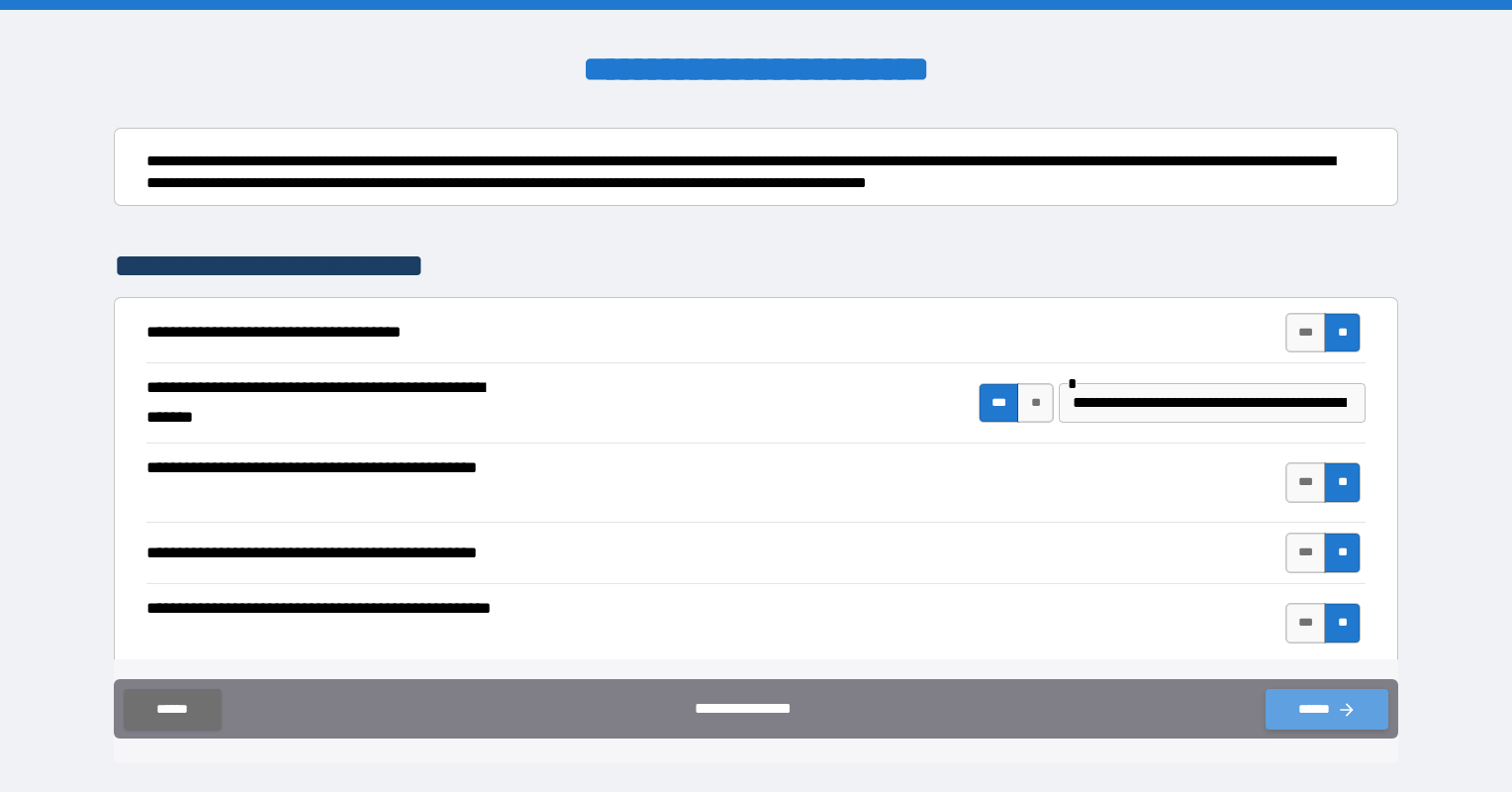 click on "******" at bounding box center [1327, 709] 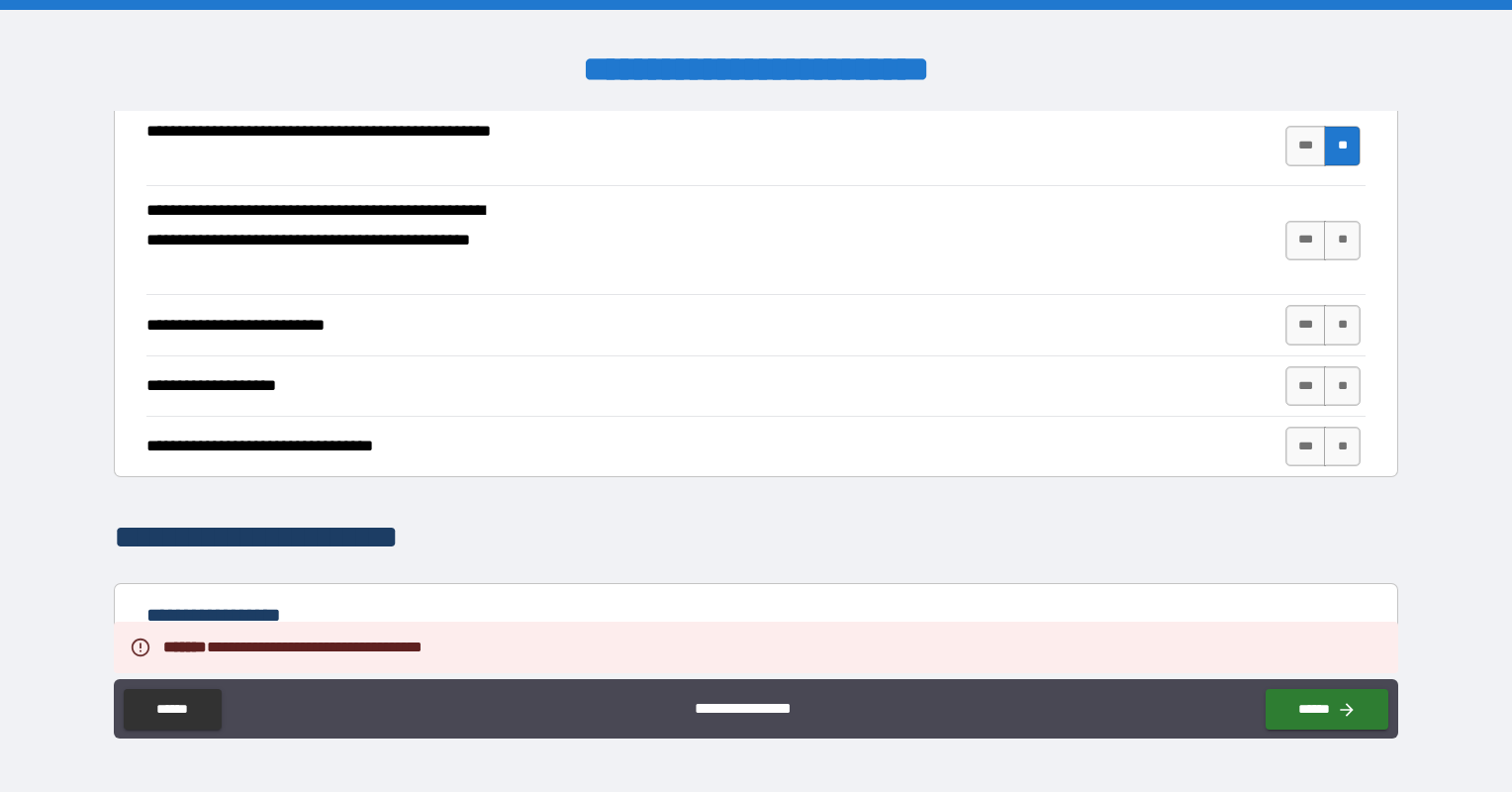 scroll, scrollTop: 594, scrollLeft: 0, axis: vertical 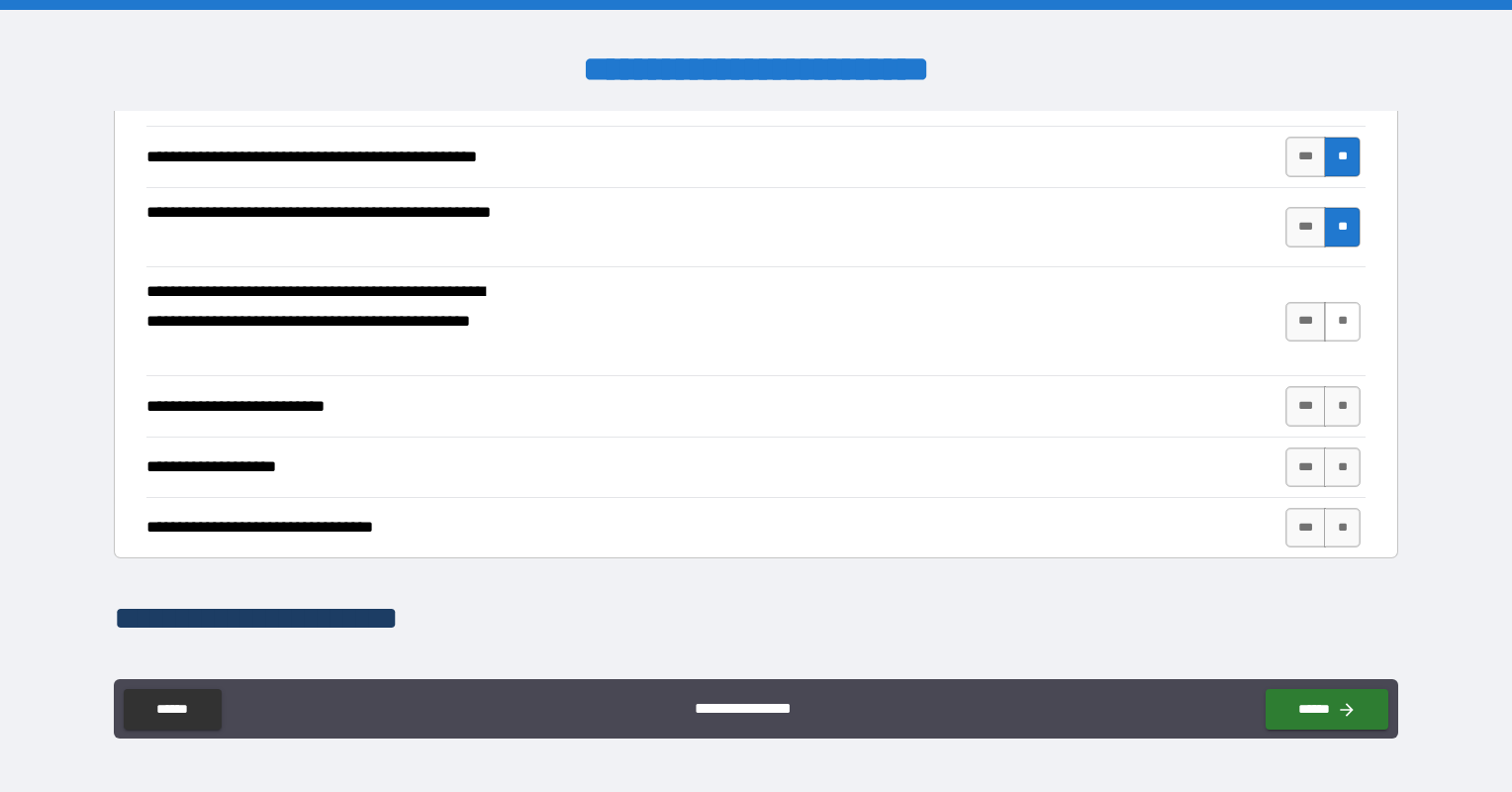 click on "**" at bounding box center [1342, 322] 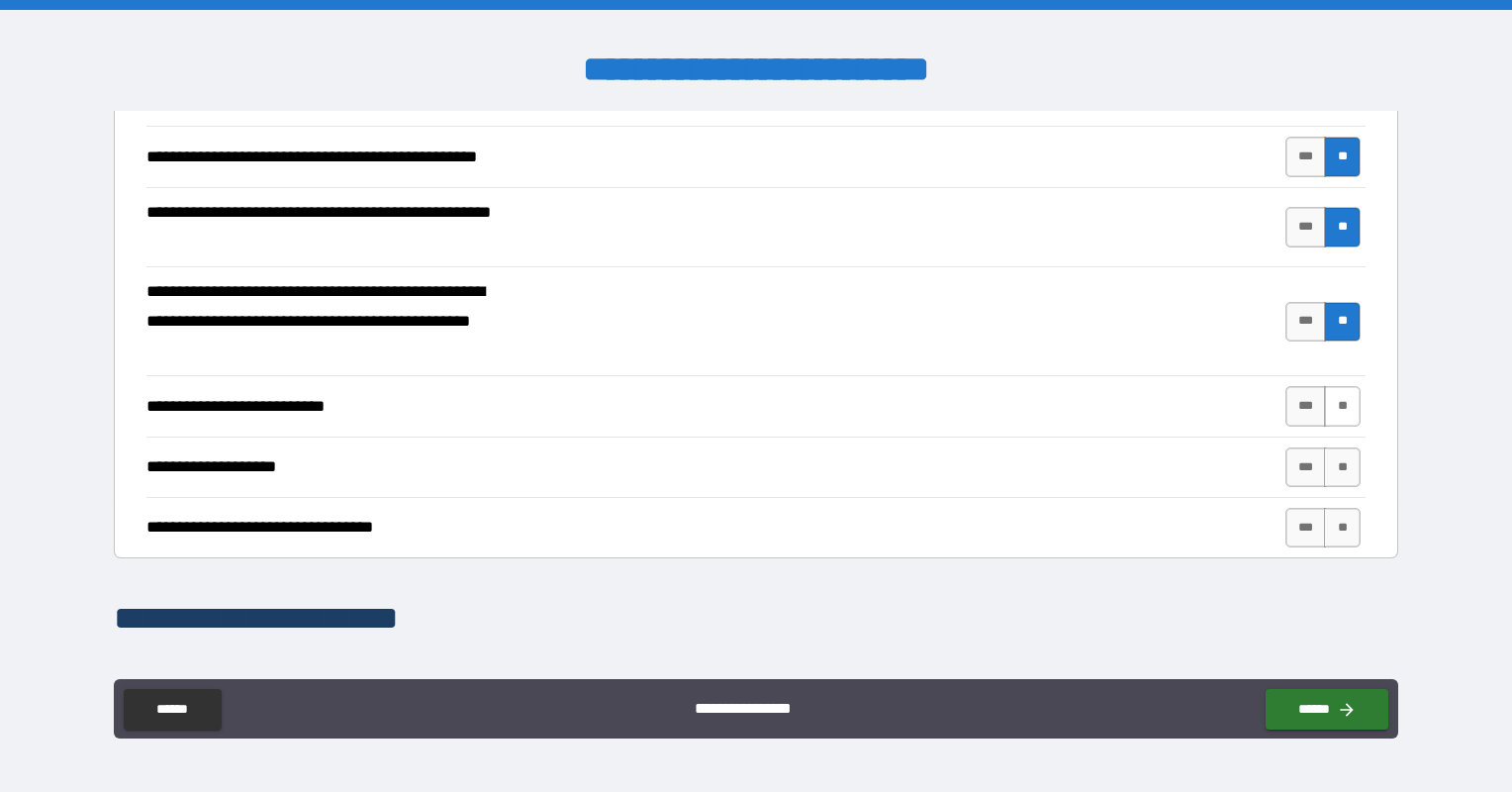 click on "**" at bounding box center (1342, 406) 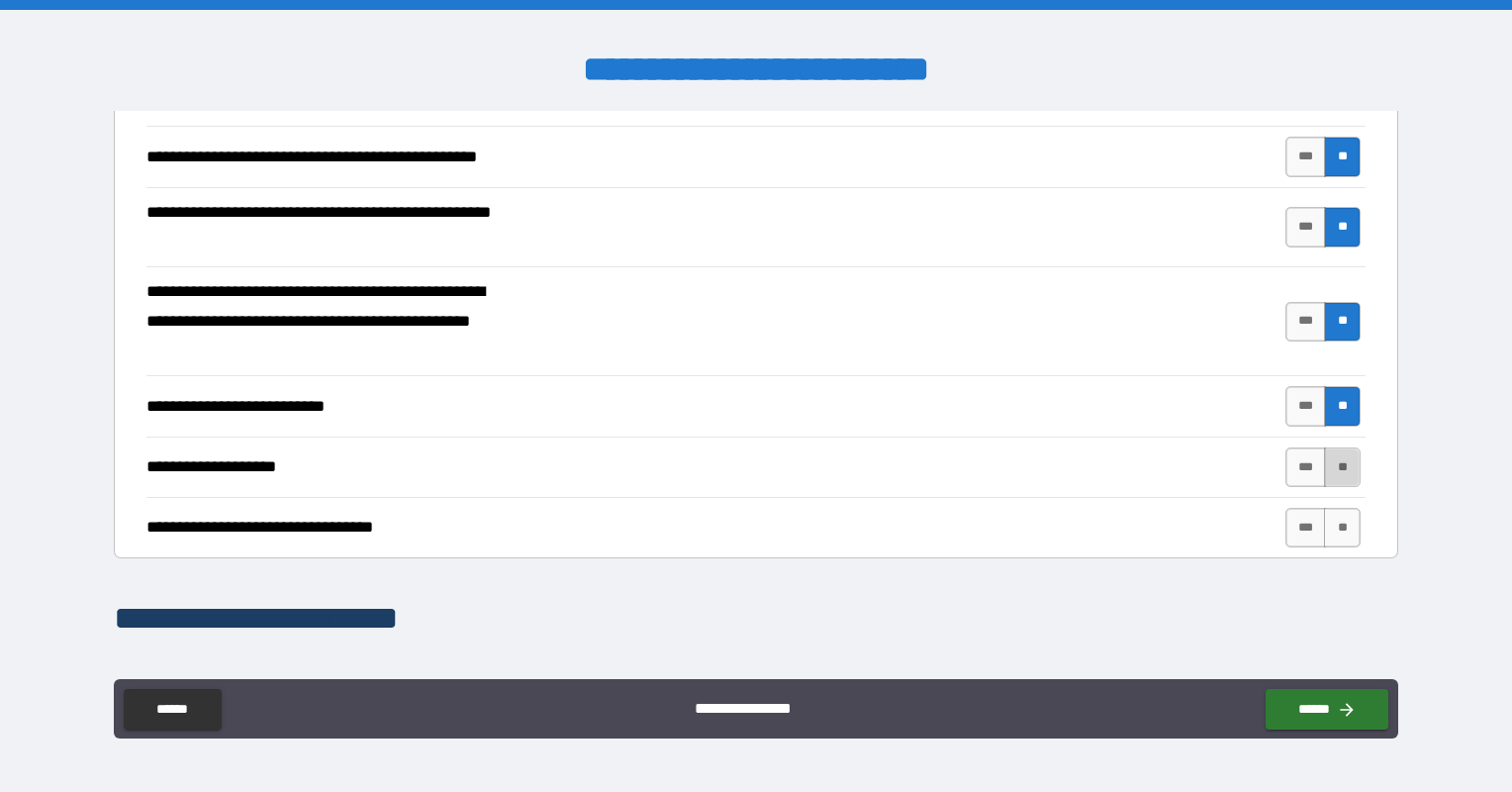 click on "**" at bounding box center (1342, 467) 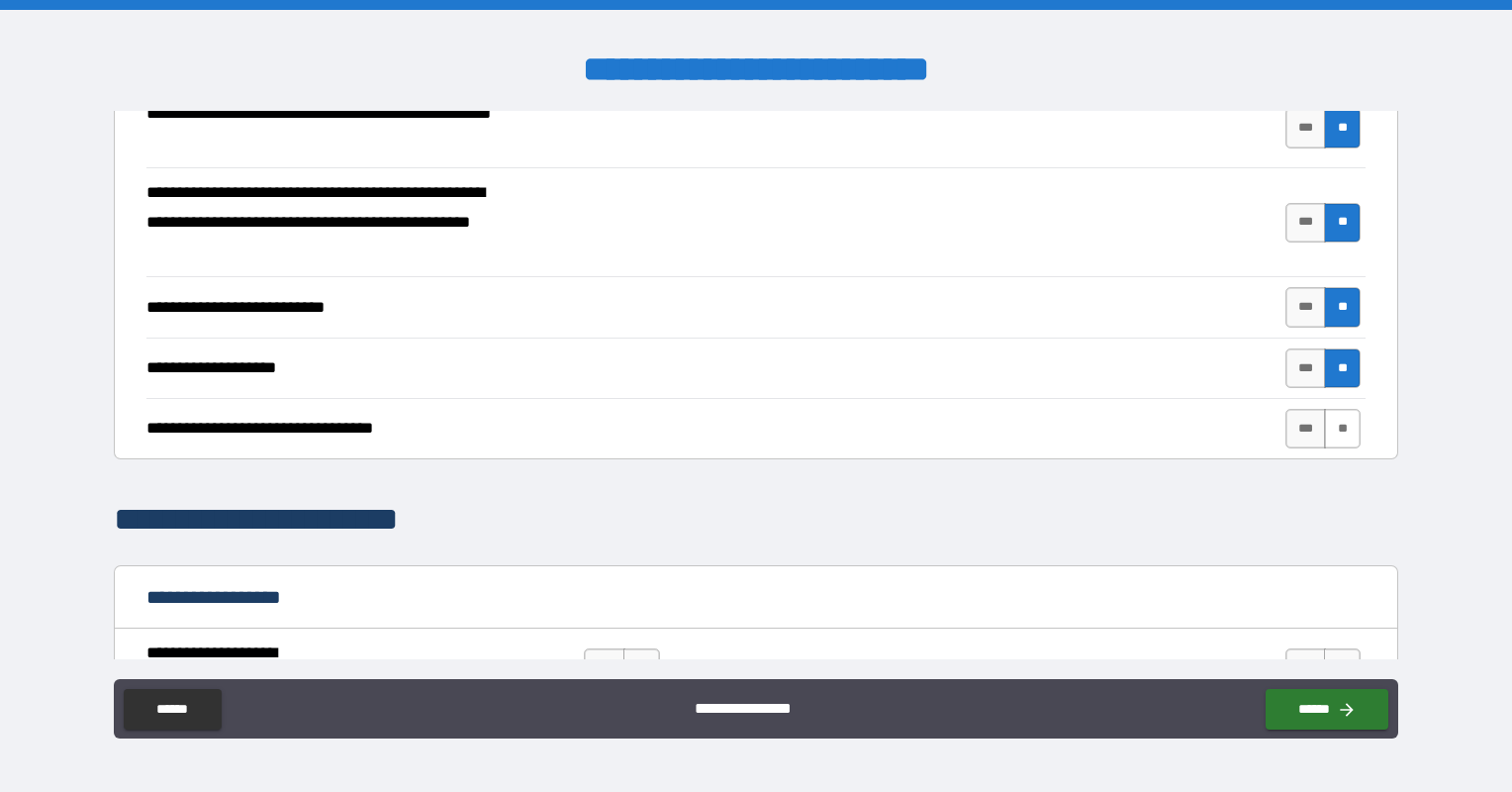 click on "**" at bounding box center [1342, 429] 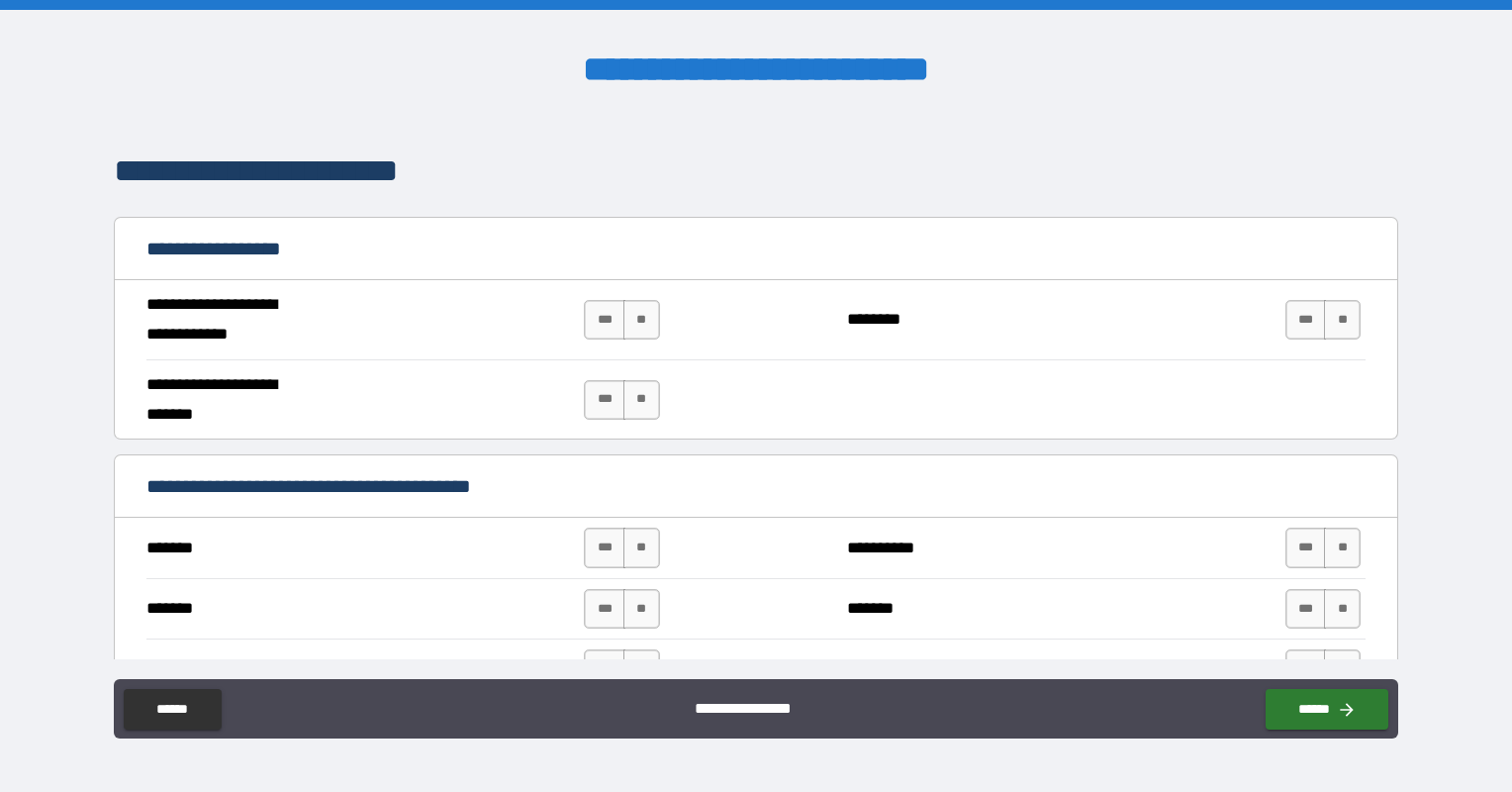 scroll, scrollTop: 1089, scrollLeft: 0, axis: vertical 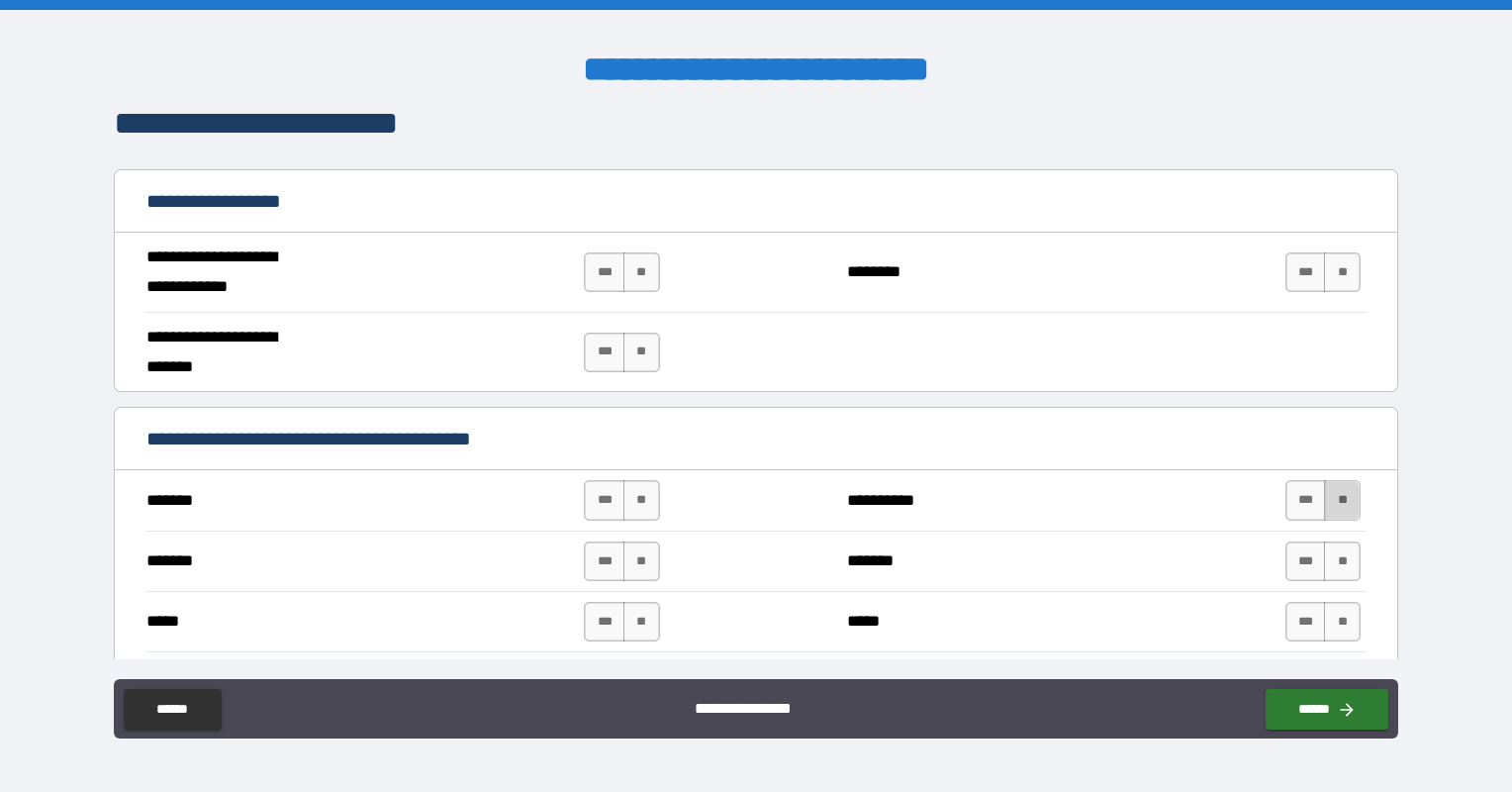 click on "**" at bounding box center [1342, 500] 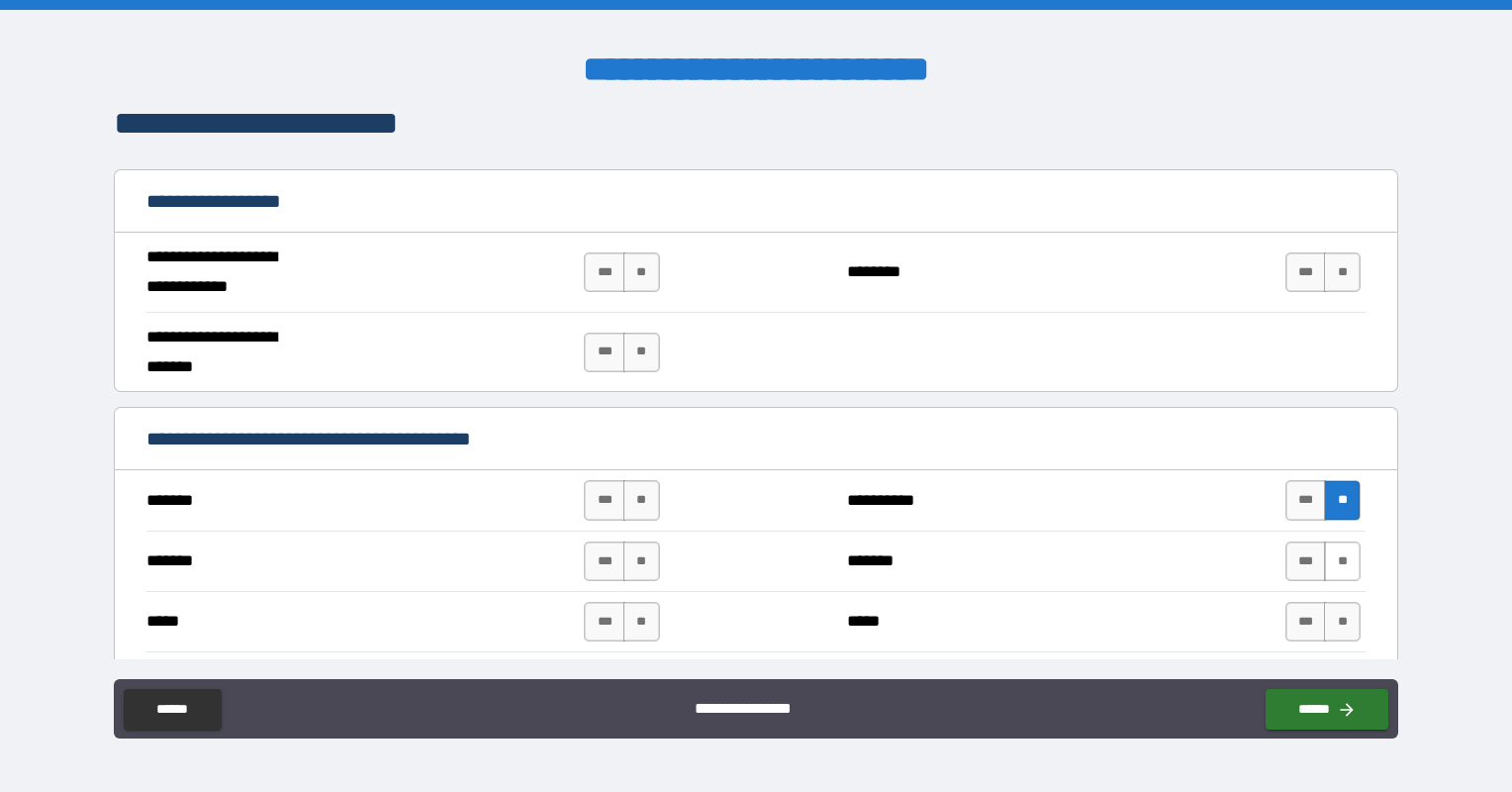 click on "**" at bounding box center (1342, 561) 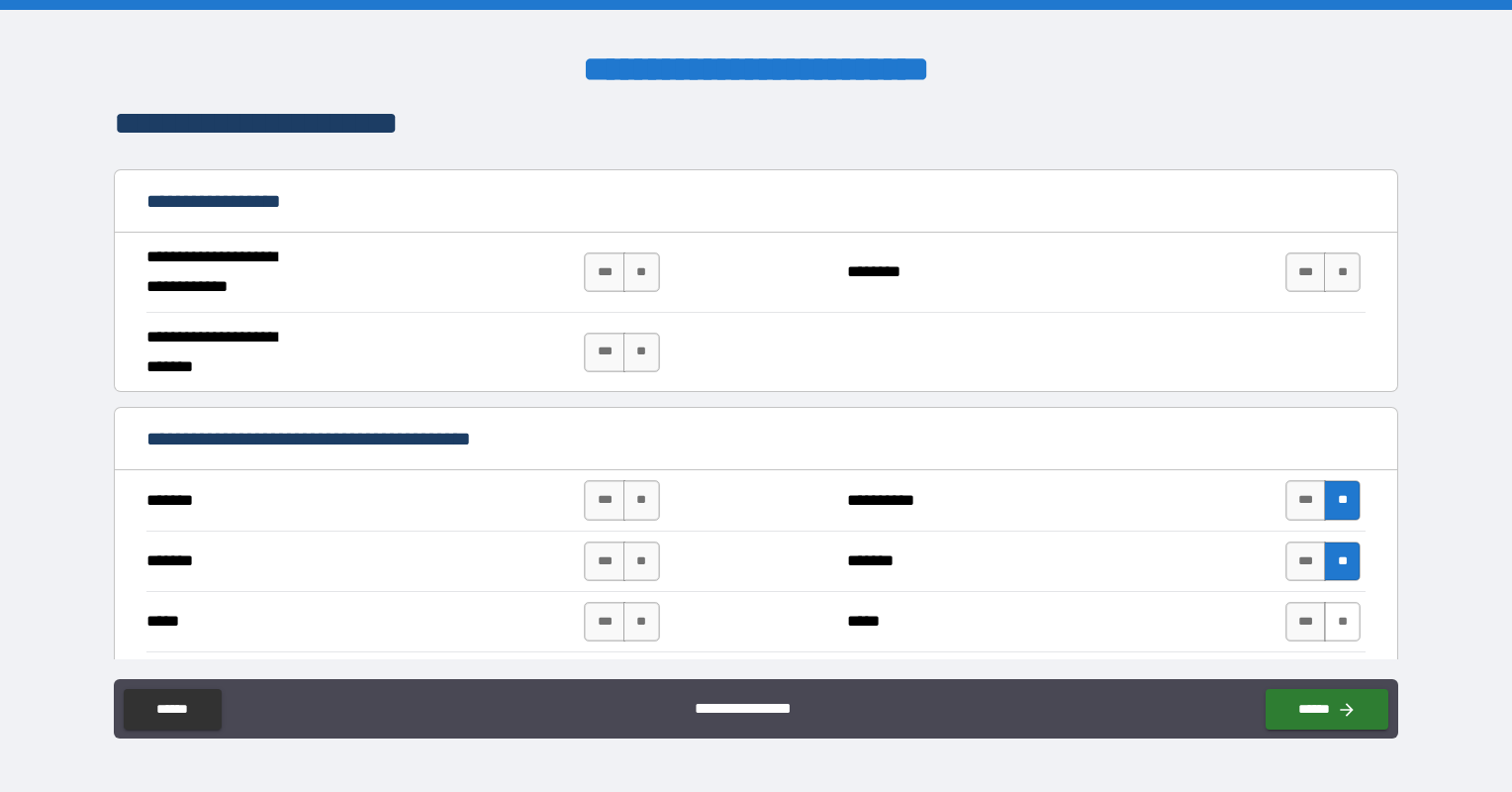 click on "**" at bounding box center (1342, 622) 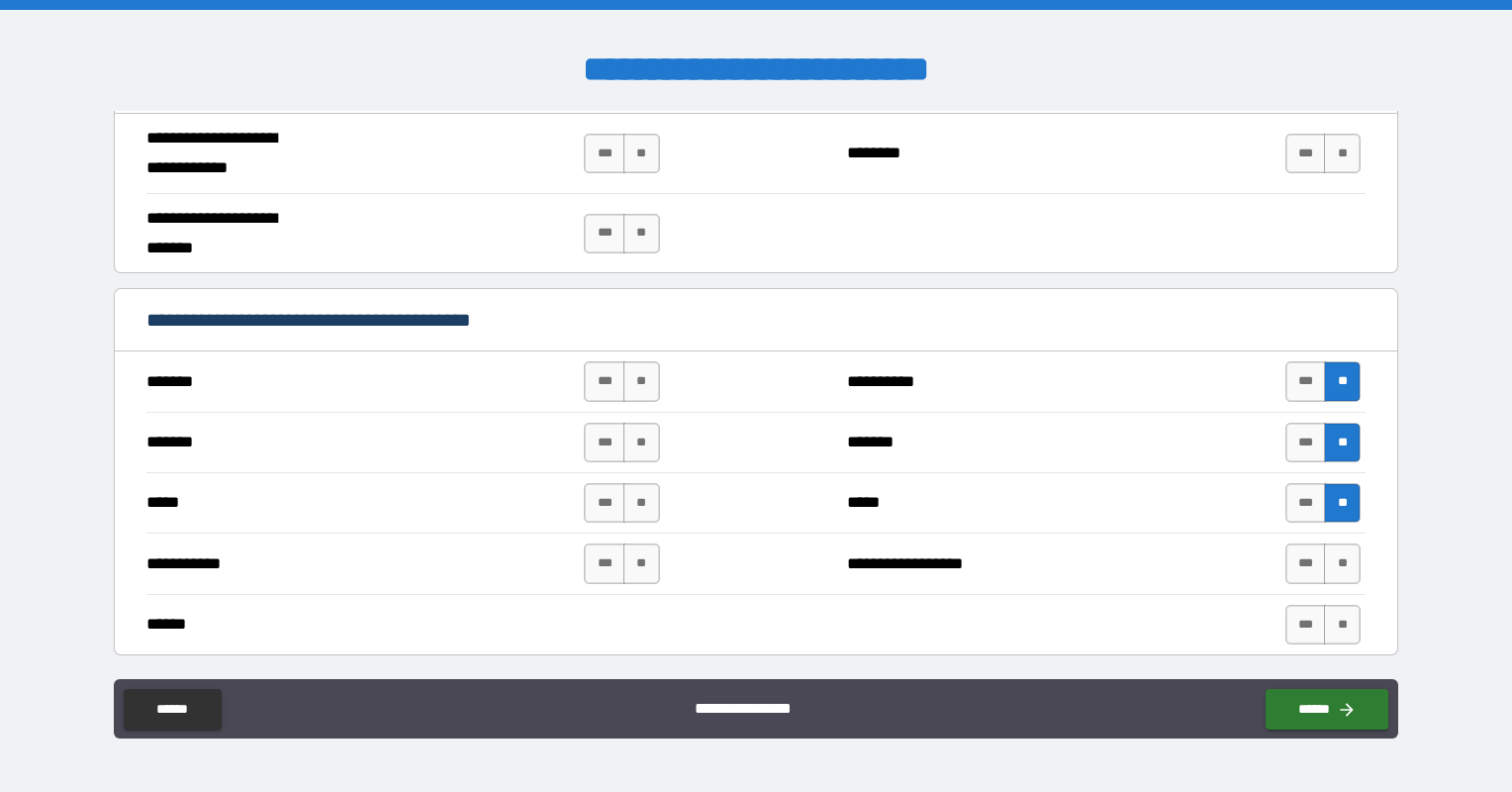 scroll, scrollTop: 1287, scrollLeft: 0, axis: vertical 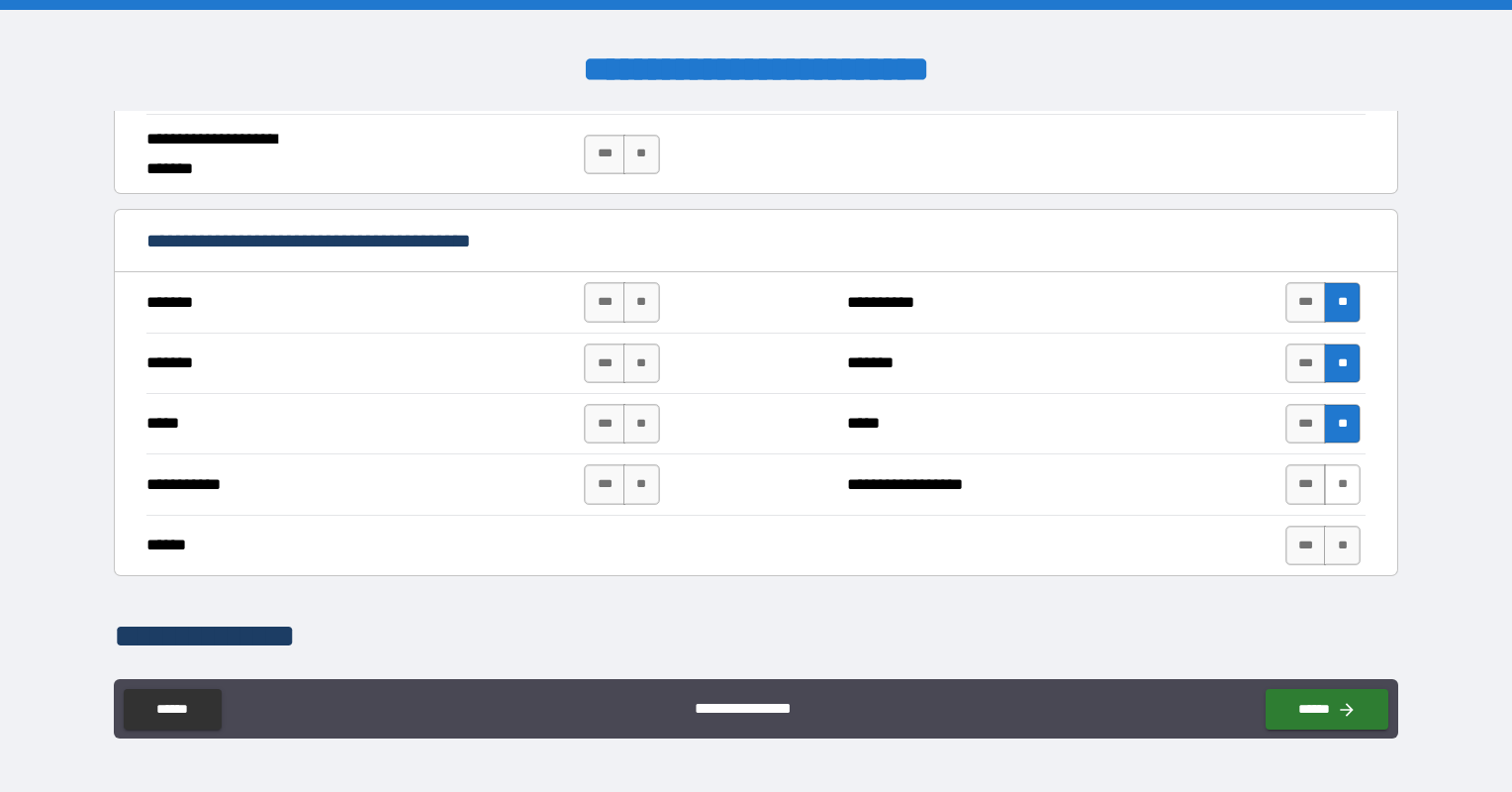 click on "**" at bounding box center [1342, 484] 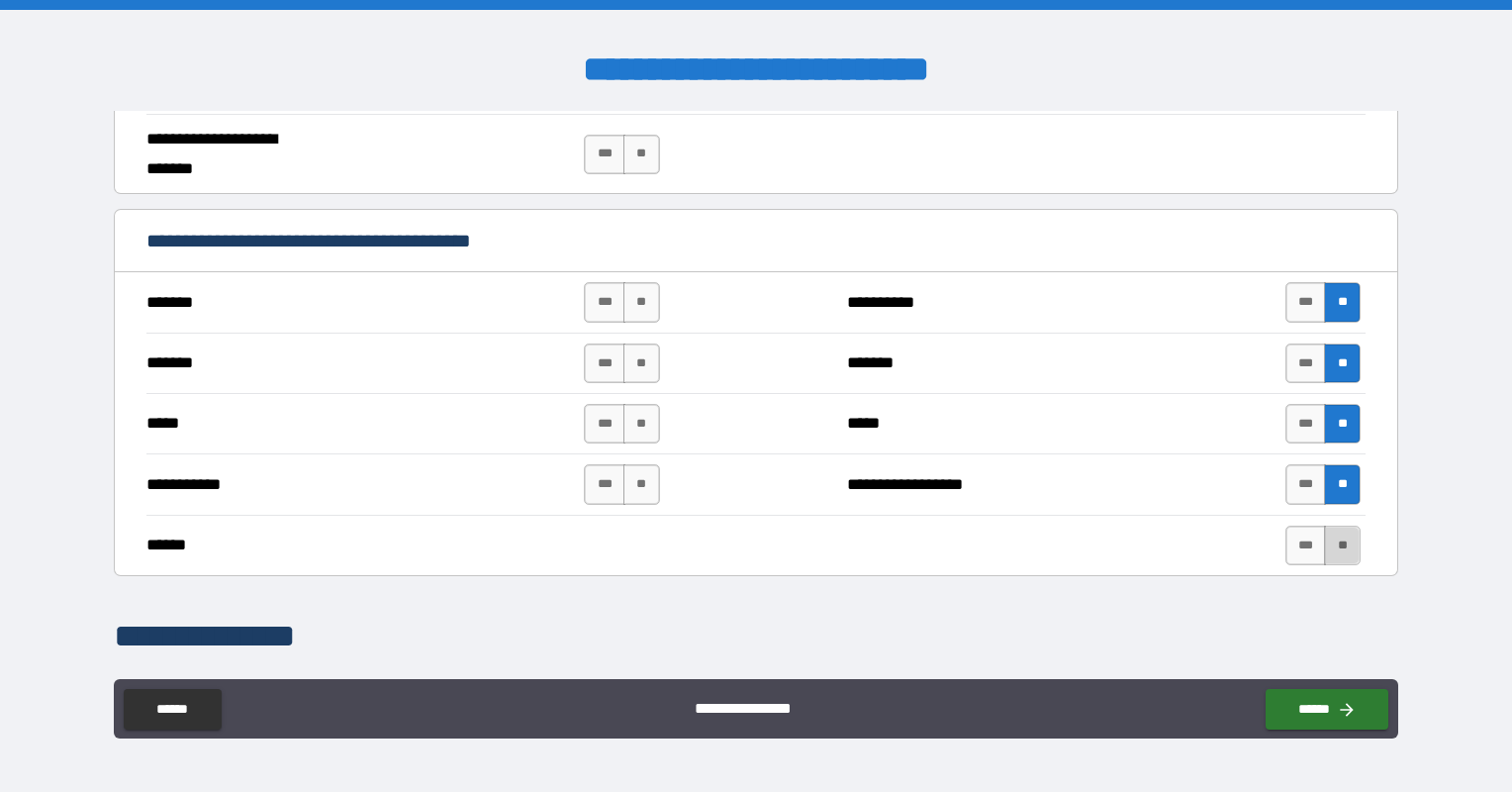 click on "**" at bounding box center [1342, 545] 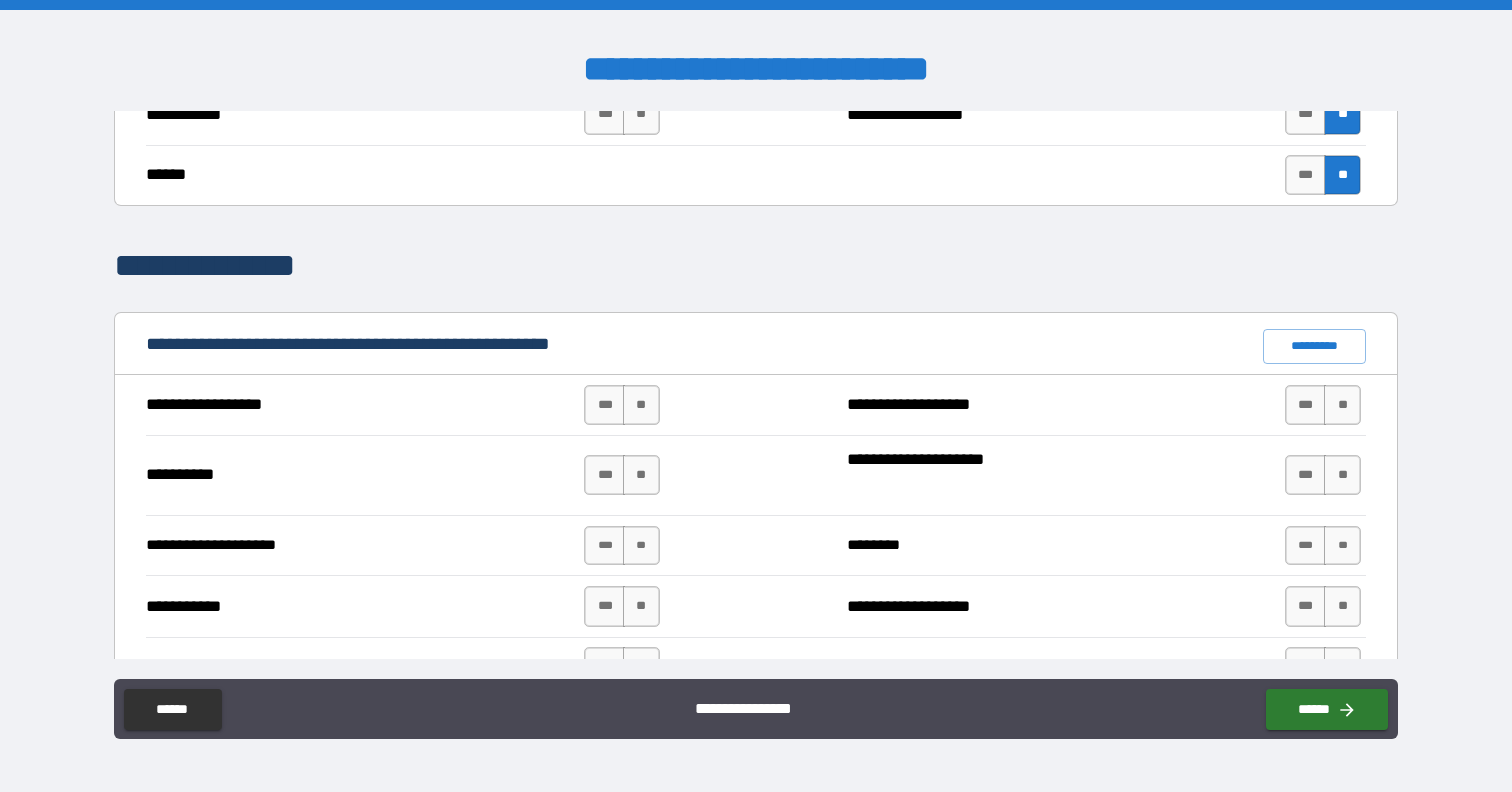 scroll, scrollTop: 1683, scrollLeft: 0, axis: vertical 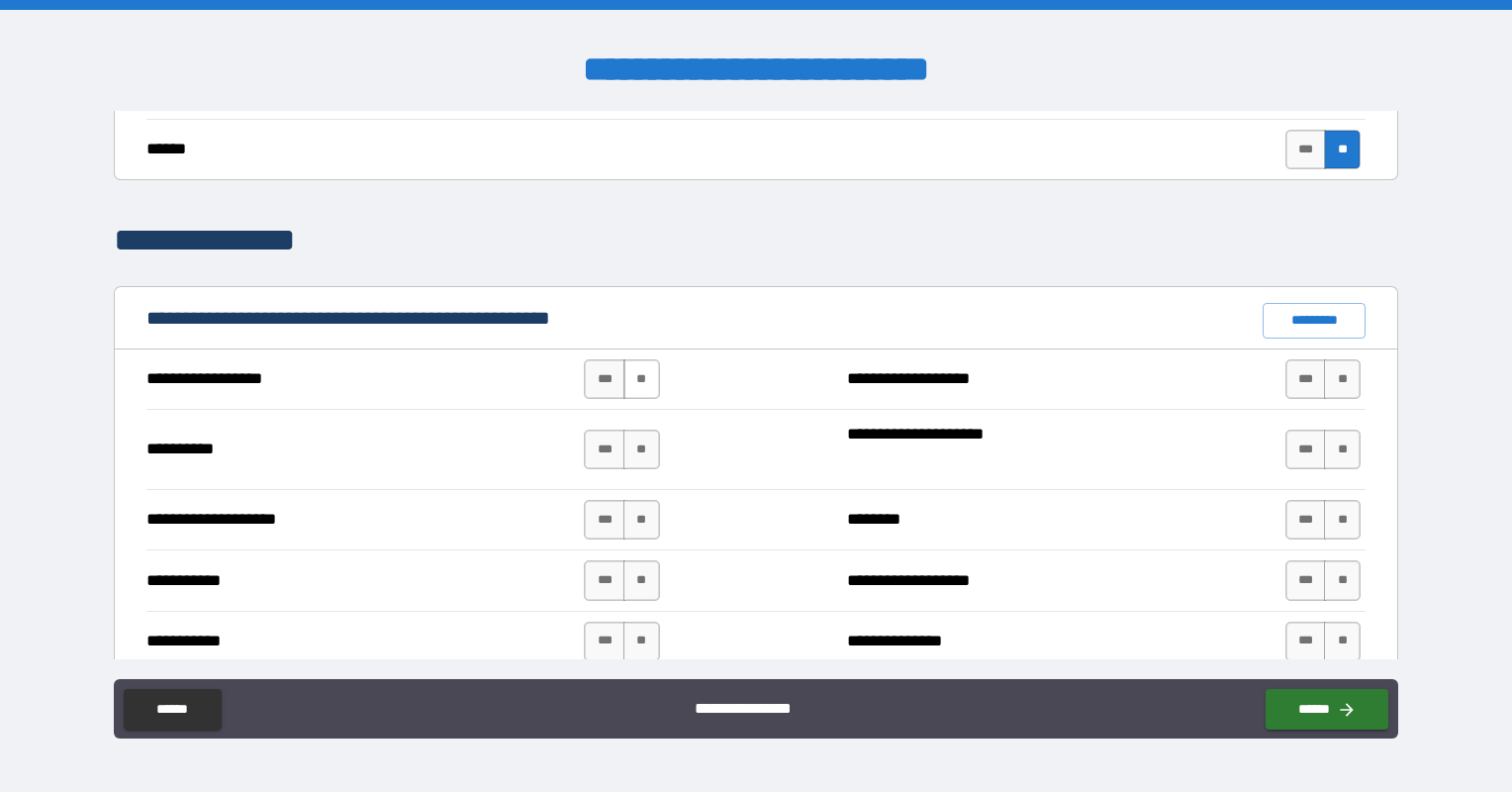 click on "**" at bounding box center [641, 379] 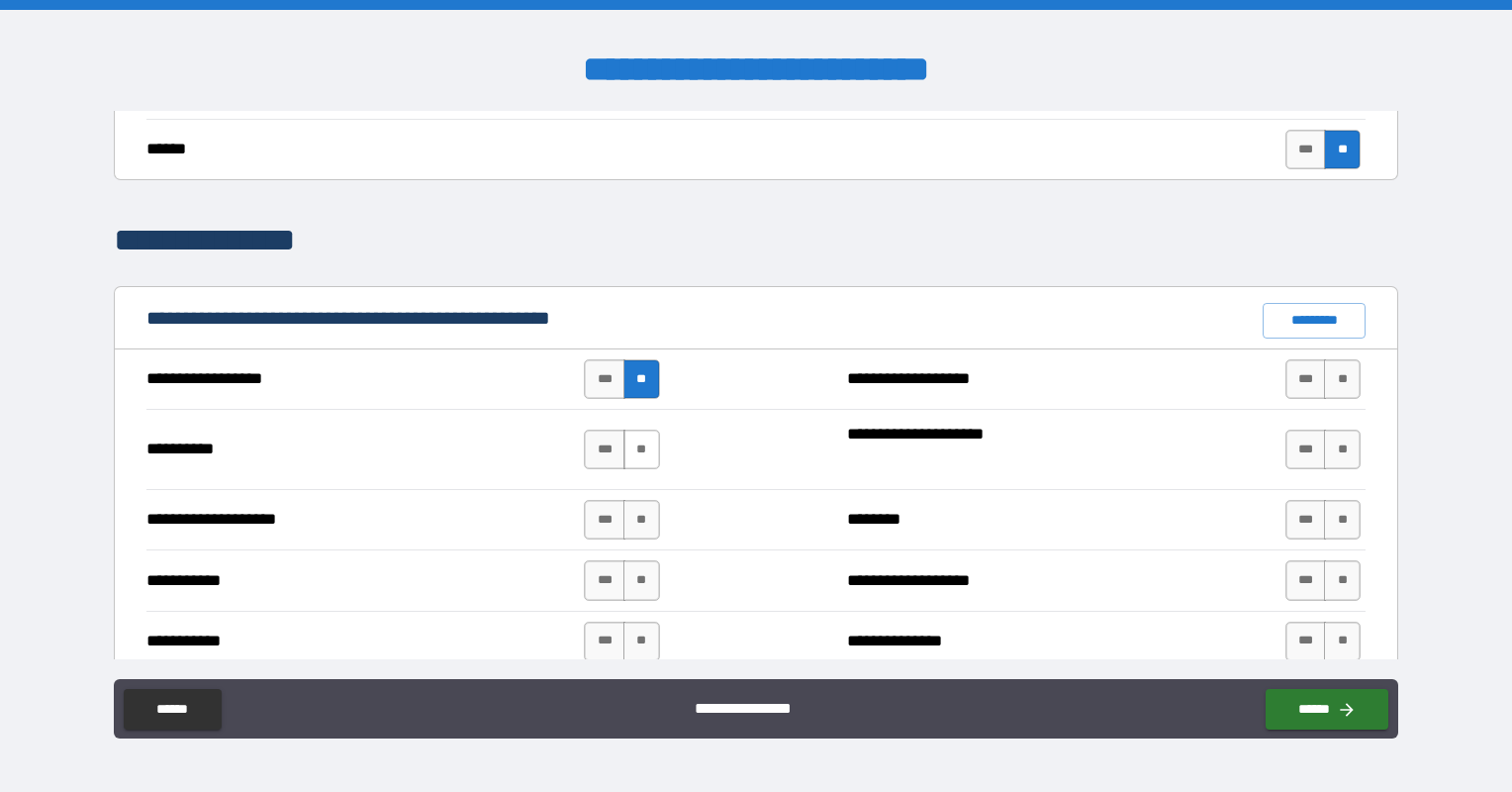 click on "**" at bounding box center (641, 449) 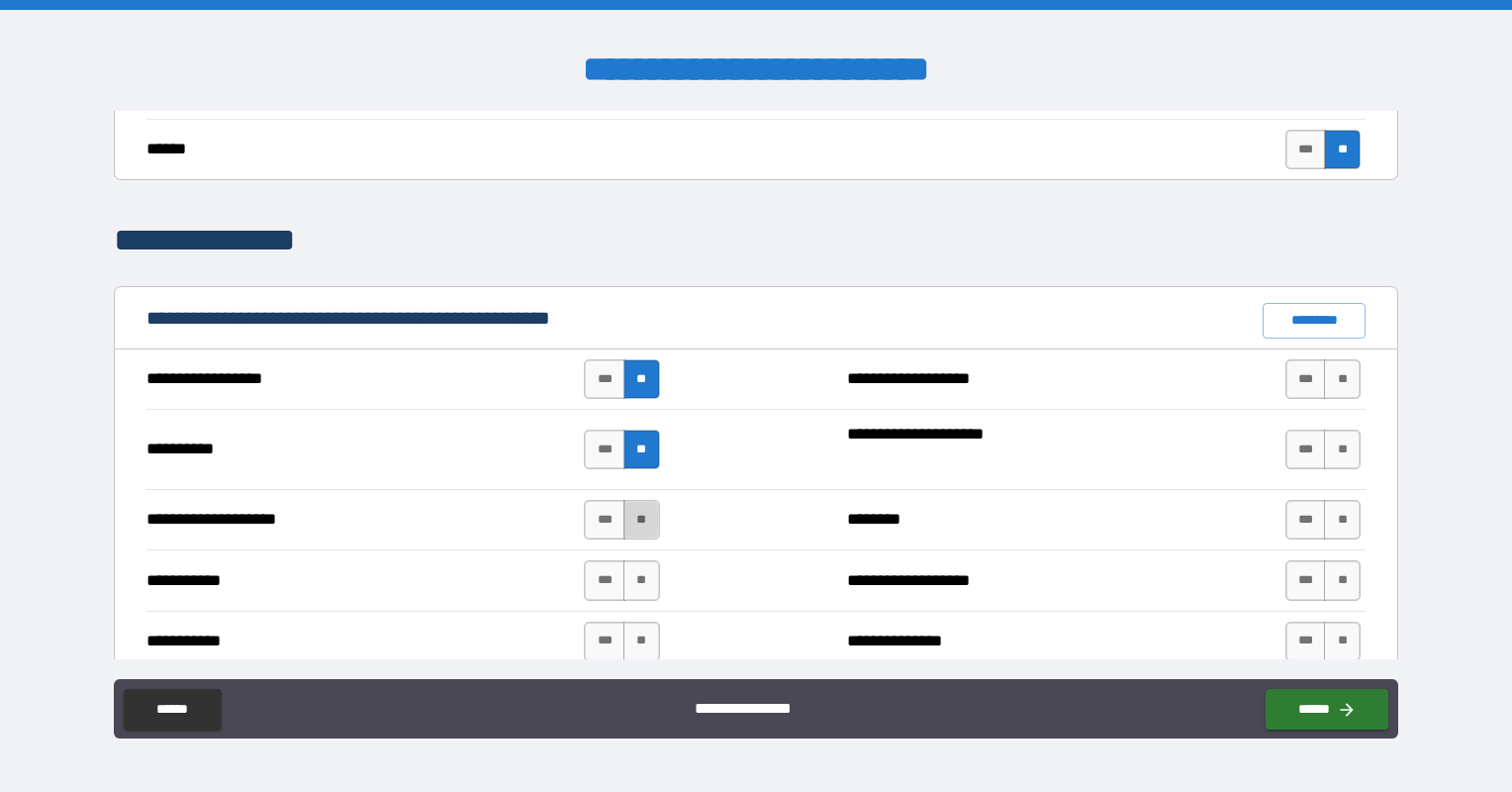 click on "**" at bounding box center (641, 520) 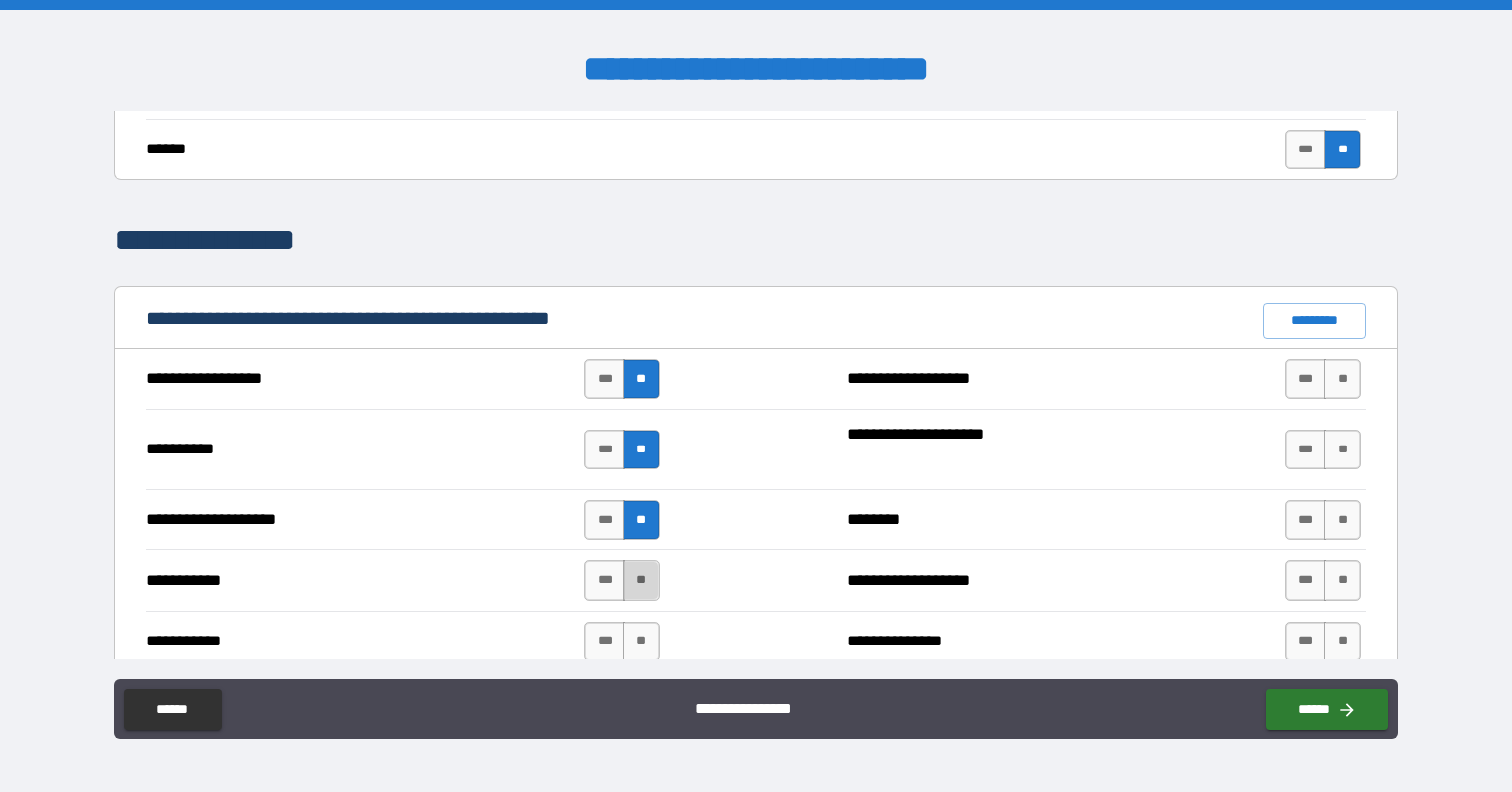 click on "**" at bounding box center [641, 580] 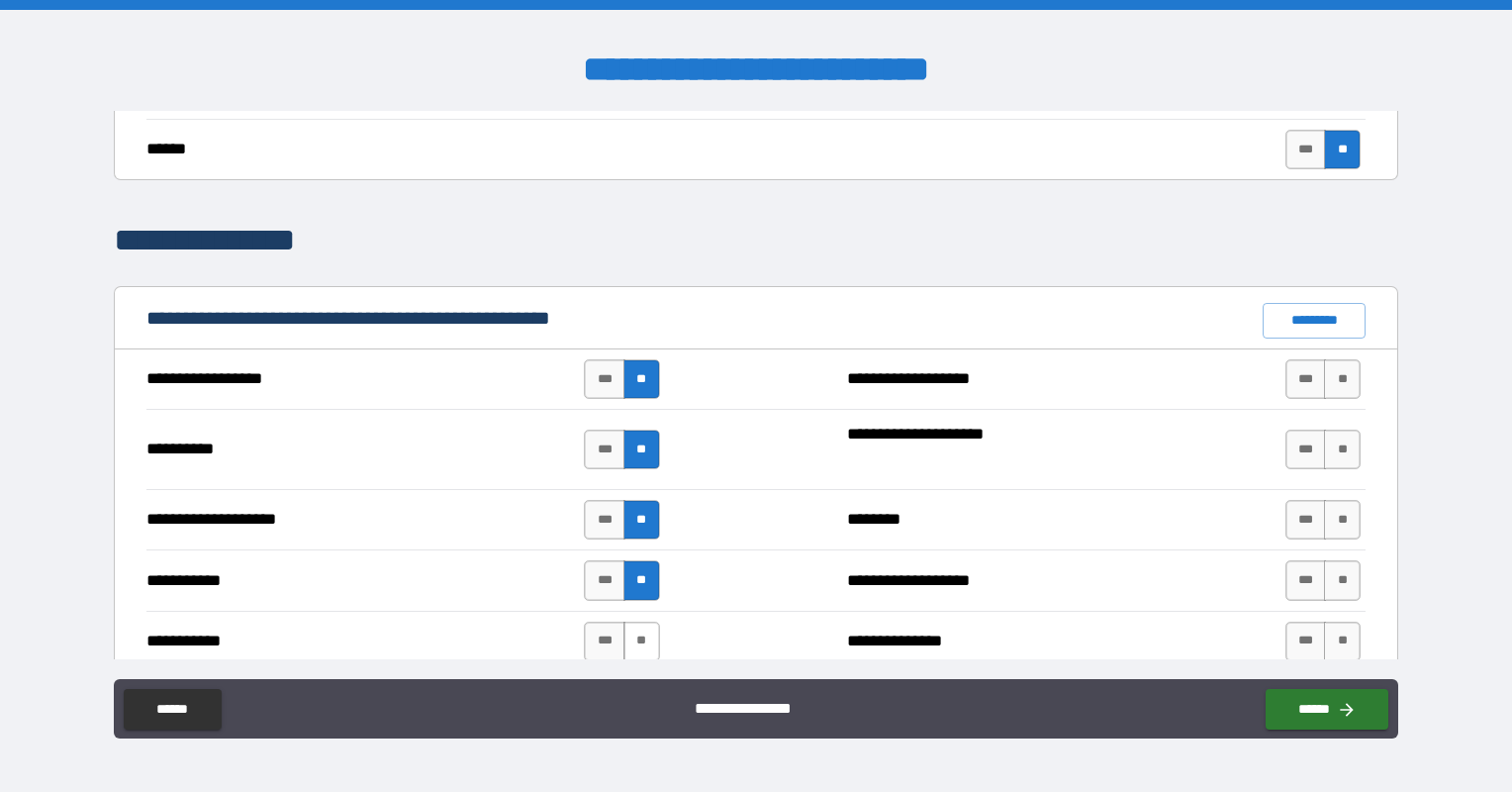 click on "**" at bounding box center [641, 642] 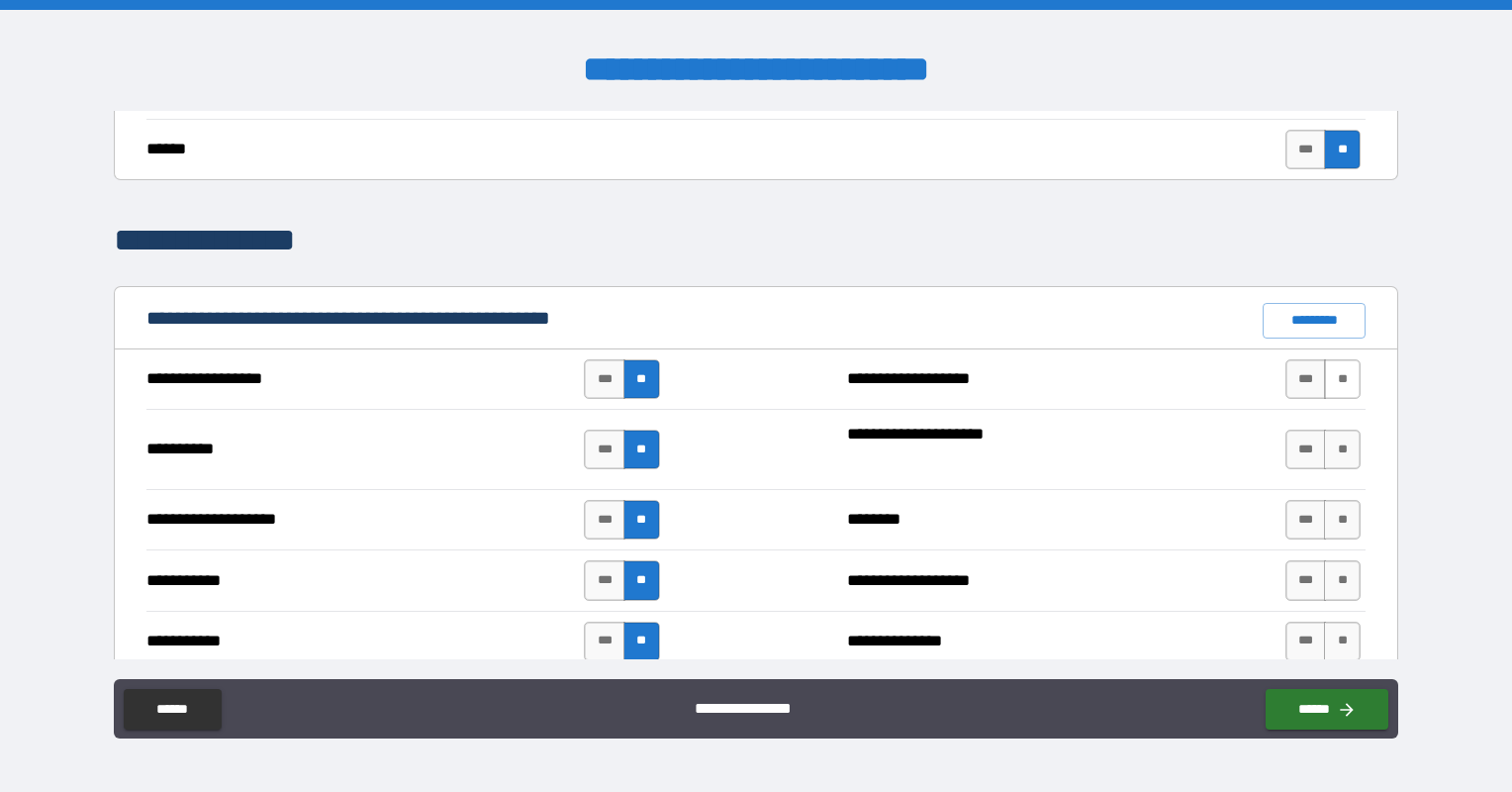 click on "**" at bounding box center (1342, 379) 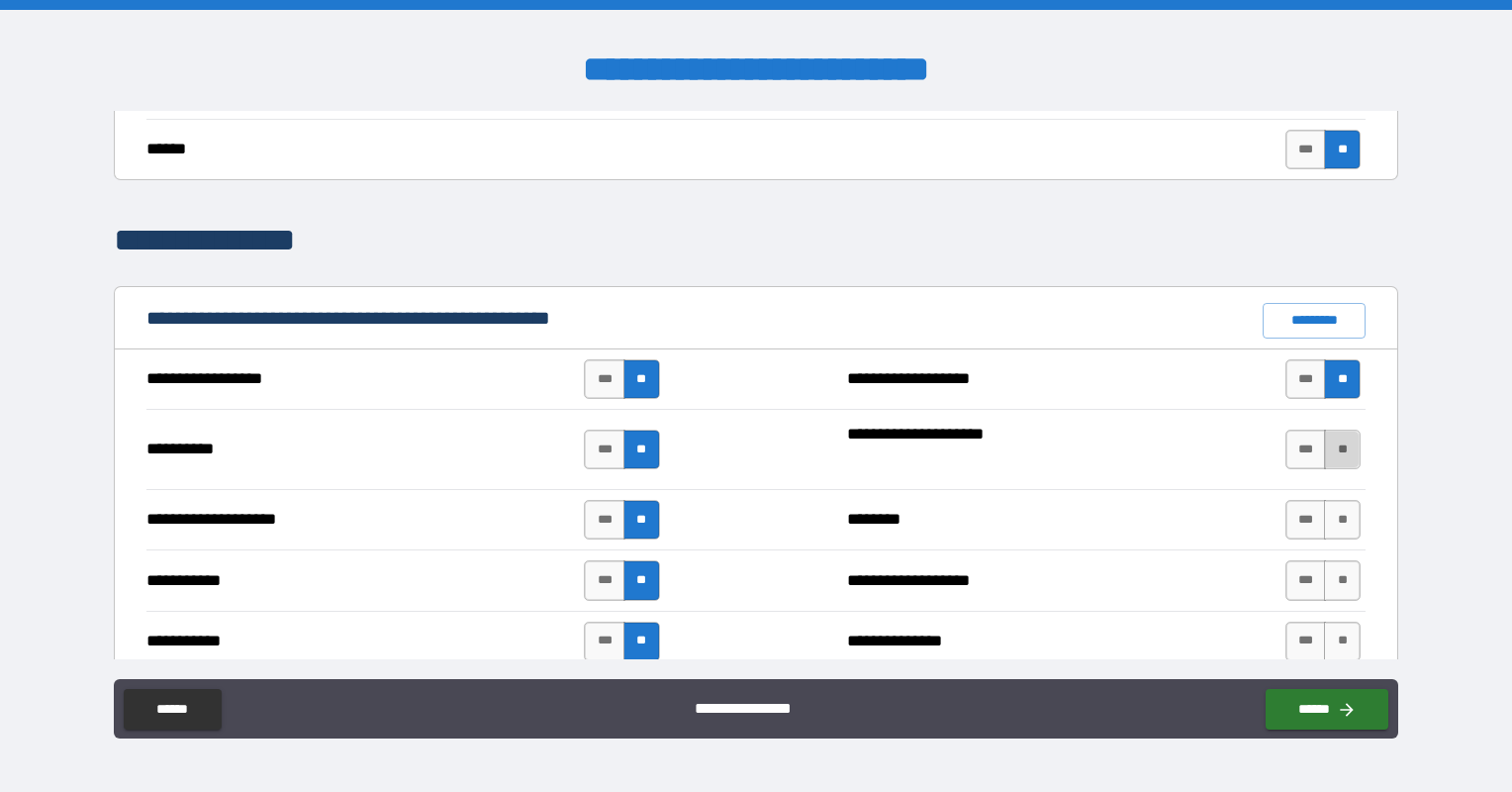 click on "**" at bounding box center [1342, 449] 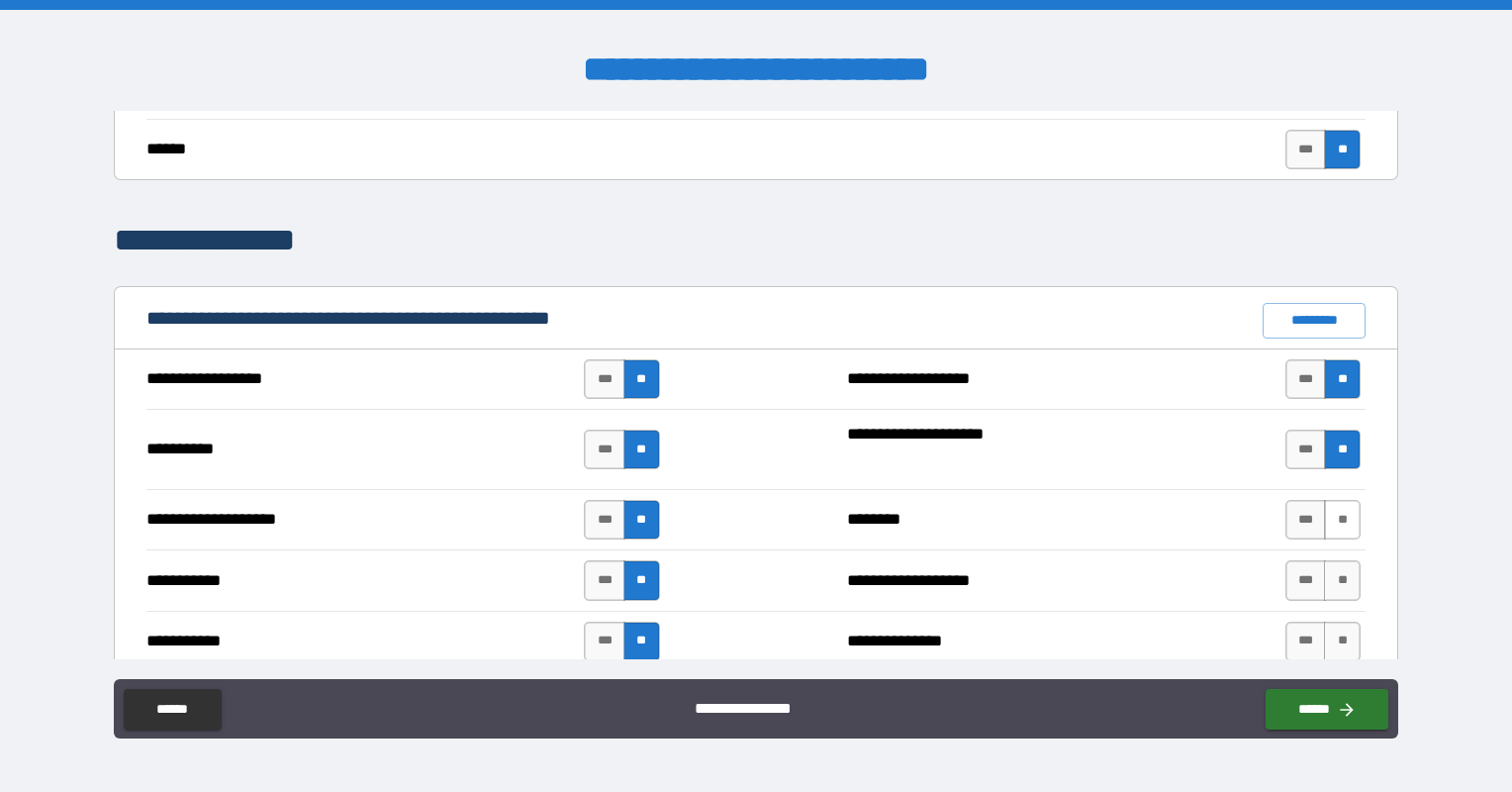 click on "**" at bounding box center (1342, 520) 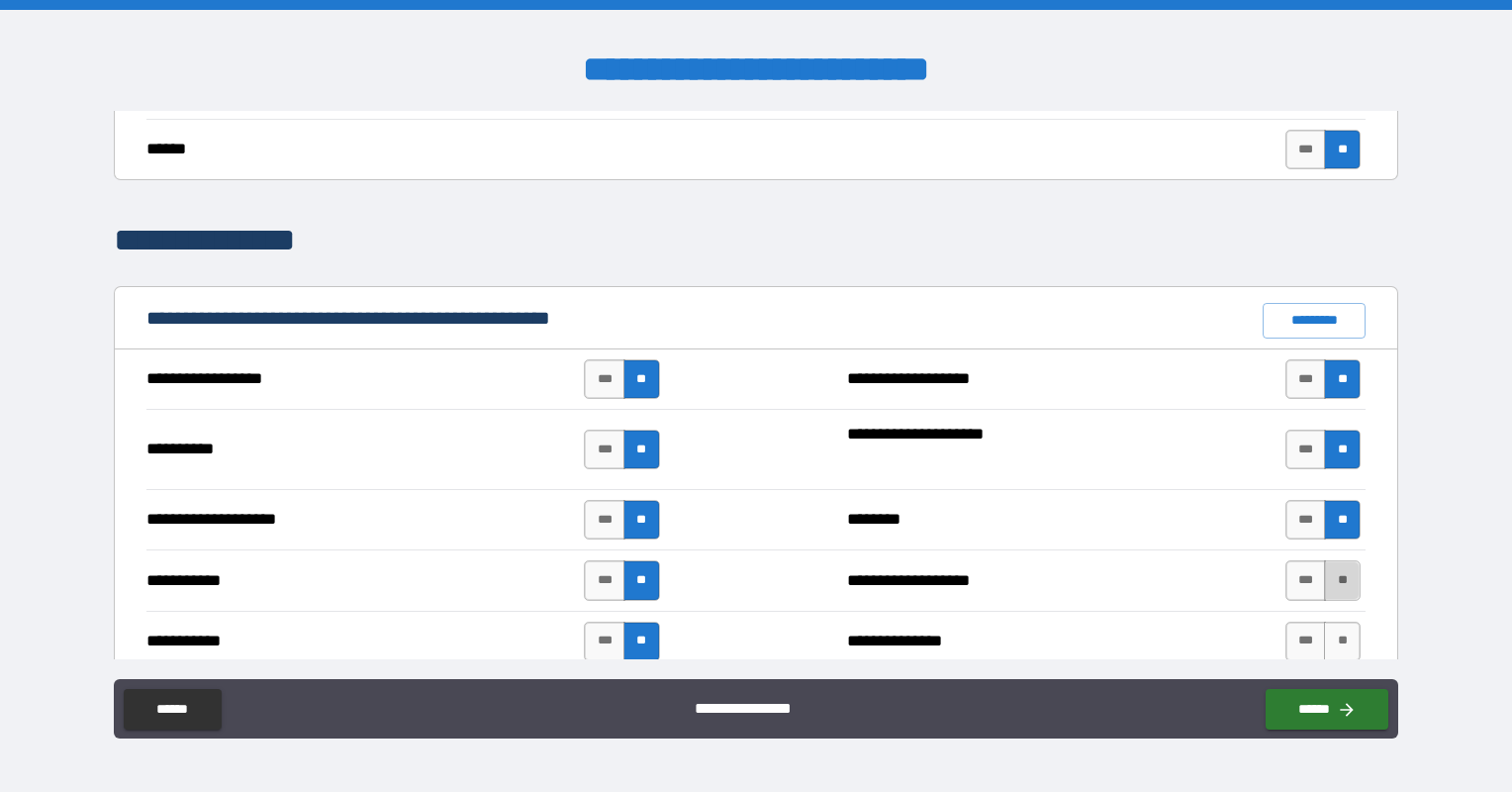 click on "**" at bounding box center (1342, 580) 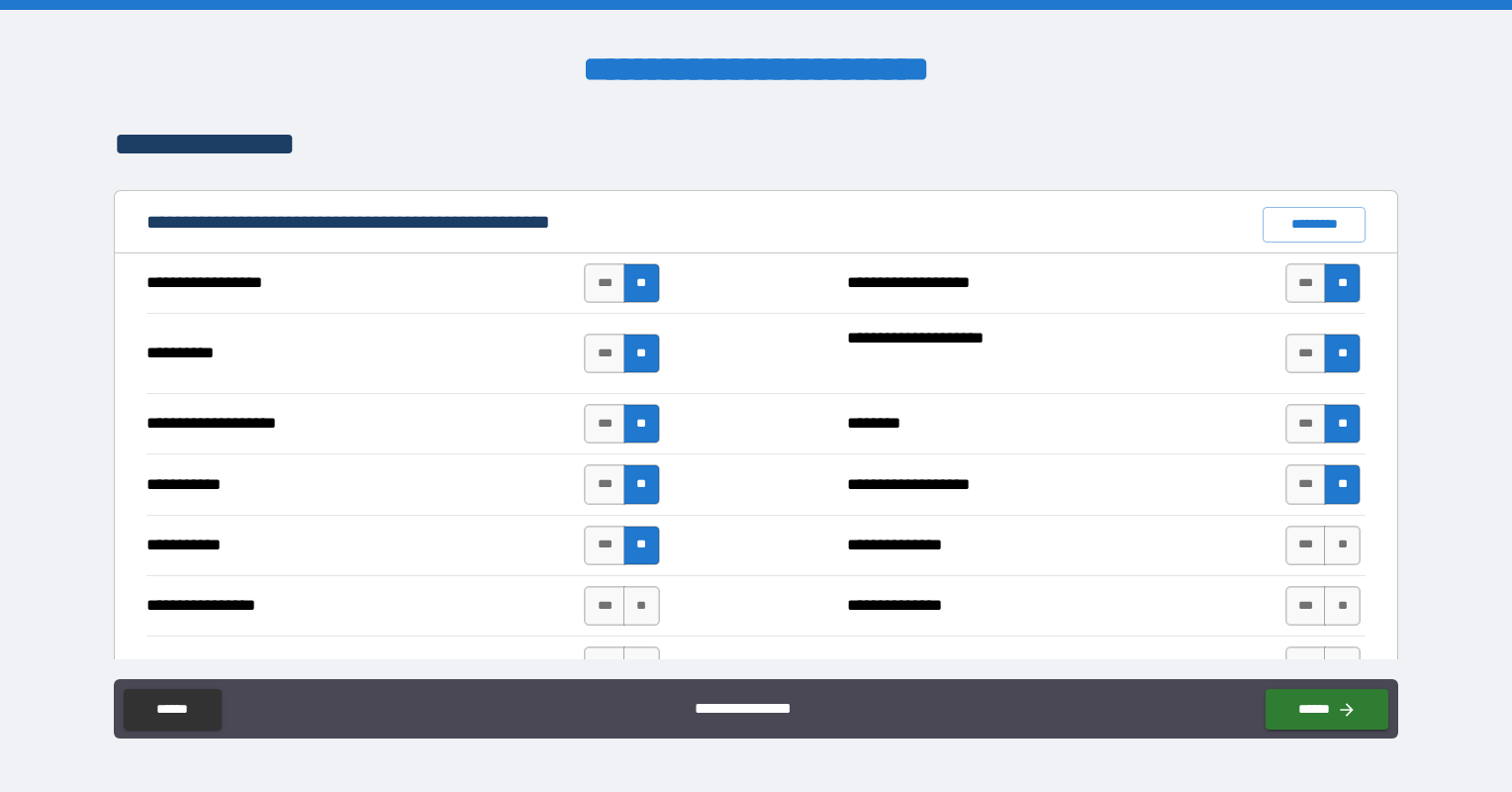 scroll, scrollTop: 1782, scrollLeft: 0, axis: vertical 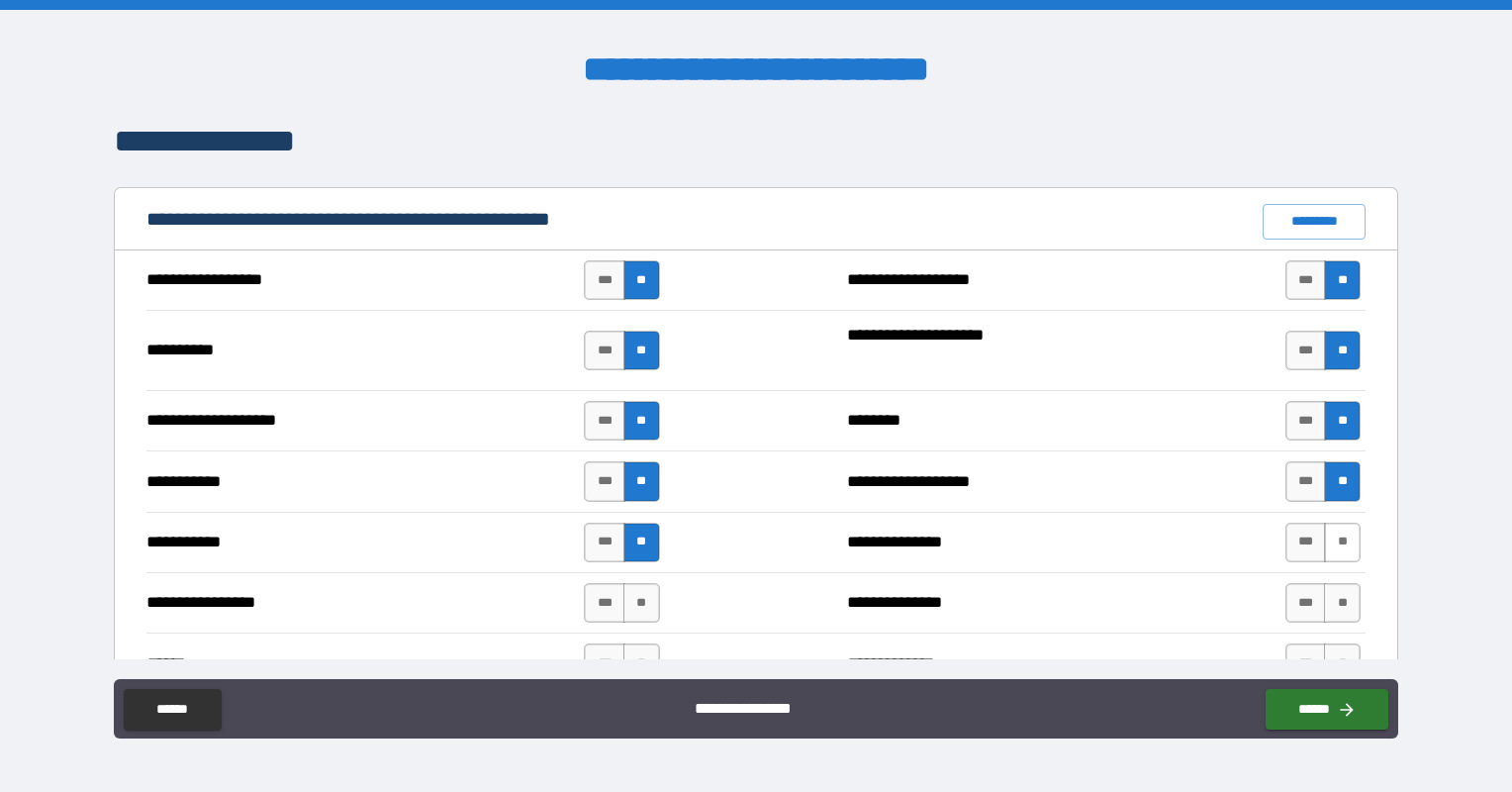 click on "**" at bounding box center [1342, 543] 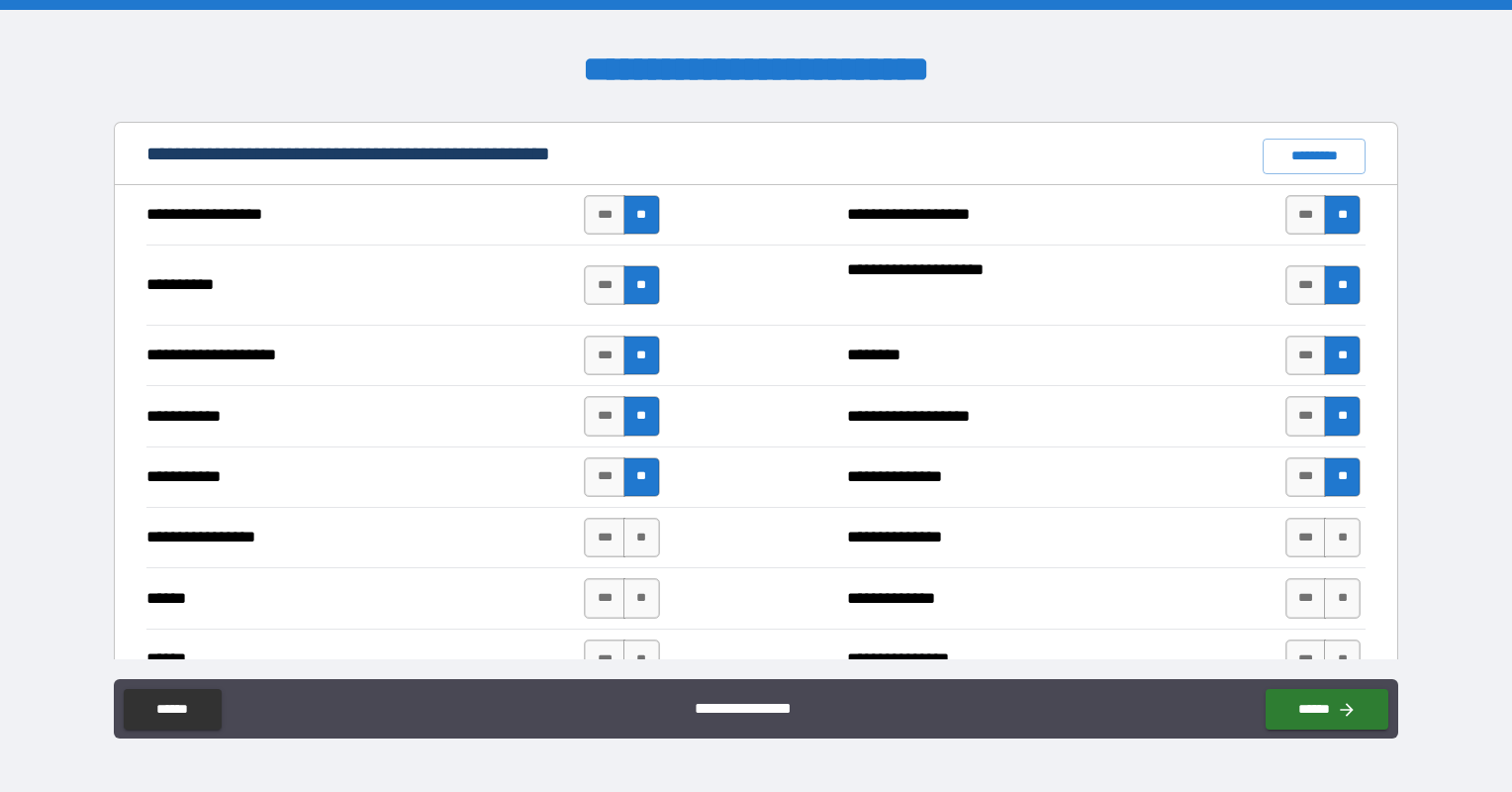 scroll, scrollTop: 1881, scrollLeft: 0, axis: vertical 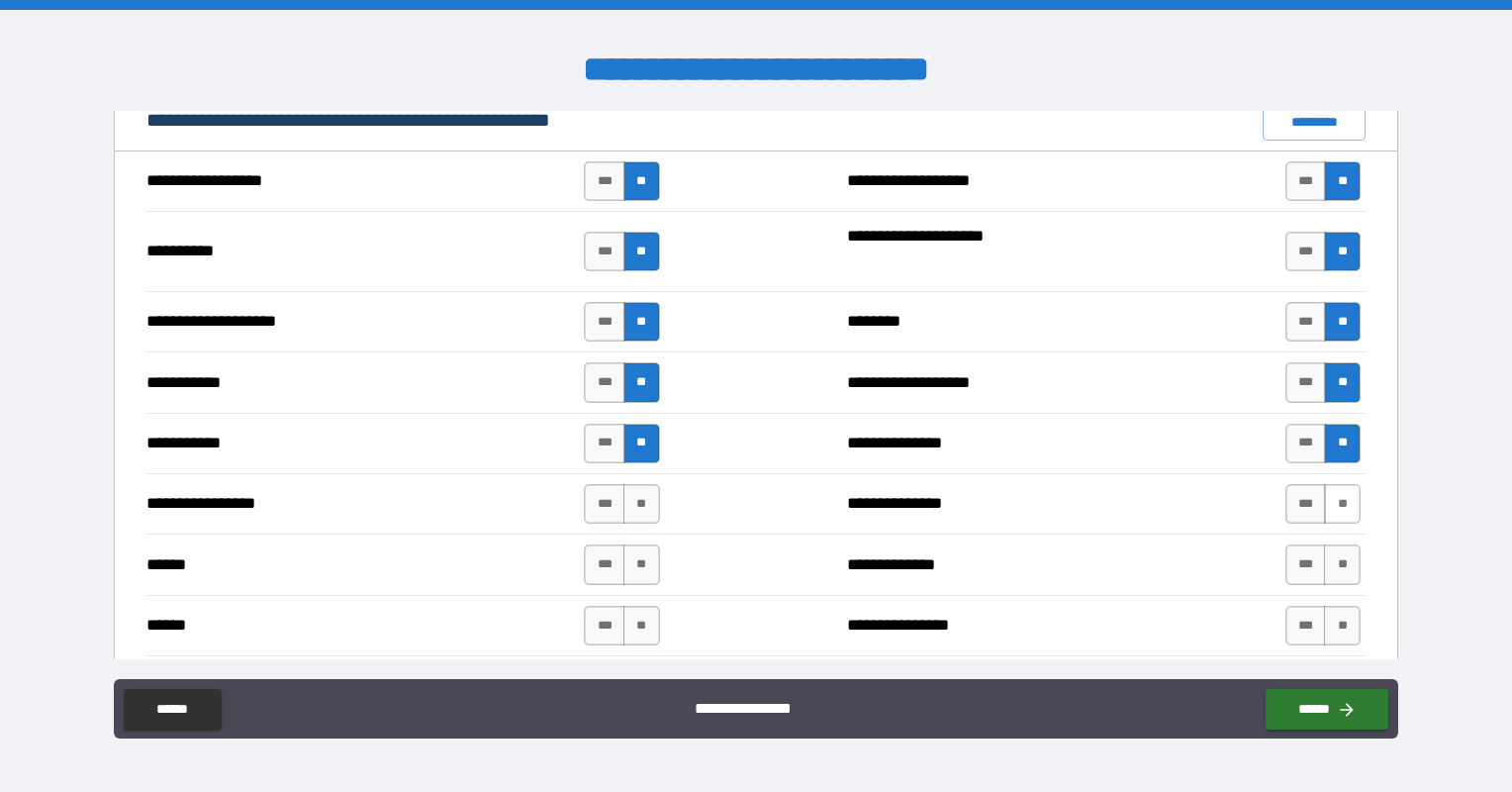click on "**" at bounding box center (1342, 504) 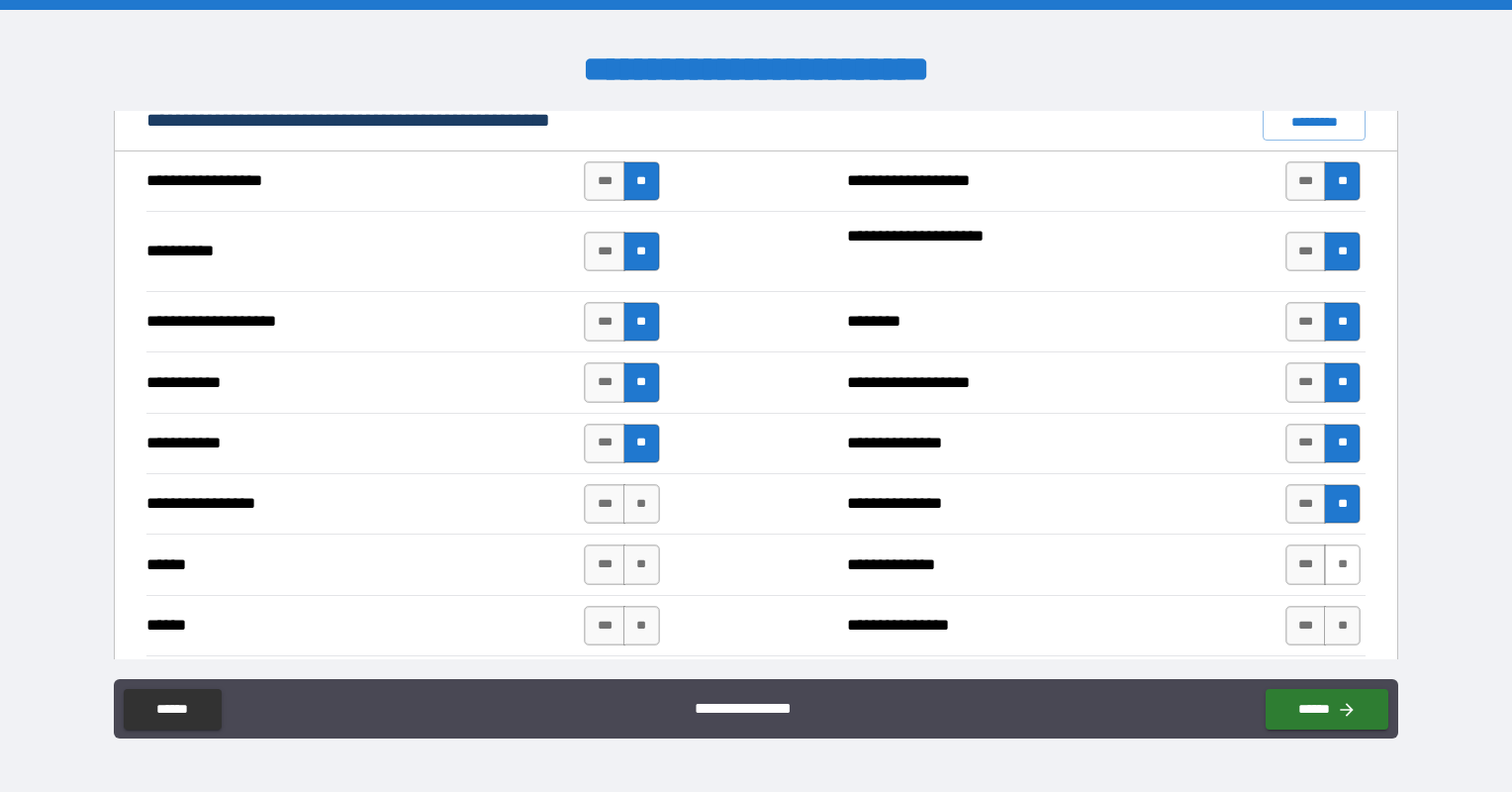 click on "**" at bounding box center (1342, 564) 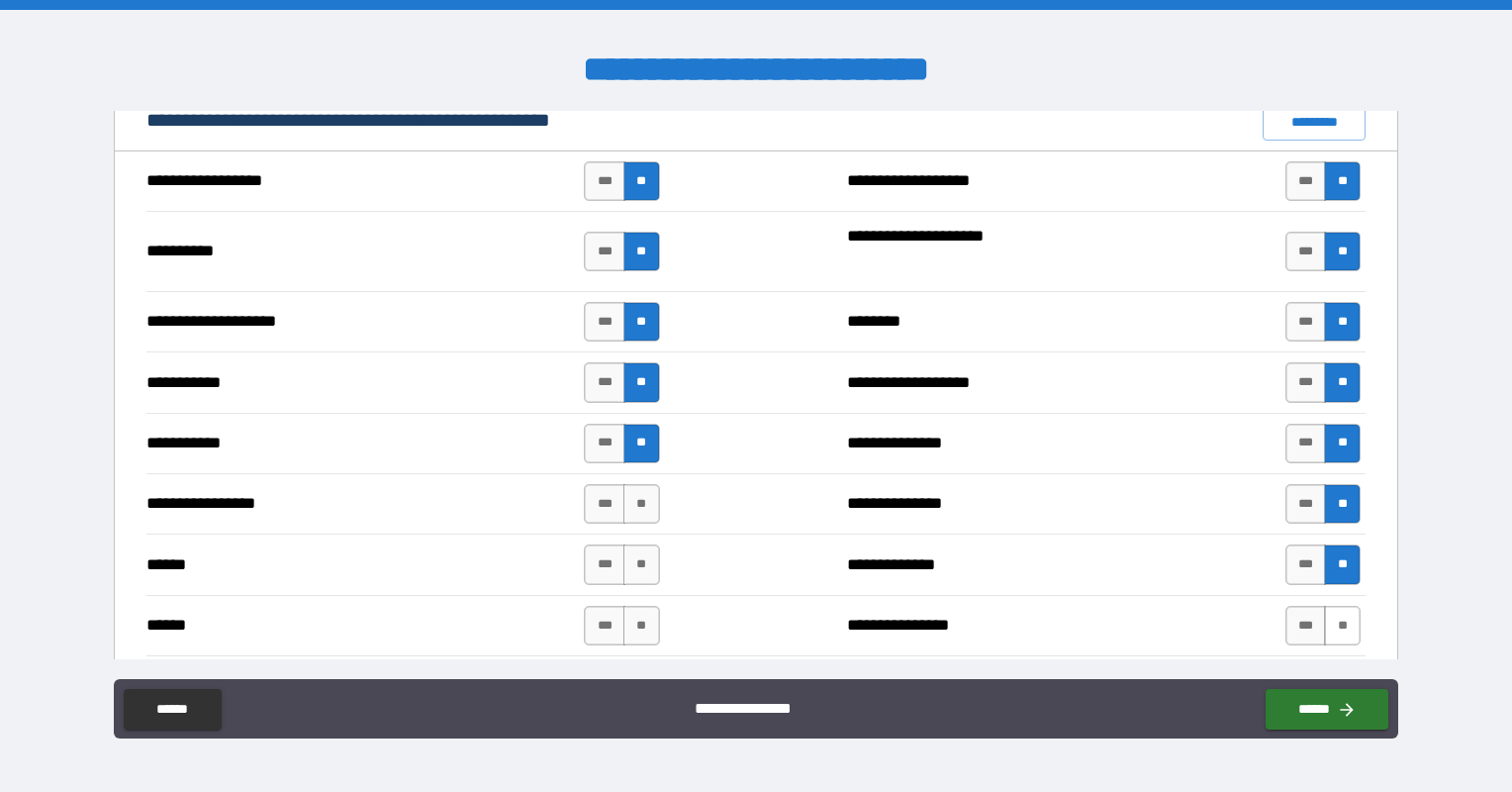 click on "**" at bounding box center [1342, 626] 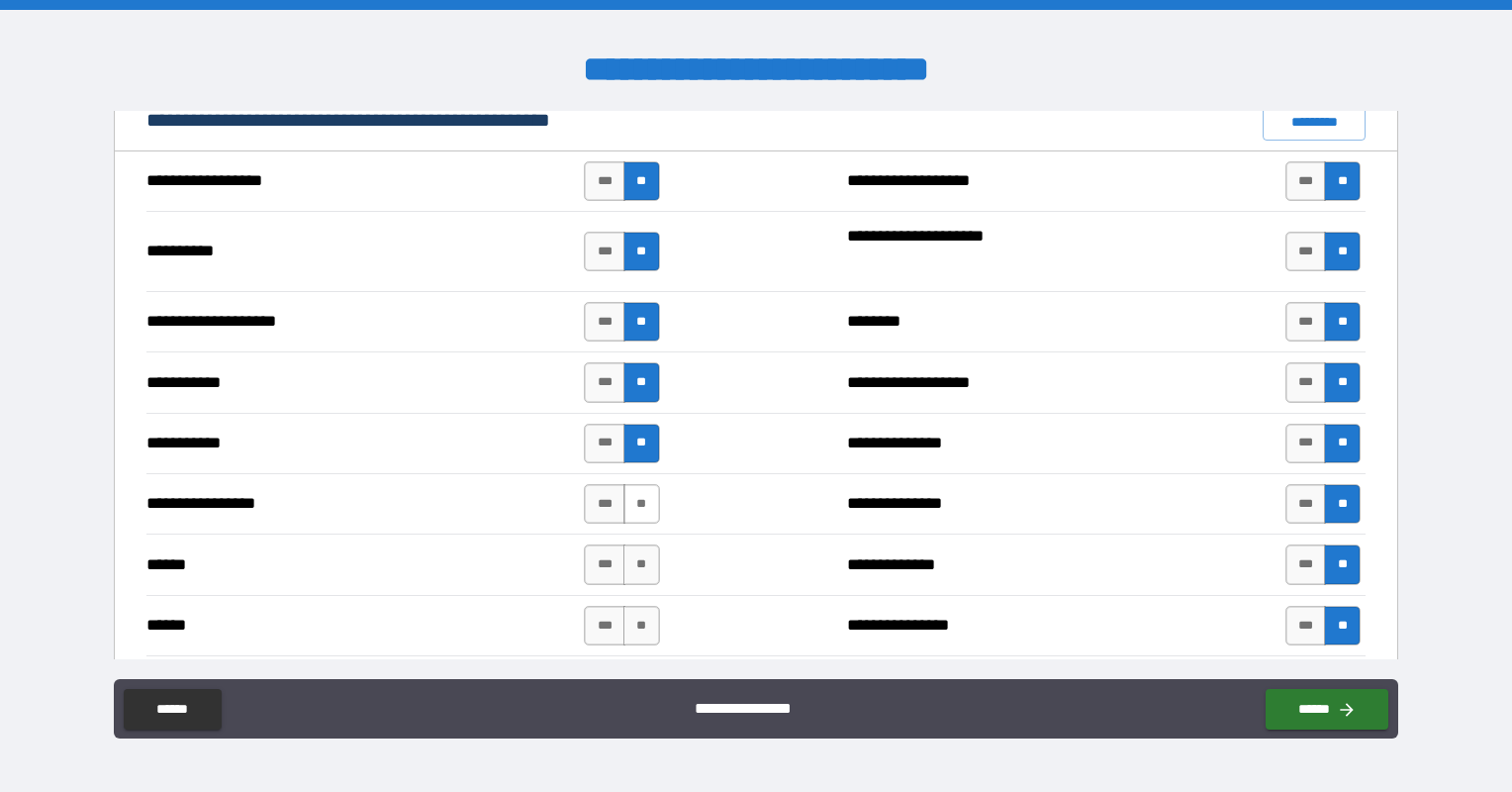 click on "**" at bounding box center (641, 504) 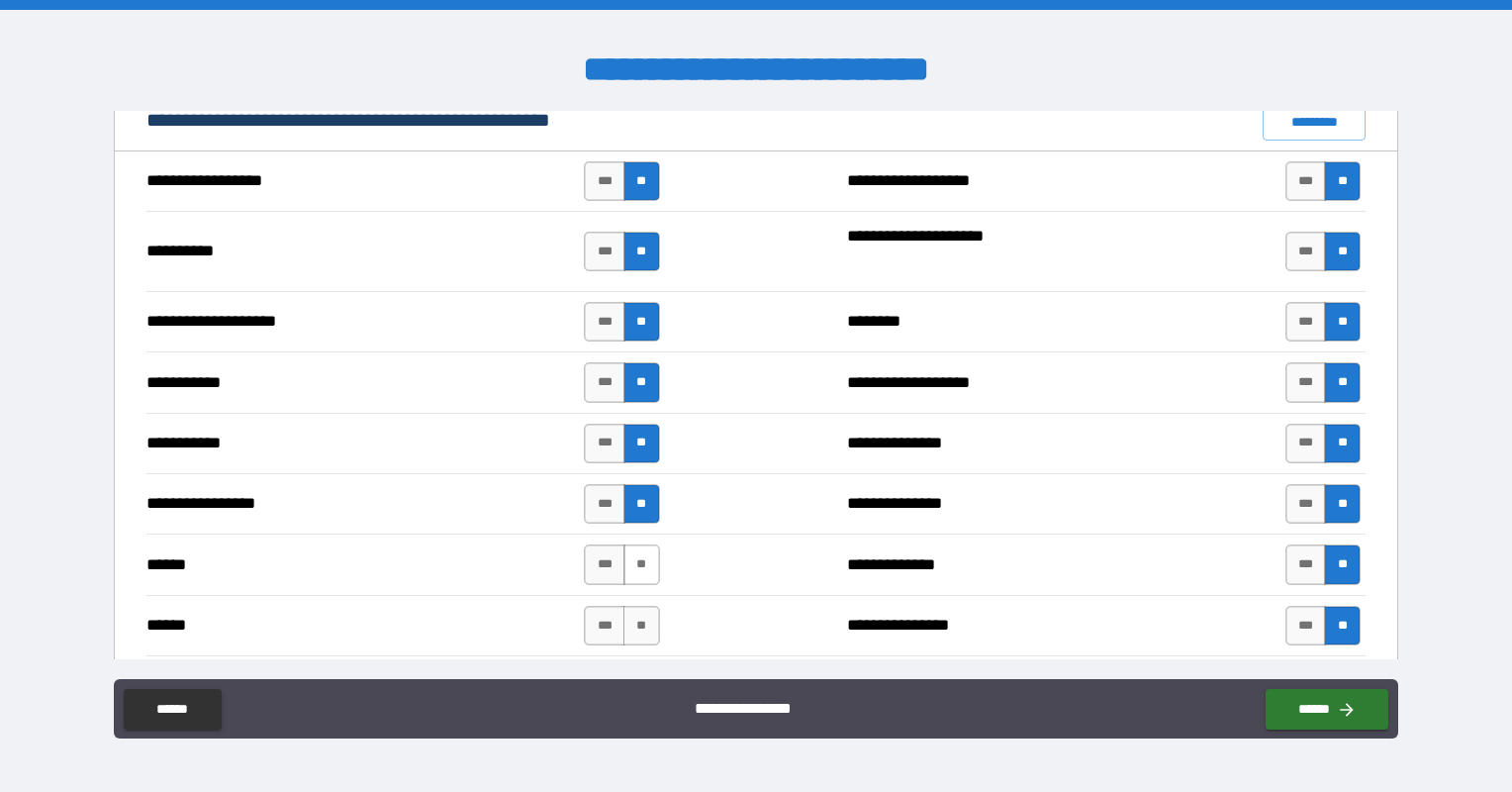 click on "**" at bounding box center (641, 564) 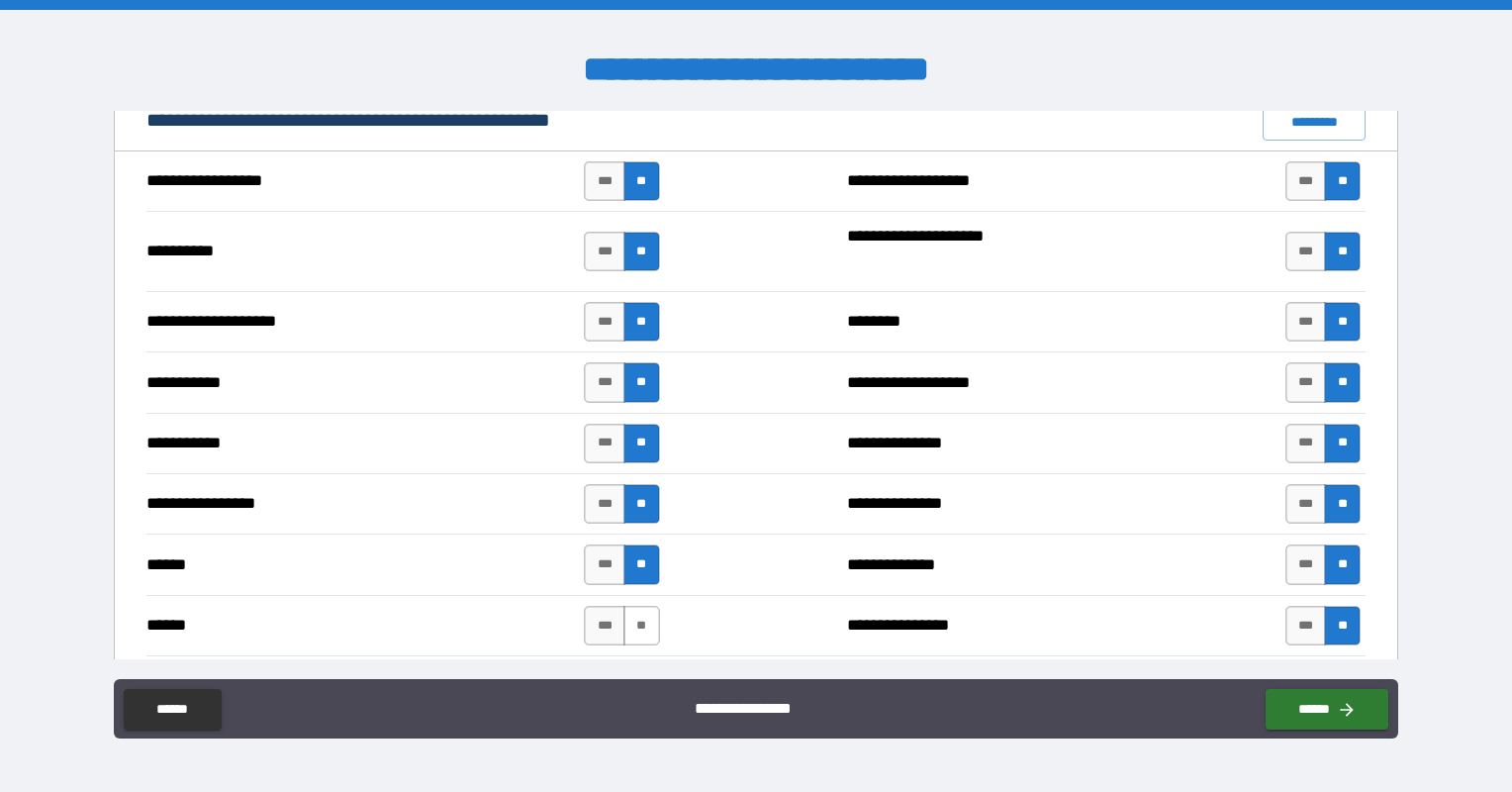 click on "**" at bounding box center [641, 626] 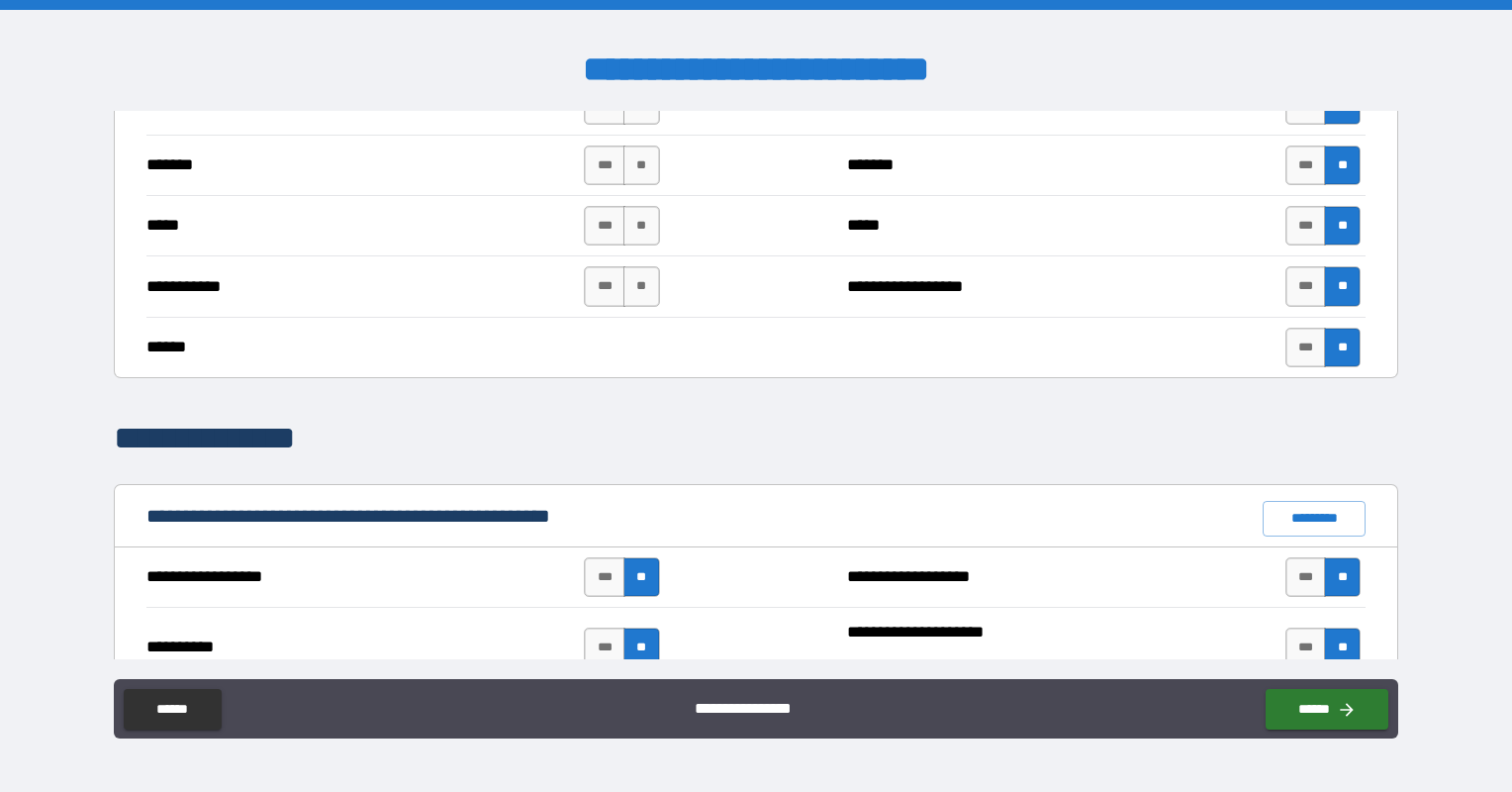 scroll, scrollTop: 1980, scrollLeft: 0, axis: vertical 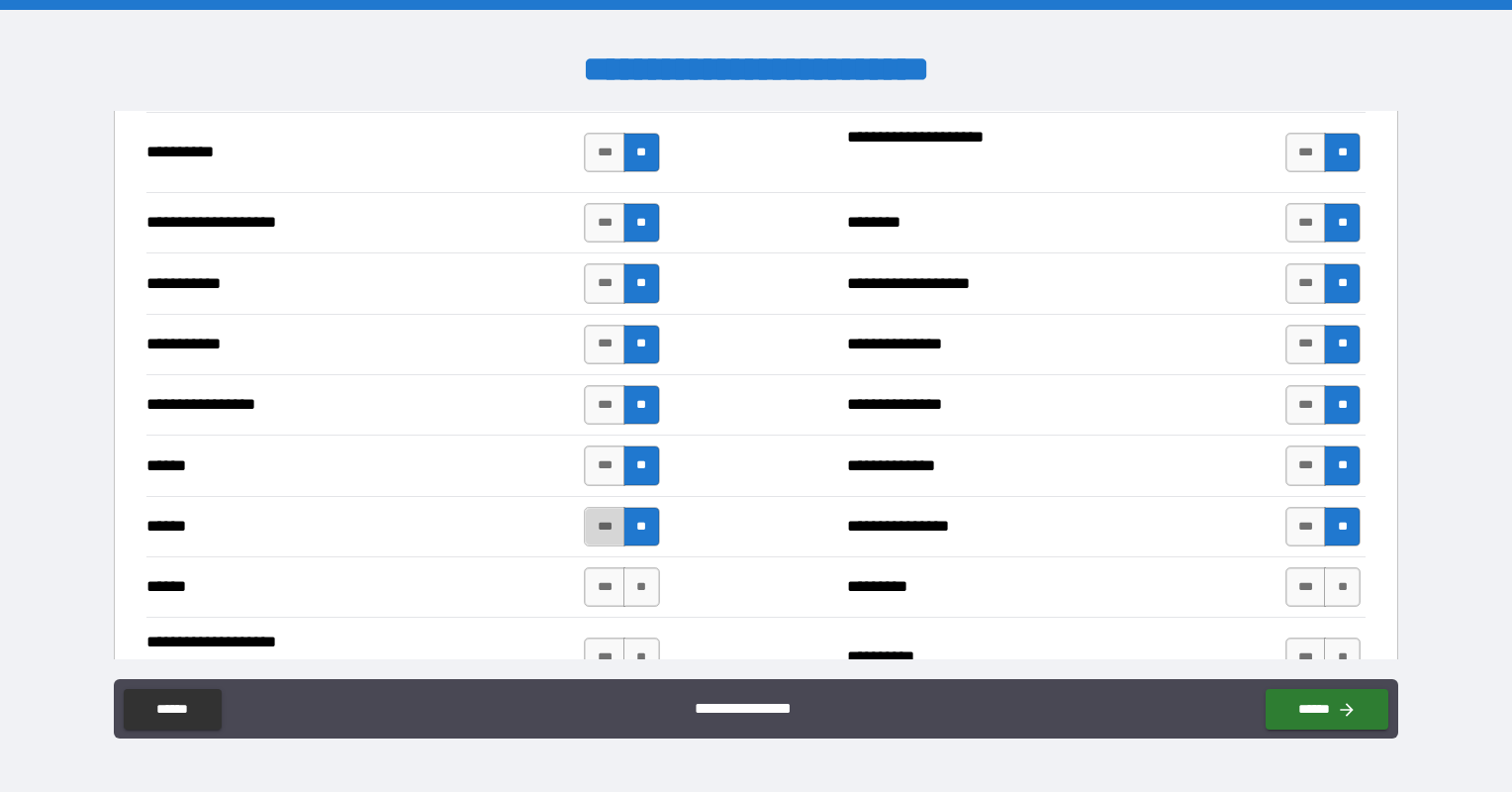 drag, startPoint x: 594, startPoint y: 508, endPoint x: 644, endPoint y: 565, distance: 75.82216 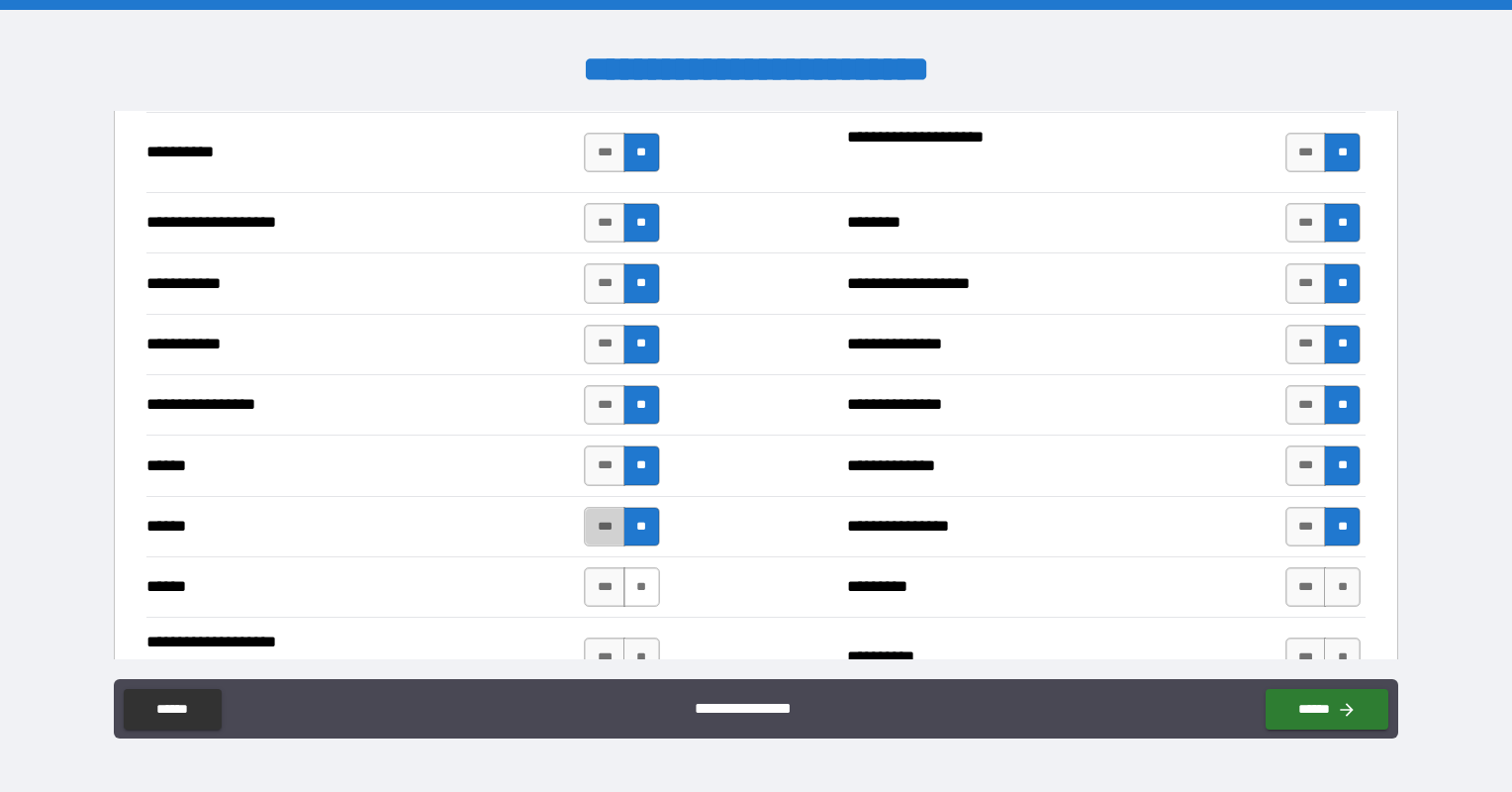 click on "***" at bounding box center (605, 527) 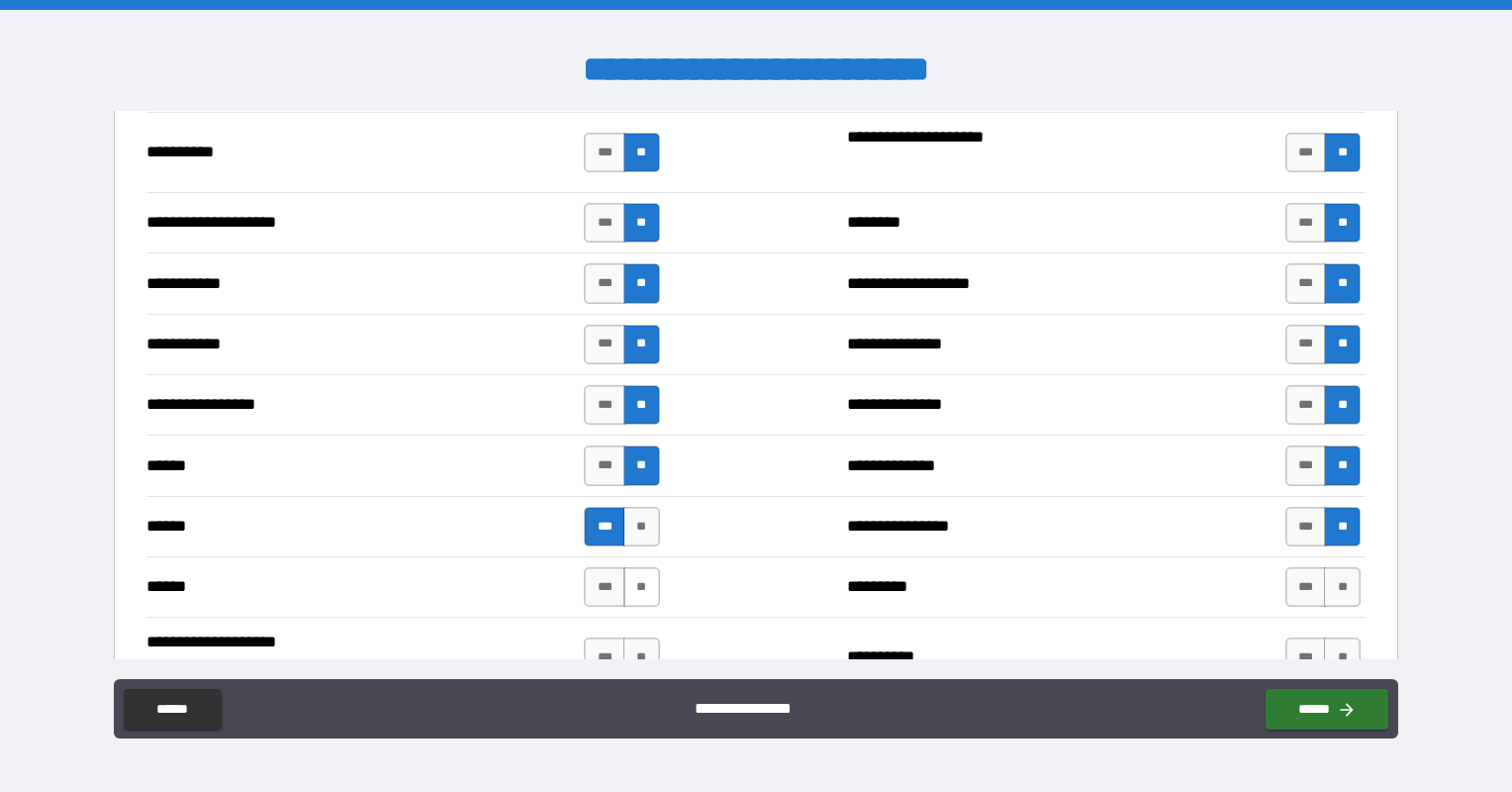click on "**" at bounding box center [641, 587] 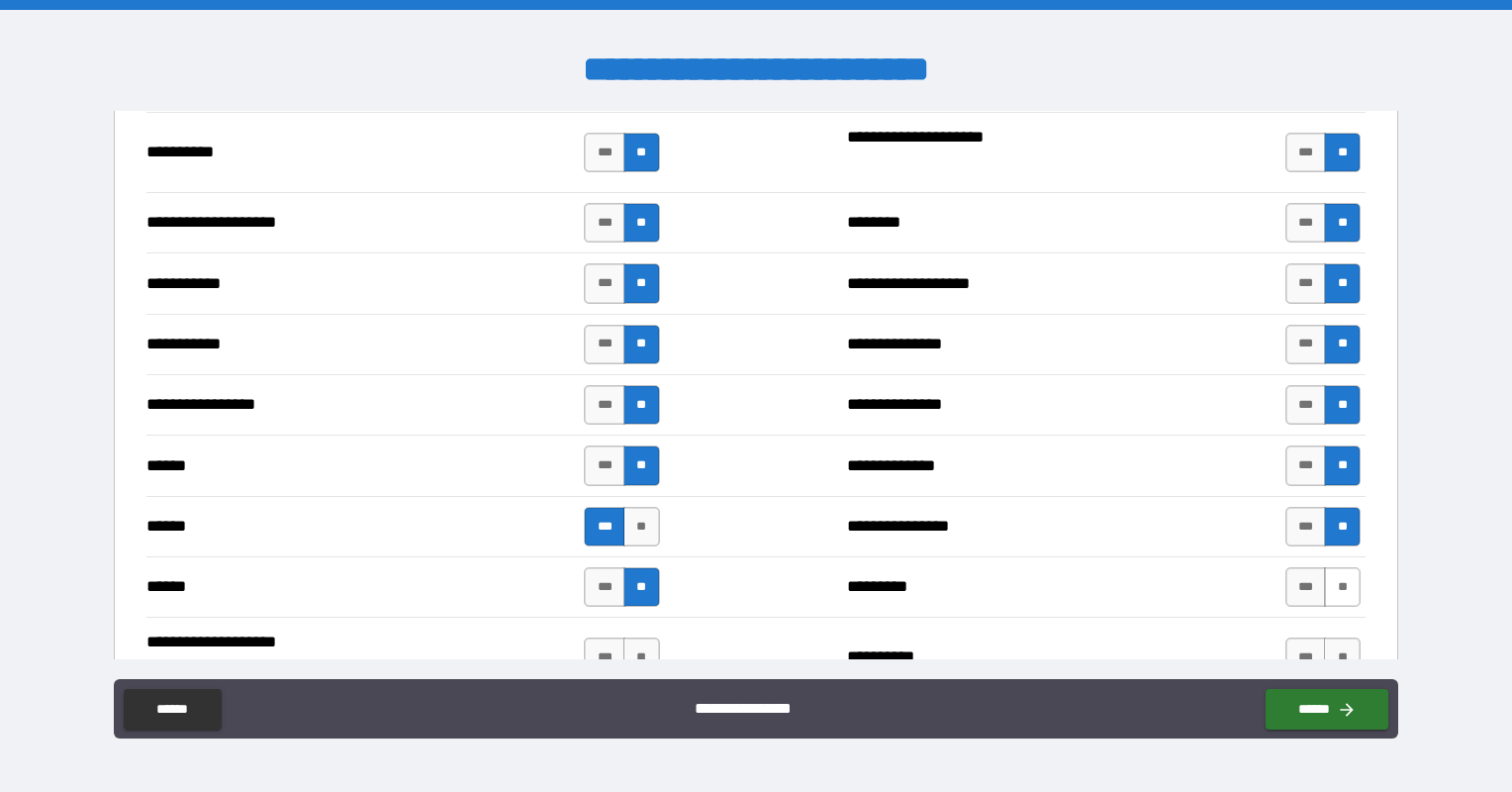 click on "**" at bounding box center (1342, 587) 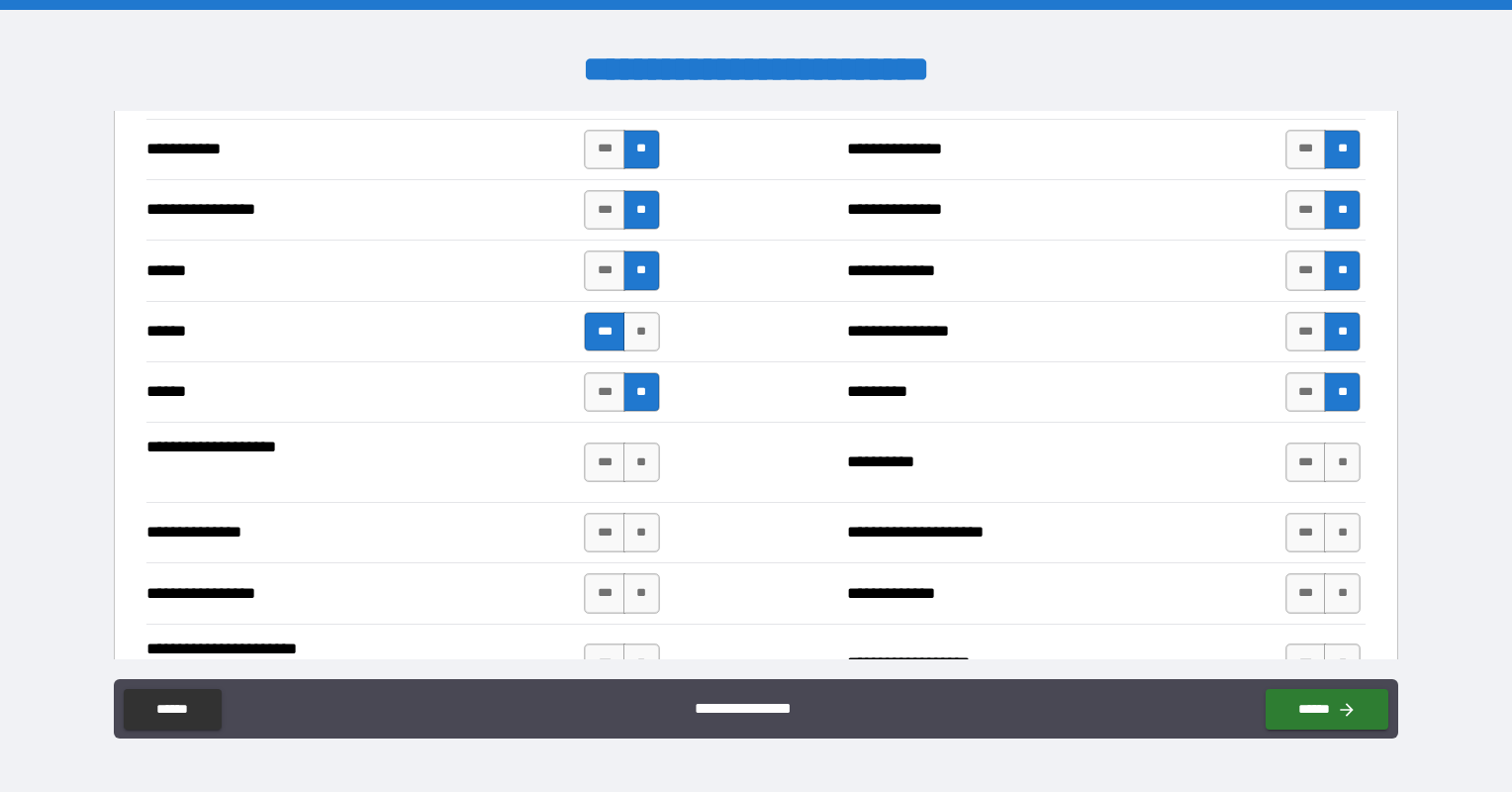scroll, scrollTop: 2178, scrollLeft: 0, axis: vertical 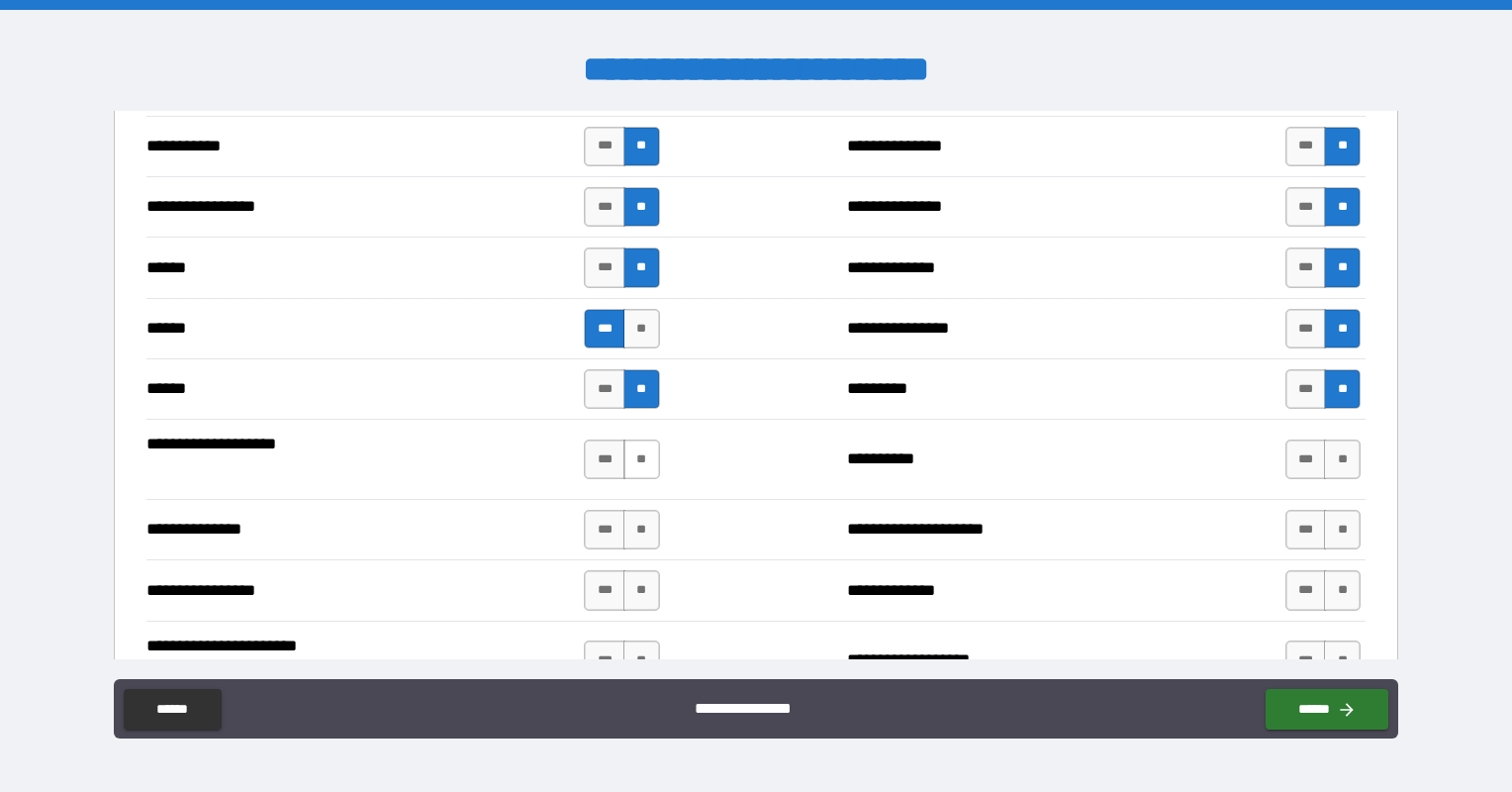 click on "**" at bounding box center (641, 459) 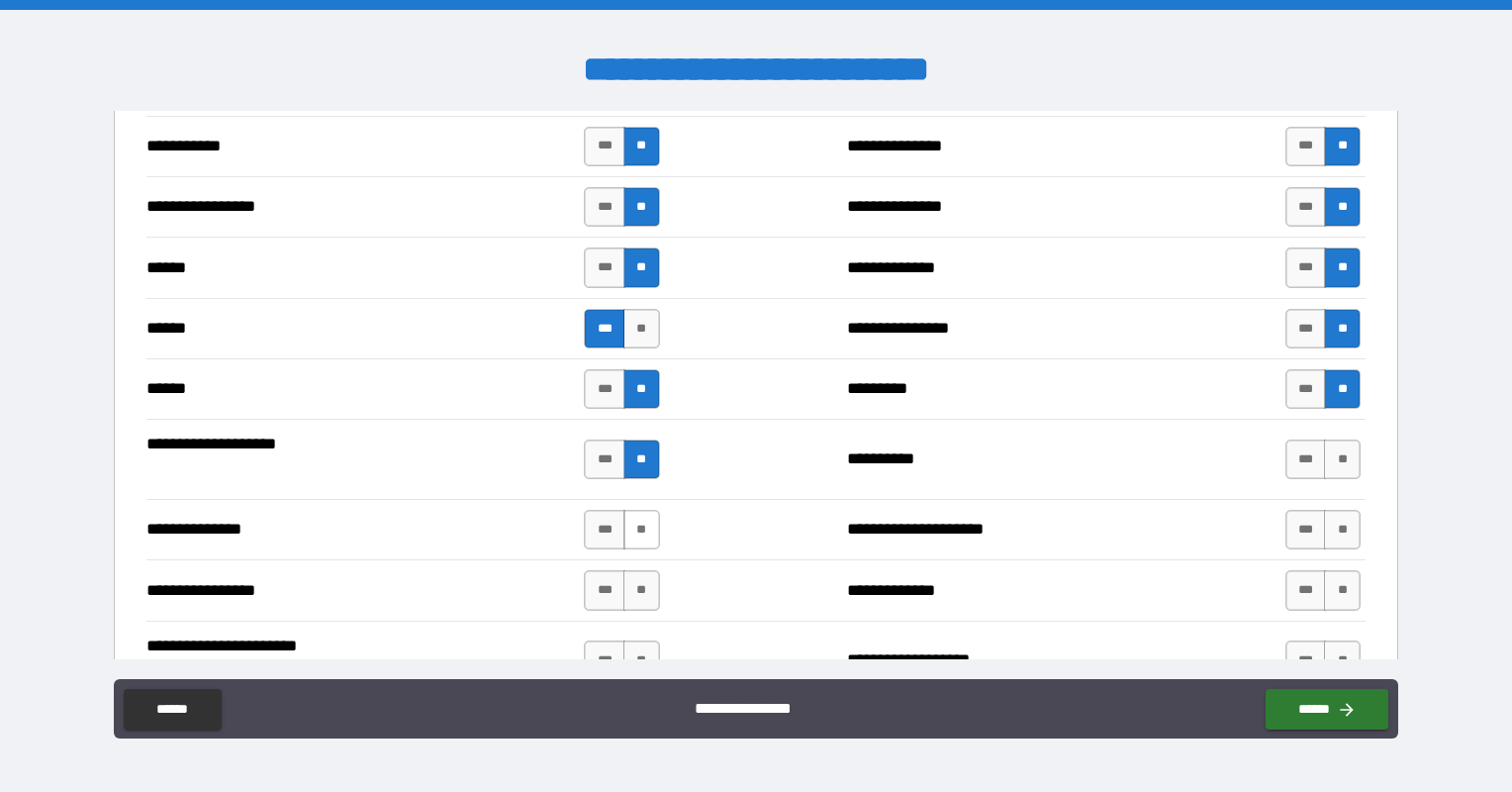 click on "**" at bounding box center (641, 530) 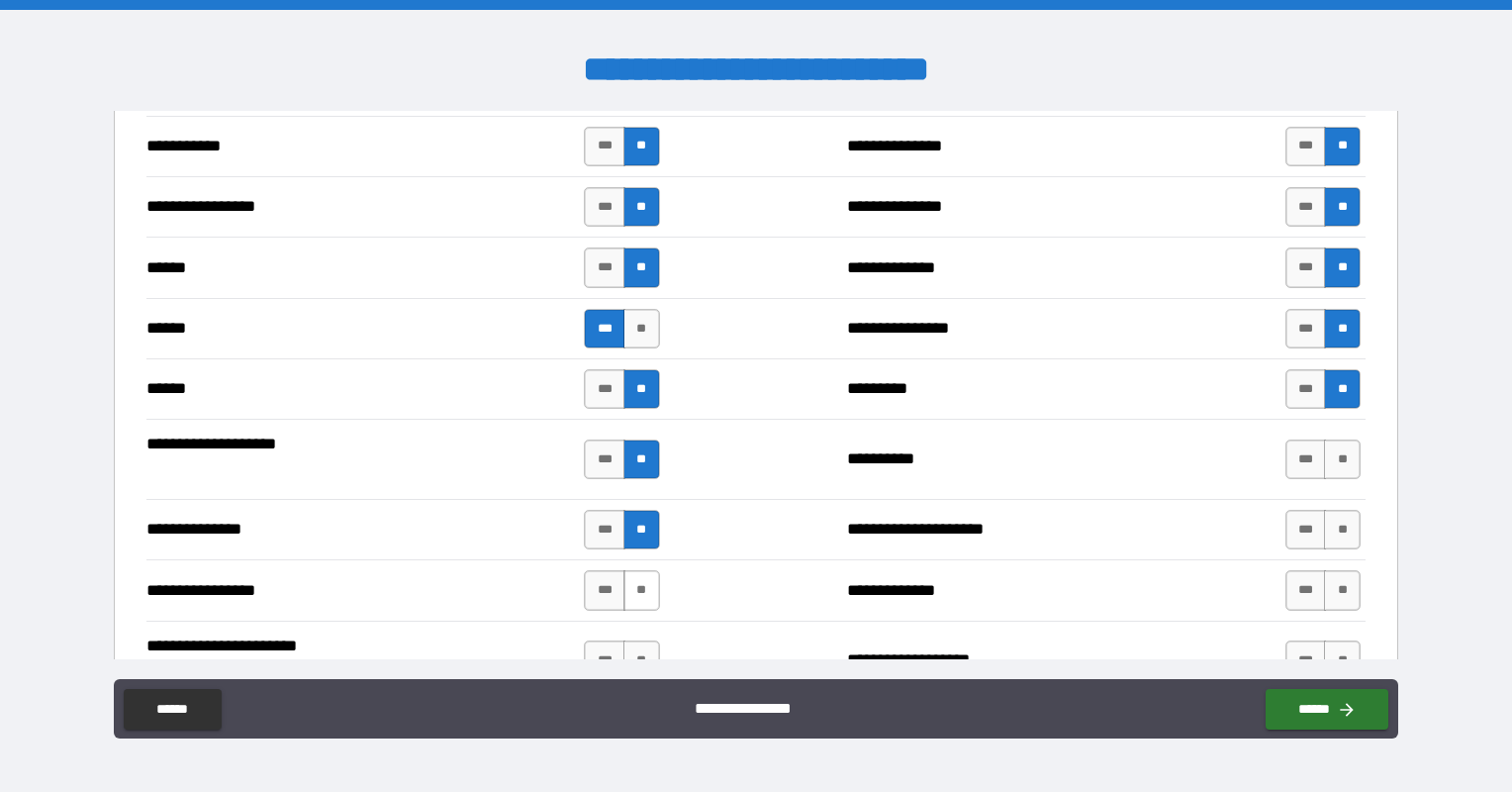 click on "**" at bounding box center (641, 590) 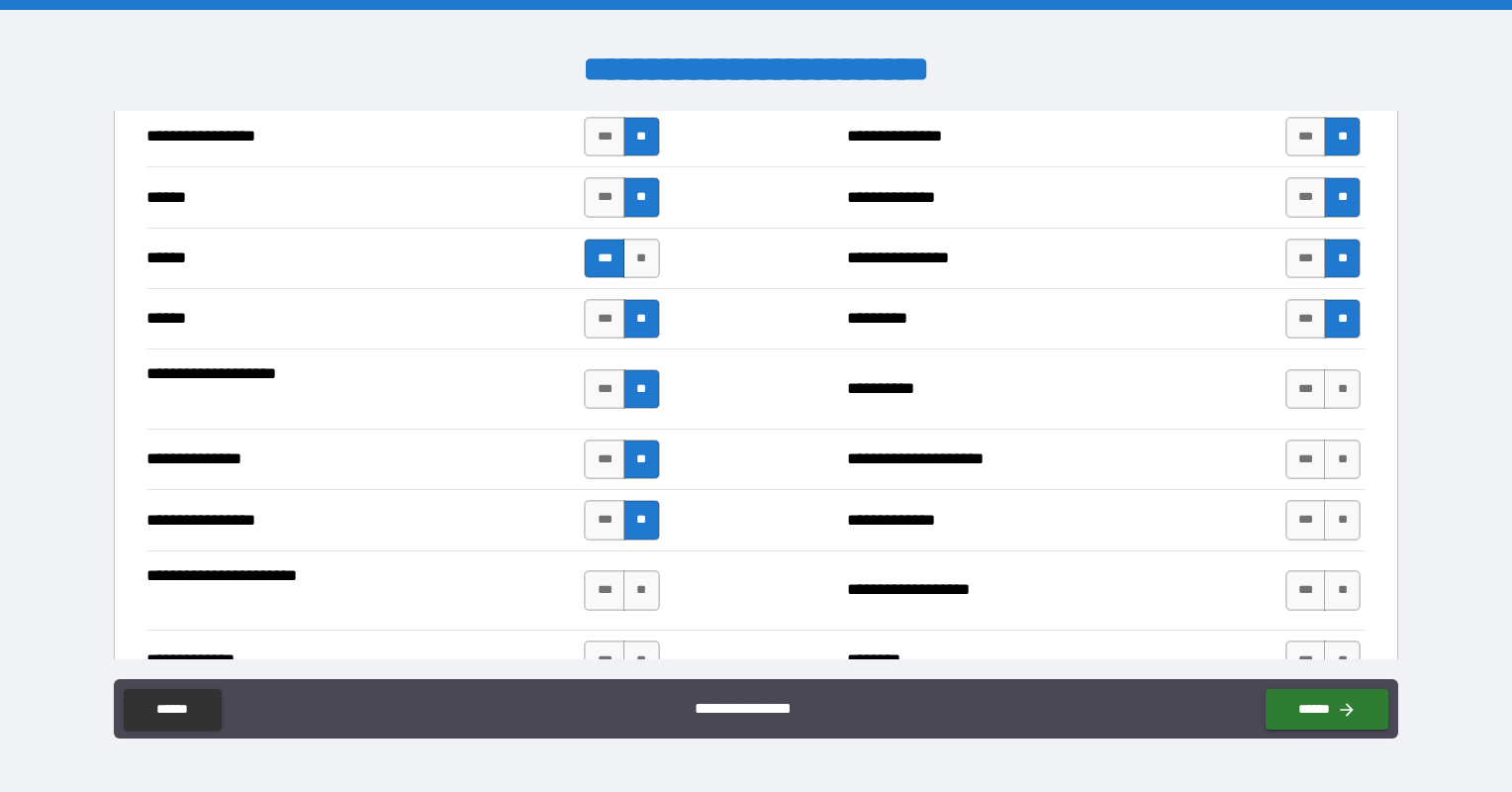 scroll, scrollTop: 2277, scrollLeft: 0, axis: vertical 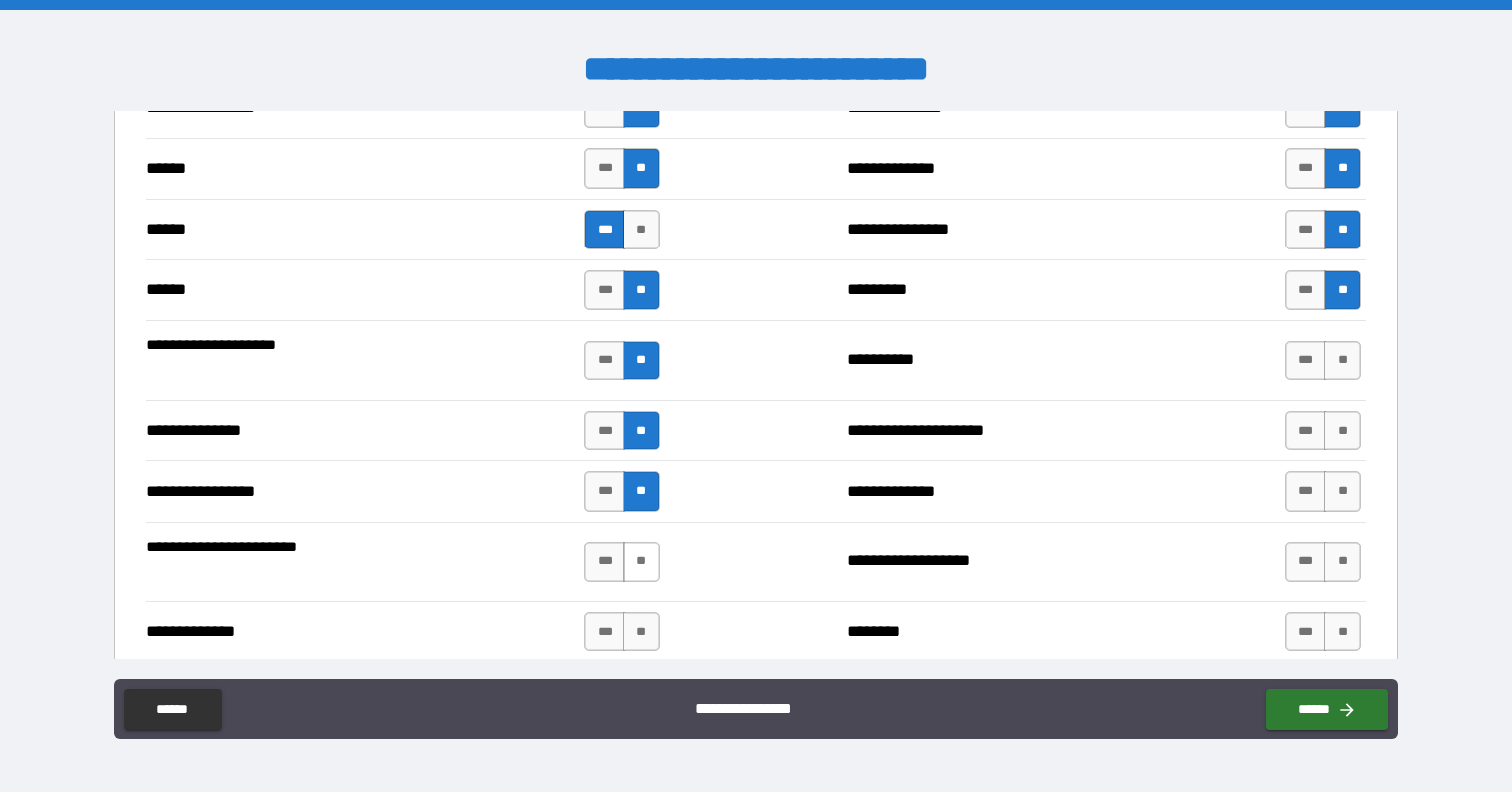 click on "**" at bounding box center [641, 561] 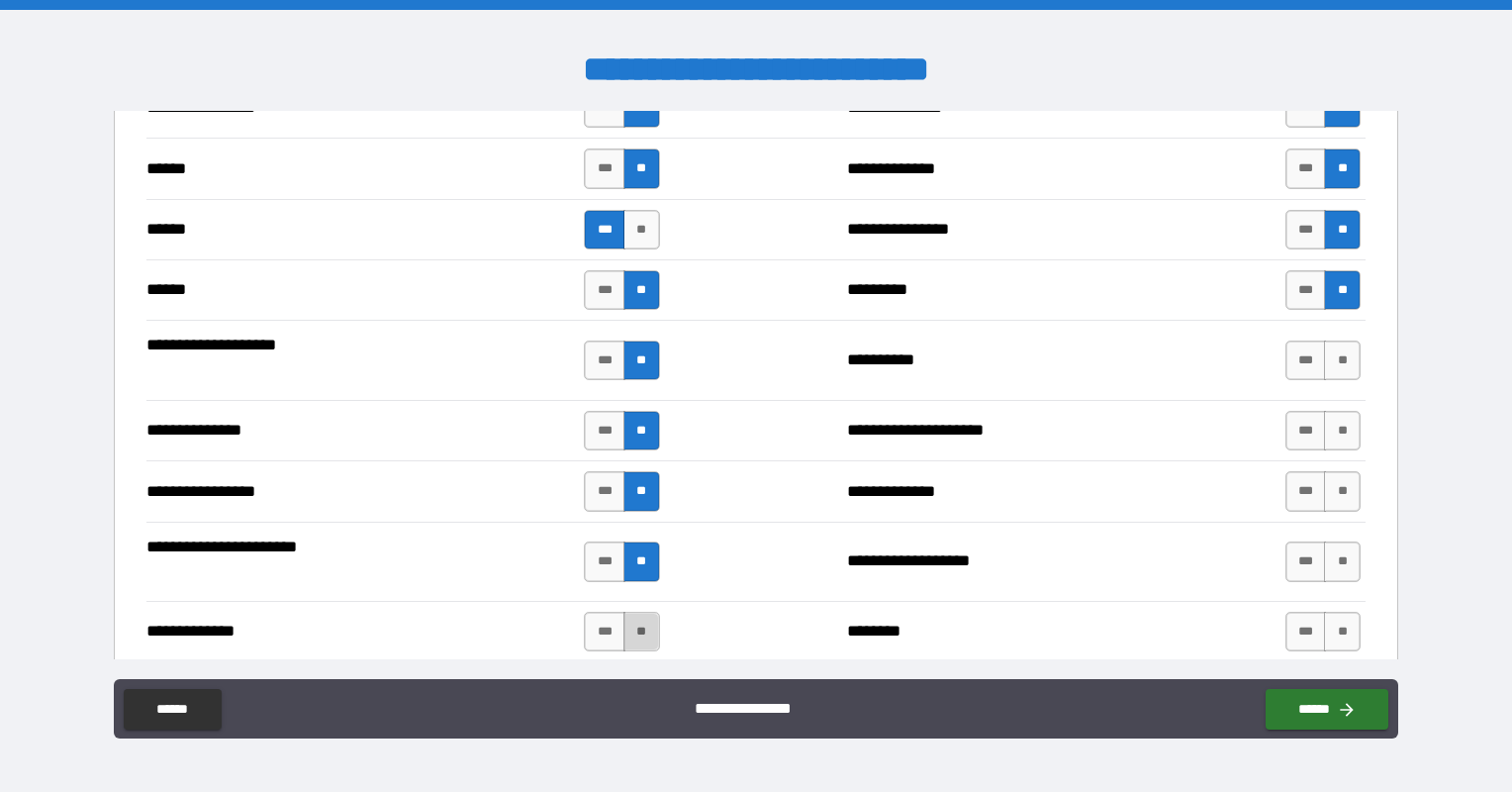 click on "**" at bounding box center (641, 632) 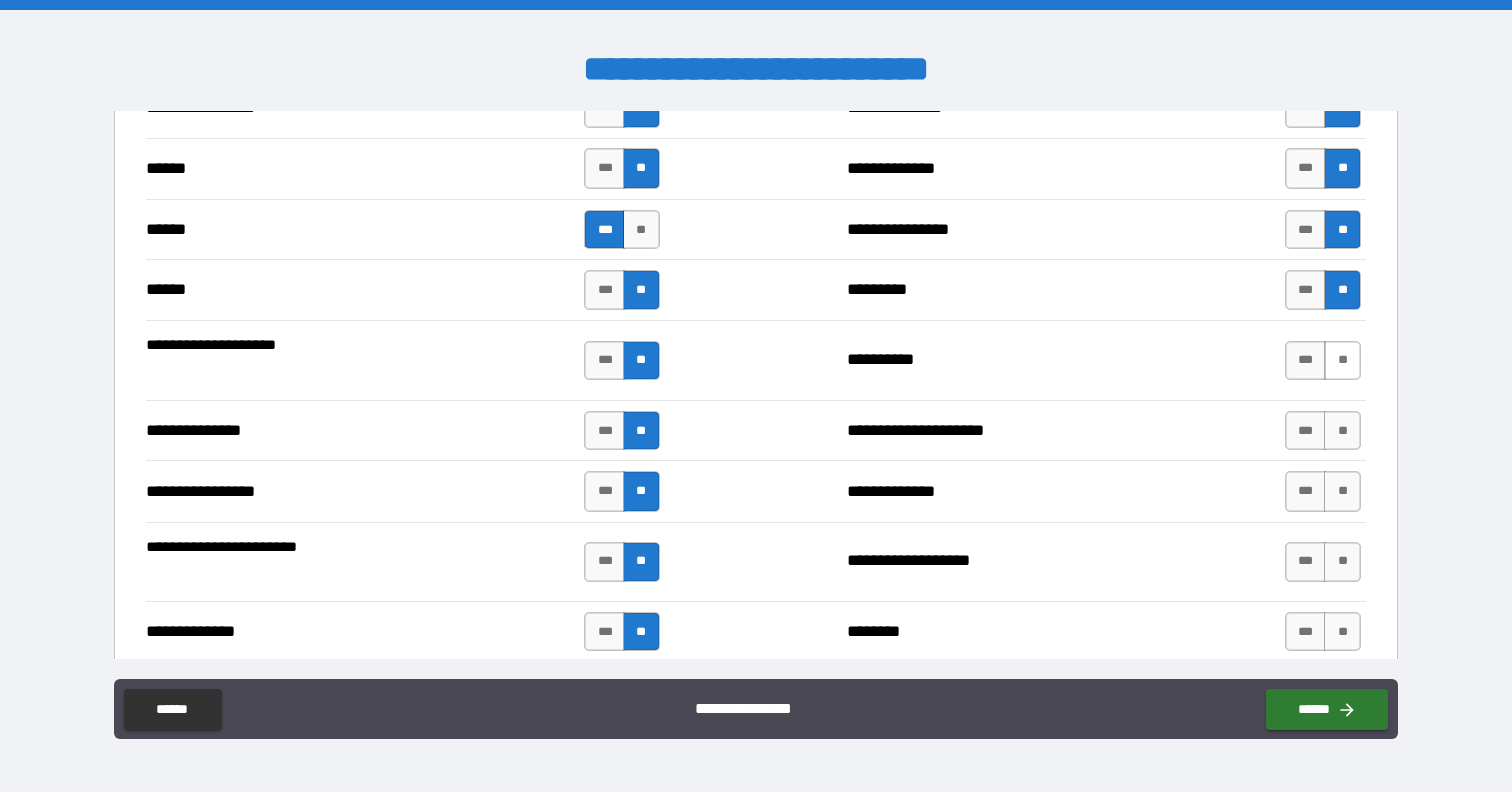 click on "**" at bounding box center (1342, 360) 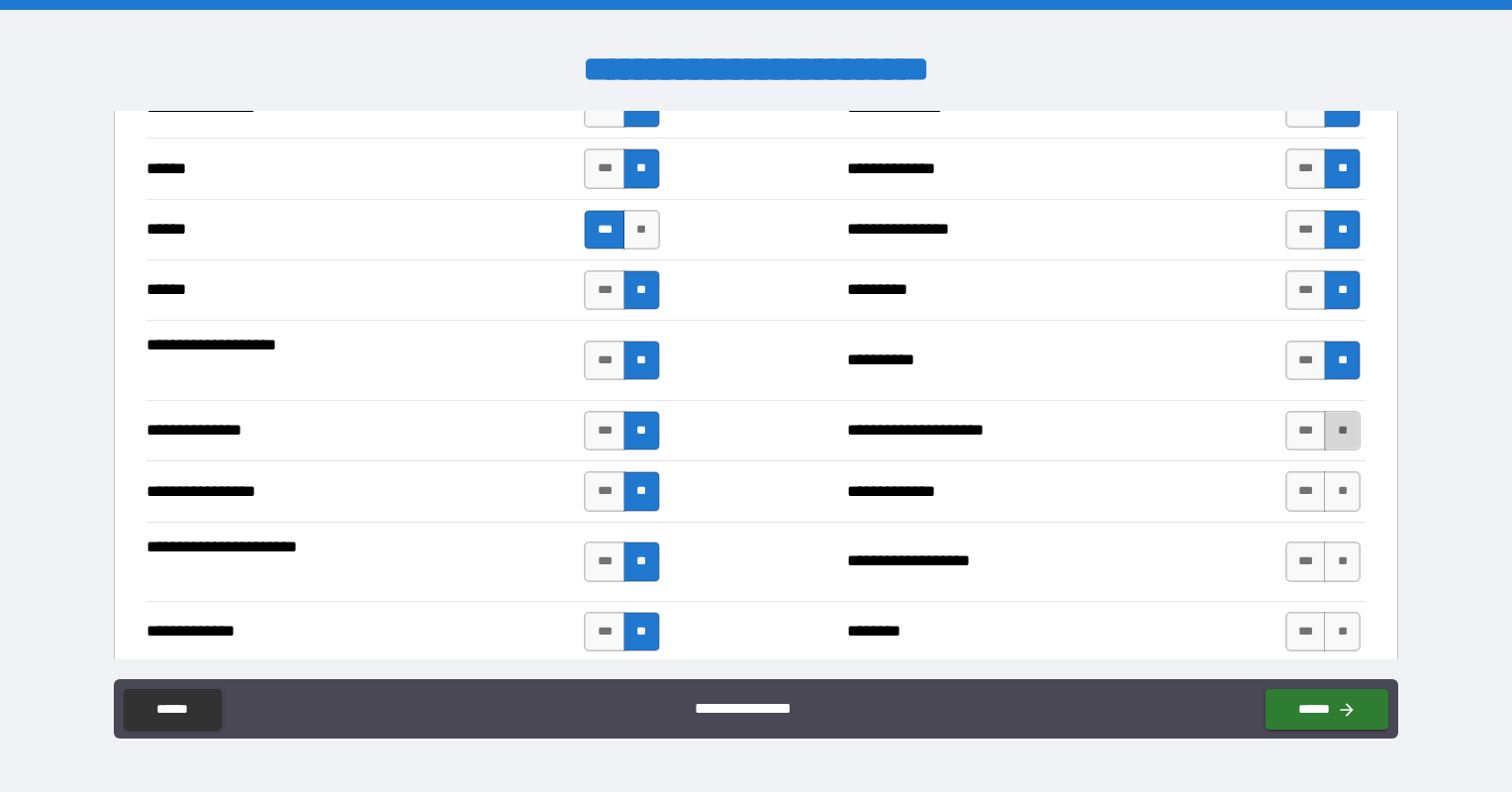 click on "**" at bounding box center (1342, 431) 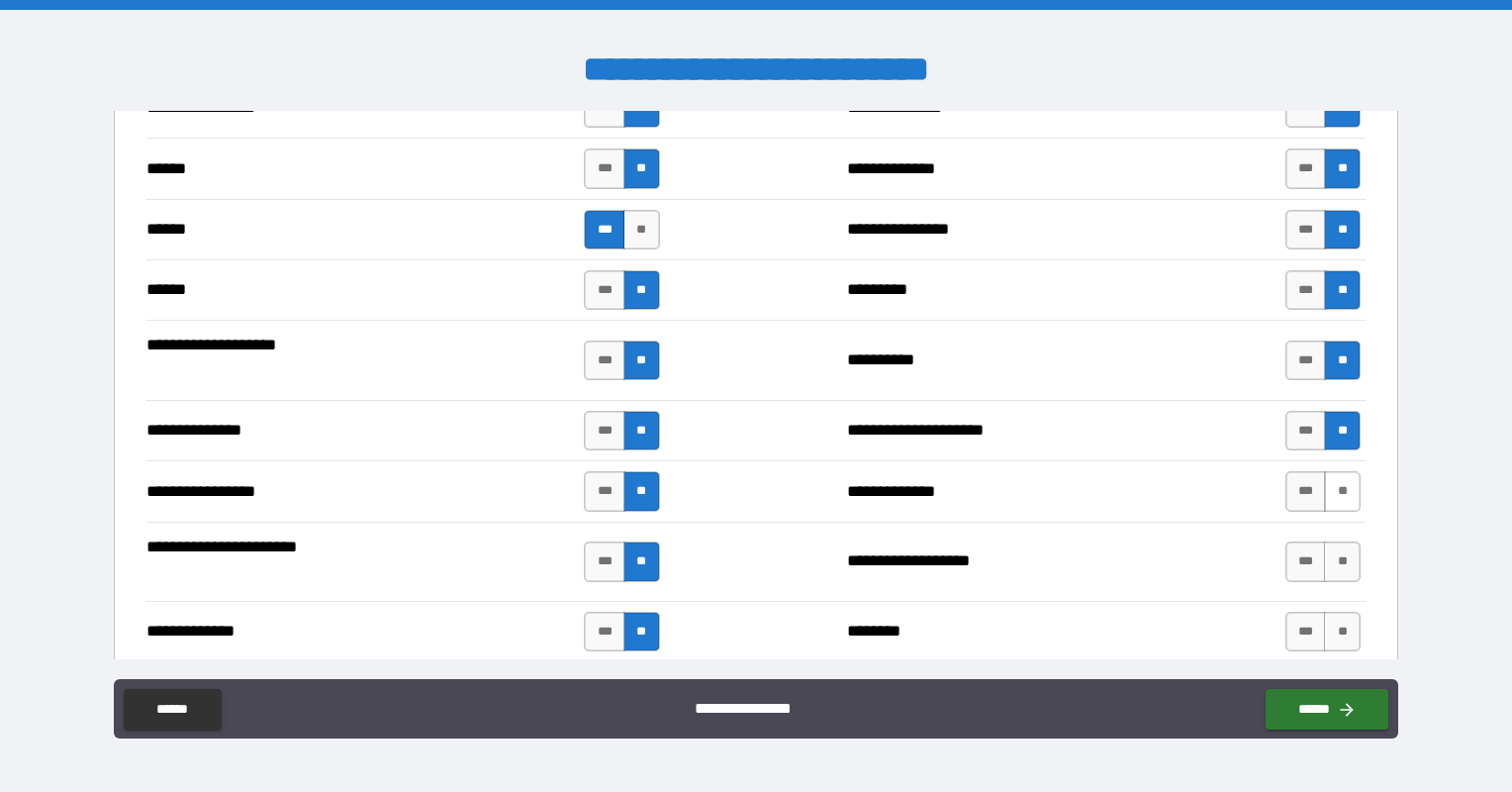 click on "**" at bounding box center (1342, 491) 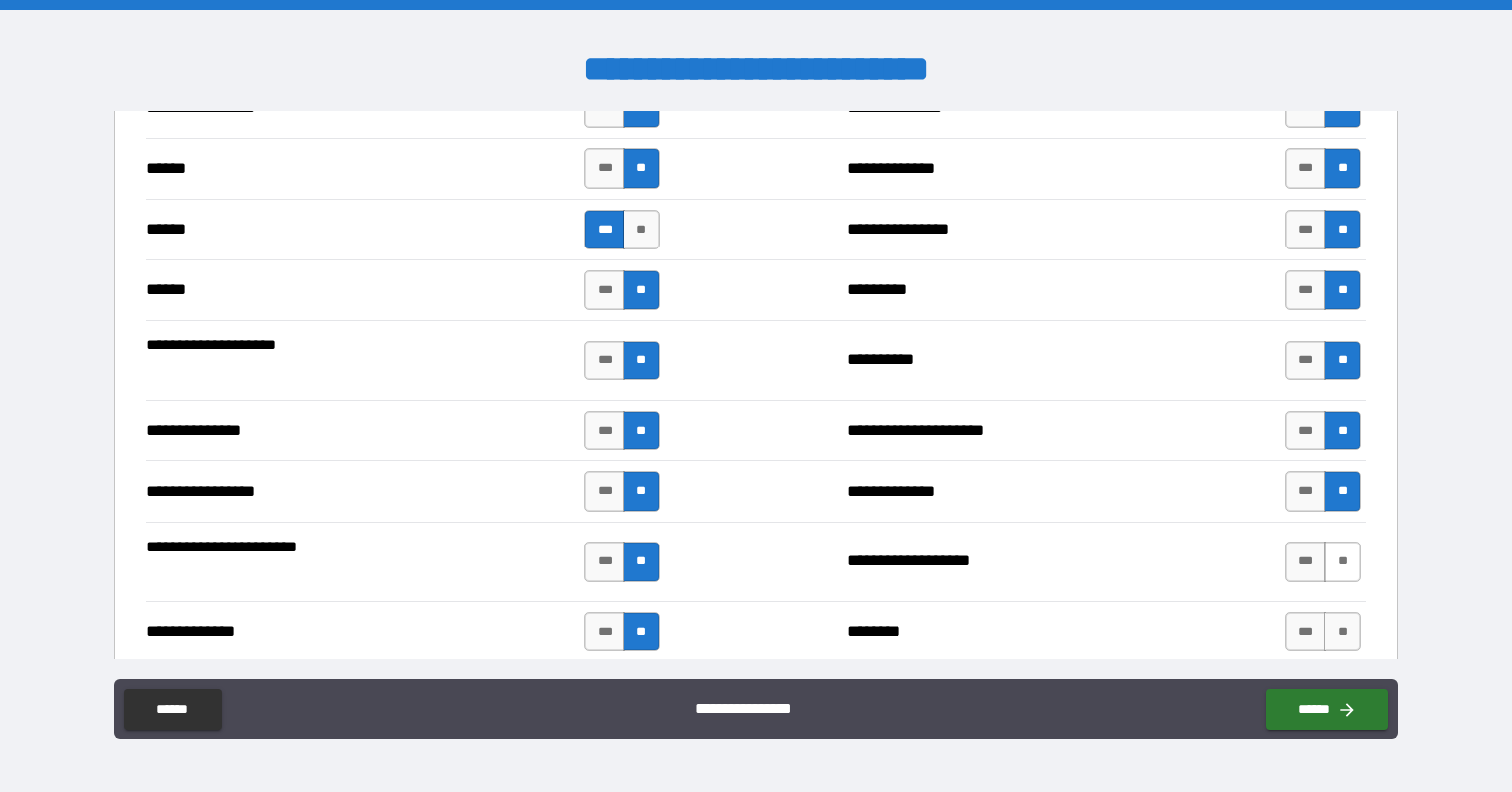 click on "**" at bounding box center (1342, 561) 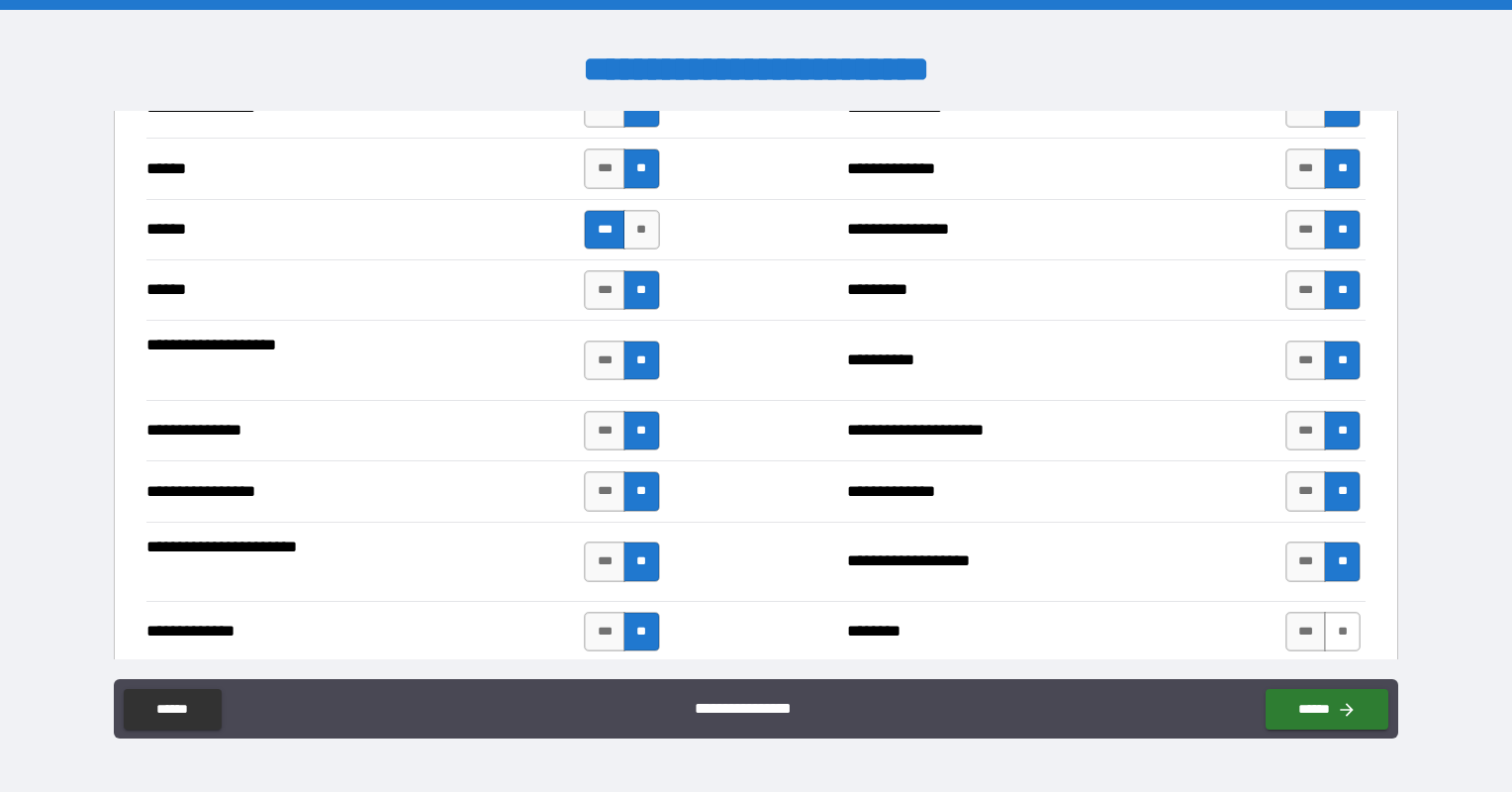 click on "**" at bounding box center [1342, 632] 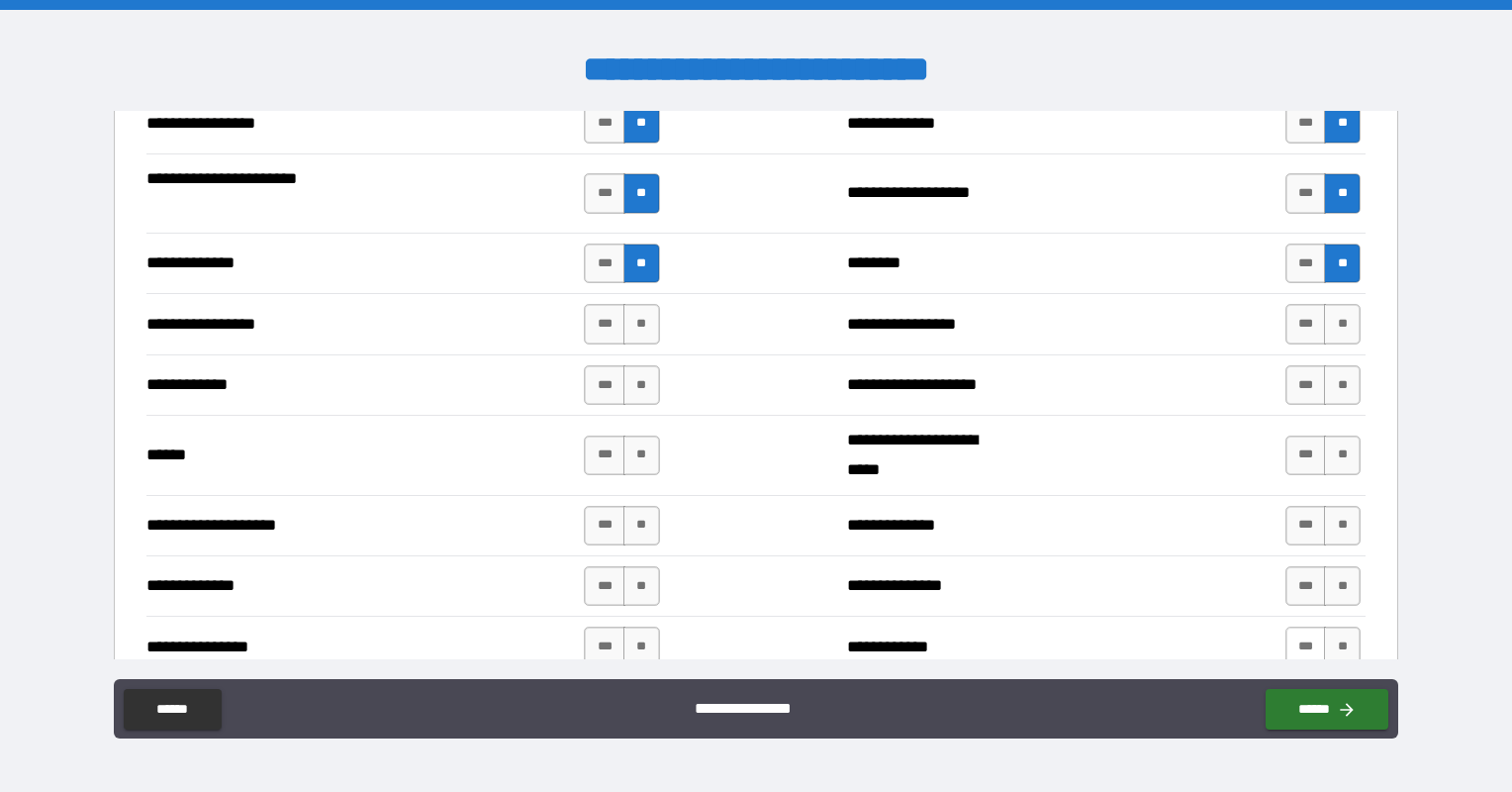 scroll, scrollTop: 2673, scrollLeft: 0, axis: vertical 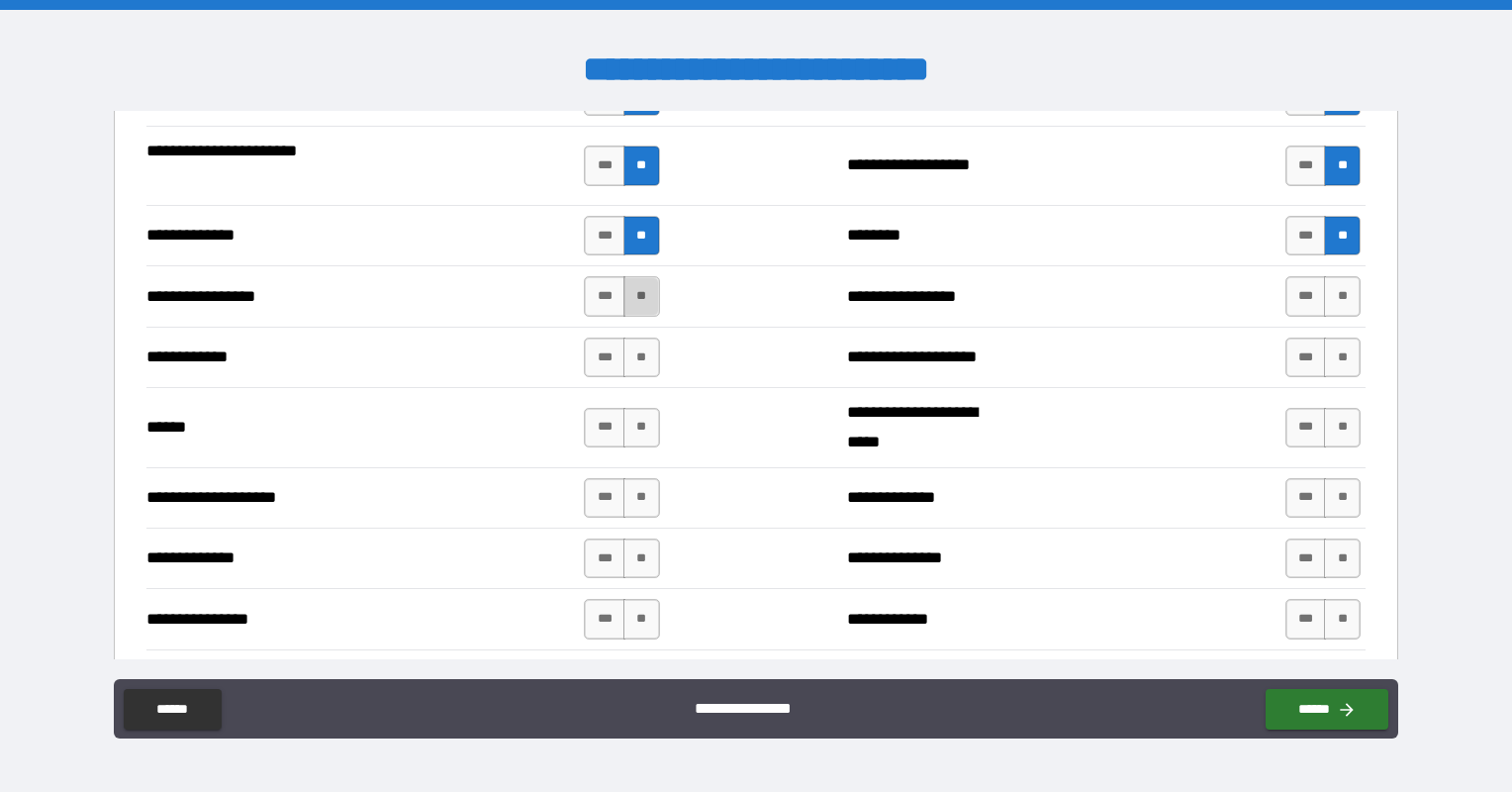 click on "**" at bounding box center [641, 296] 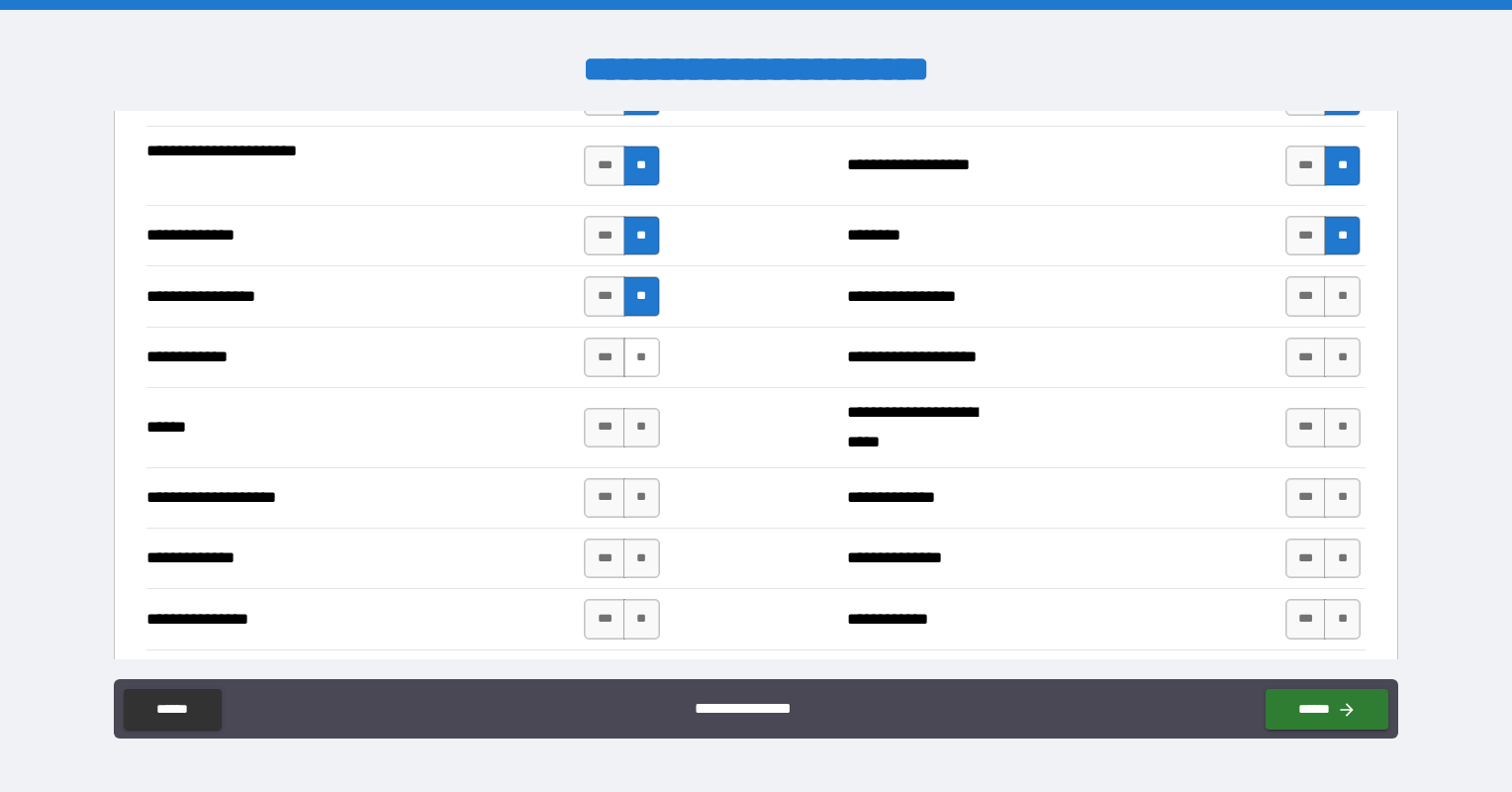 click on "**" at bounding box center [641, 357] 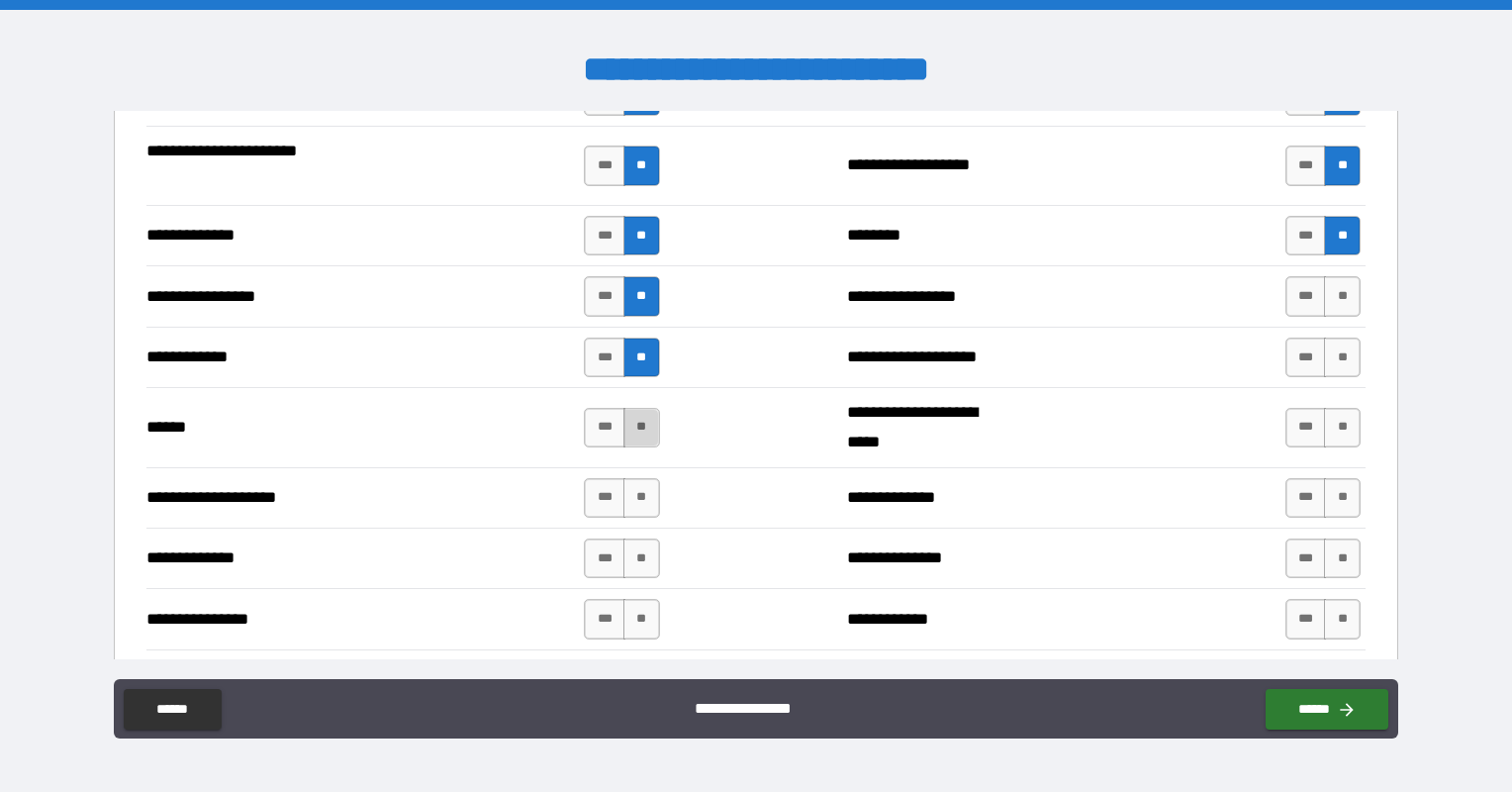 click on "**" at bounding box center [641, 428] 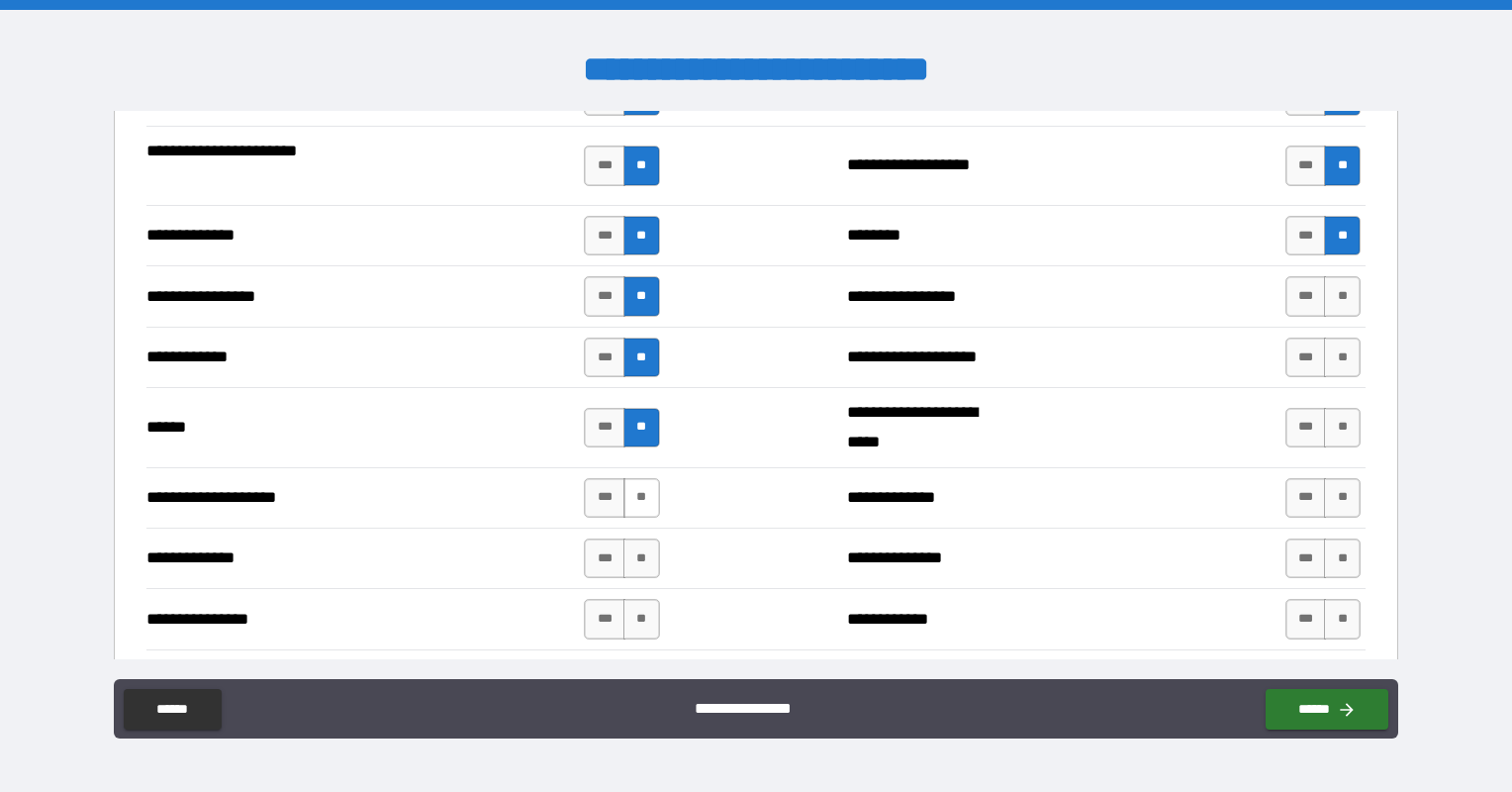 click on "**" at bounding box center [641, 498] 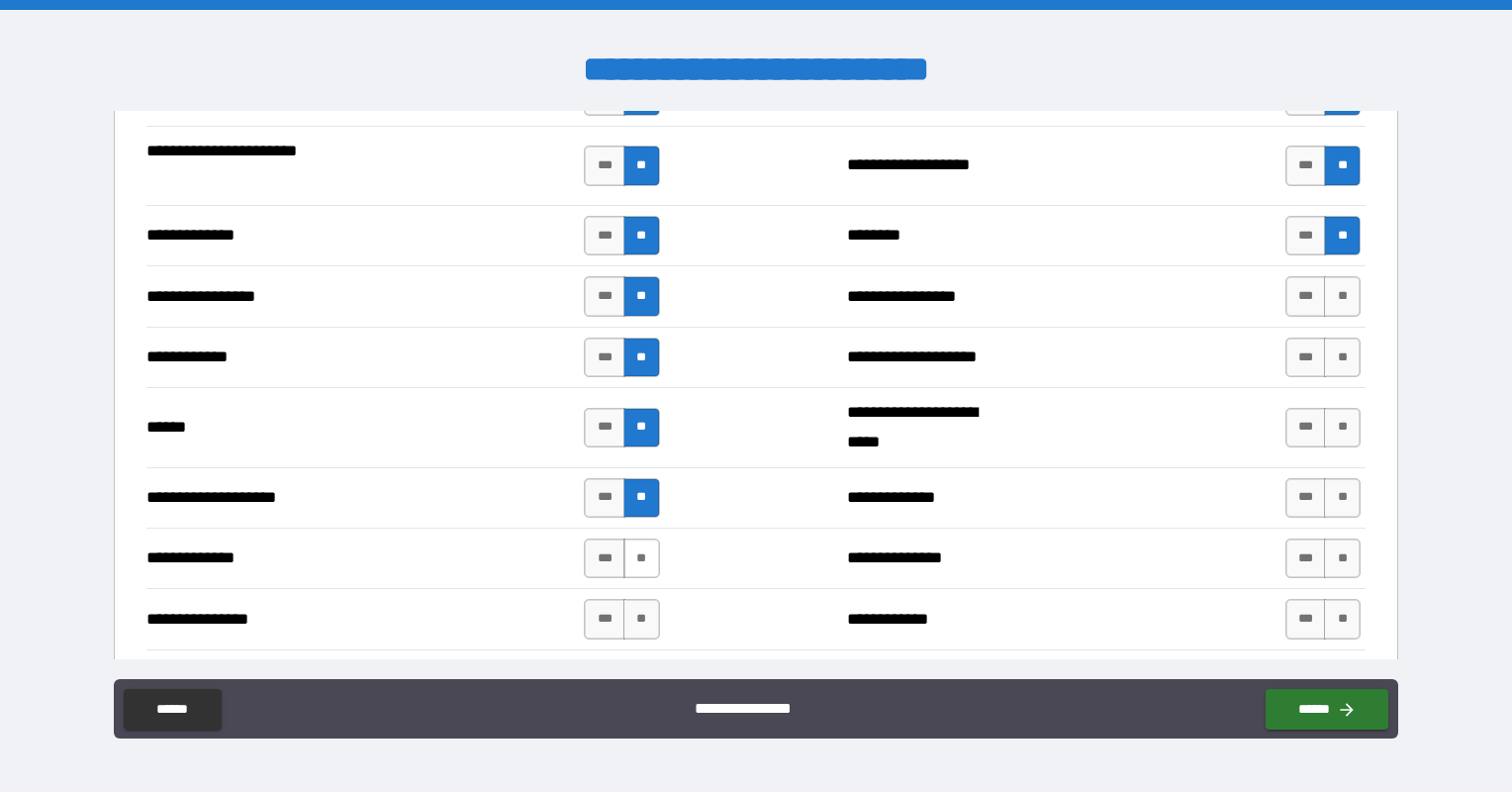 click on "**" at bounding box center [641, 558] 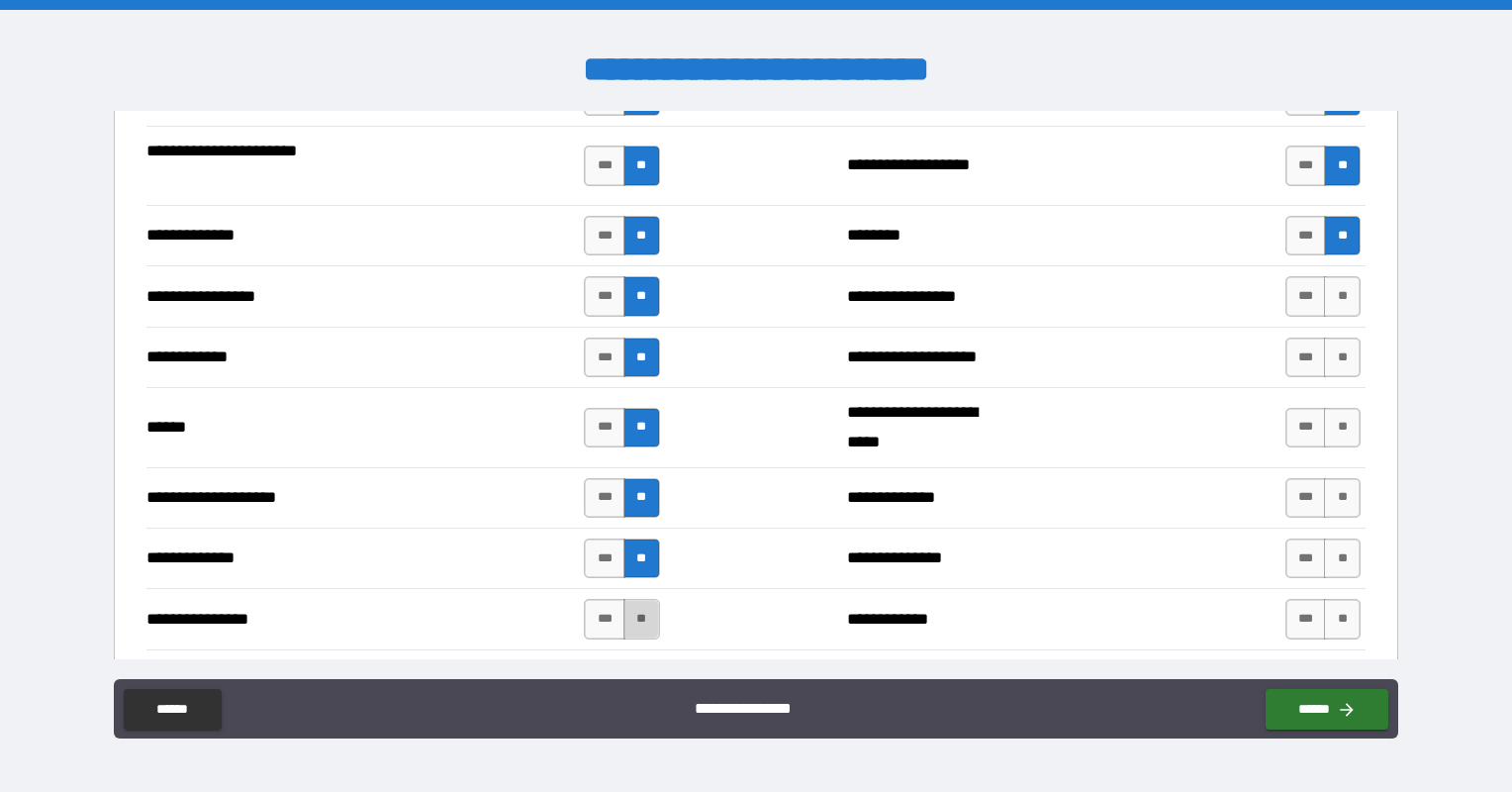 click on "**" at bounding box center (641, 619) 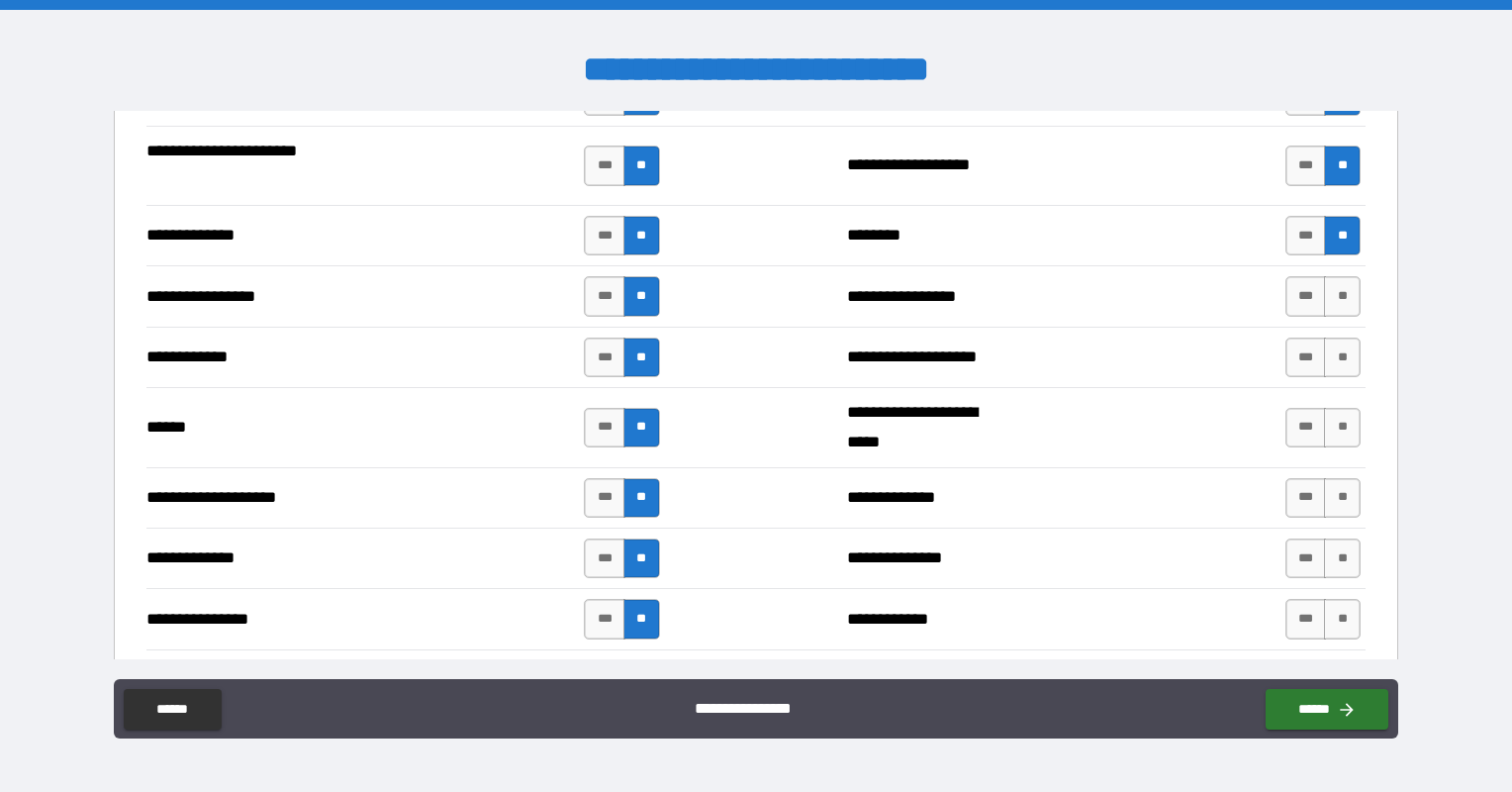 scroll, scrollTop: 2772, scrollLeft: 0, axis: vertical 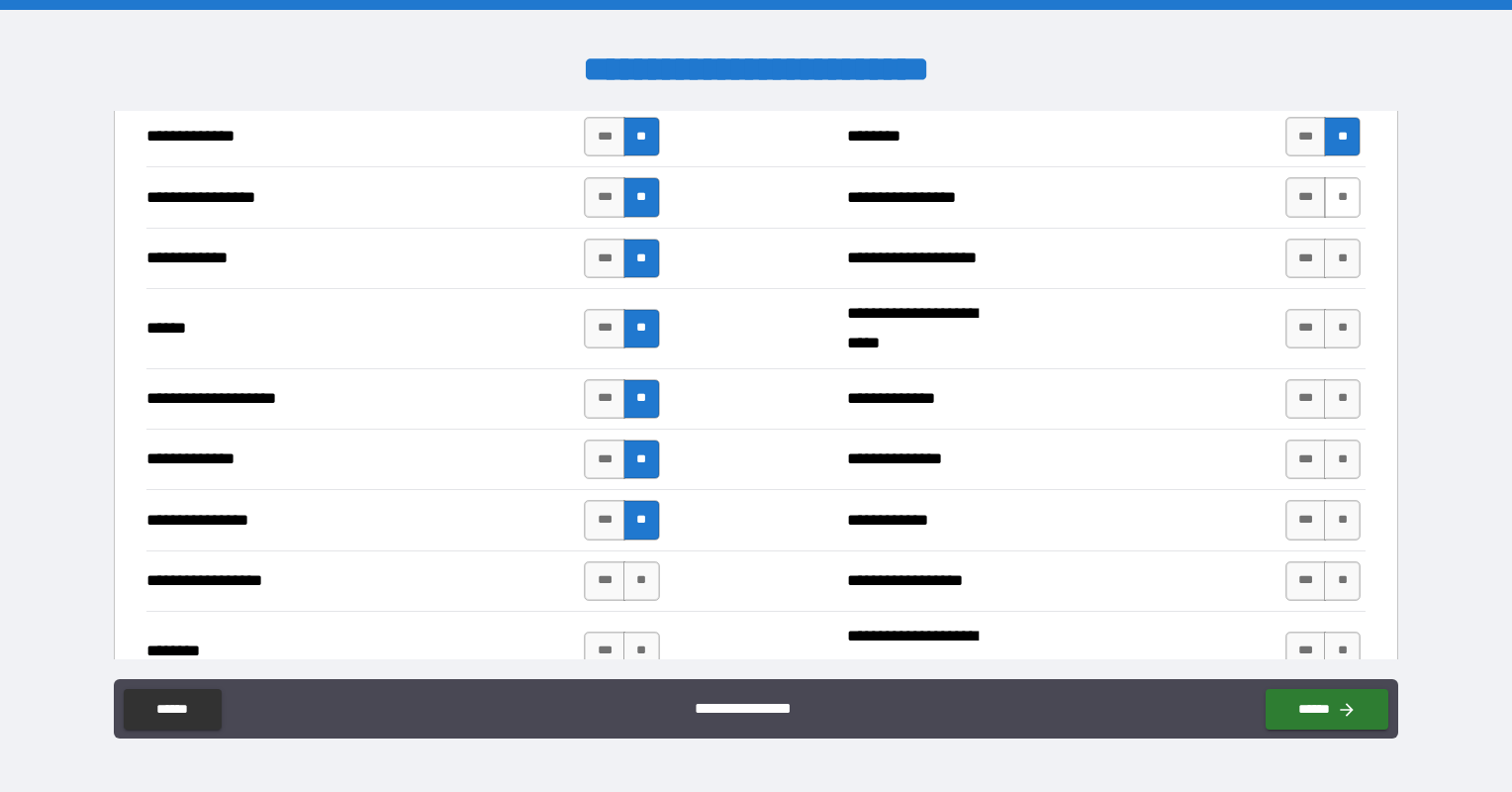 click on "**" at bounding box center [1342, 197] 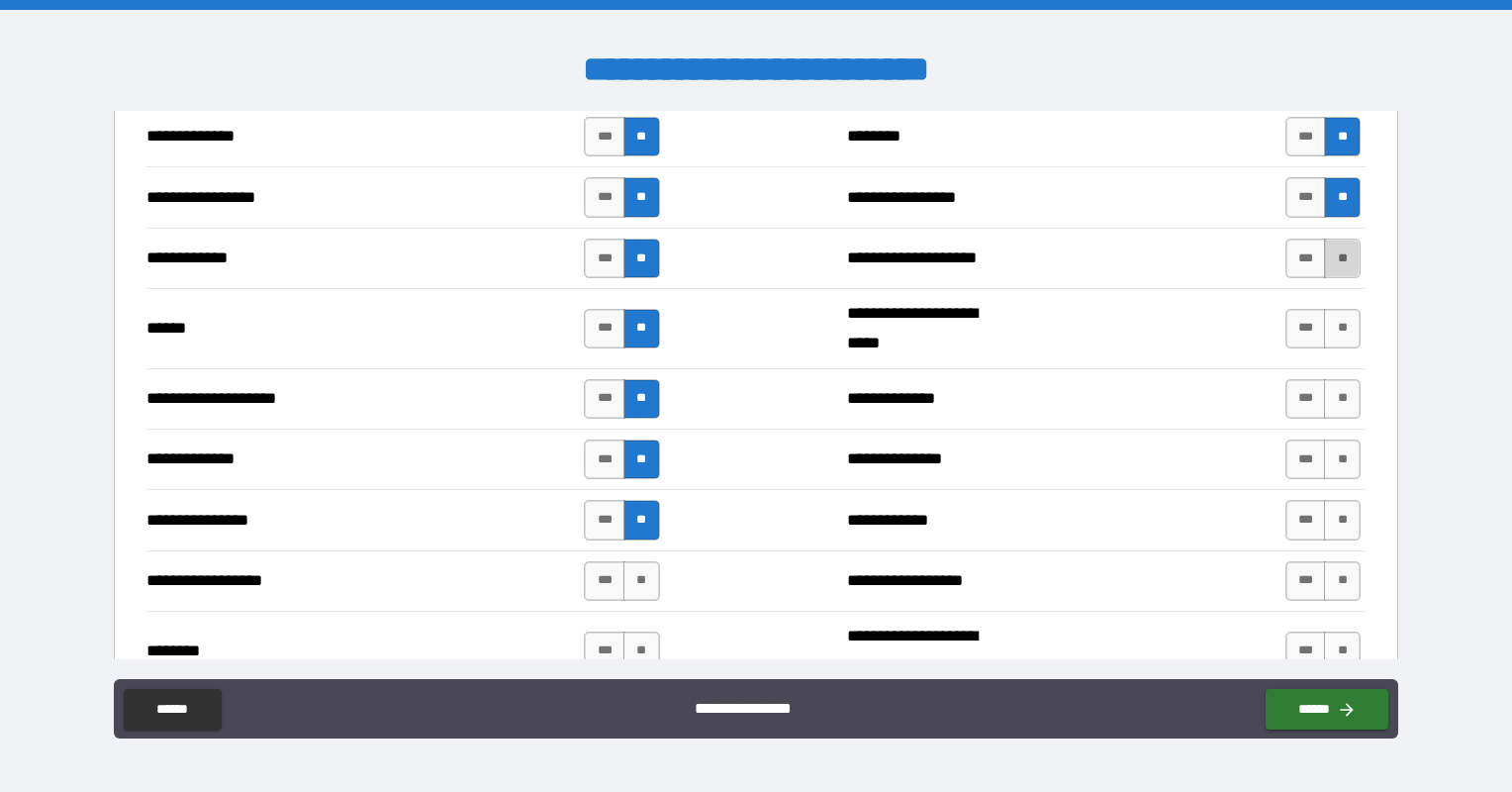 click on "**" at bounding box center [1342, 258] 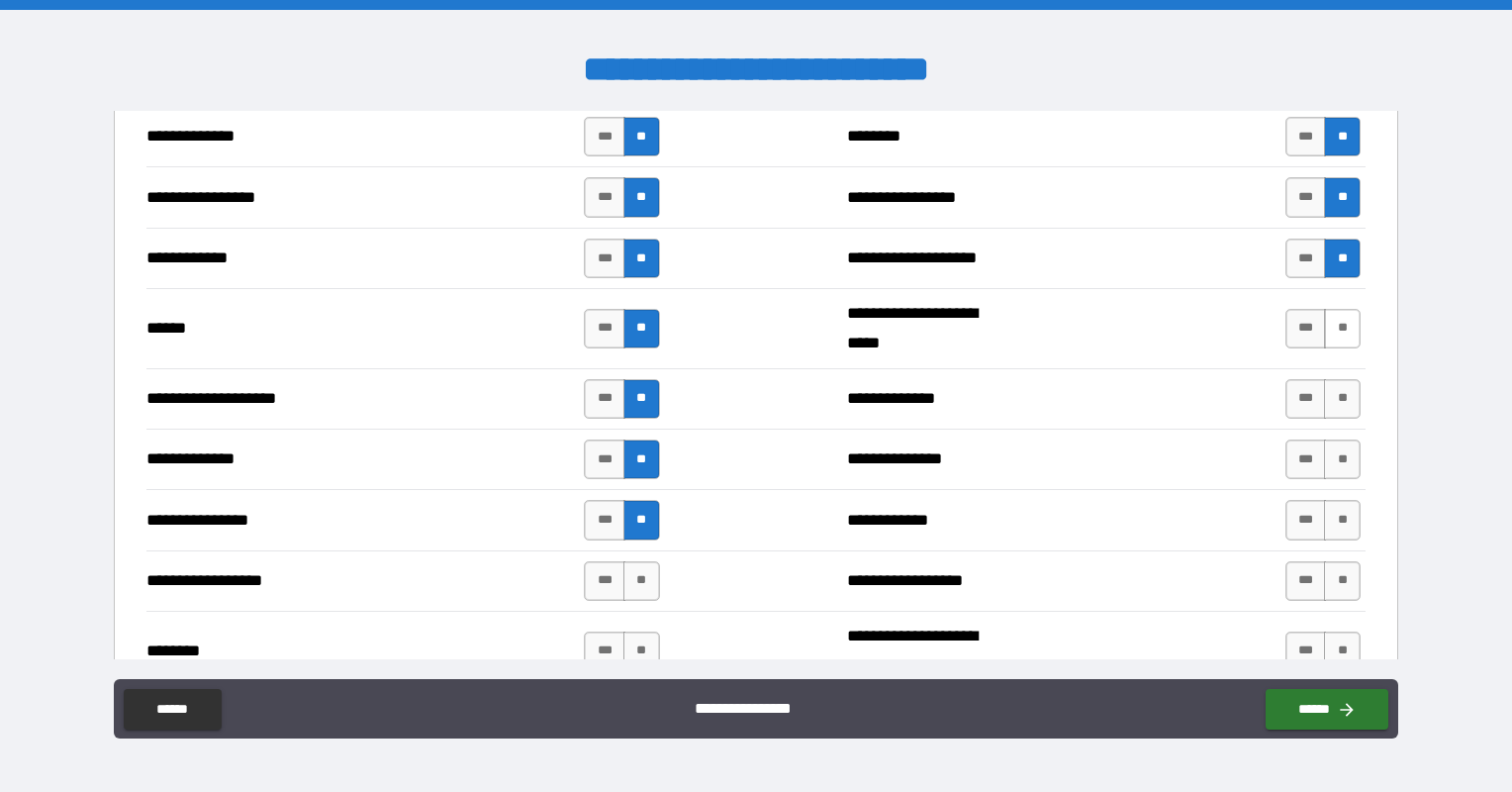 click on "**" at bounding box center [1342, 329] 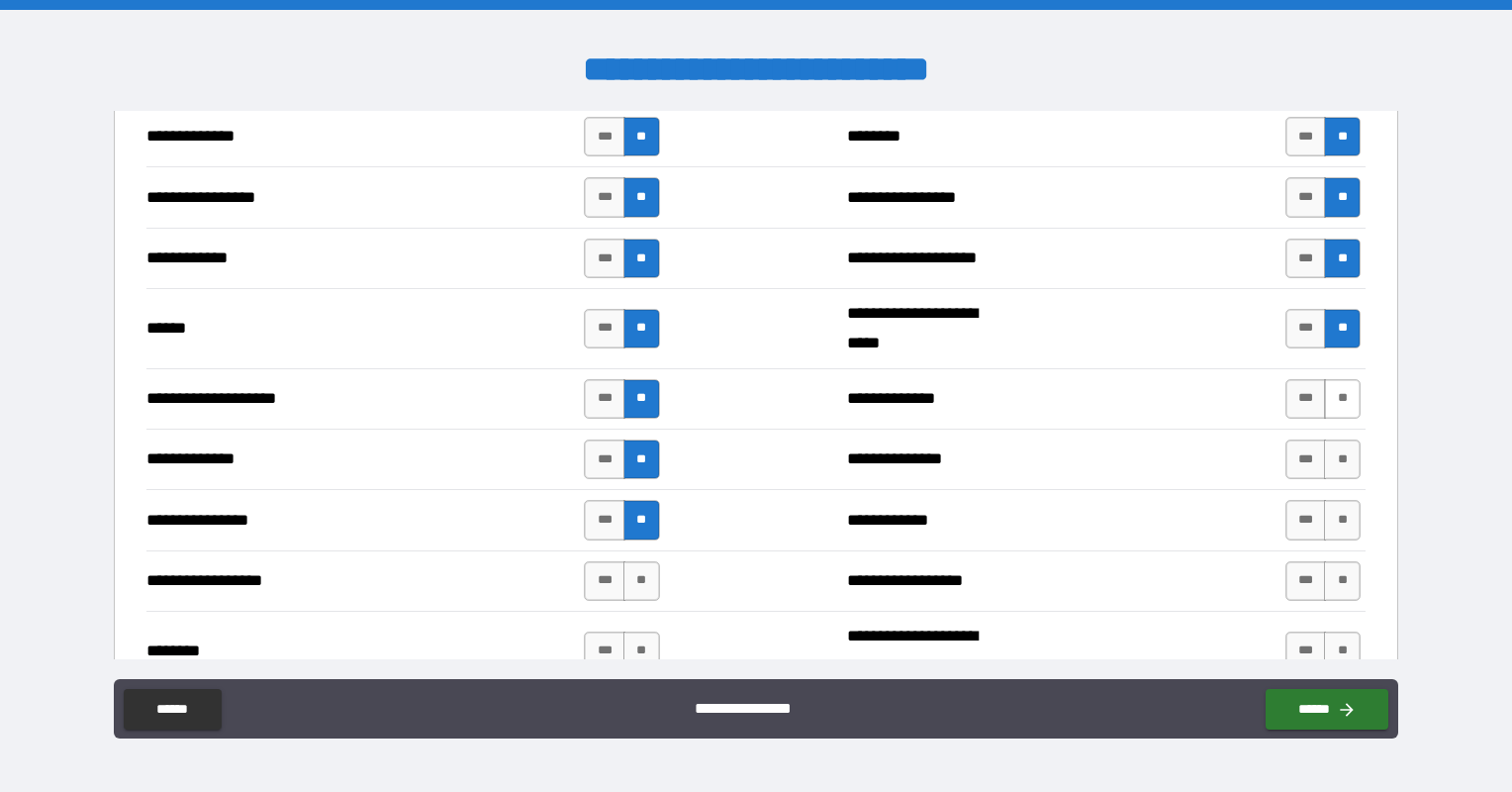 click on "**" at bounding box center (1342, 399) 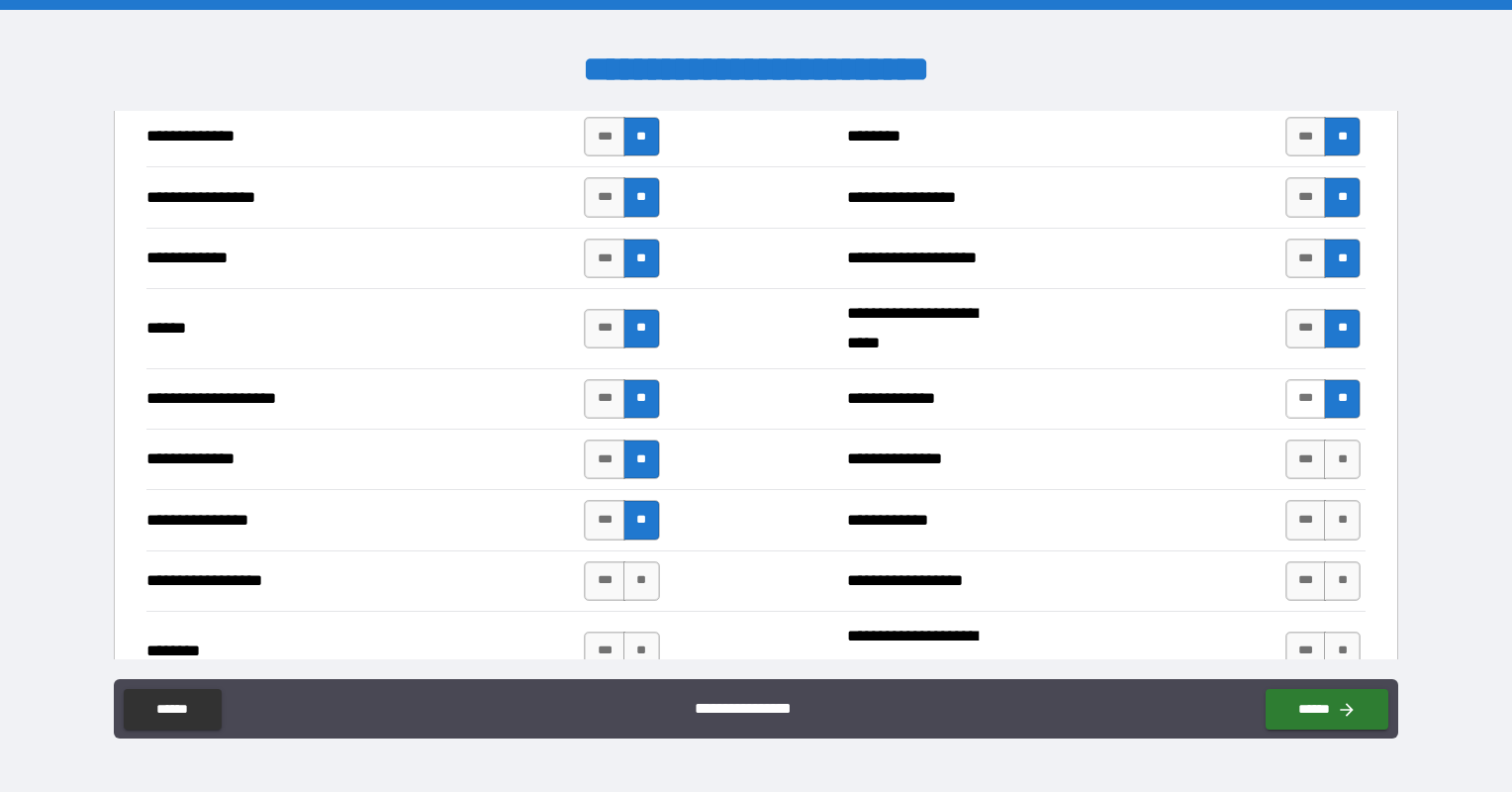 click on "***" at bounding box center (1306, 399) 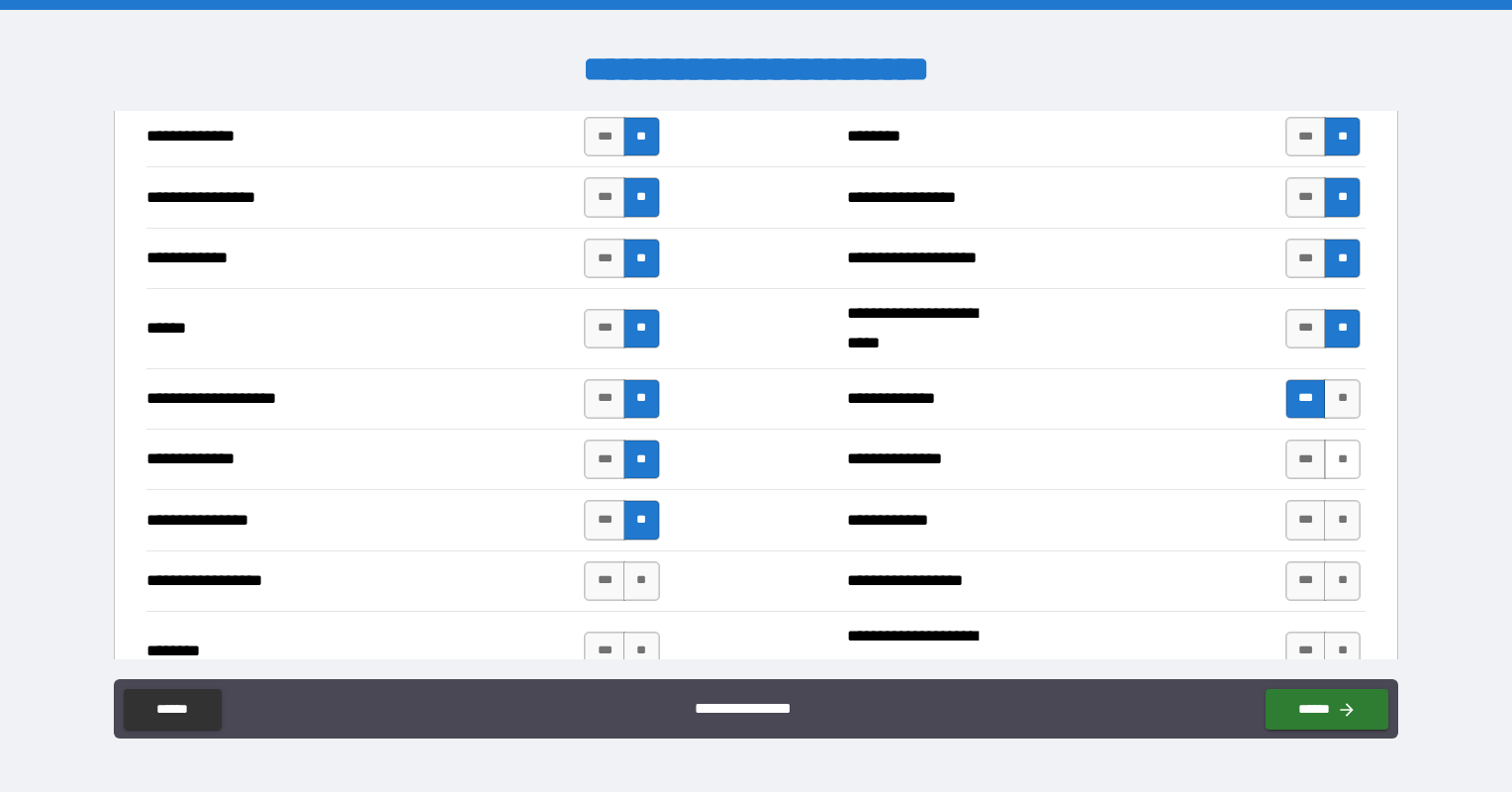 click on "**" at bounding box center [1342, 459] 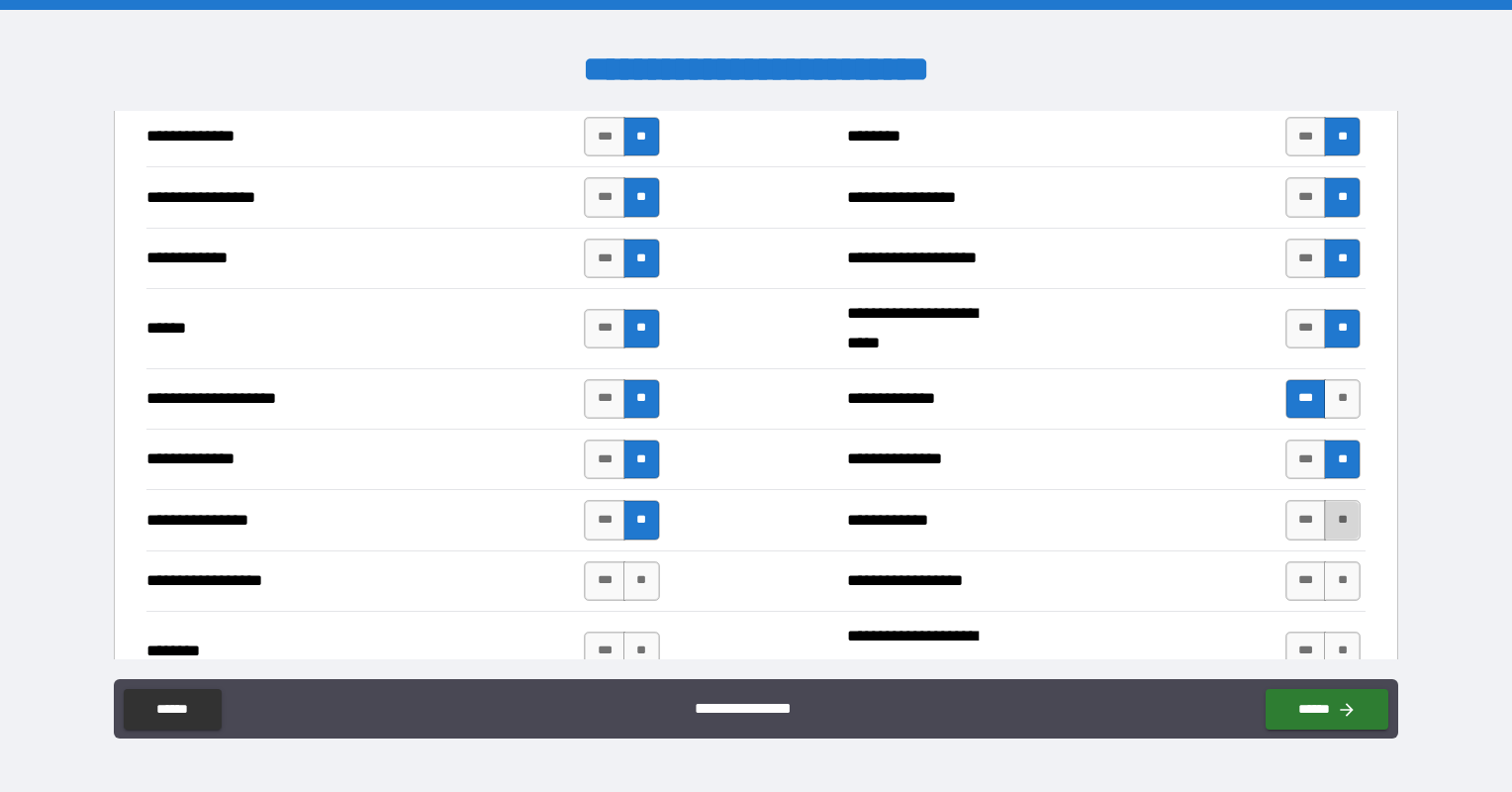click on "**" at bounding box center [1342, 520] 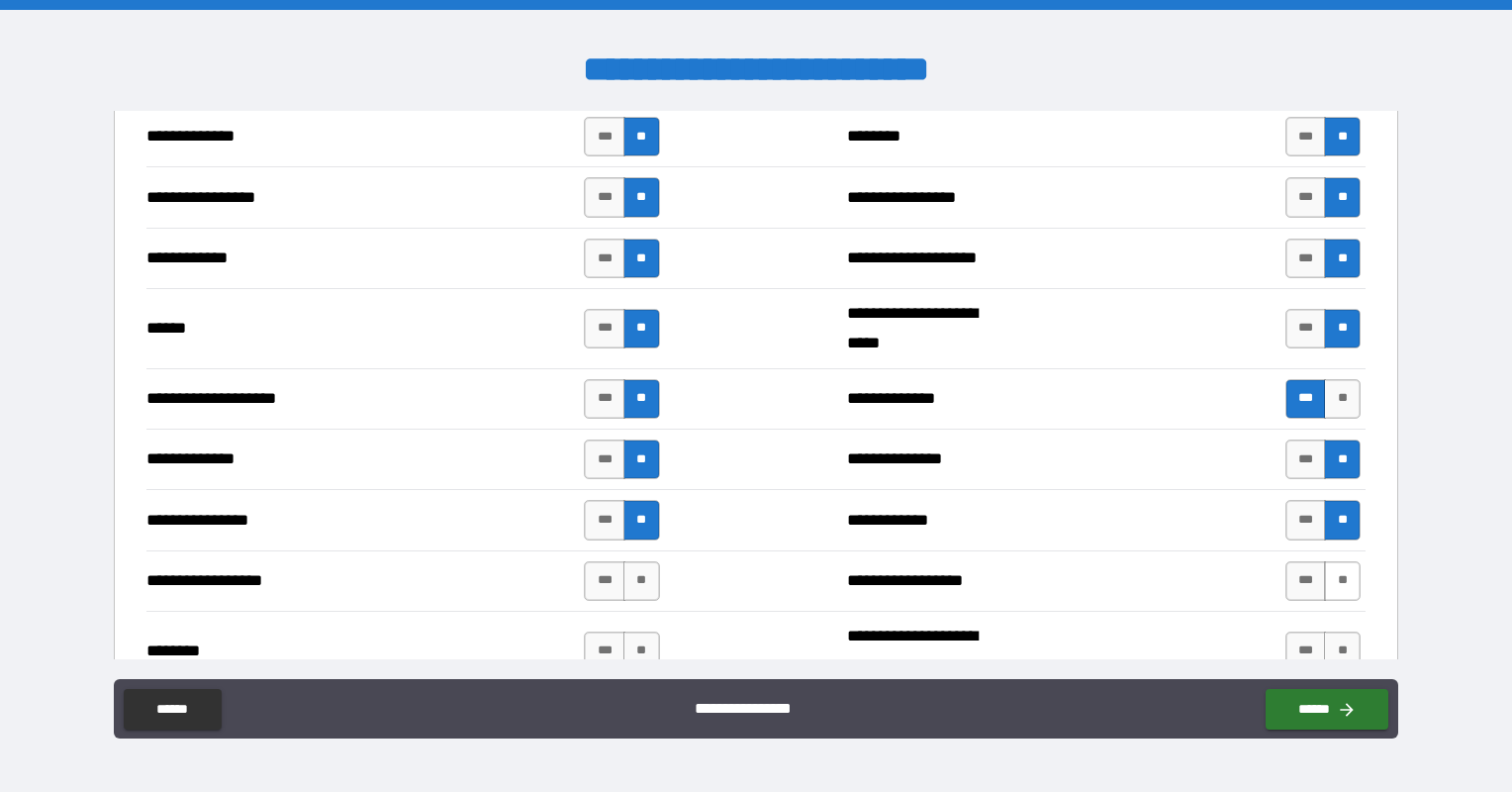 click on "**" at bounding box center [1342, 581] 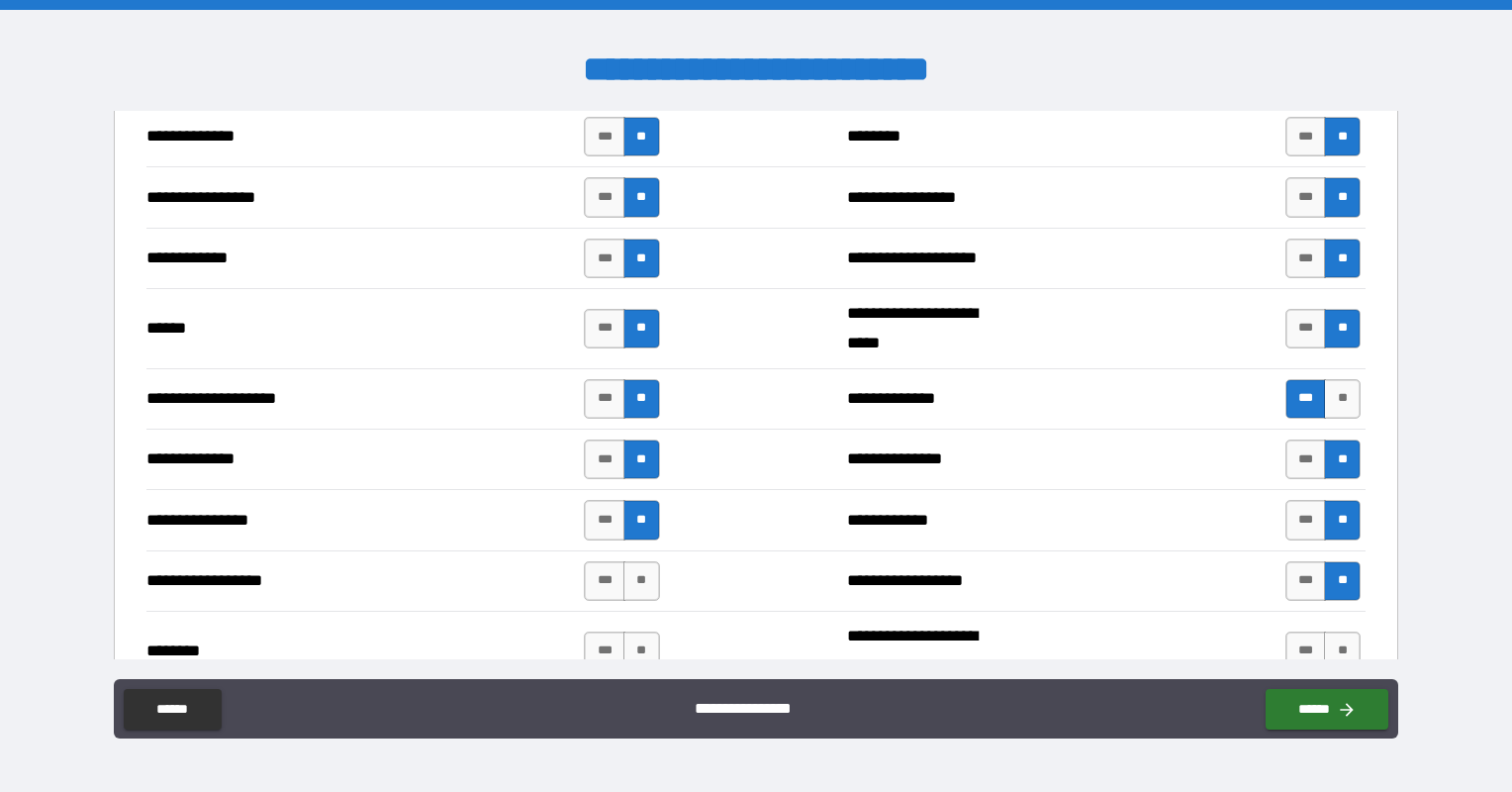scroll, scrollTop: 2871, scrollLeft: 0, axis: vertical 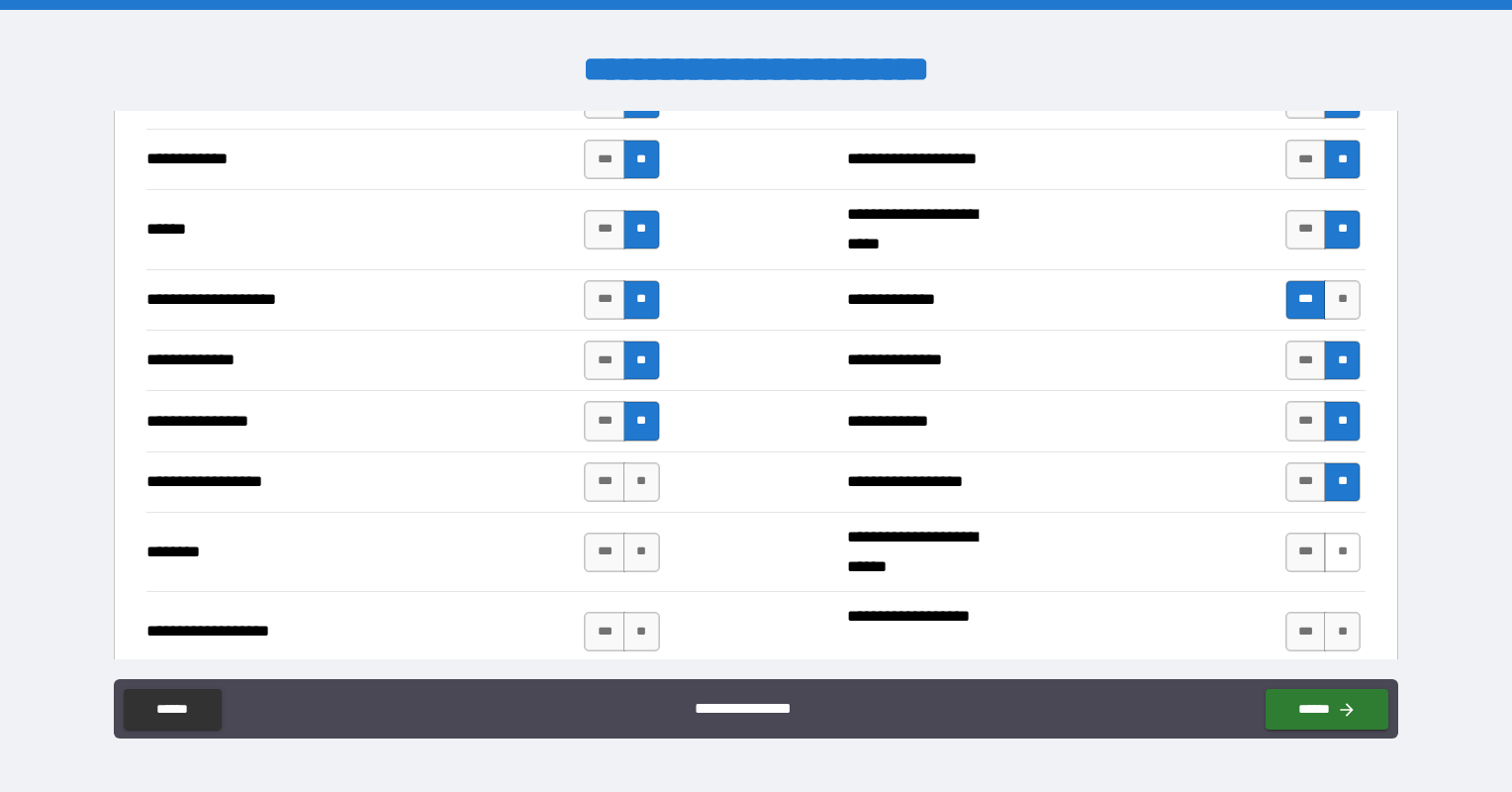 click on "**" at bounding box center [1342, 552] 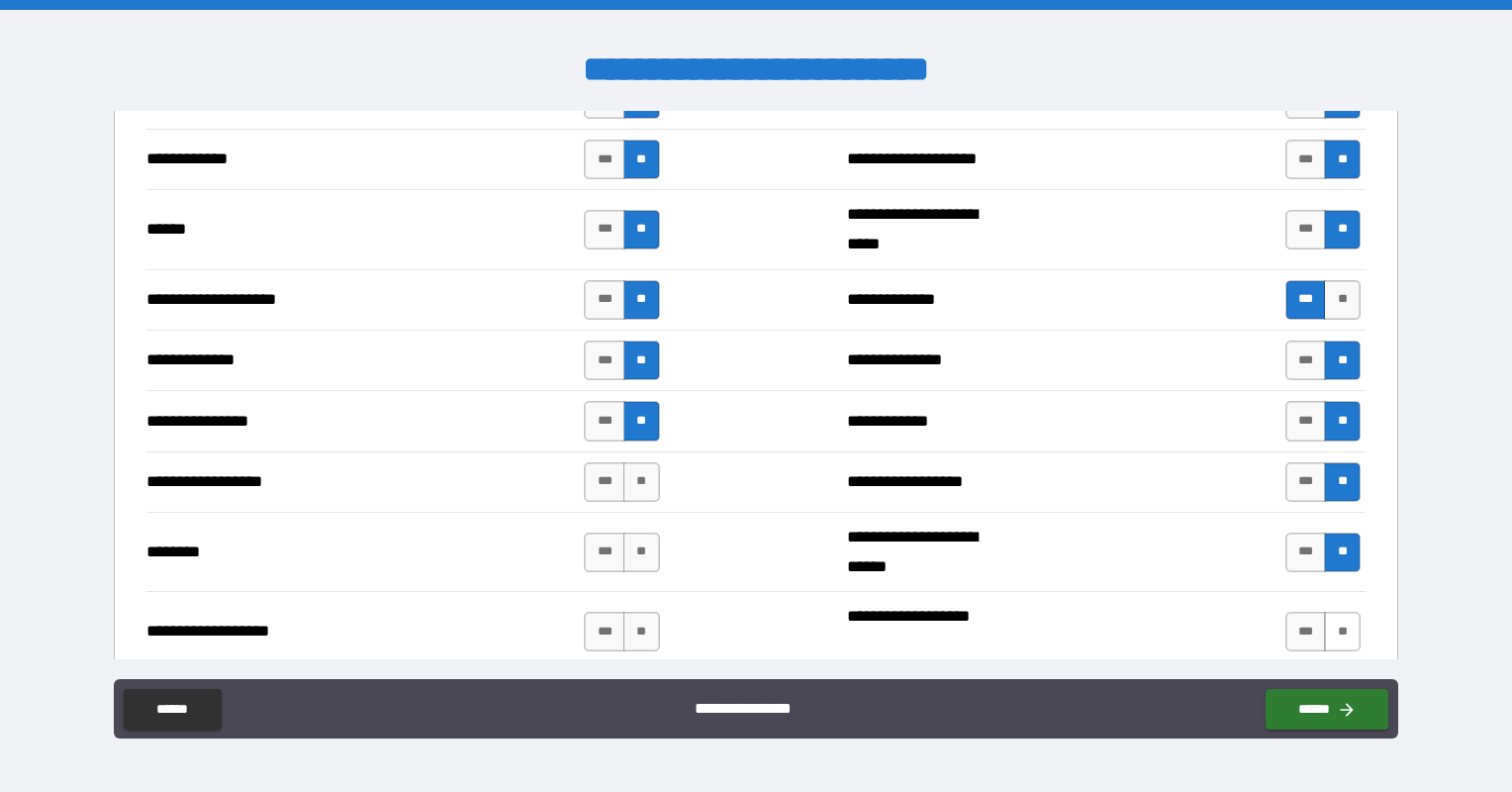 click on "**" at bounding box center (1342, 632) 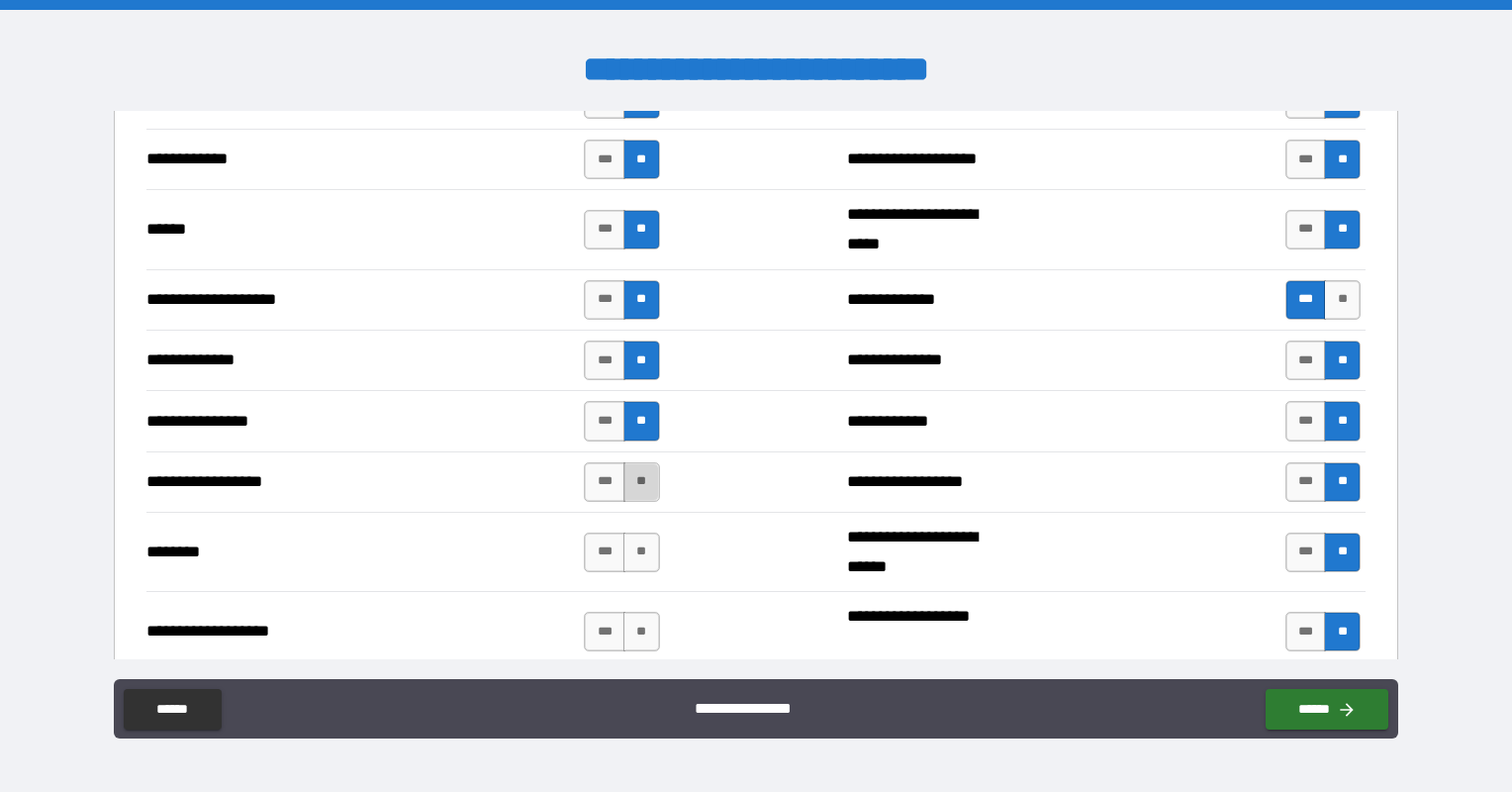 click on "**" at bounding box center (641, 482) 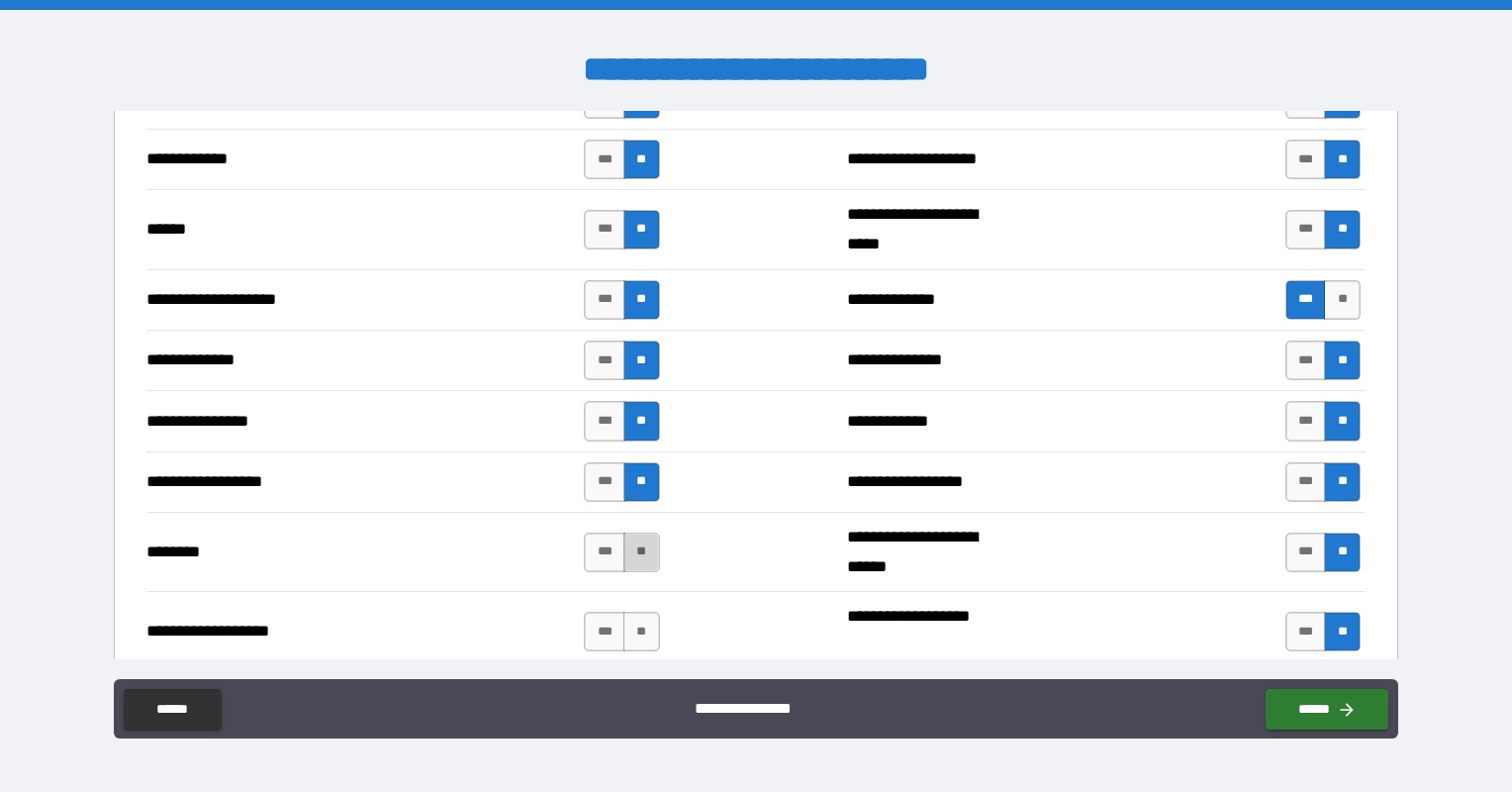 click on "**" at bounding box center (641, 552) 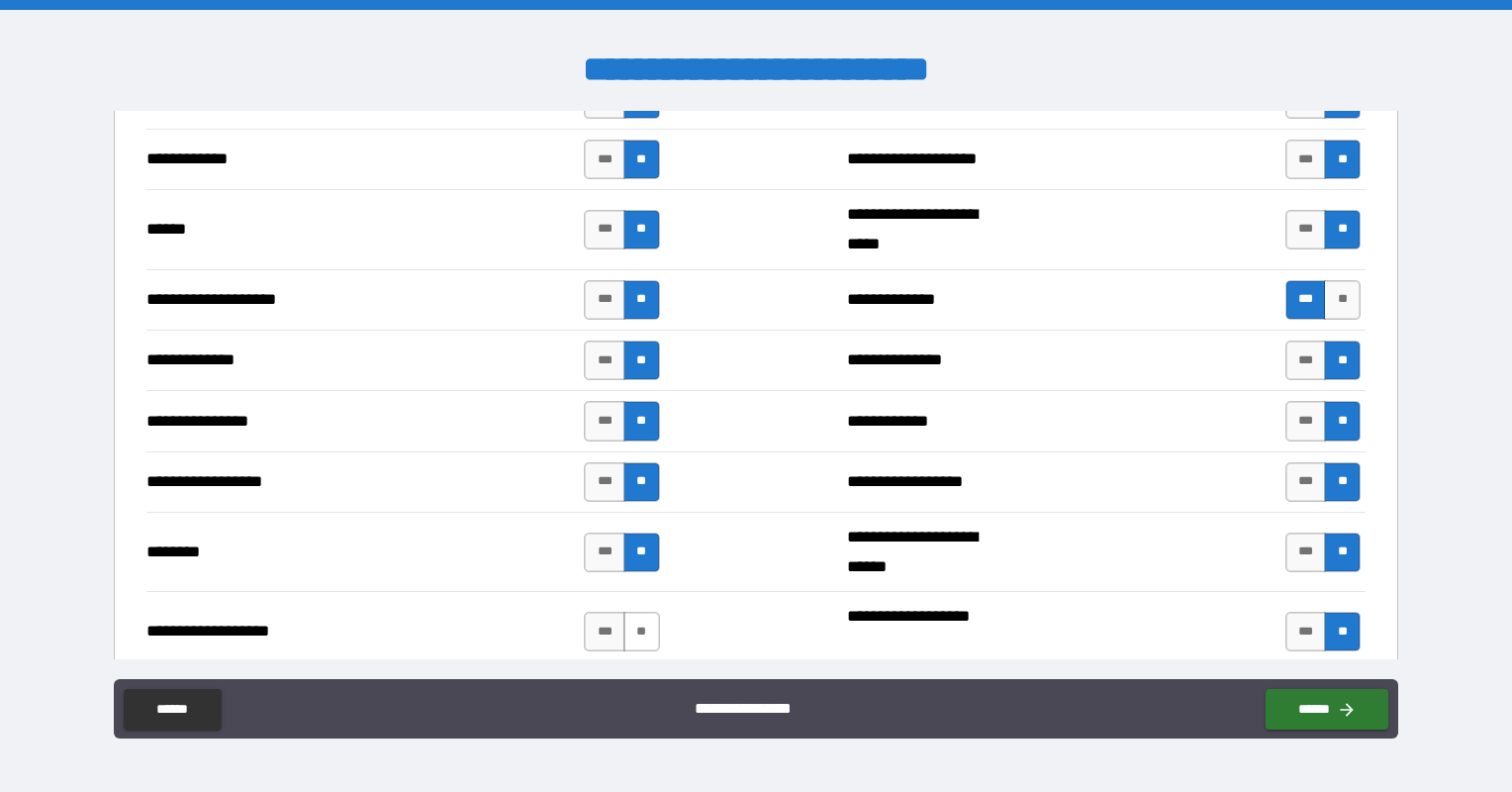 click on "**" at bounding box center [641, 632] 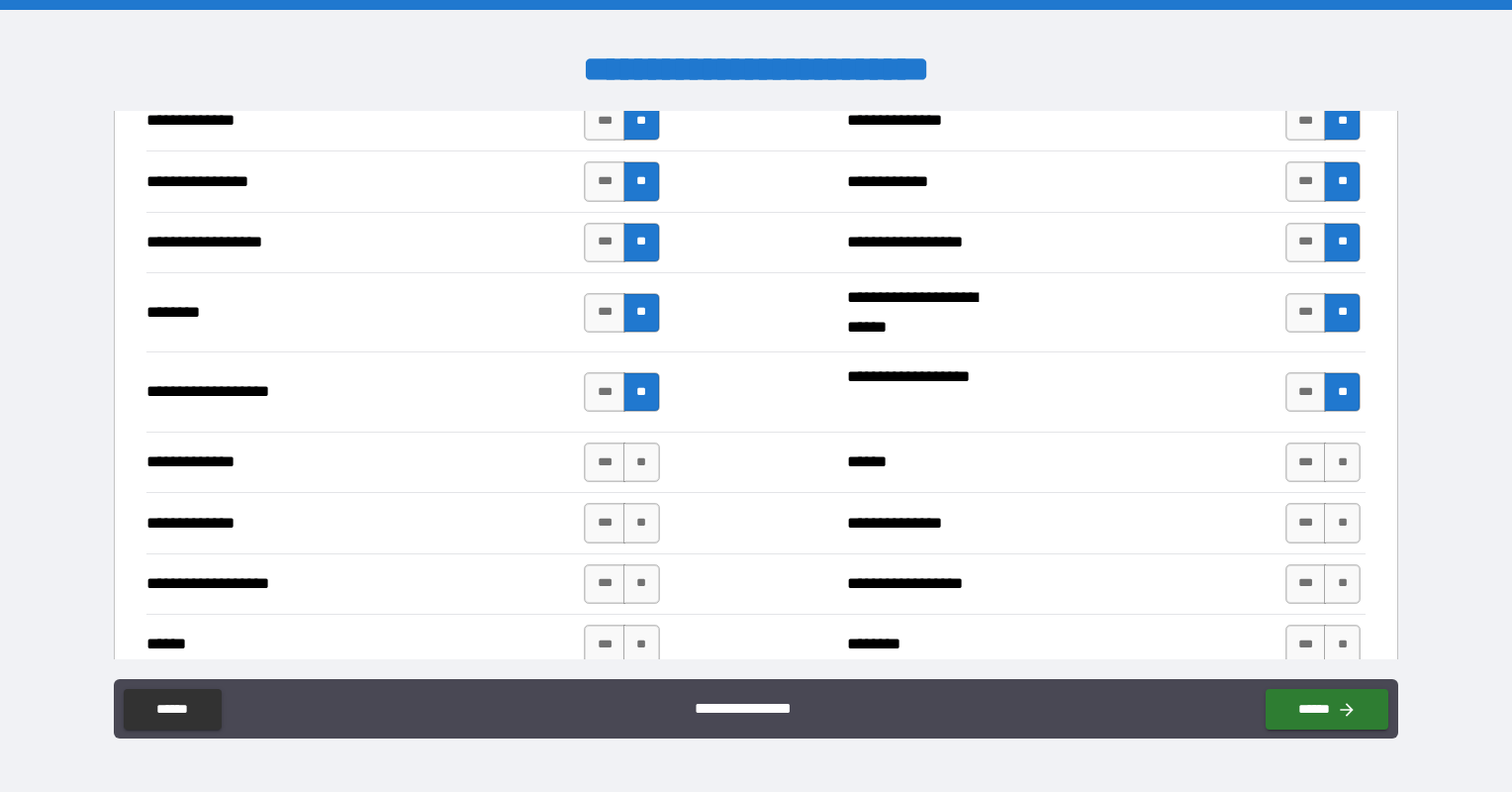 scroll, scrollTop: 3168, scrollLeft: 0, axis: vertical 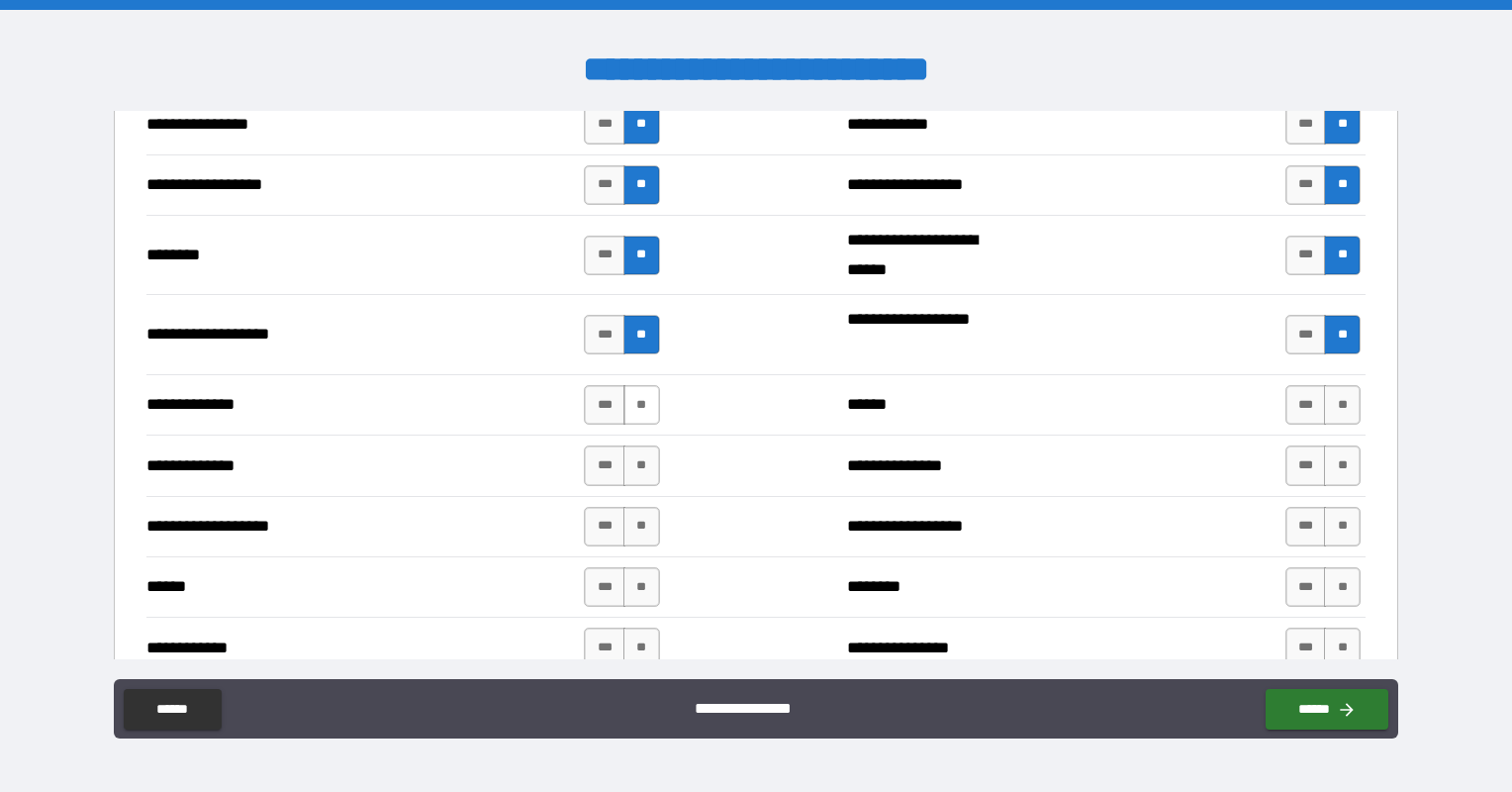 click on "**" at bounding box center (641, 405) 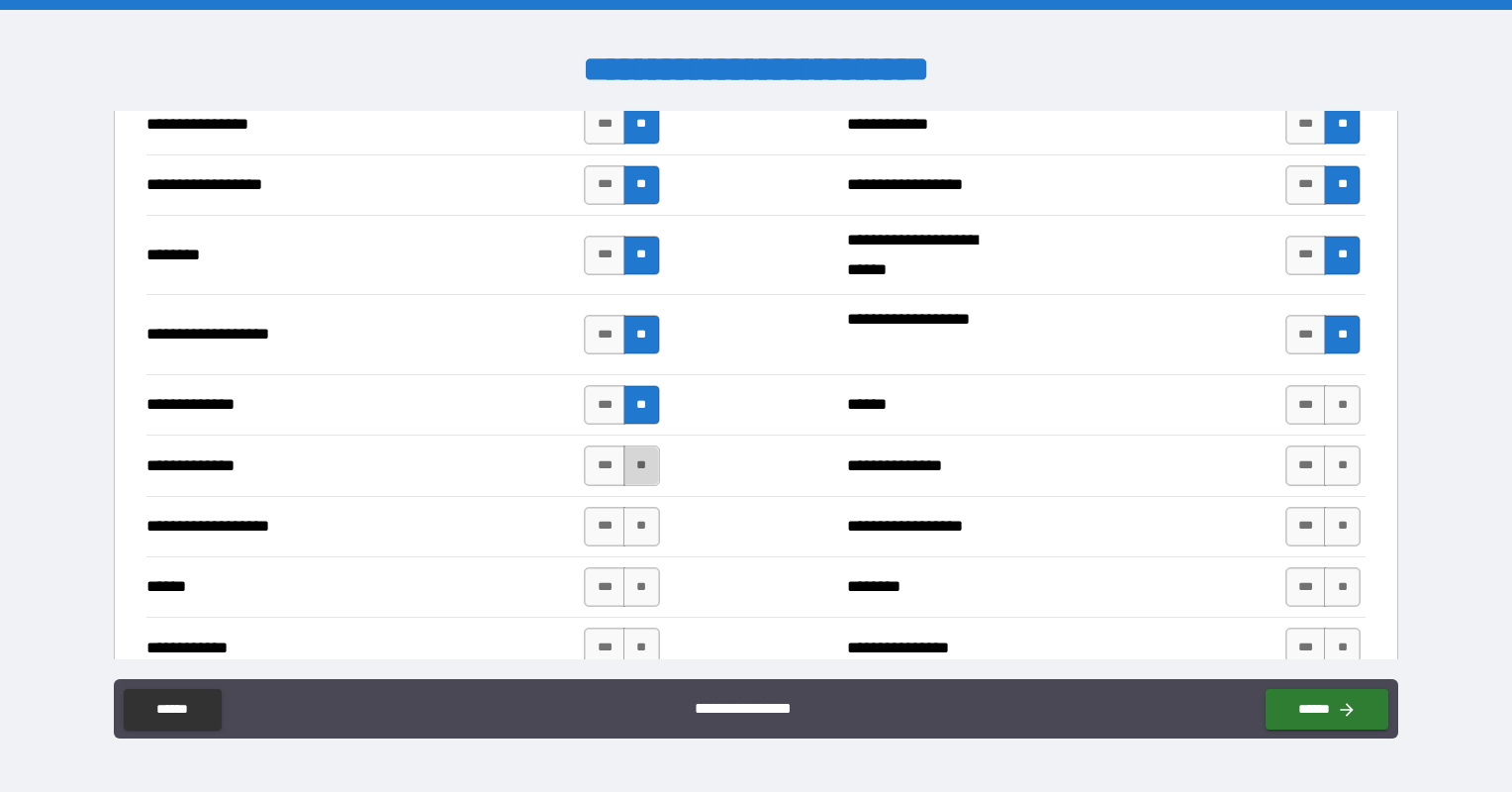 click on "**" at bounding box center [641, 465] 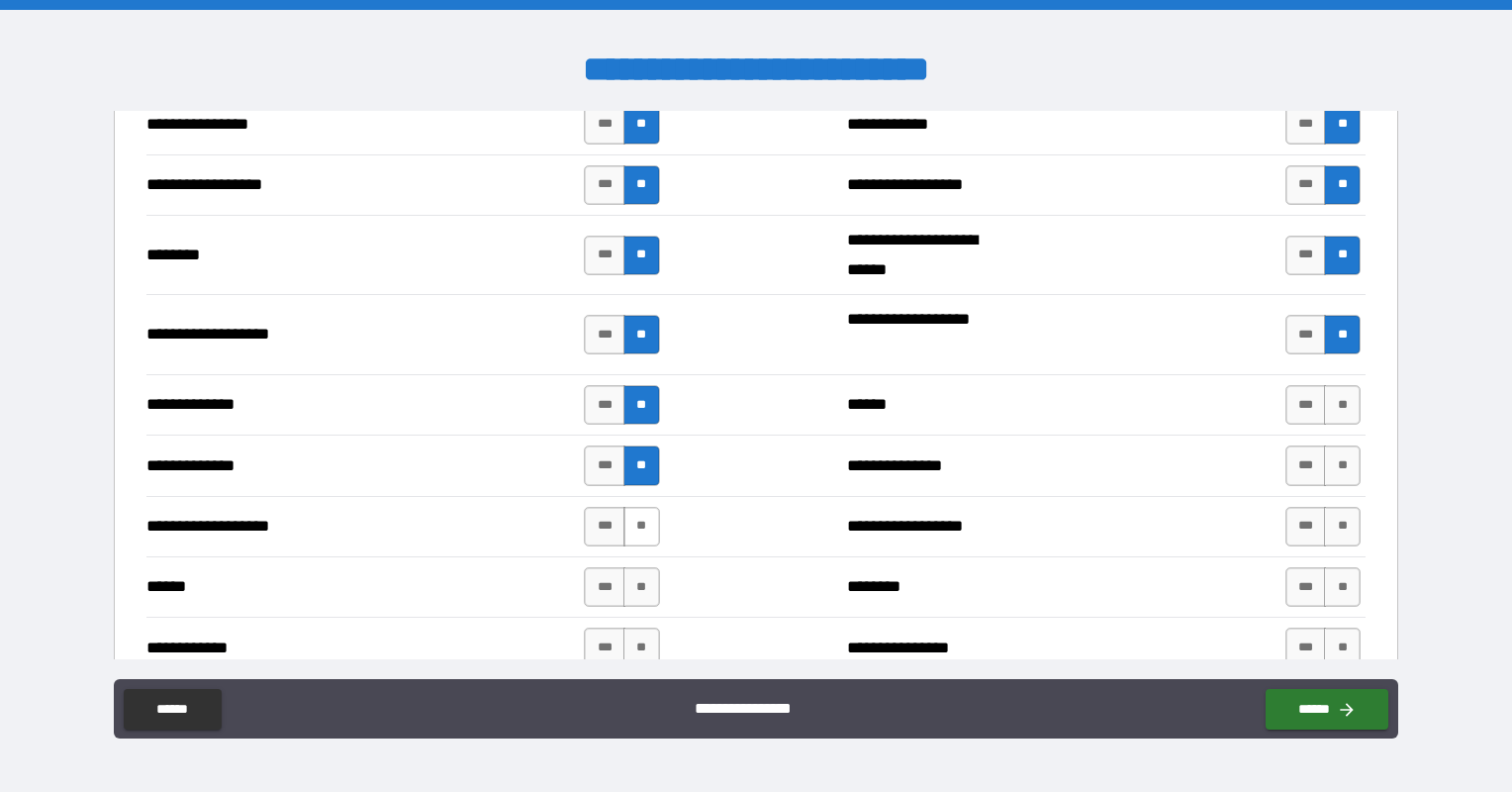 click on "**" at bounding box center (641, 527) 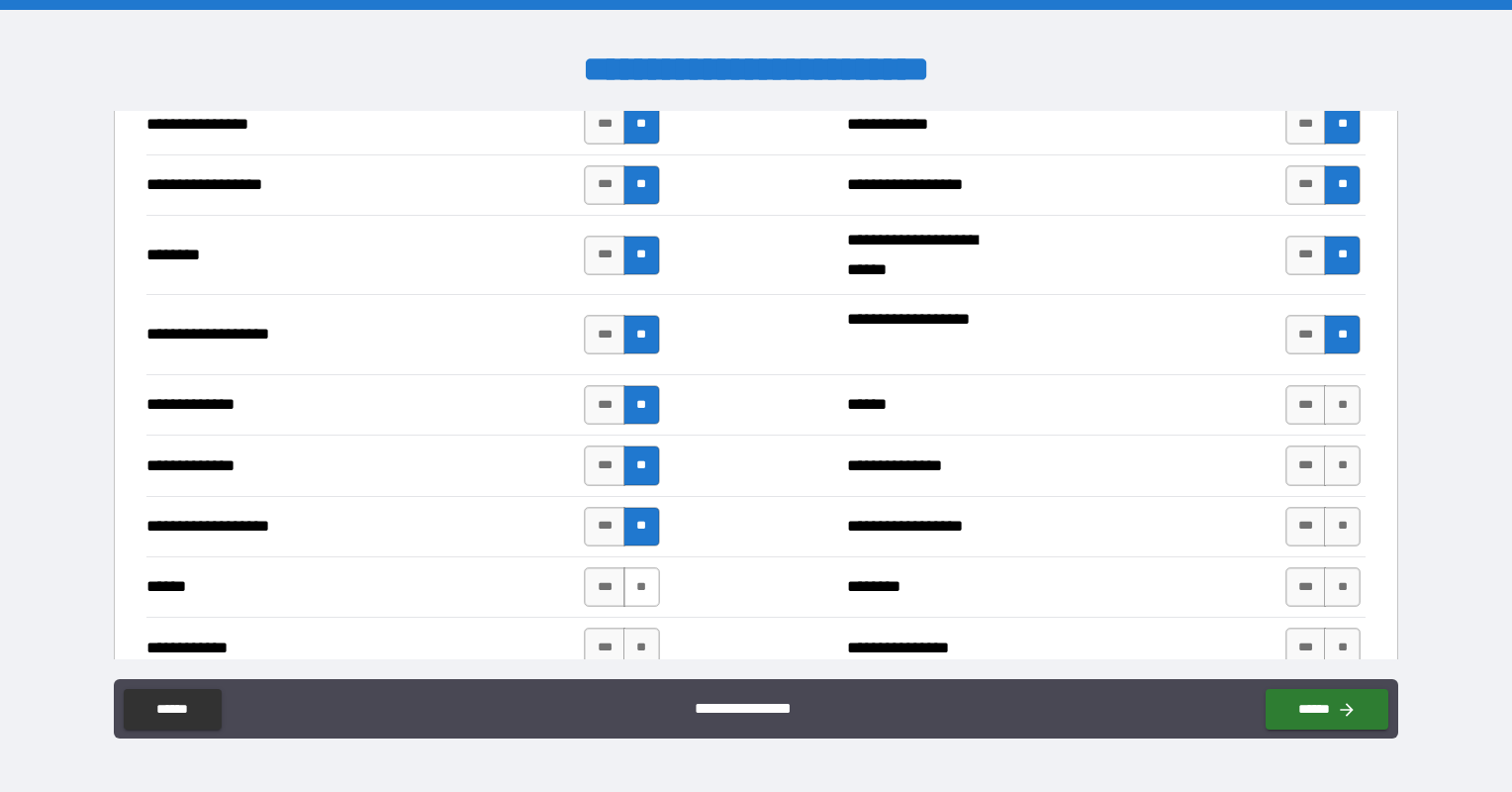 click on "**" at bounding box center (641, 587) 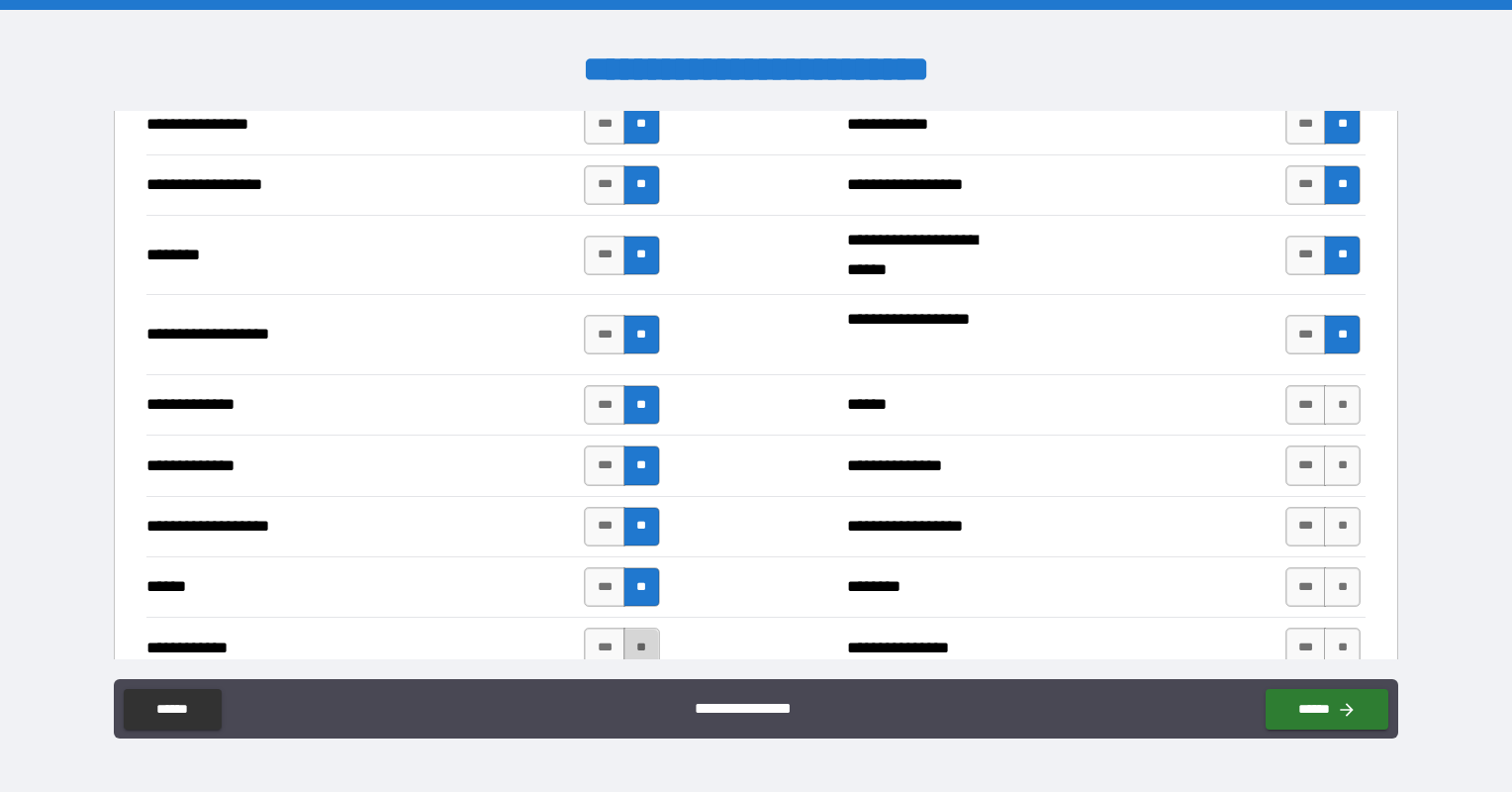 click on "**" at bounding box center (641, 647) 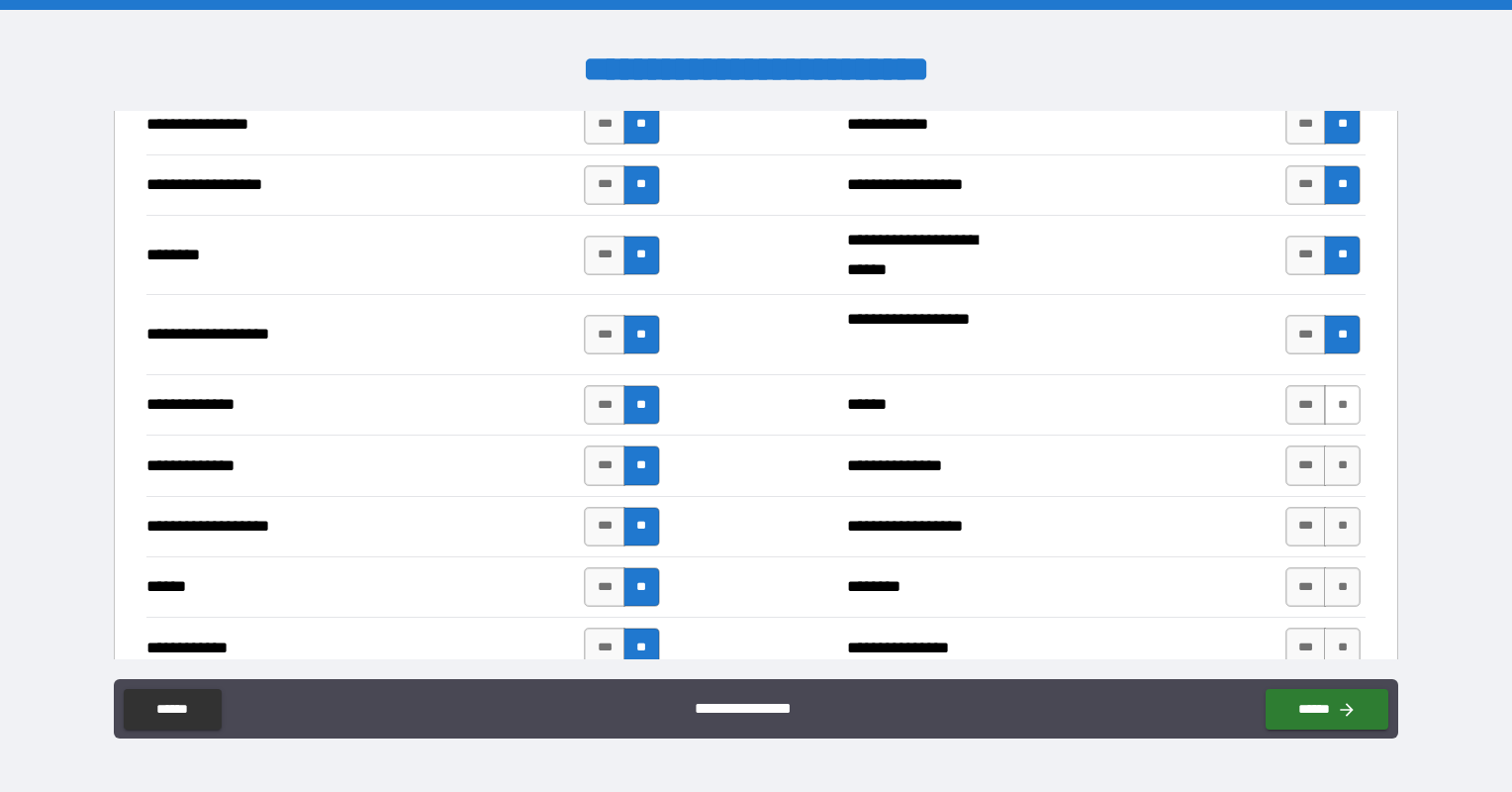 click on "**" at bounding box center (1342, 405) 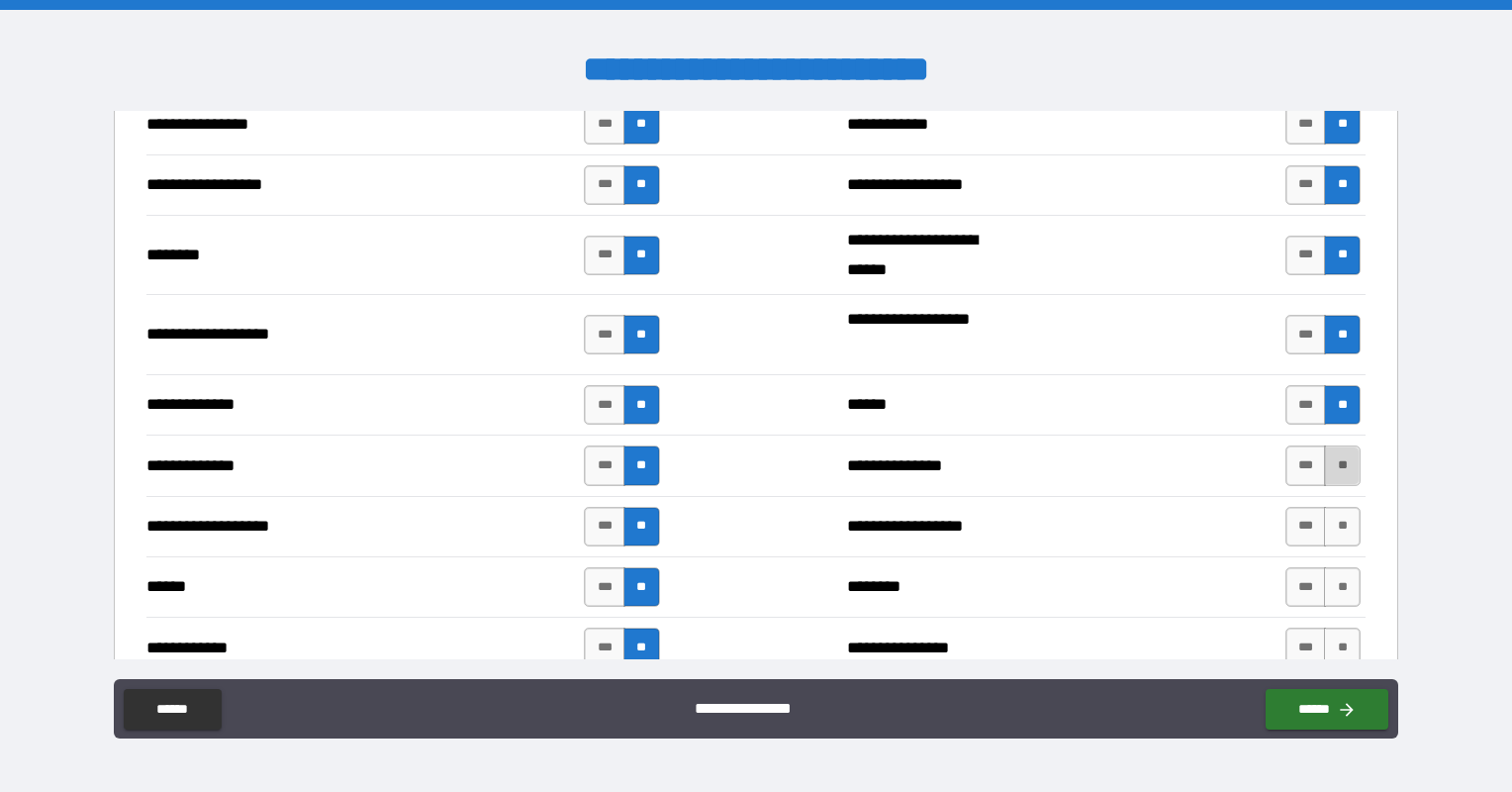 click on "**" at bounding box center (1342, 465) 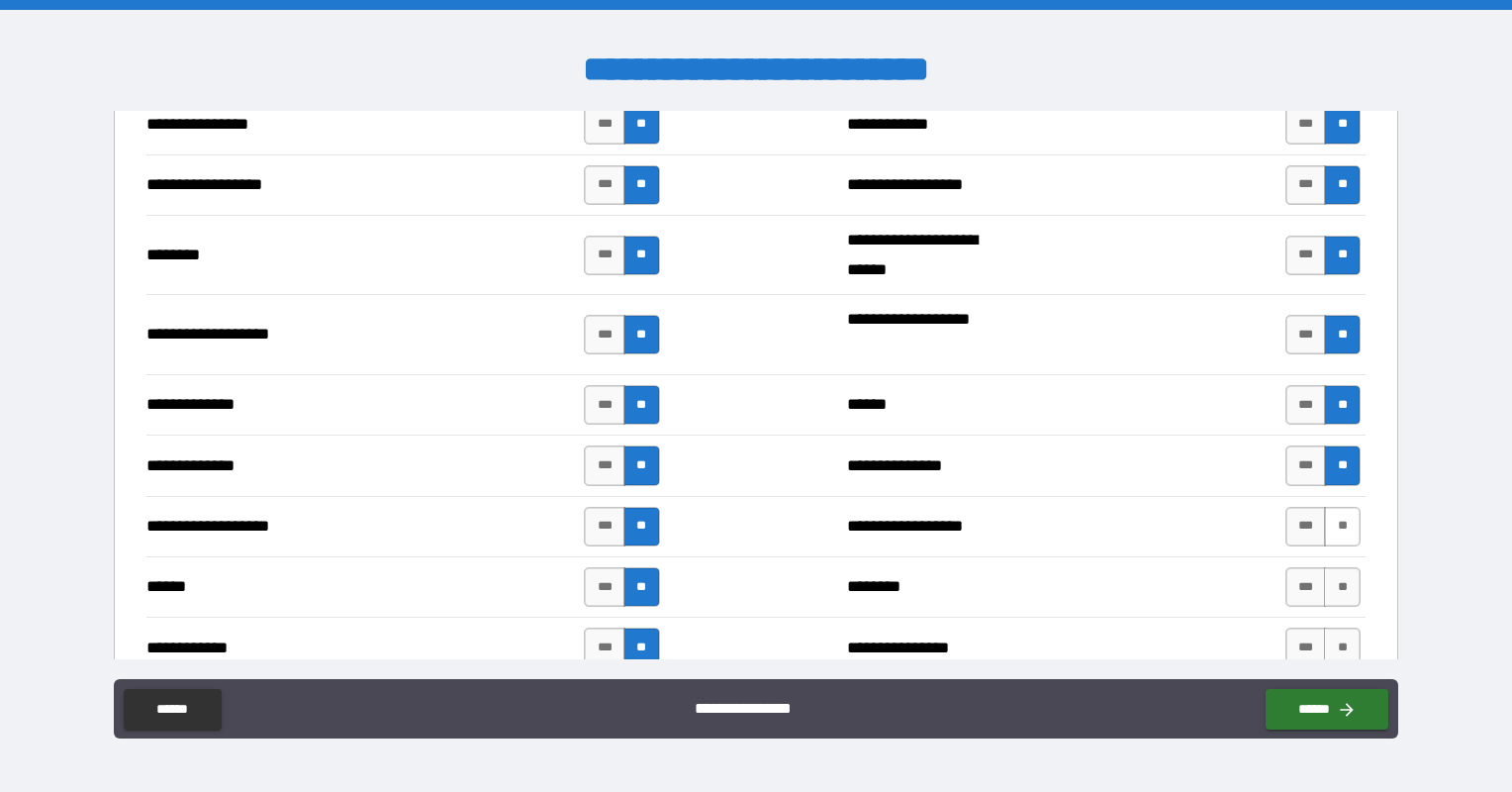 click on "**" at bounding box center [1342, 527] 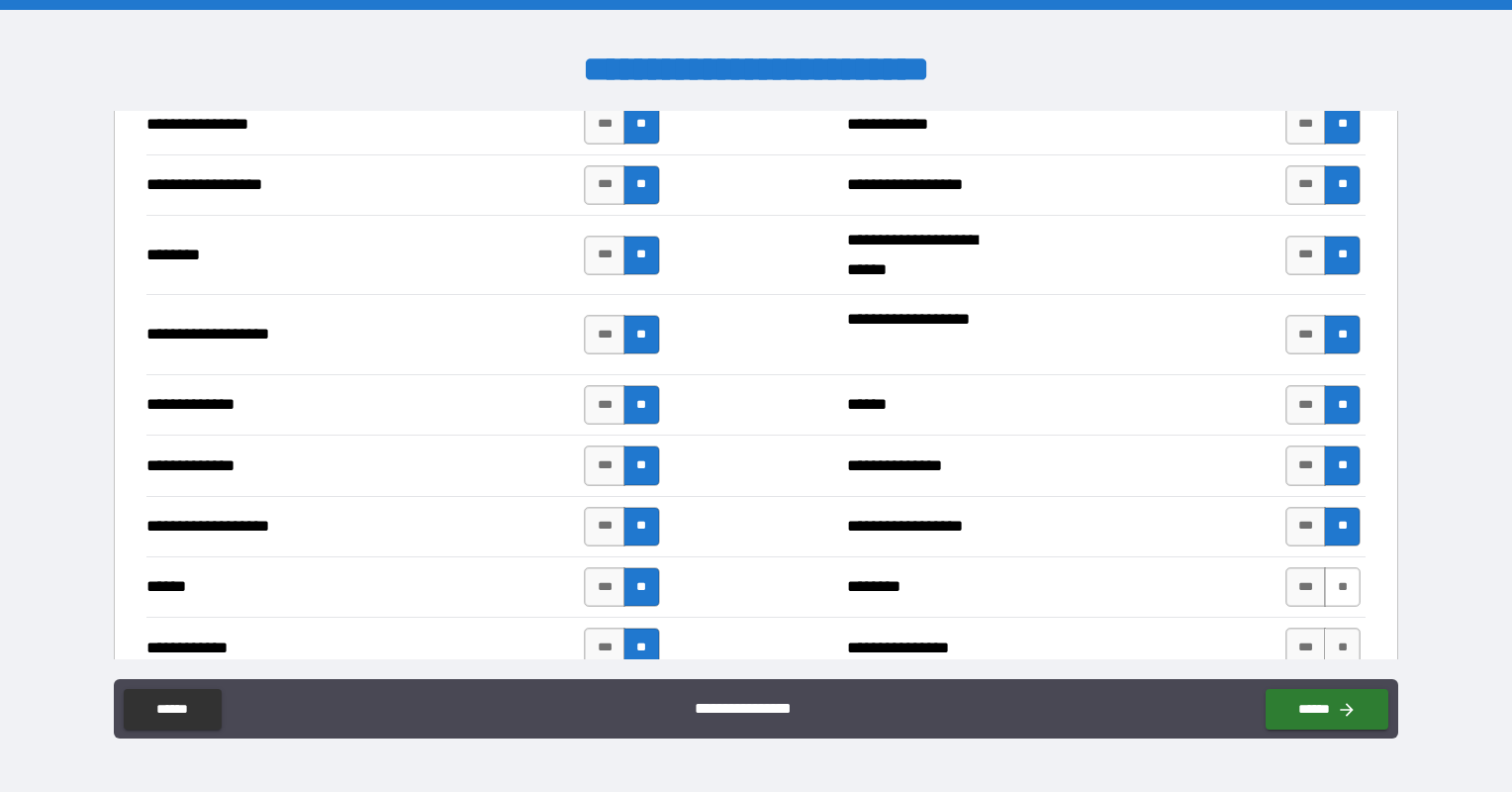 click on "**" at bounding box center [1342, 587] 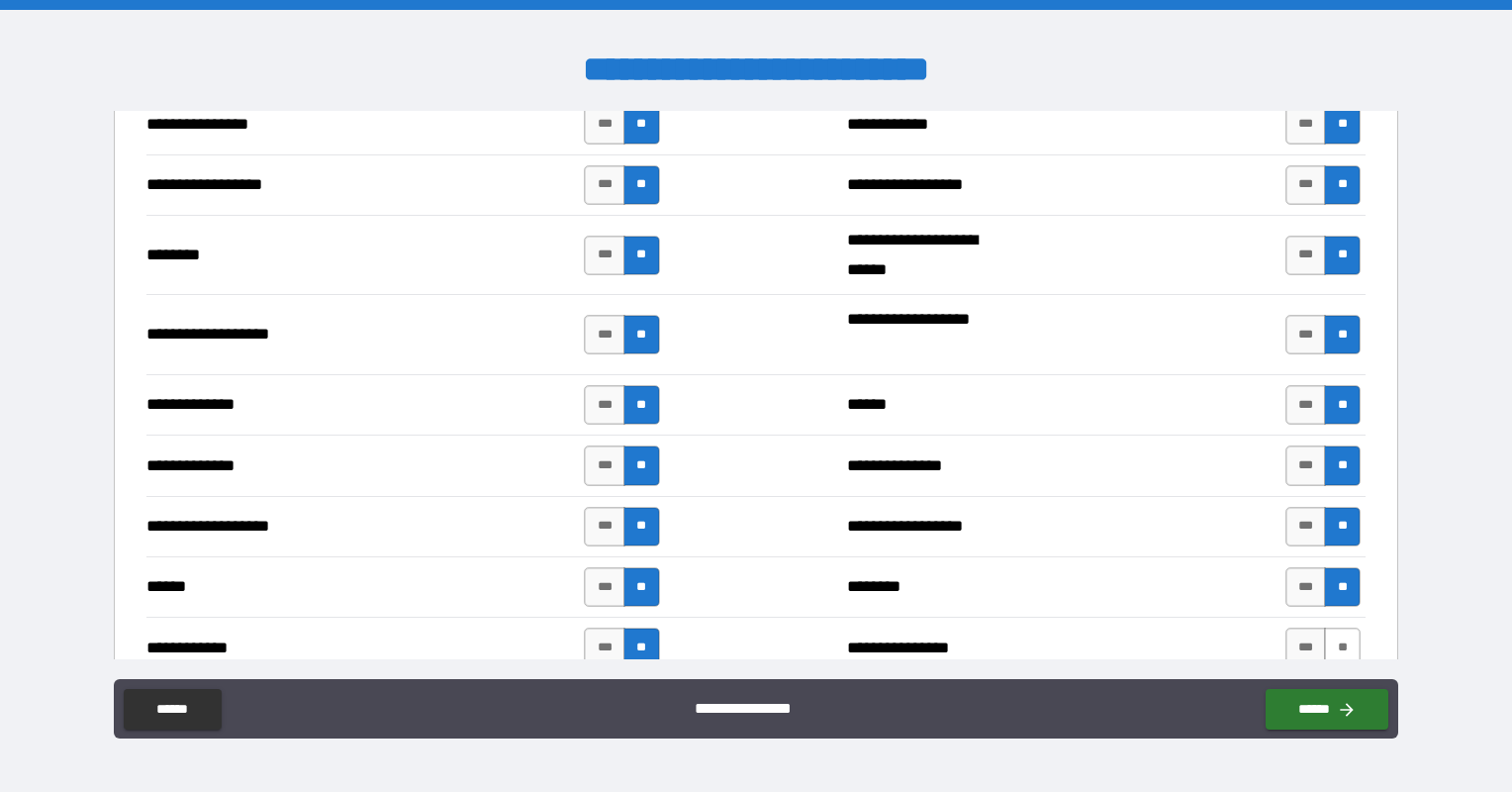 click on "**" at bounding box center [1342, 647] 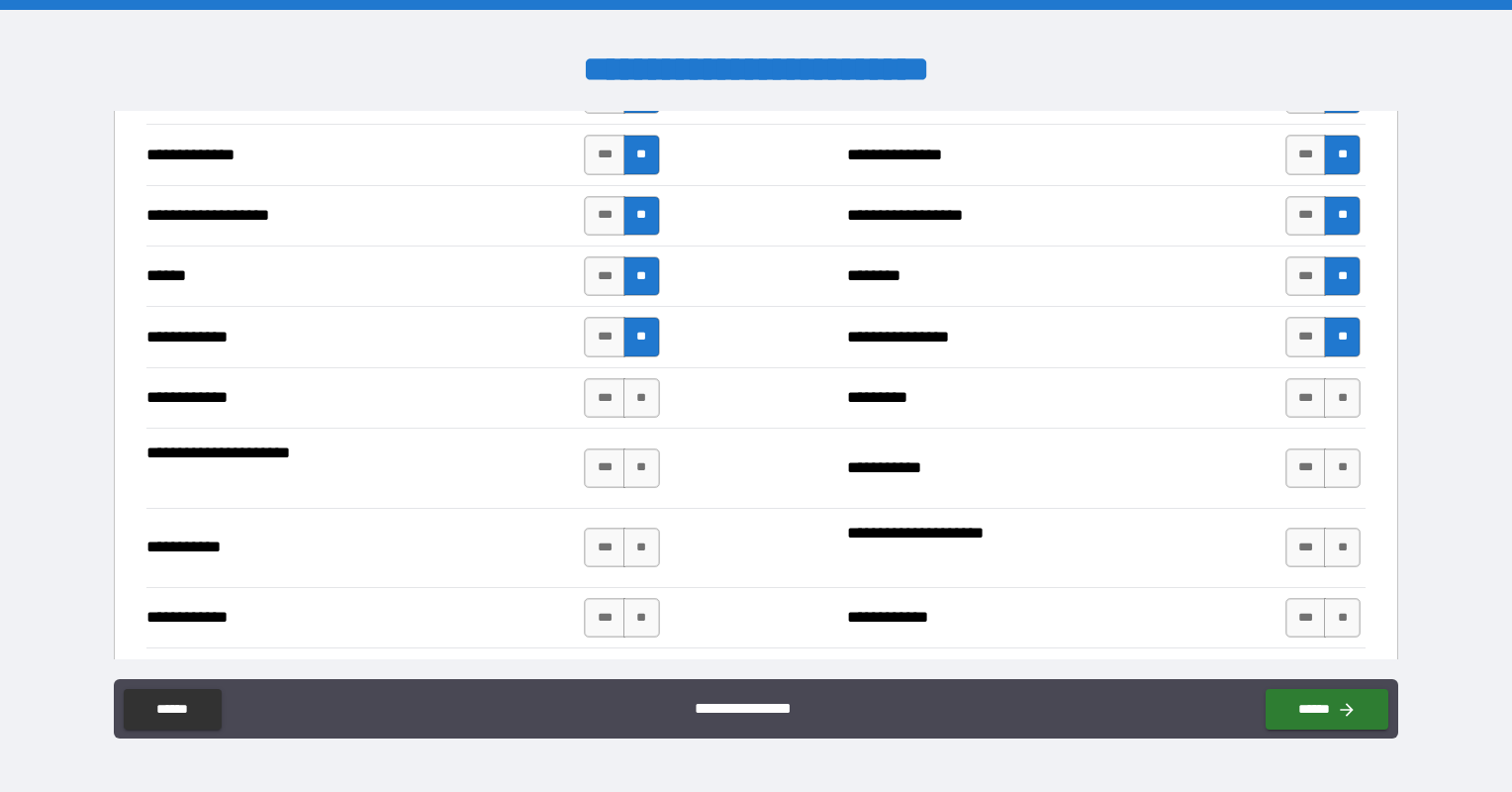scroll, scrollTop: 3564, scrollLeft: 0, axis: vertical 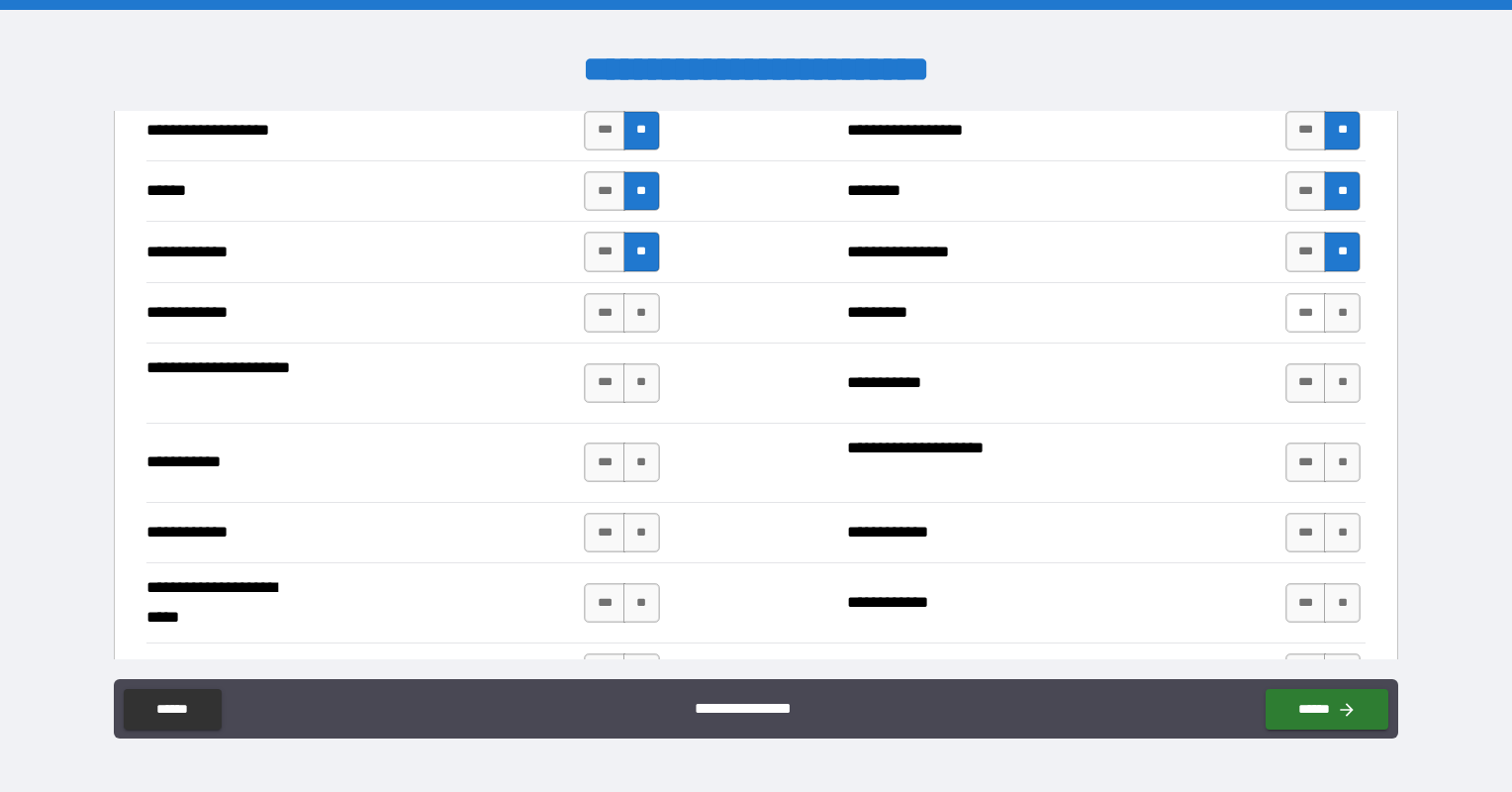 click on "***" at bounding box center (1306, 313) 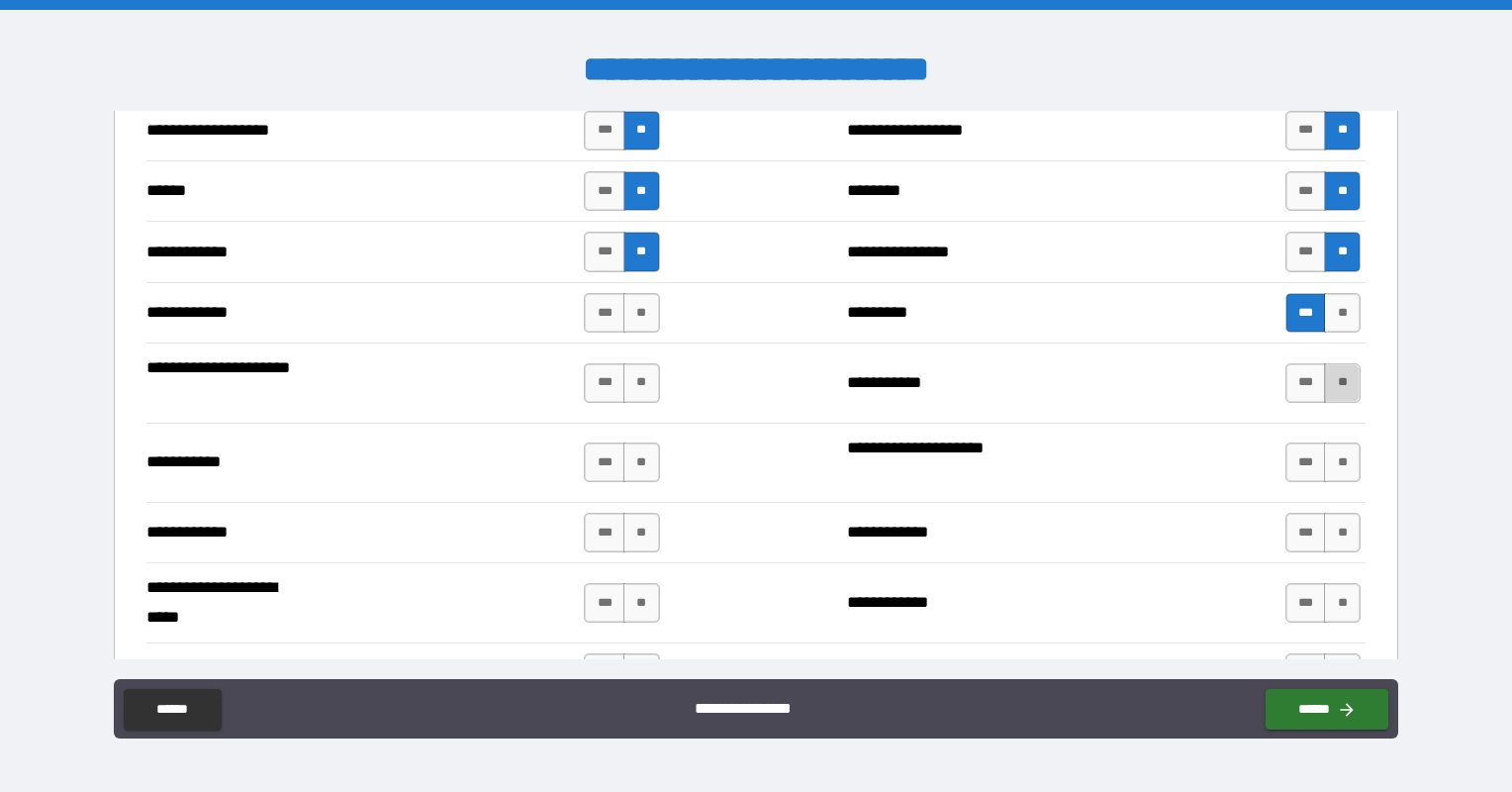 click on "**" at bounding box center [1342, 383] 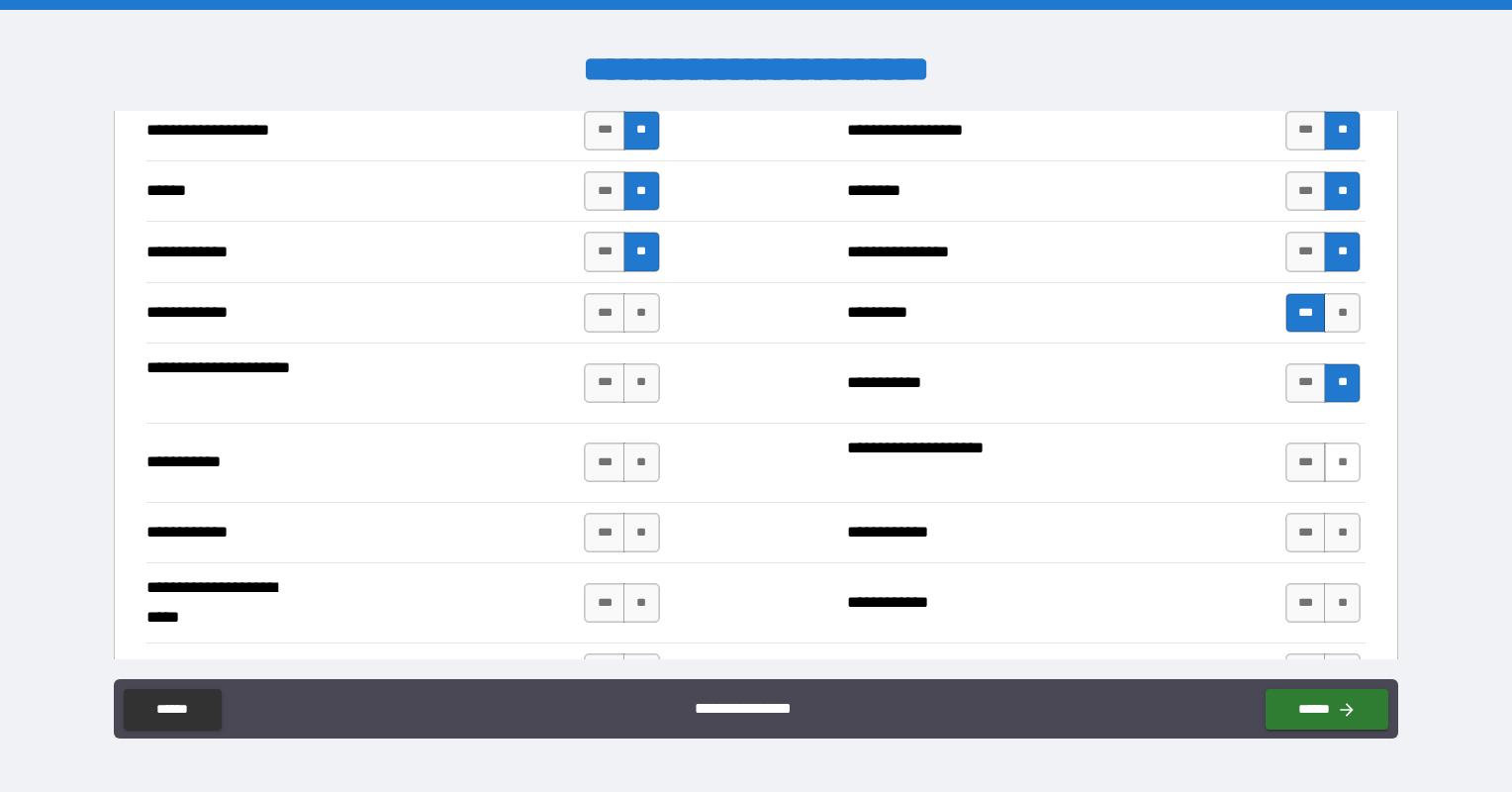 click on "**" at bounding box center [1342, 462] 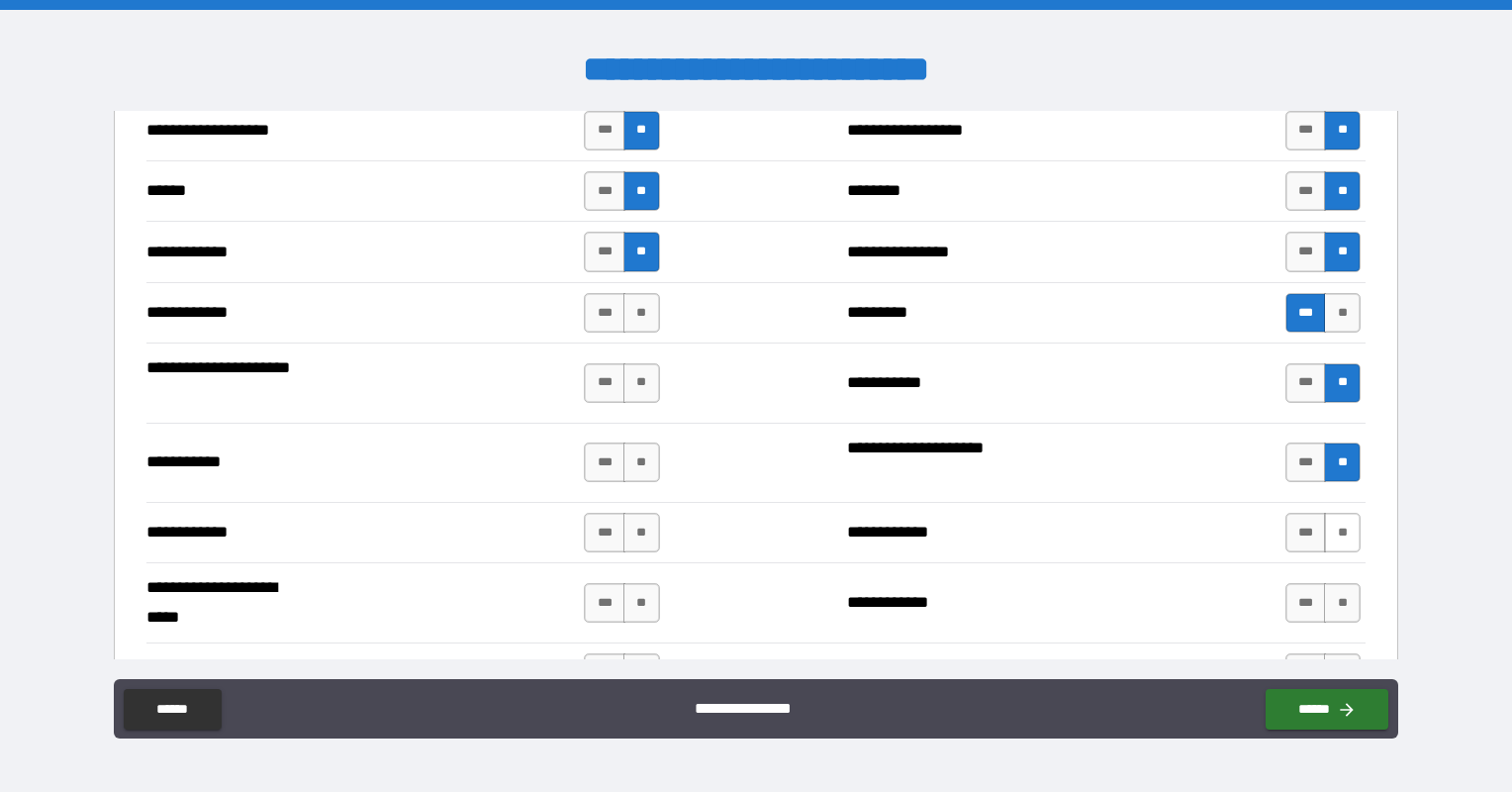 click on "**" at bounding box center (1342, 533) 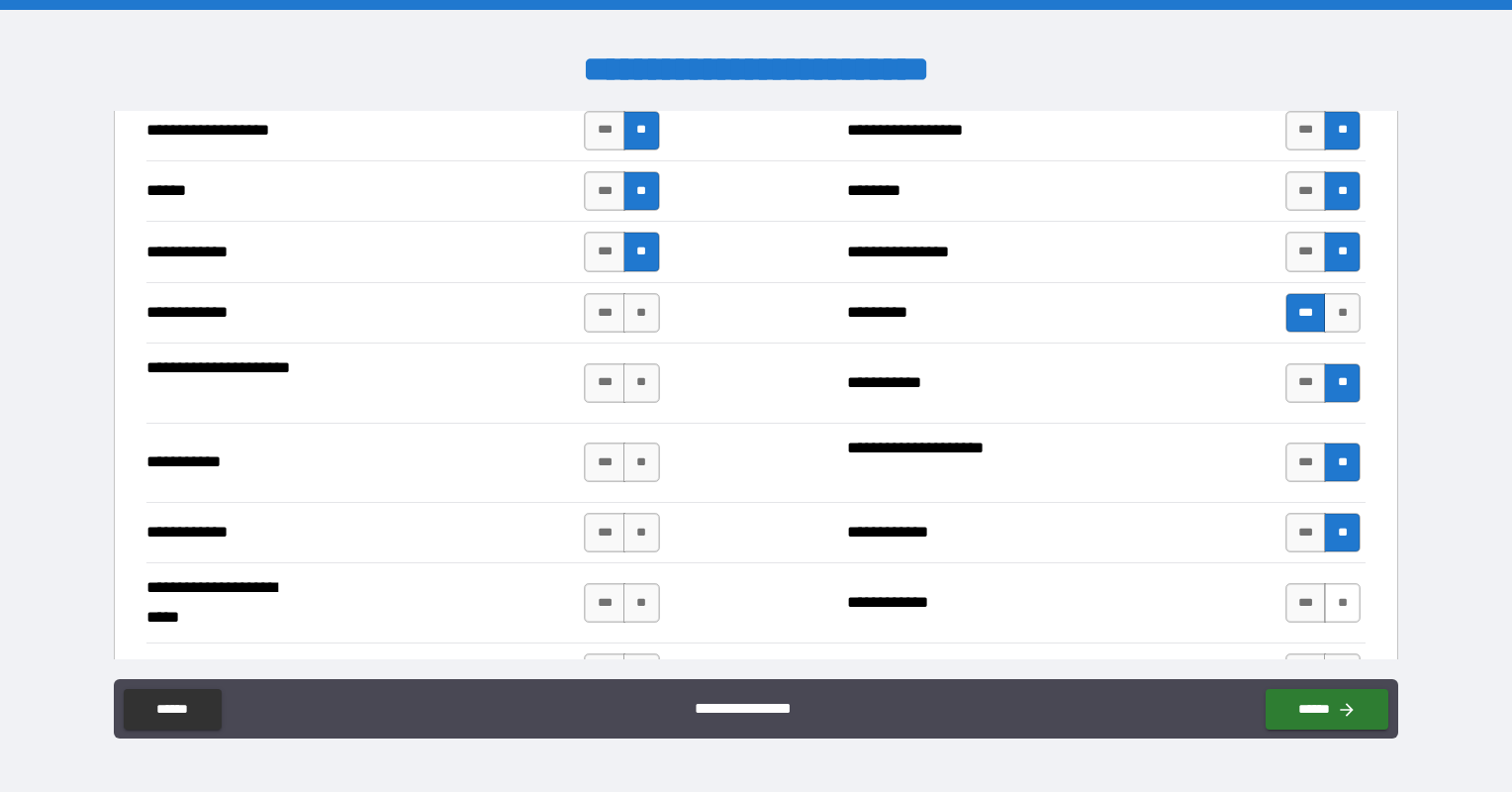 click on "**" at bounding box center (1342, 603) 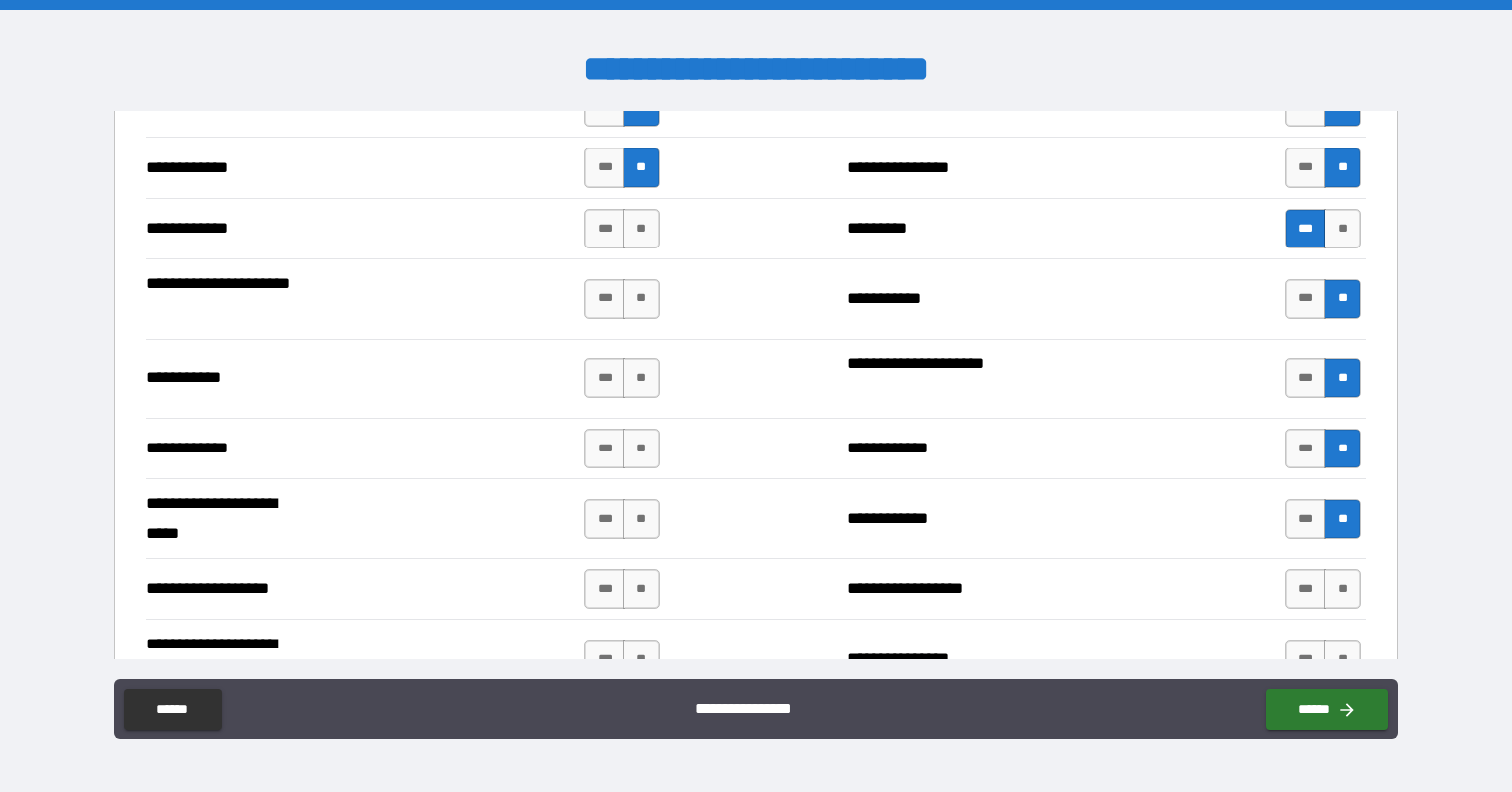 scroll, scrollTop: 3564, scrollLeft: 0, axis: vertical 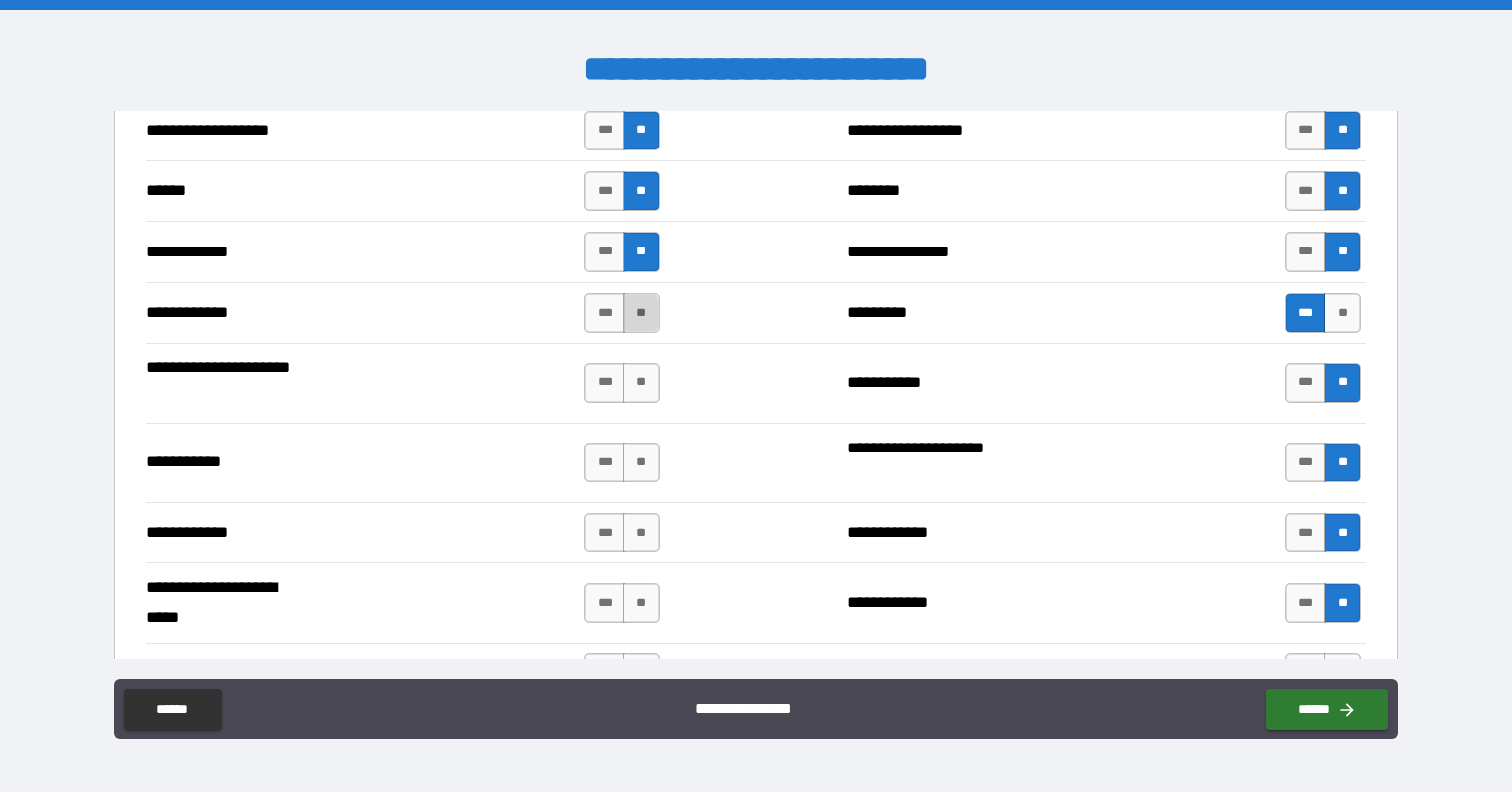 drag, startPoint x: 641, startPoint y: 301, endPoint x: 634, endPoint y: 312, distance: 13.038405 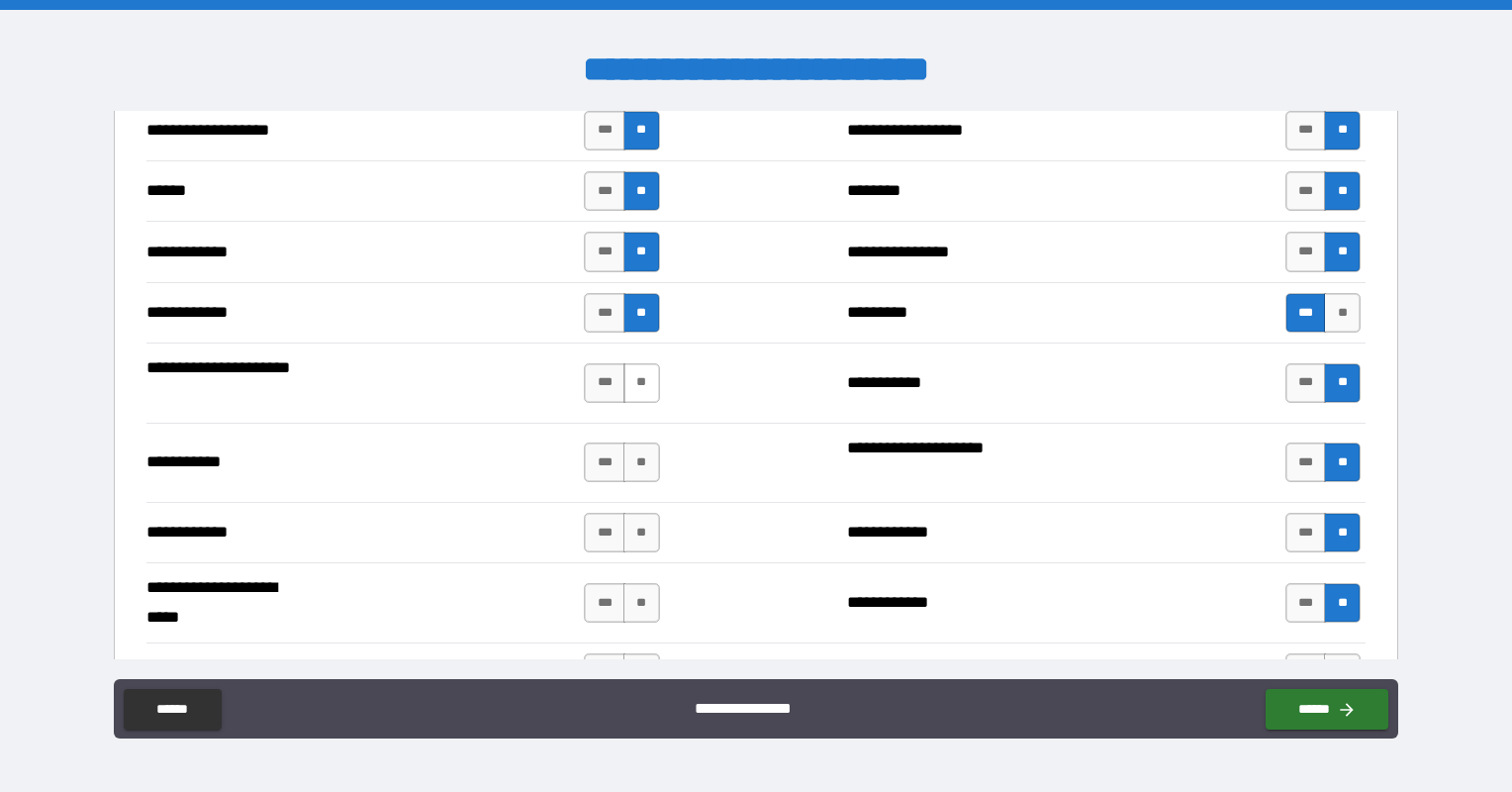 click on "**" at bounding box center (641, 383) 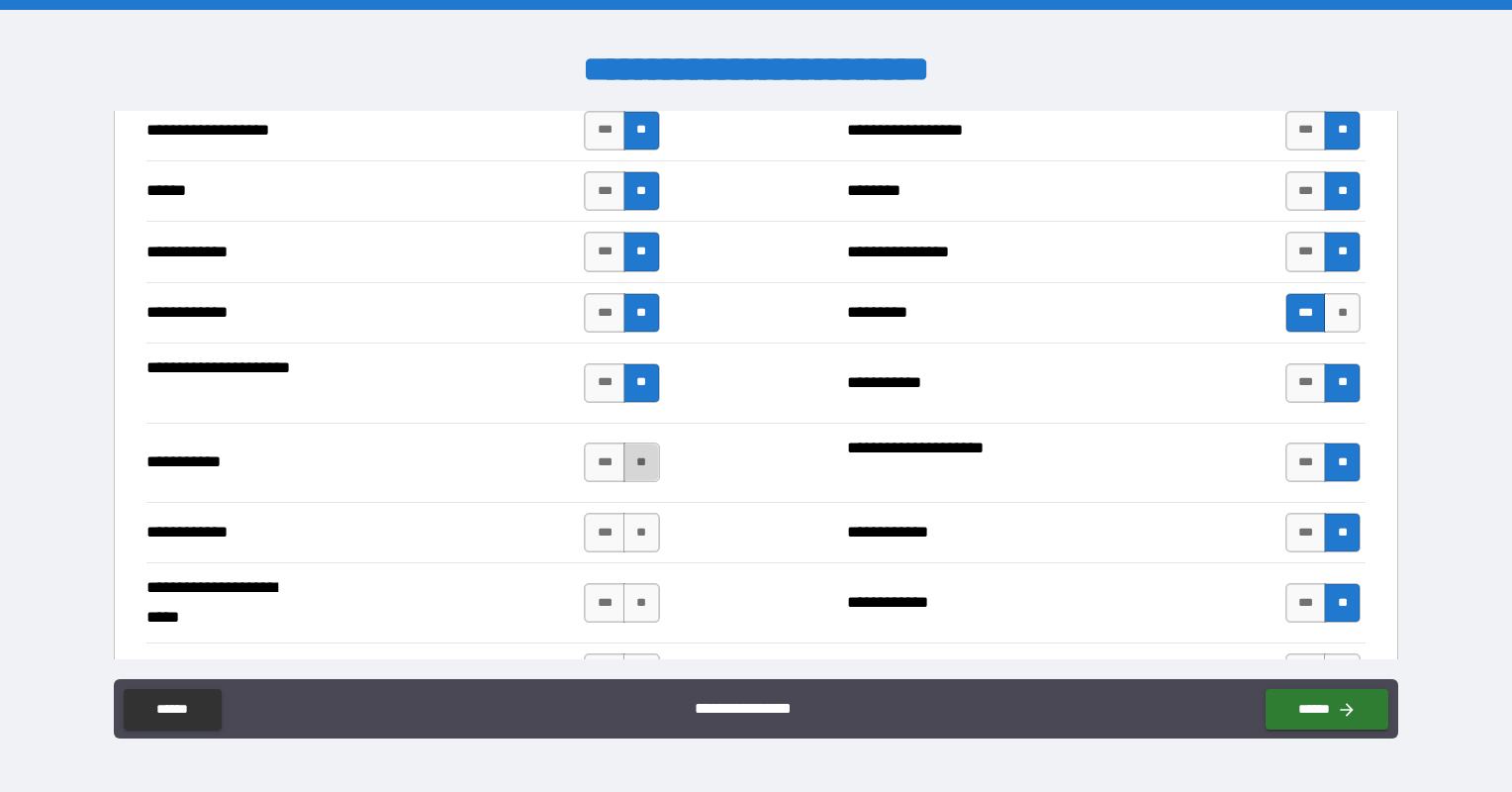 click on "**" at bounding box center [641, 462] 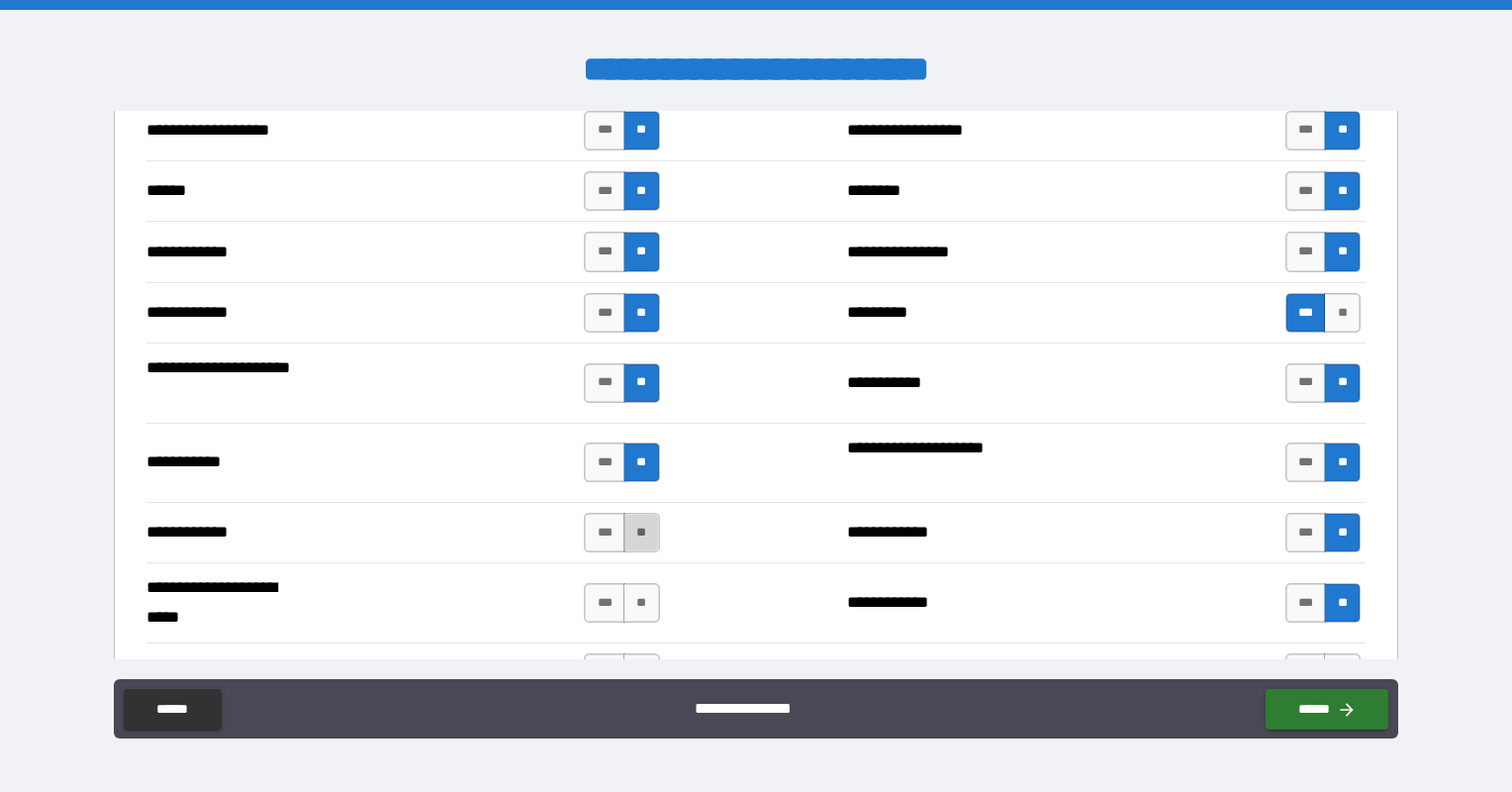 click on "**" at bounding box center (641, 533) 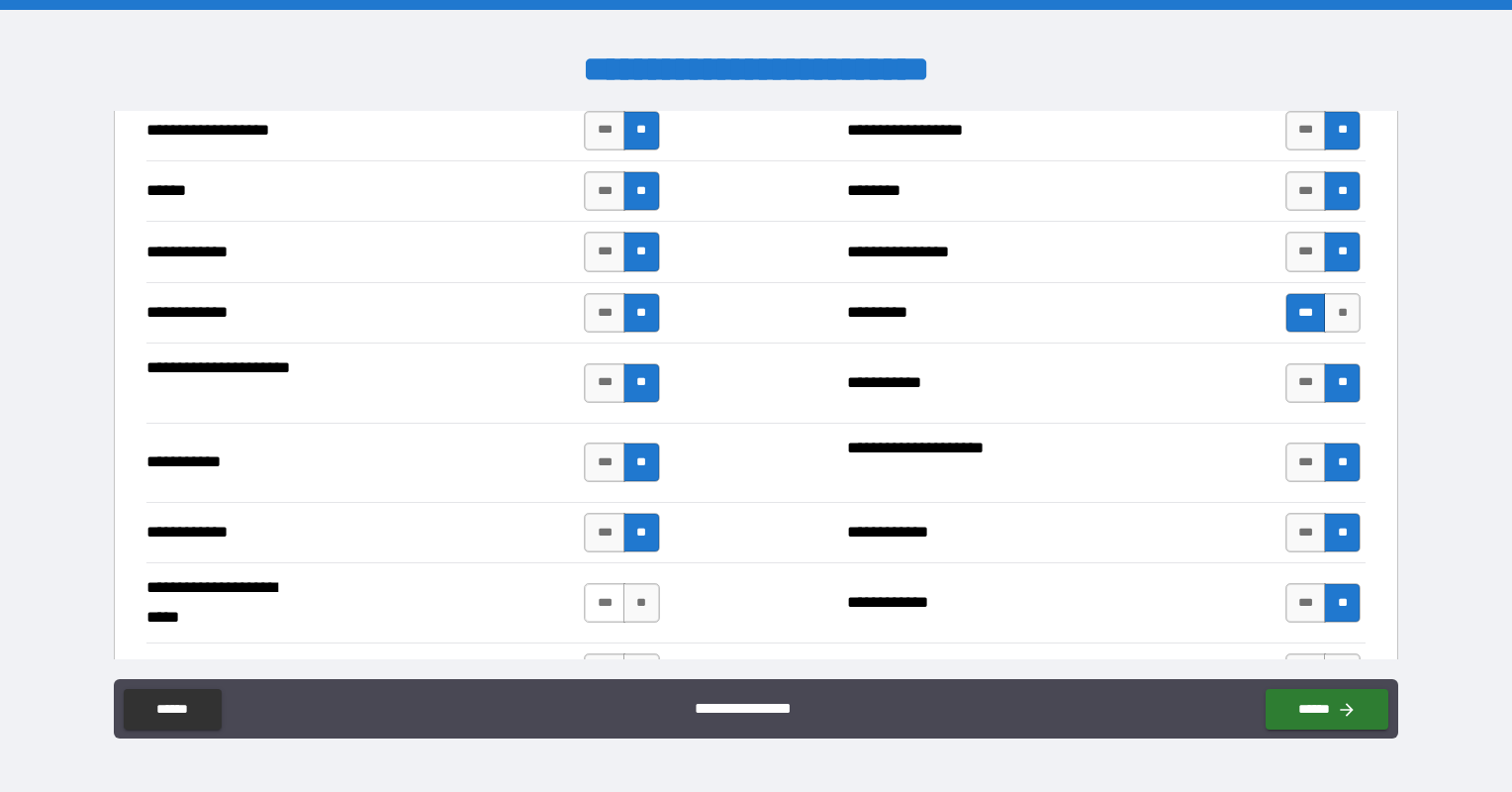 click on "***" at bounding box center (605, 603) 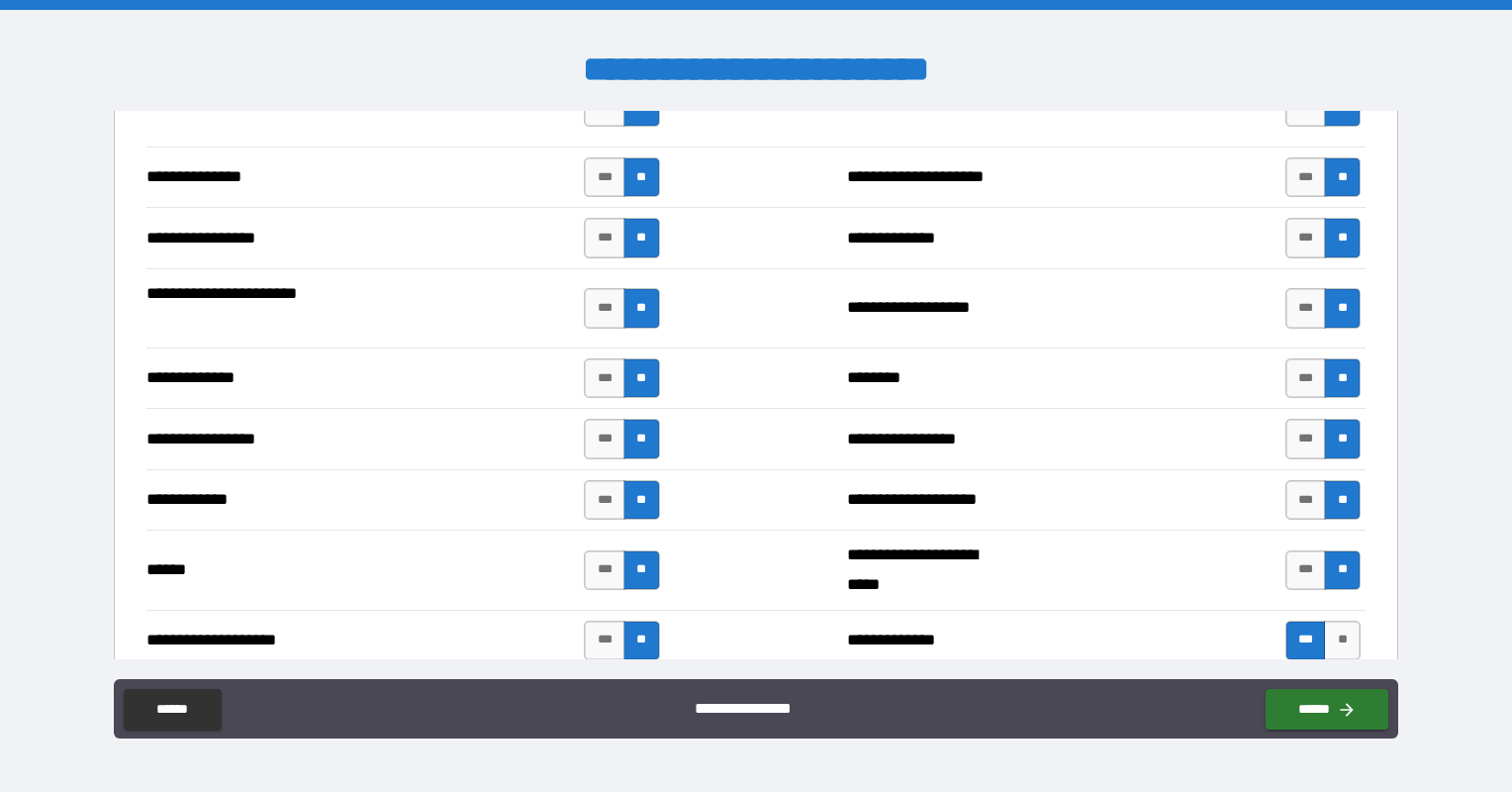 scroll, scrollTop: 2079, scrollLeft: 0, axis: vertical 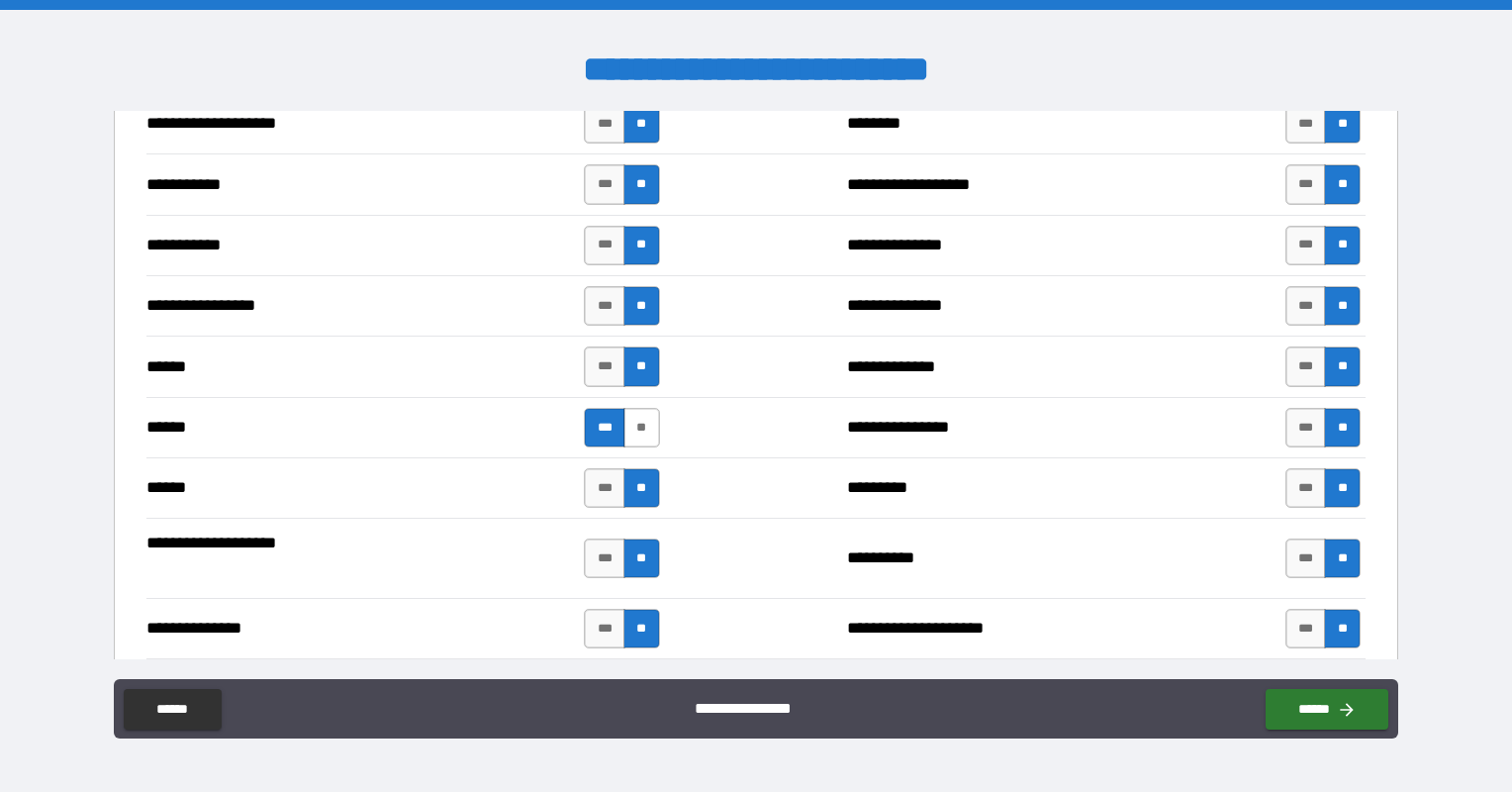 drag, startPoint x: 629, startPoint y: 408, endPoint x: 635, endPoint y: 424, distance: 17.088007 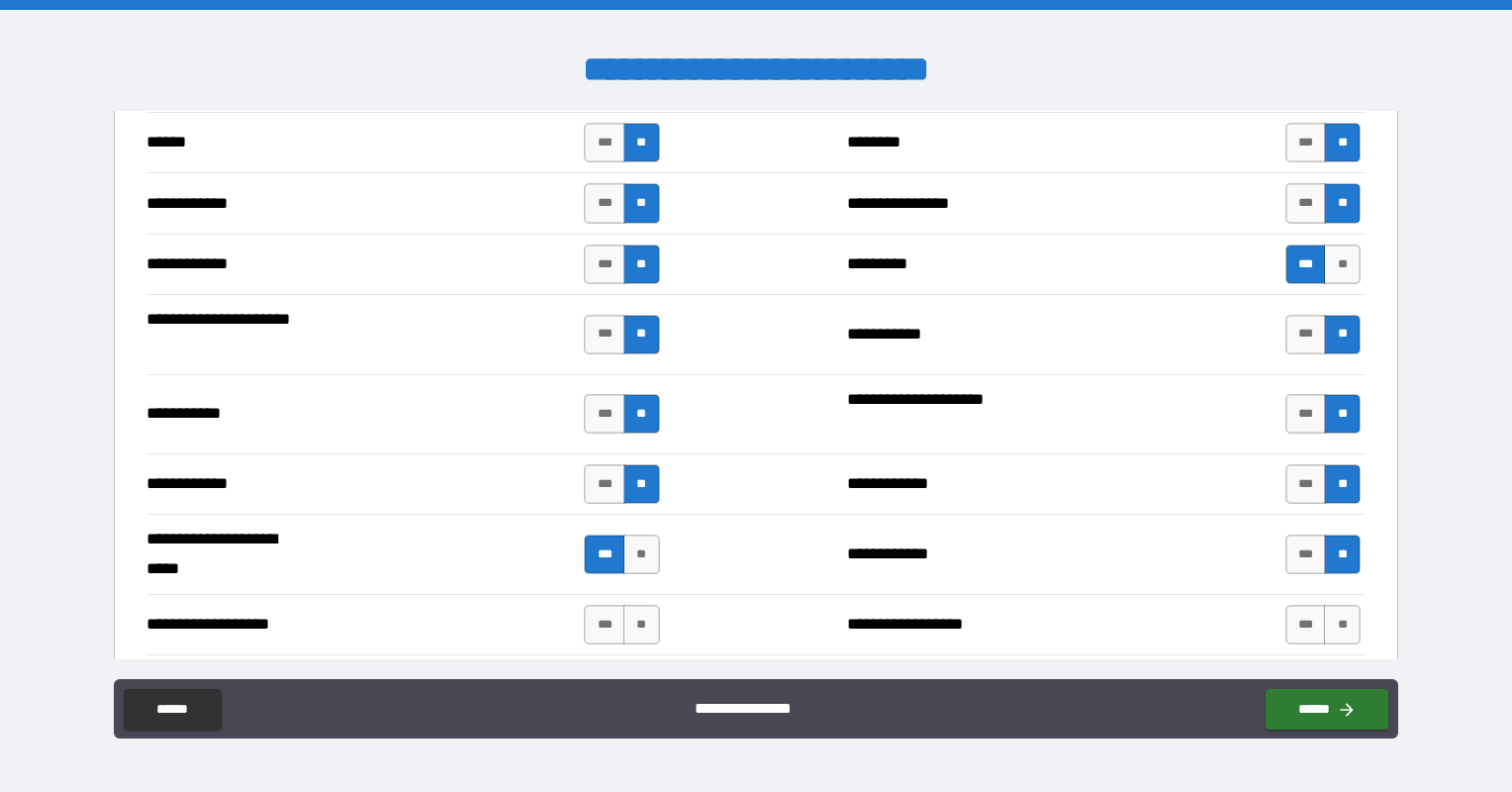 scroll, scrollTop: 3960, scrollLeft: 0, axis: vertical 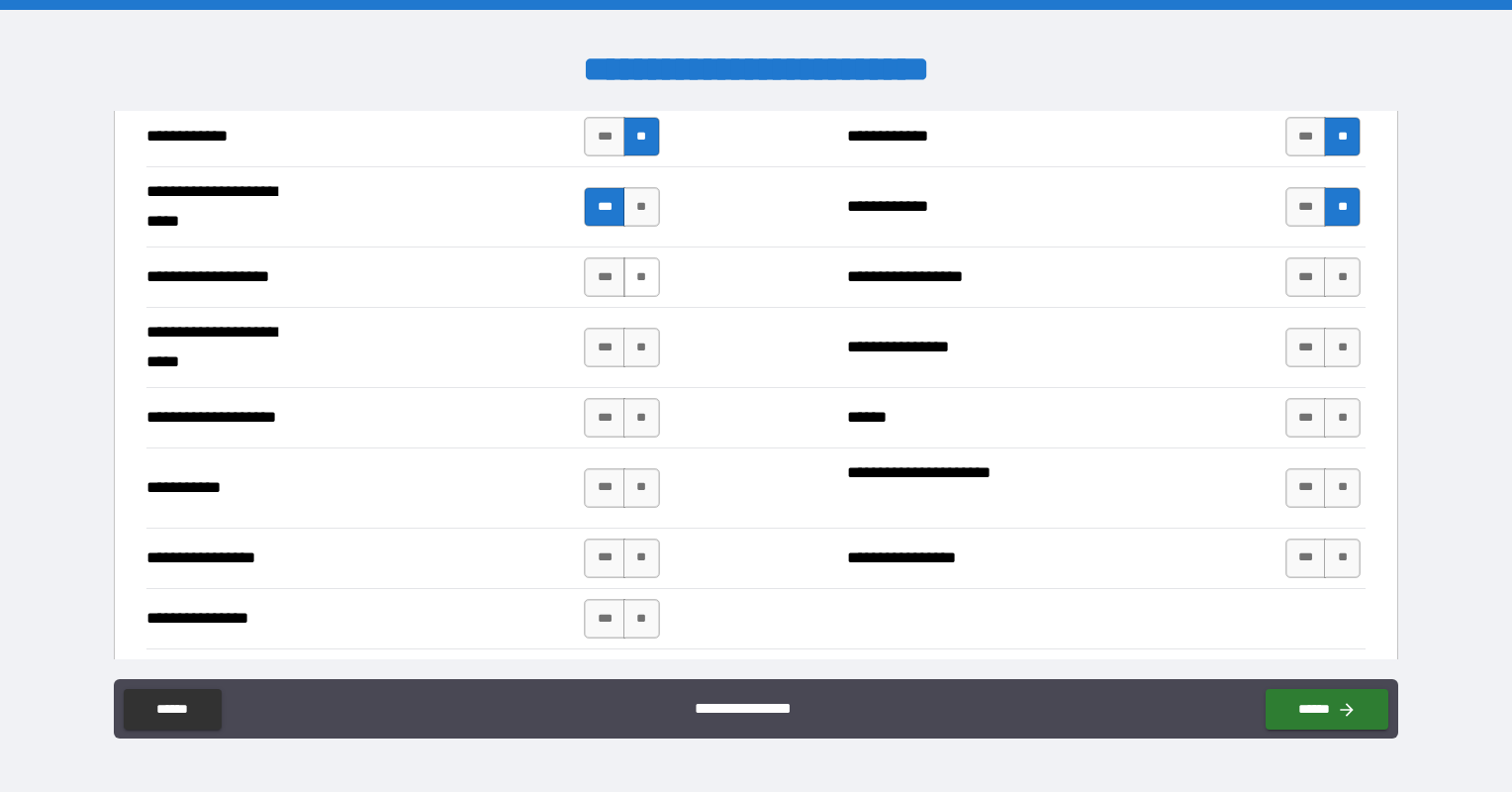 click on "**" at bounding box center (641, 277) 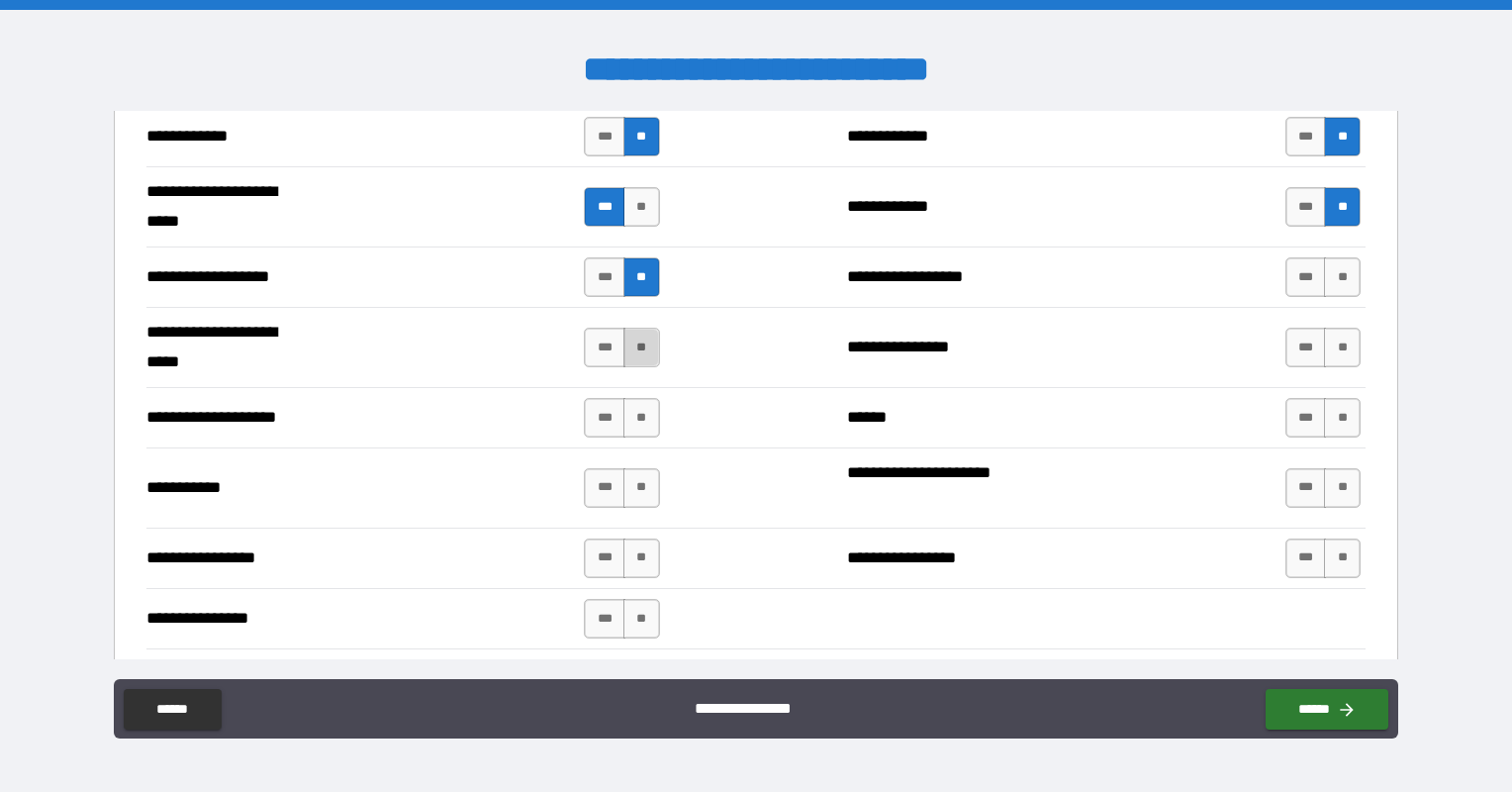 click on "**" at bounding box center (641, 347) 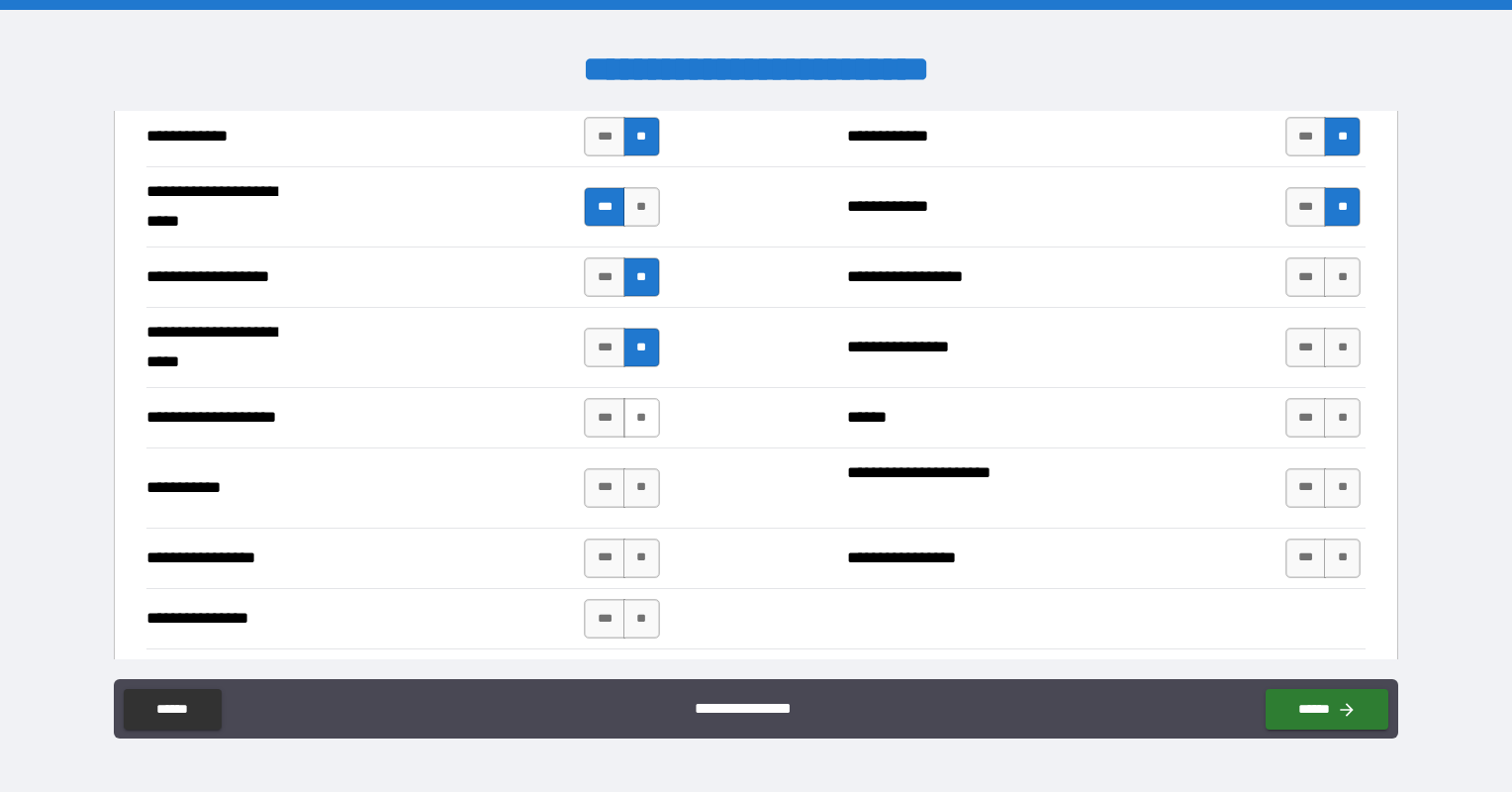 click on "**" at bounding box center (641, 418) 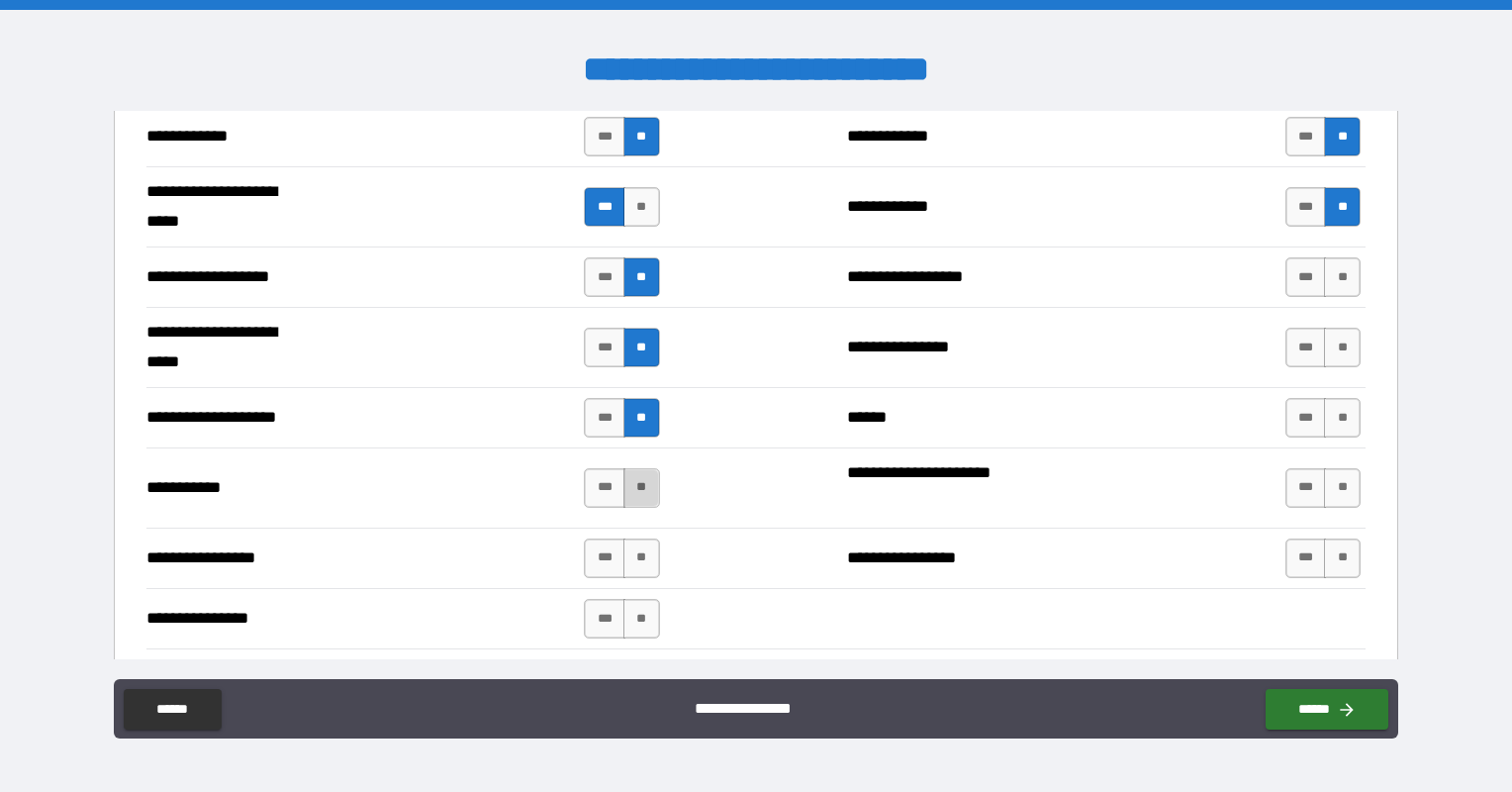 click on "**" at bounding box center [641, 488] 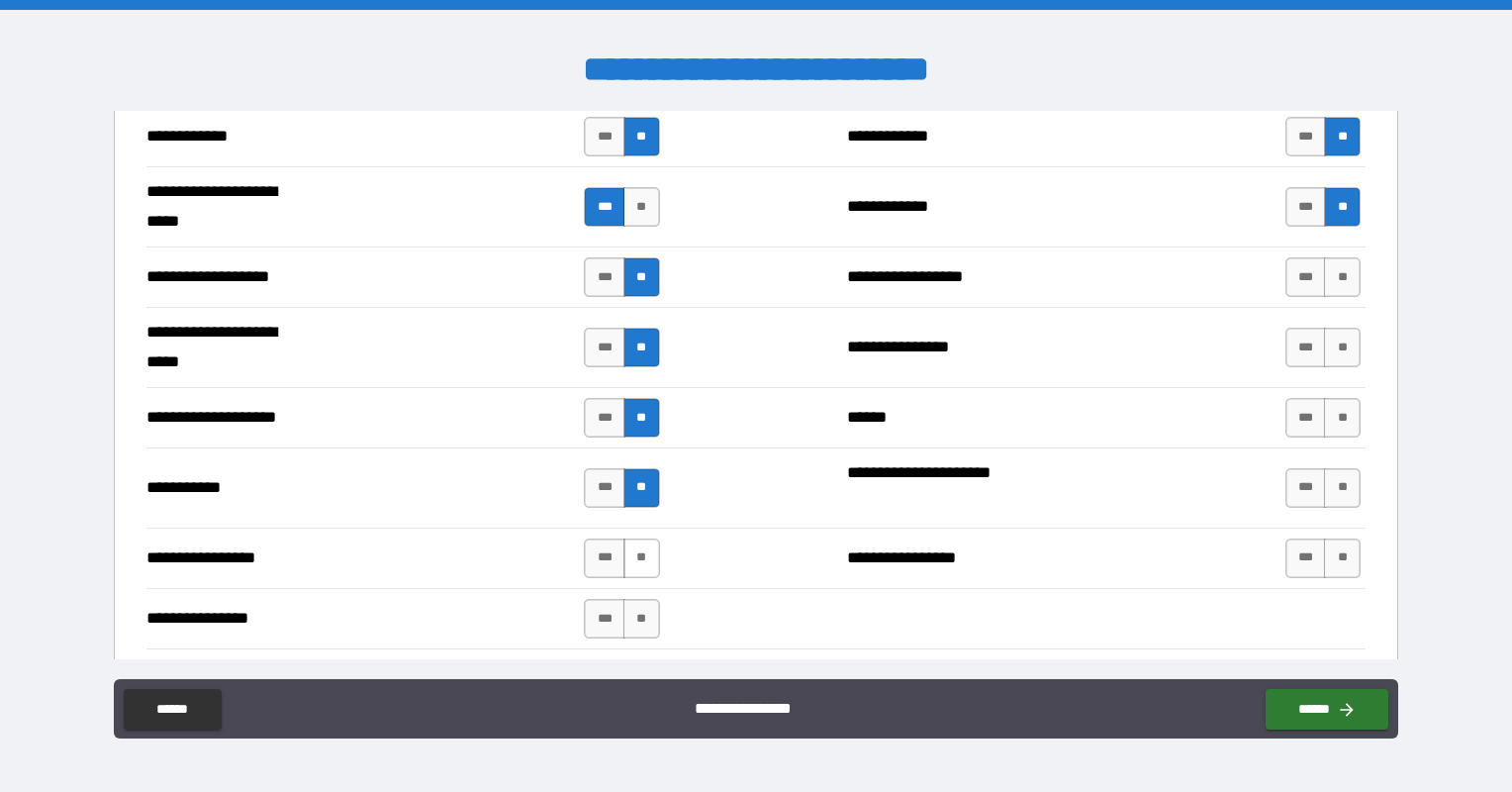 click on "**" at bounding box center [641, 558] 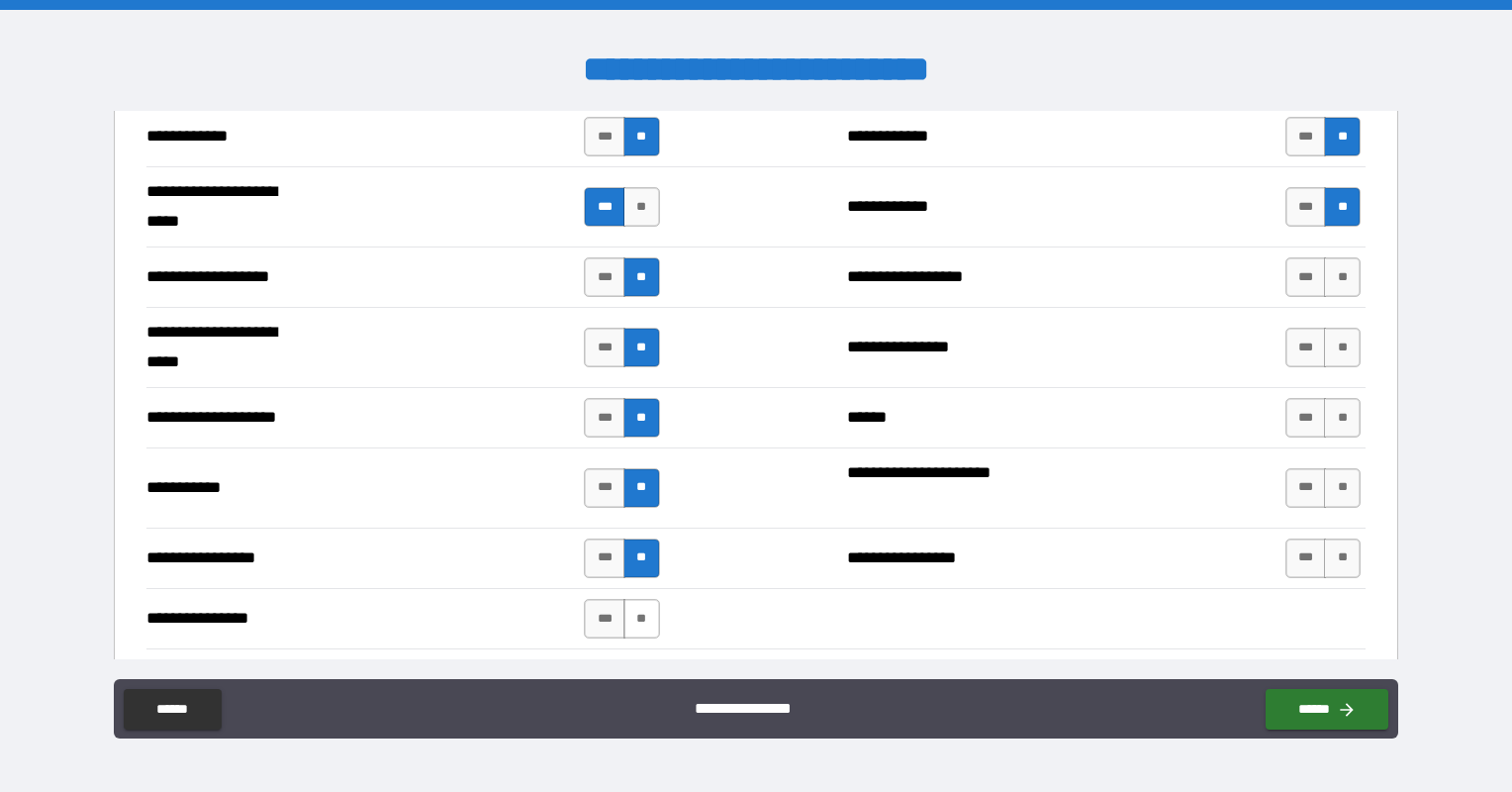 click on "**" at bounding box center (641, 619) 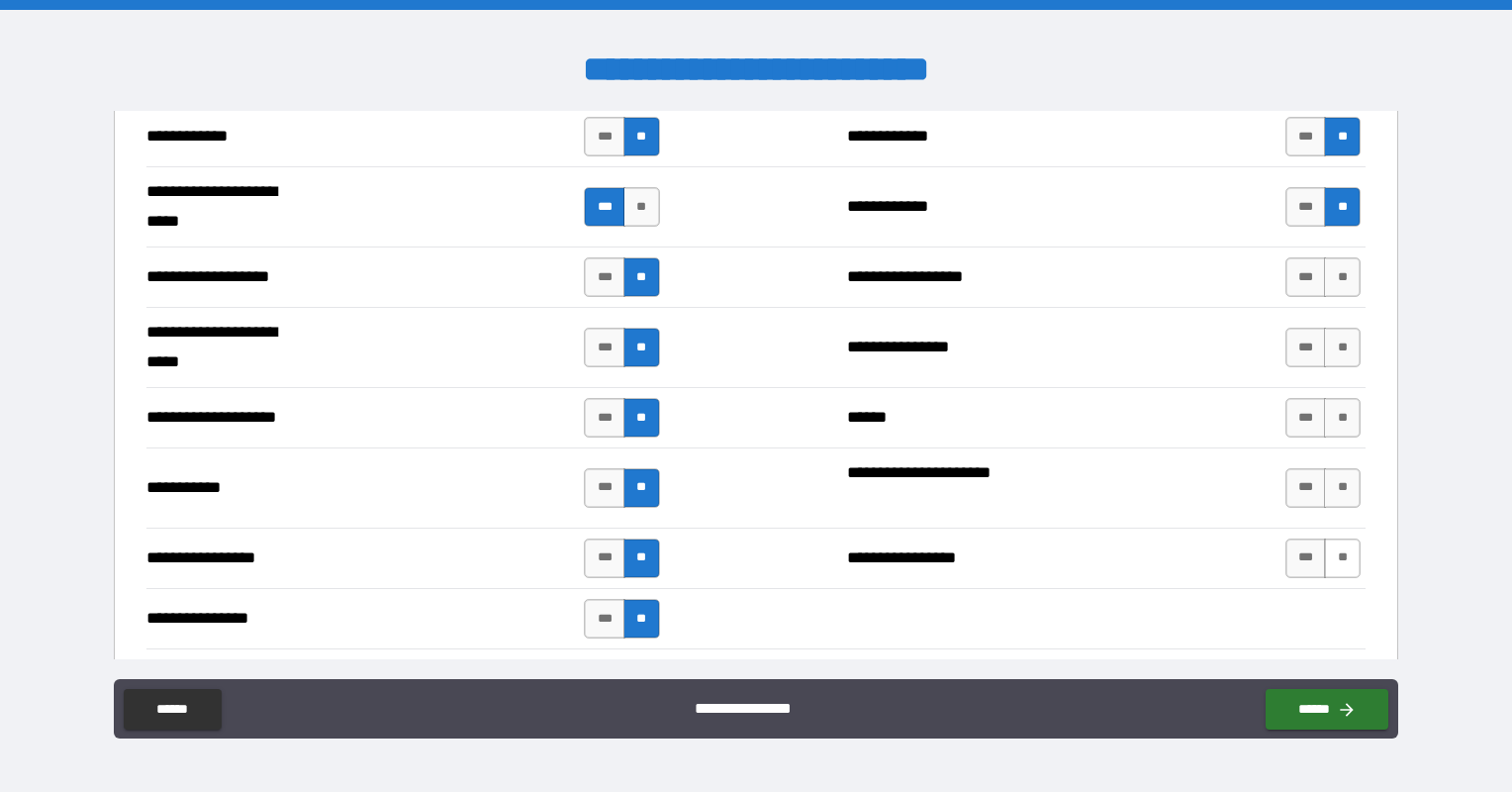 click on "**" at bounding box center (1342, 558) 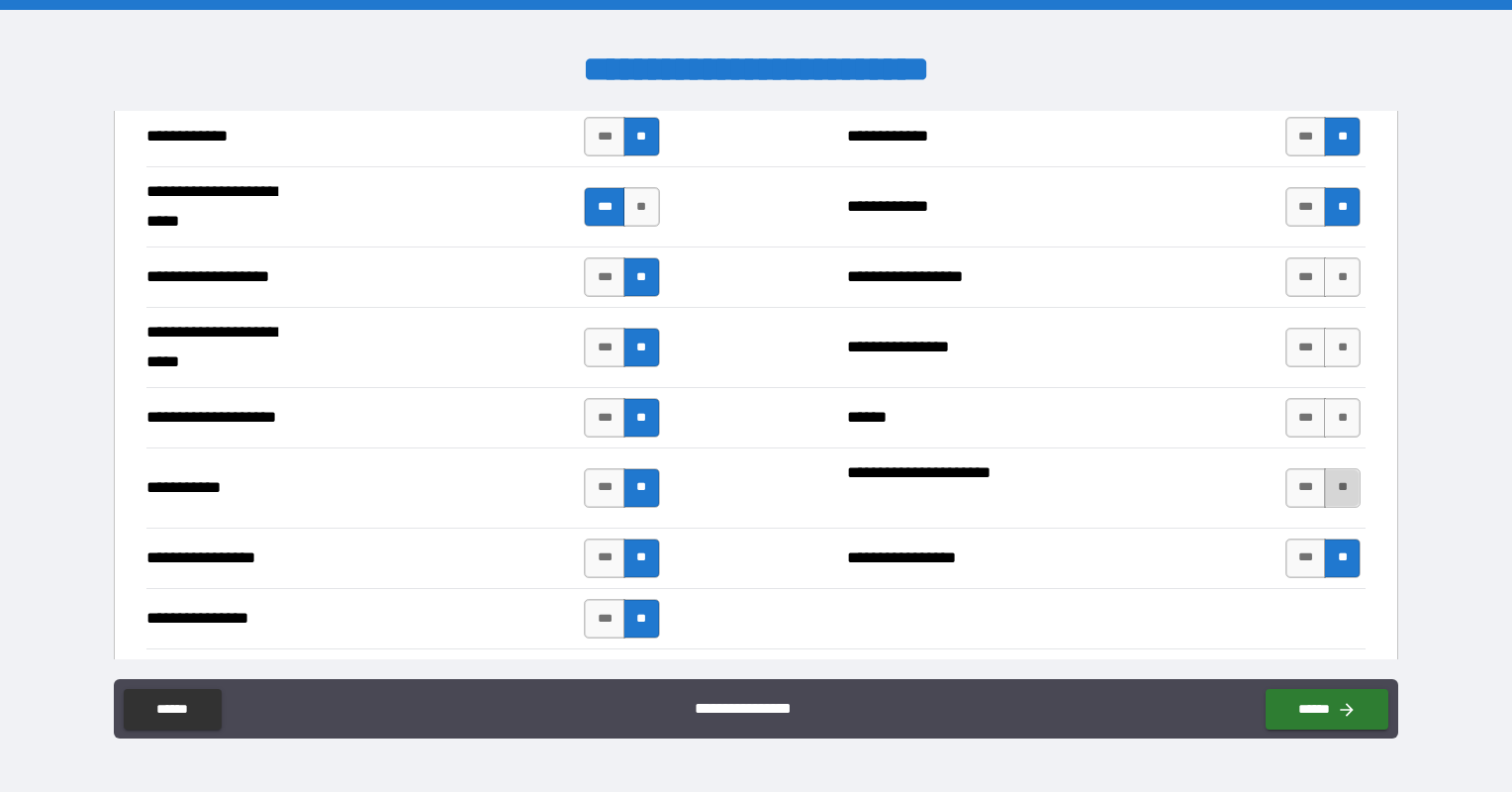 click on "**" at bounding box center (1342, 488) 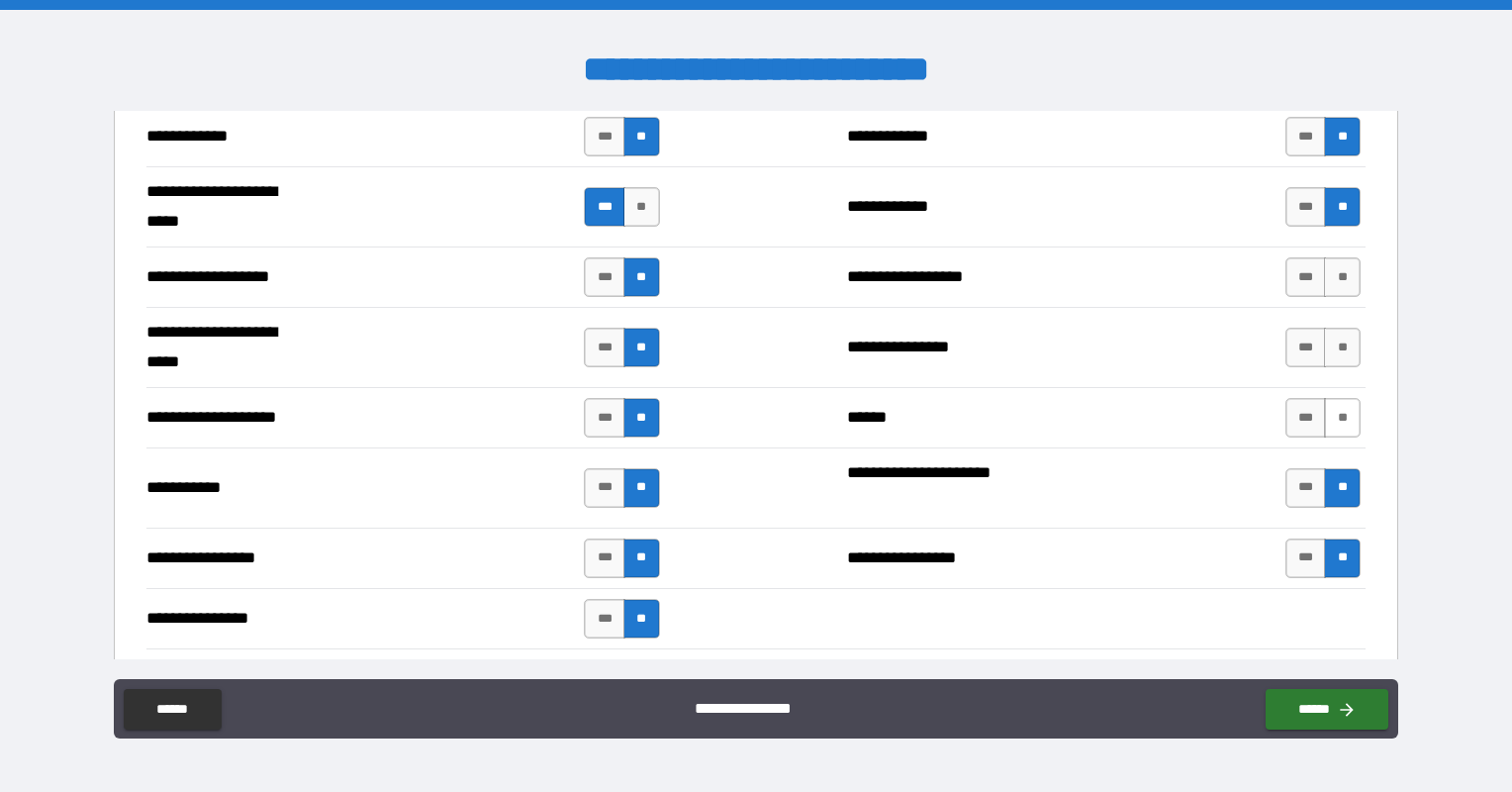 click on "**" at bounding box center [1342, 418] 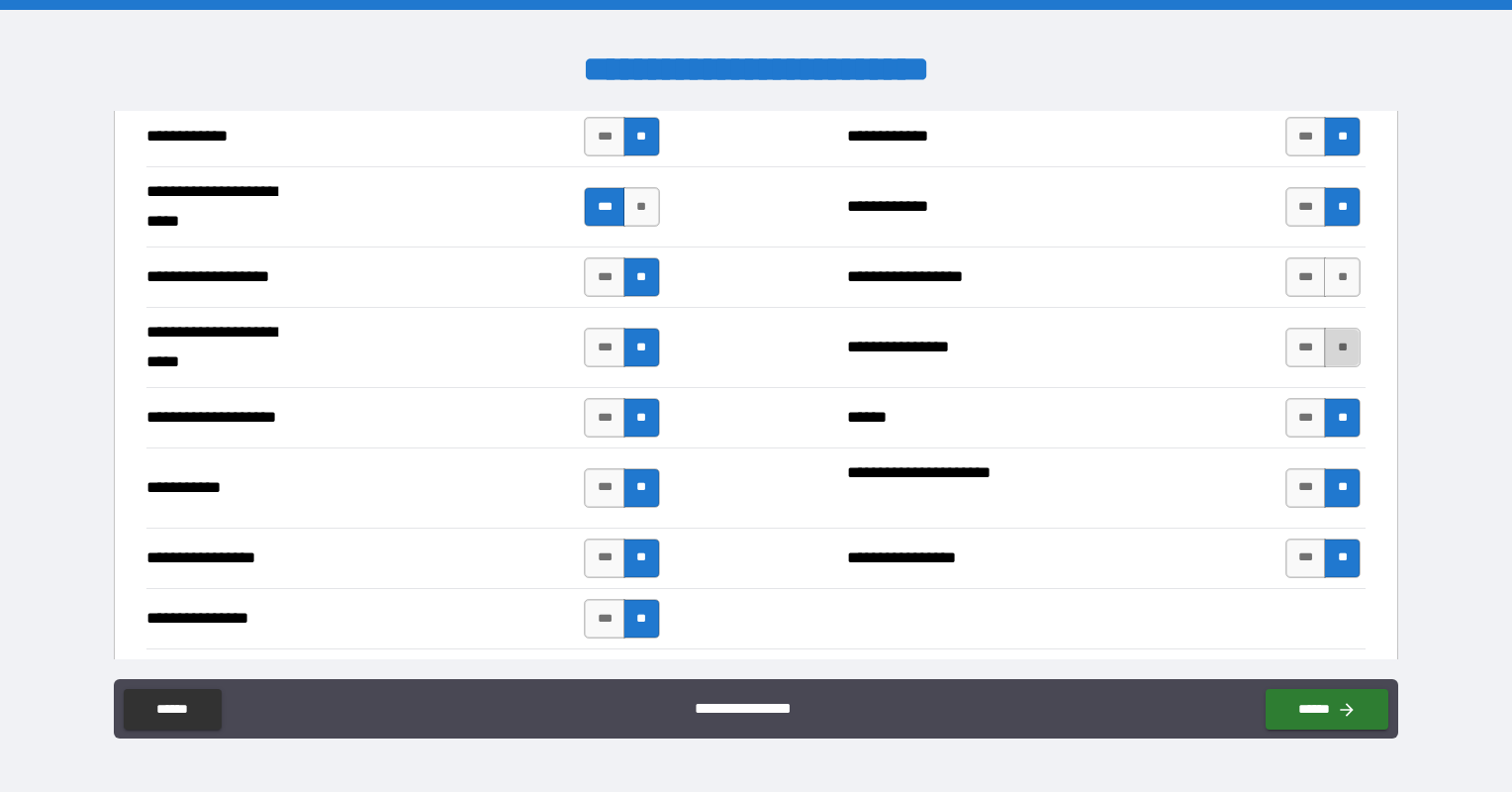 click on "**" at bounding box center [1342, 347] 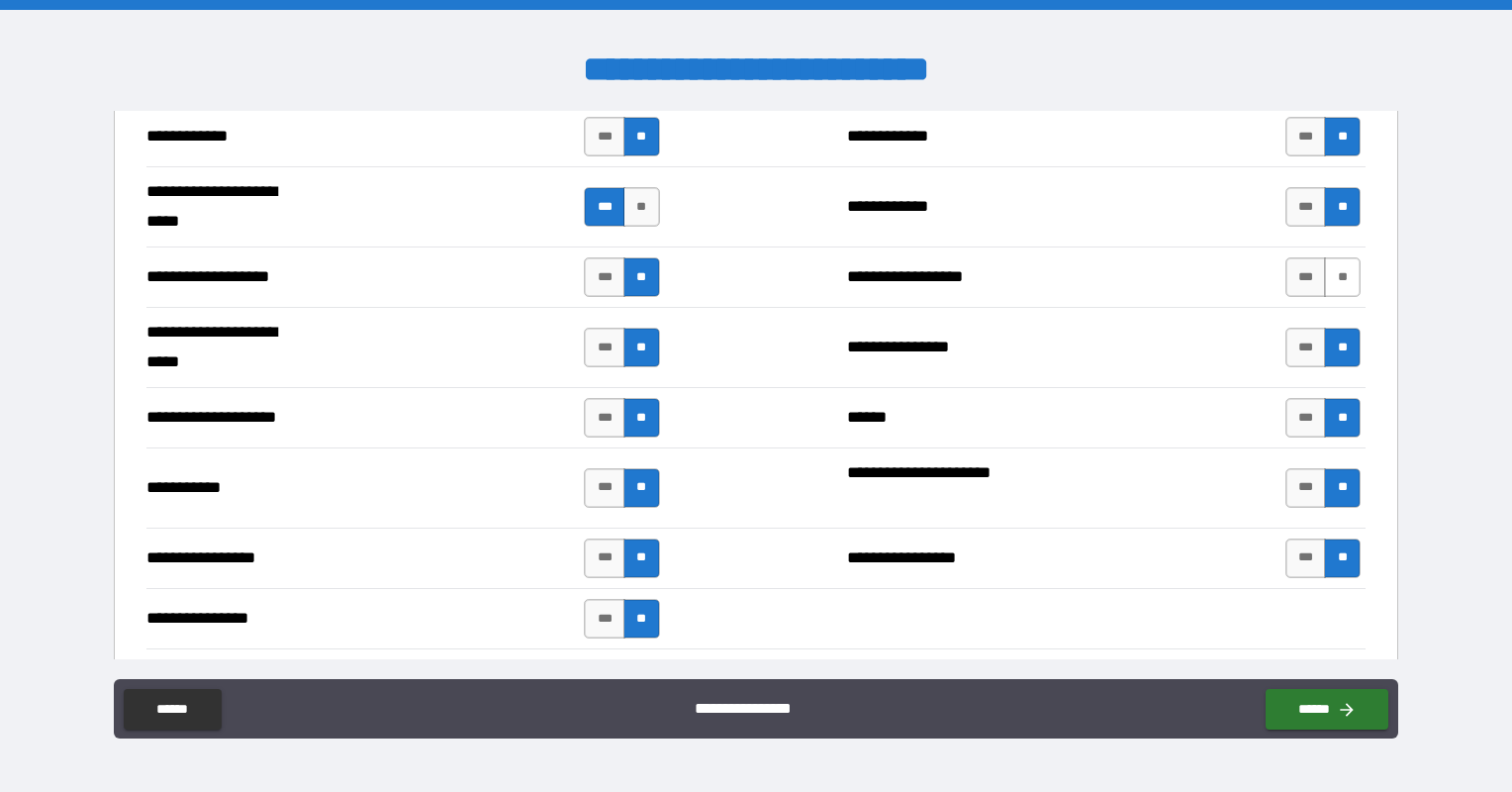 click on "**" at bounding box center [1342, 277] 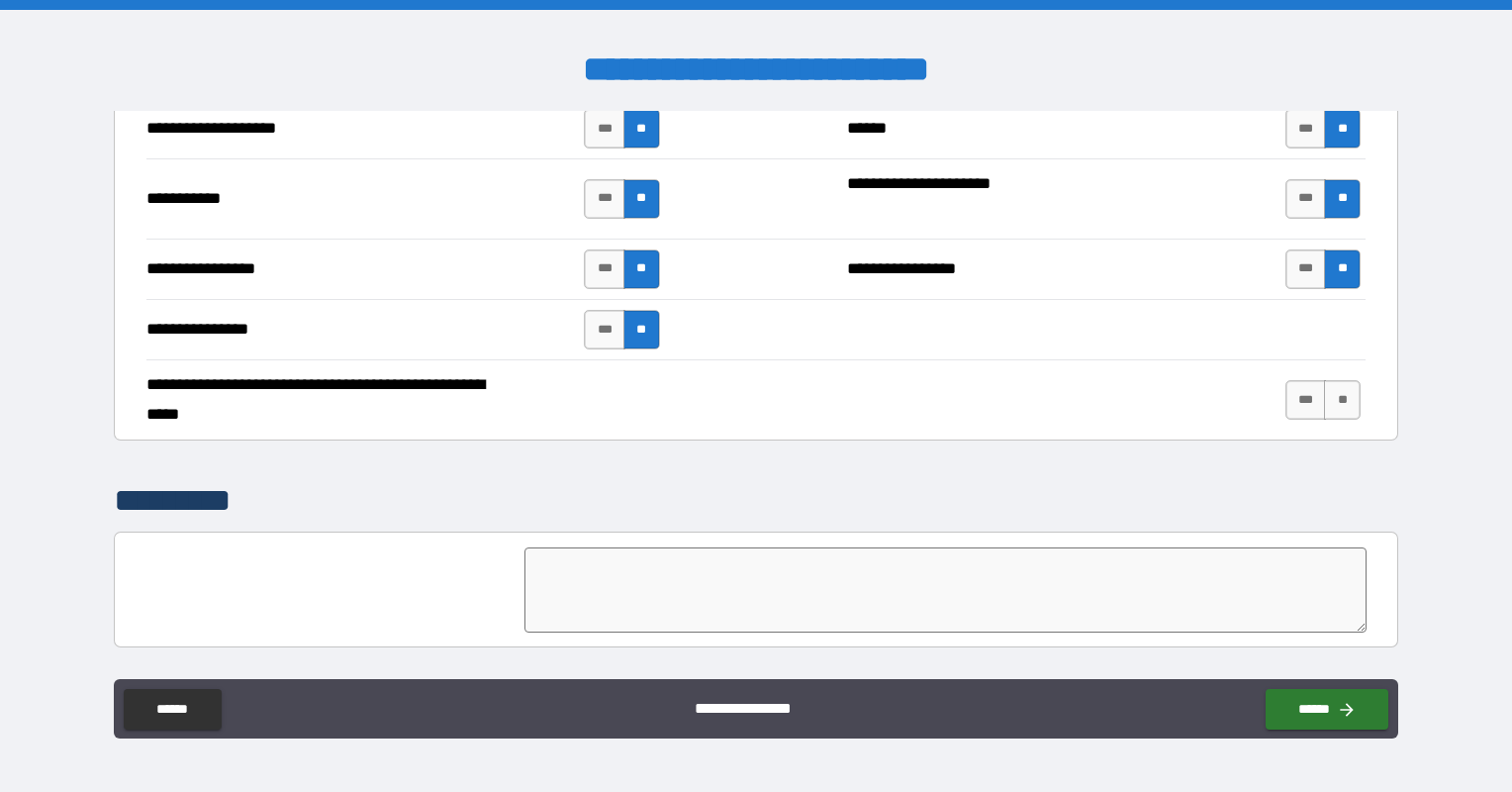 scroll, scrollTop: 4257, scrollLeft: 0, axis: vertical 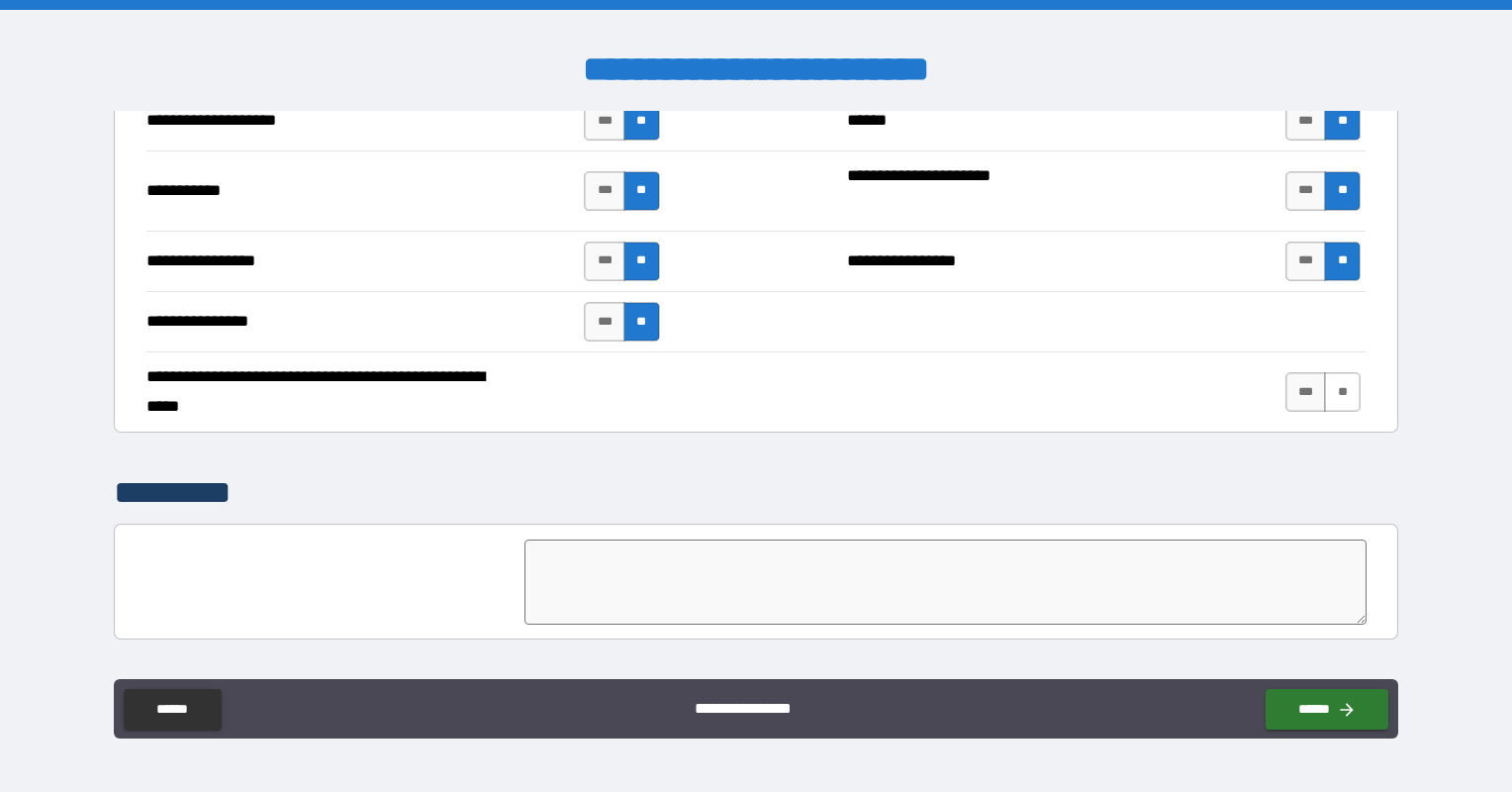 click on "**" at bounding box center (1342, 392) 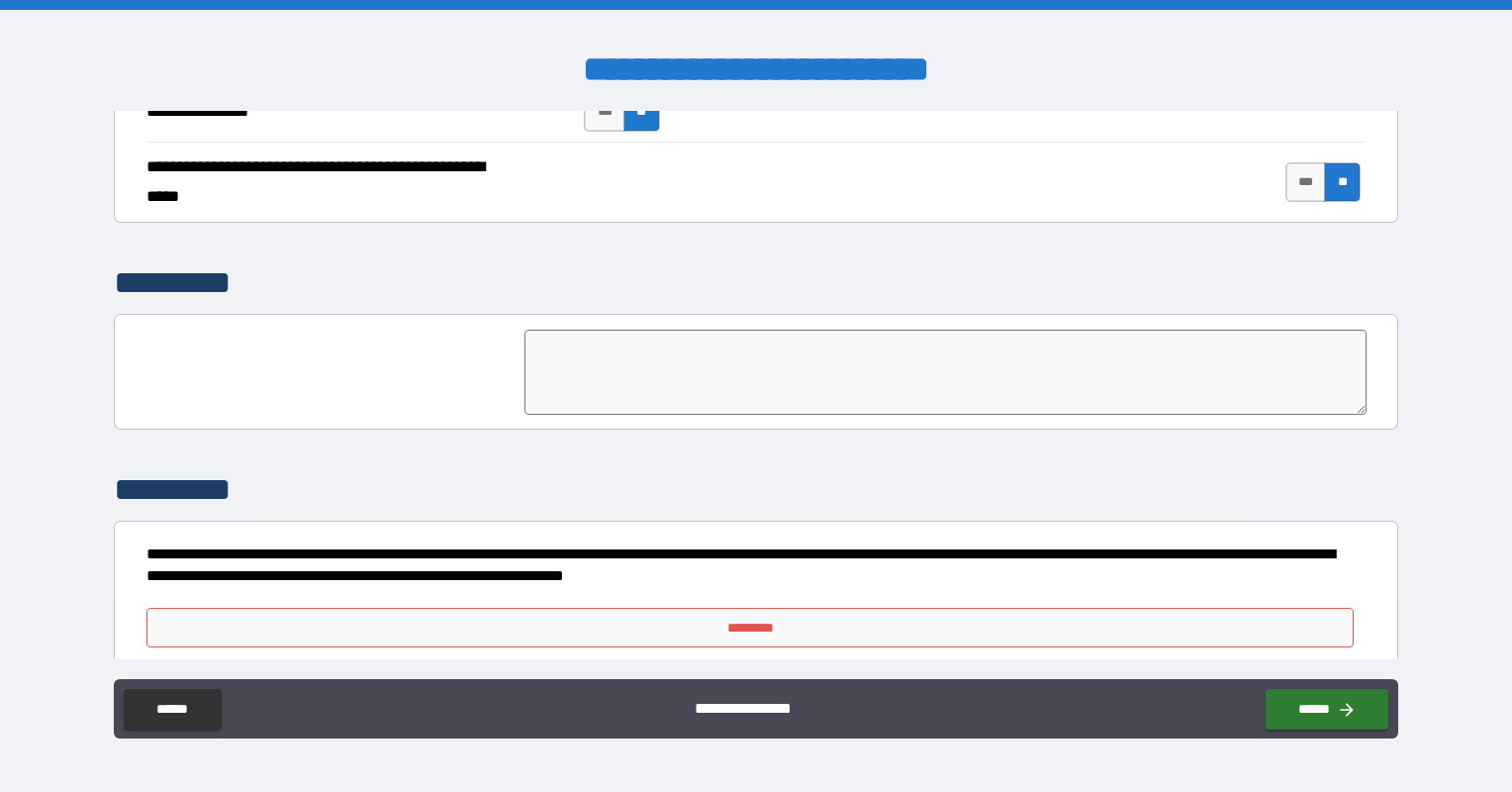 scroll, scrollTop: 4471, scrollLeft: 0, axis: vertical 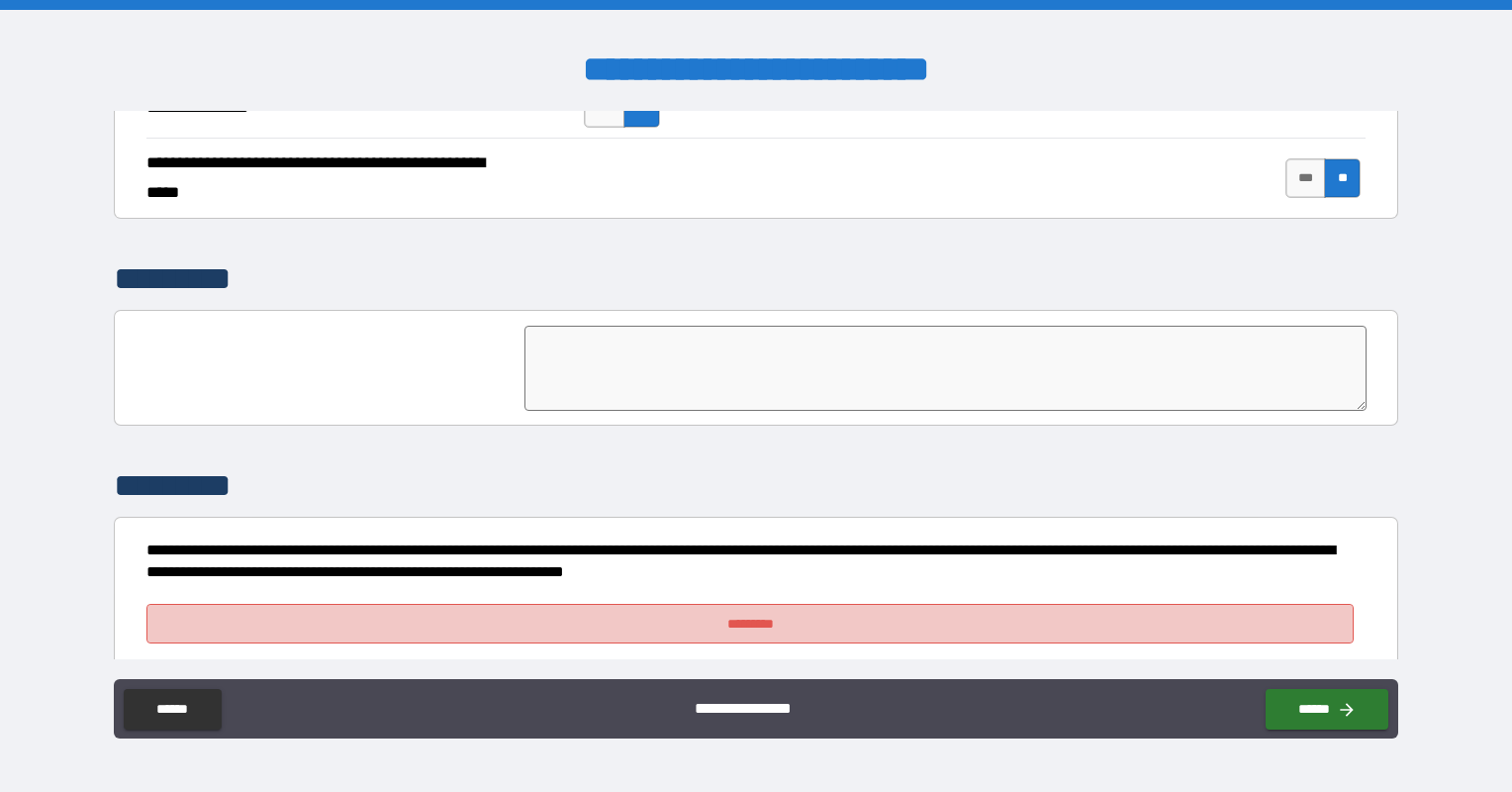 click on "*********" at bounding box center (750, 624) 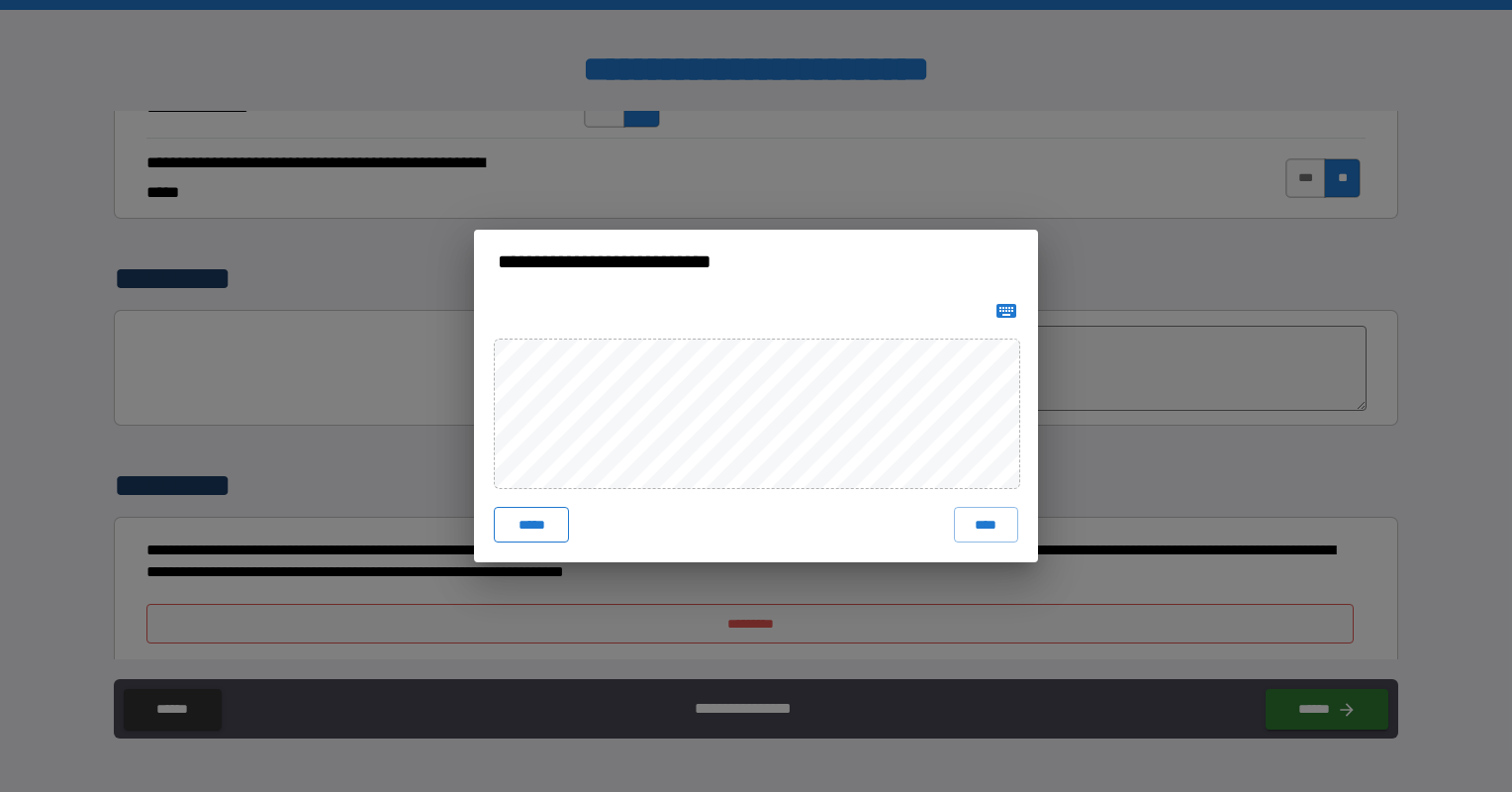 click on "*****" at bounding box center [531, 525] 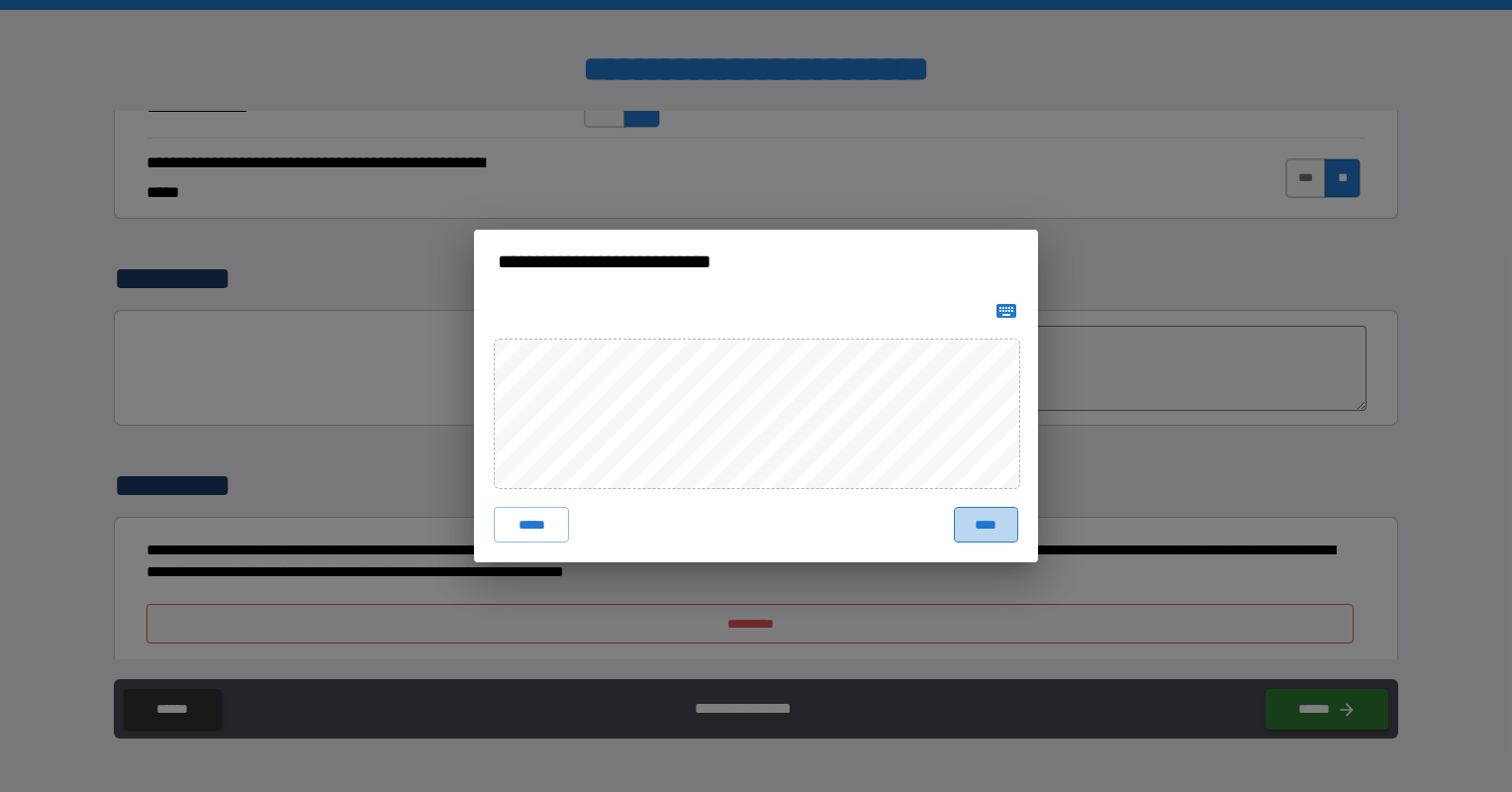 click on "****" at bounding box center [986, 525] 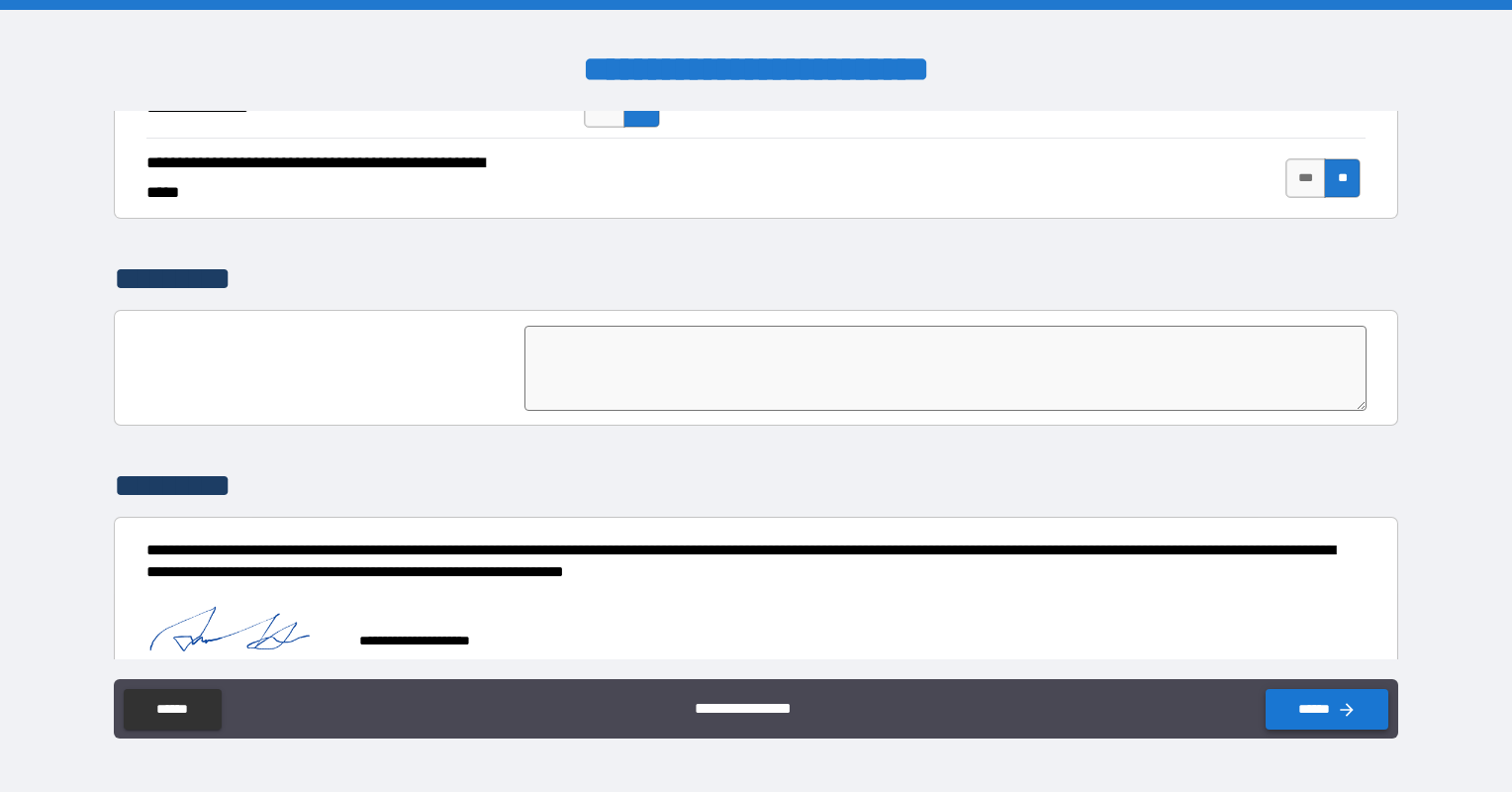 click on "******" at bounding box center (1327, 709) 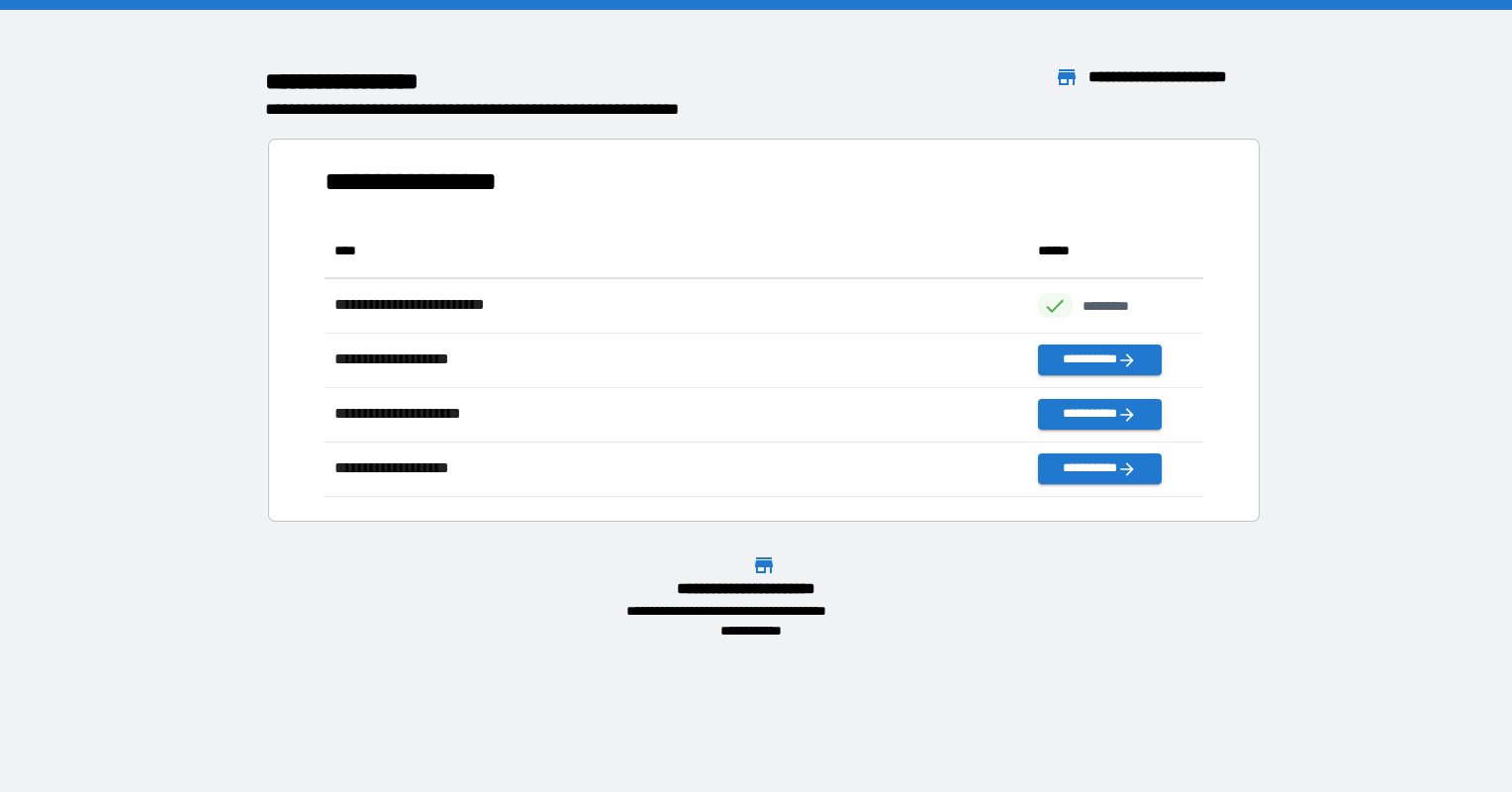 scroll, scrollTop: 16, scrollLeft: 16, axis: both 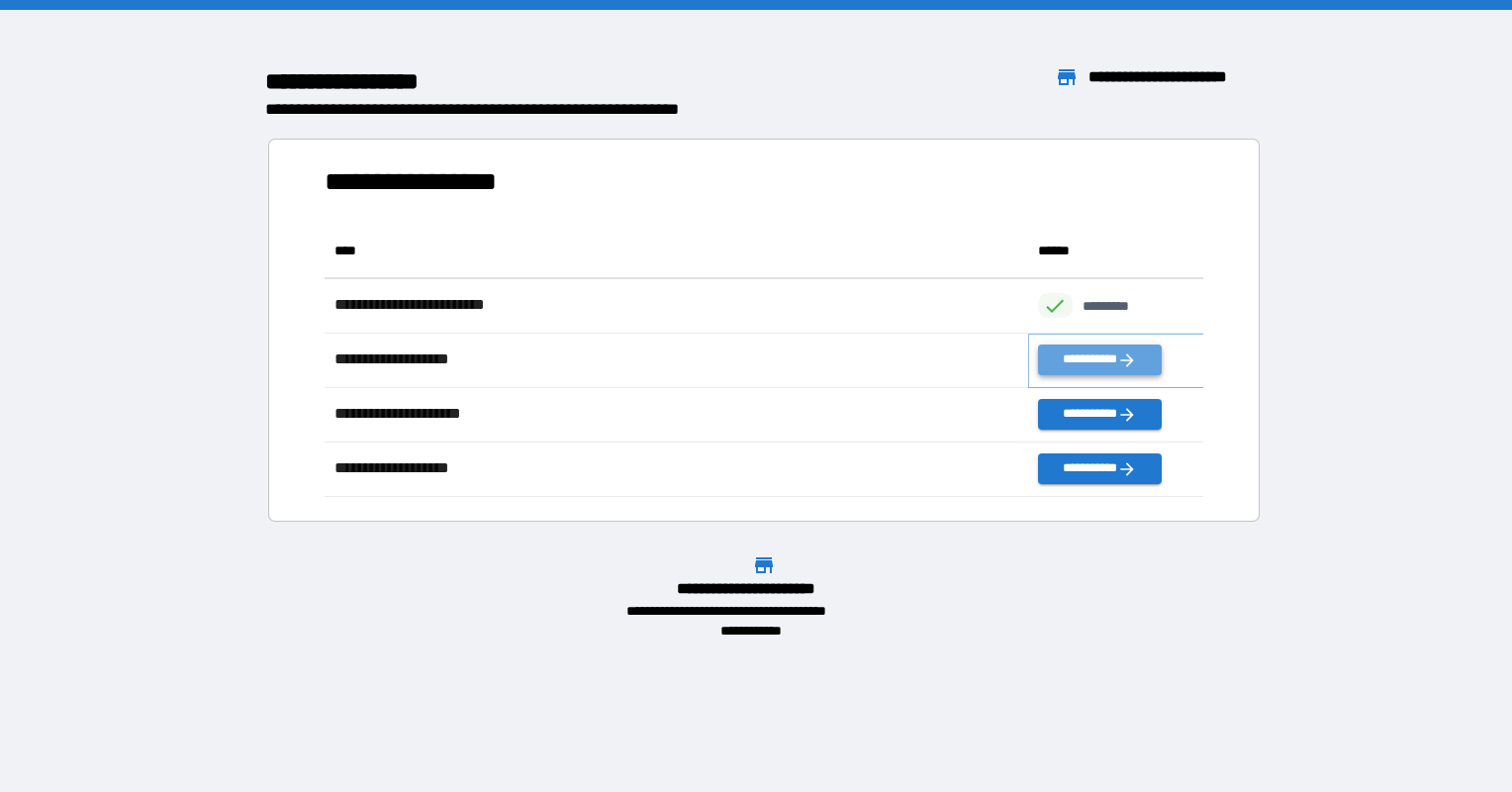 click on "**********" at bounding box center [1099, 359] 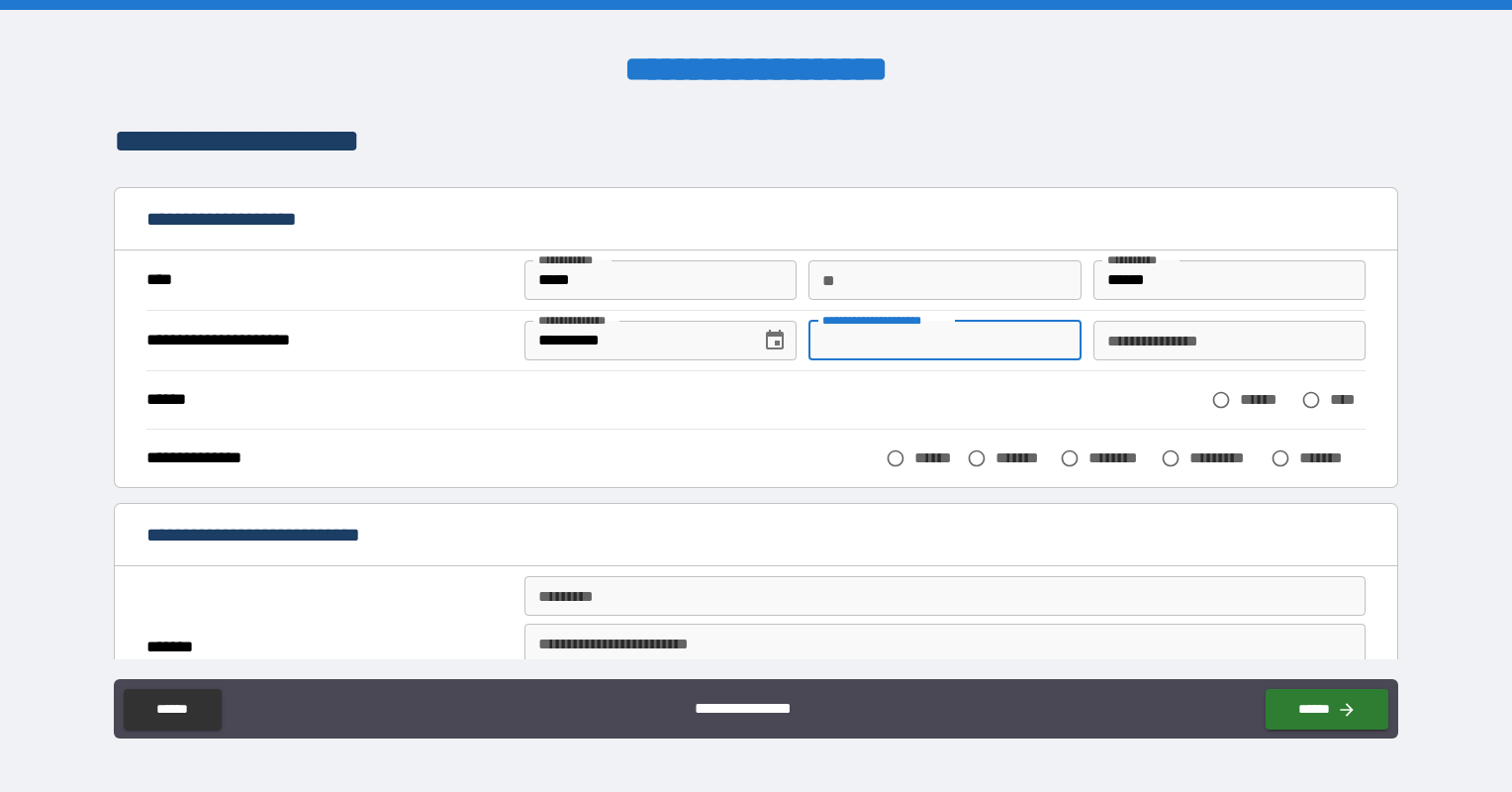 click on "**********" at bounding box center [944, 341] 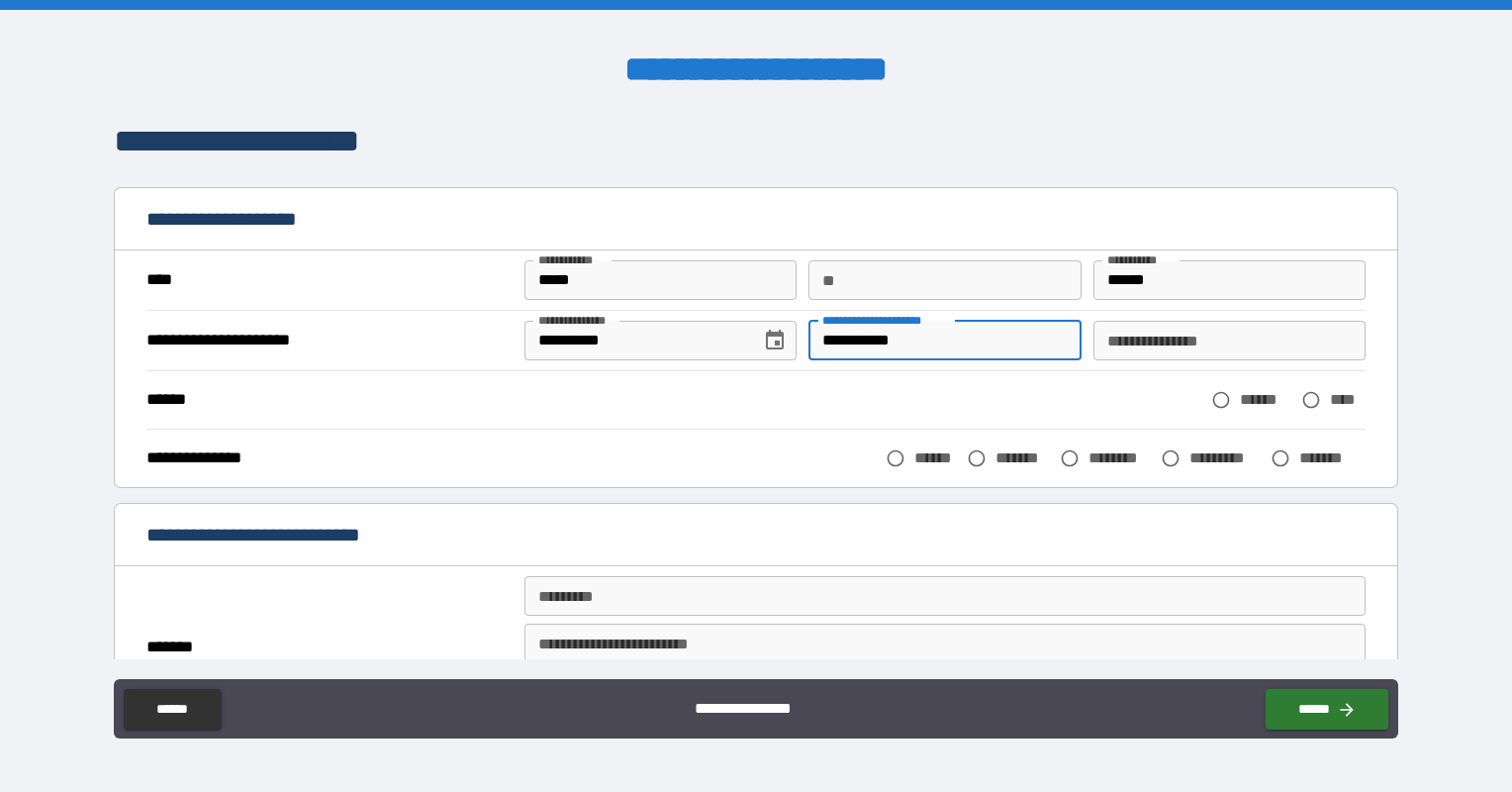 type on "**********" 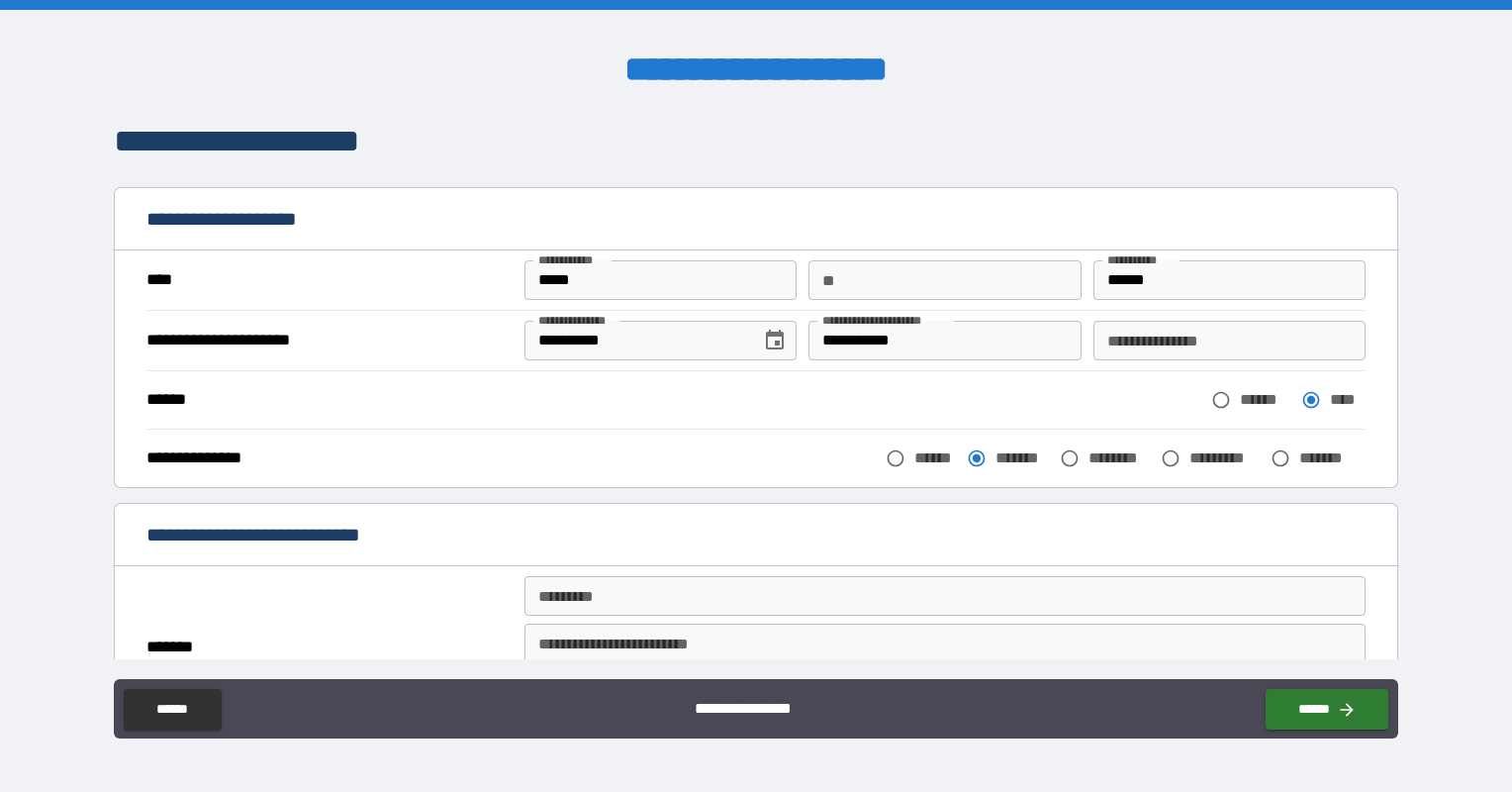click on "**********" at bounding box center (1229, 341) 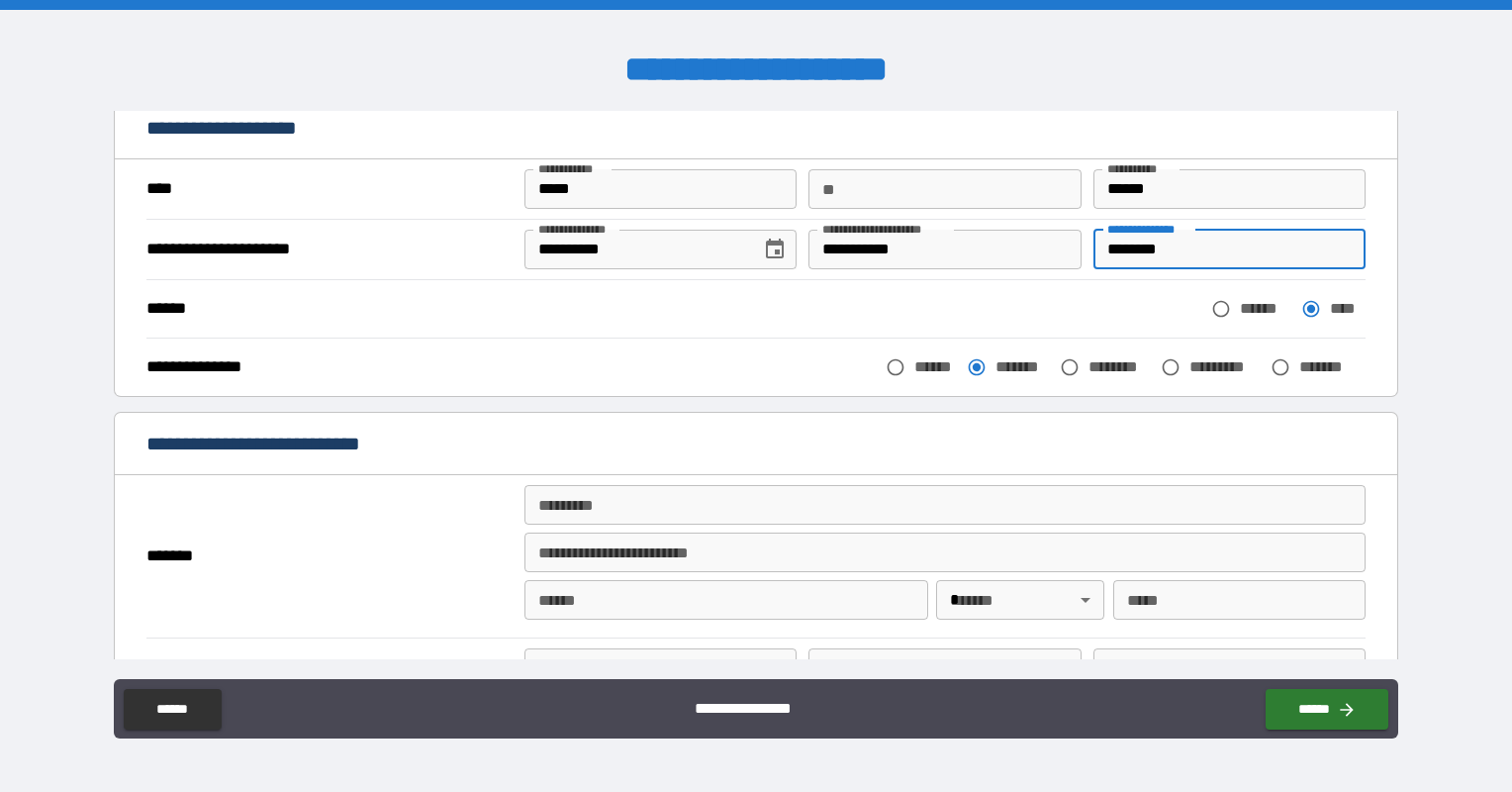 scroll, scrollTop: 198, scrollLeft: 0, axis: vertical 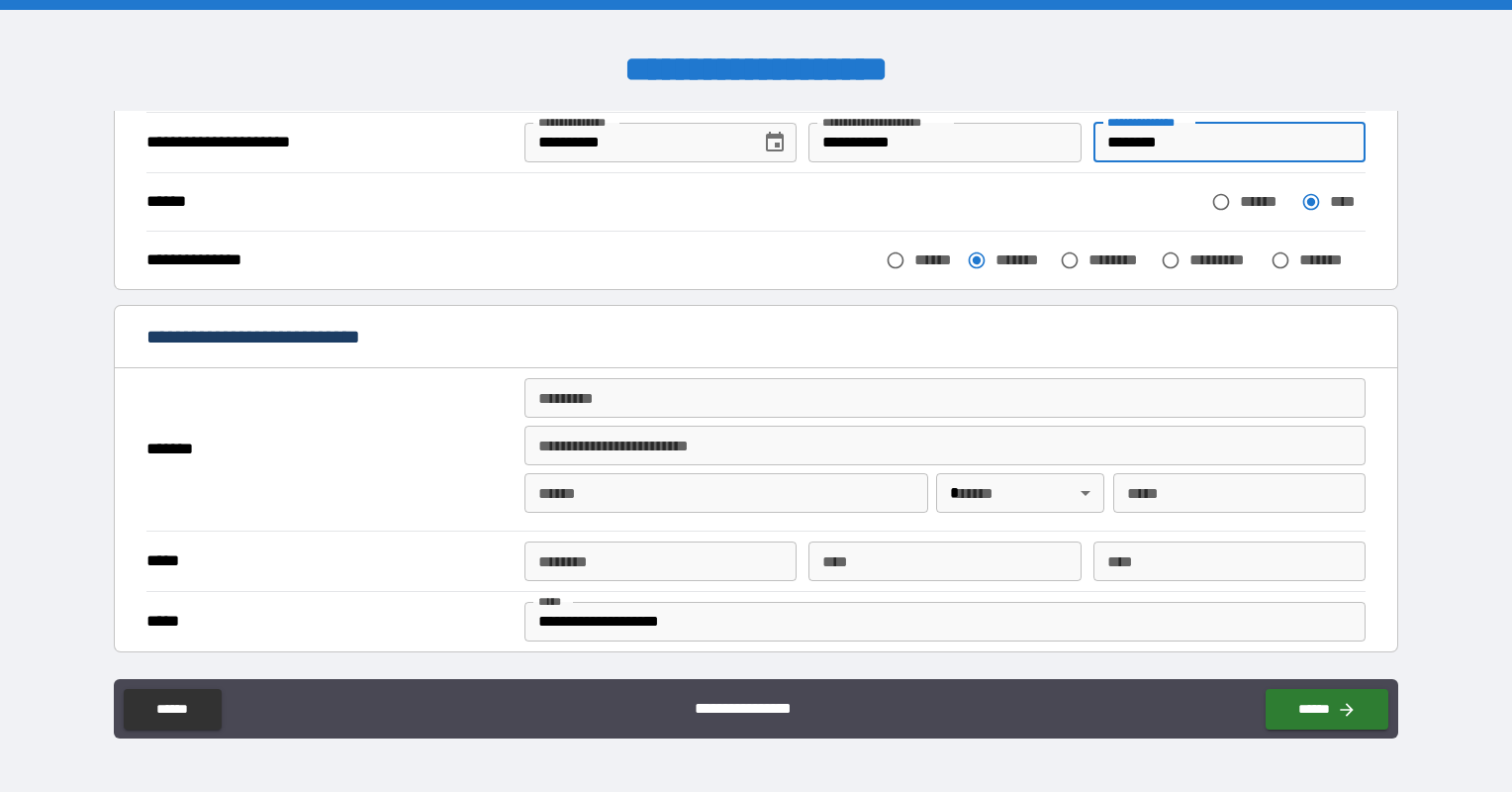 type on "********" 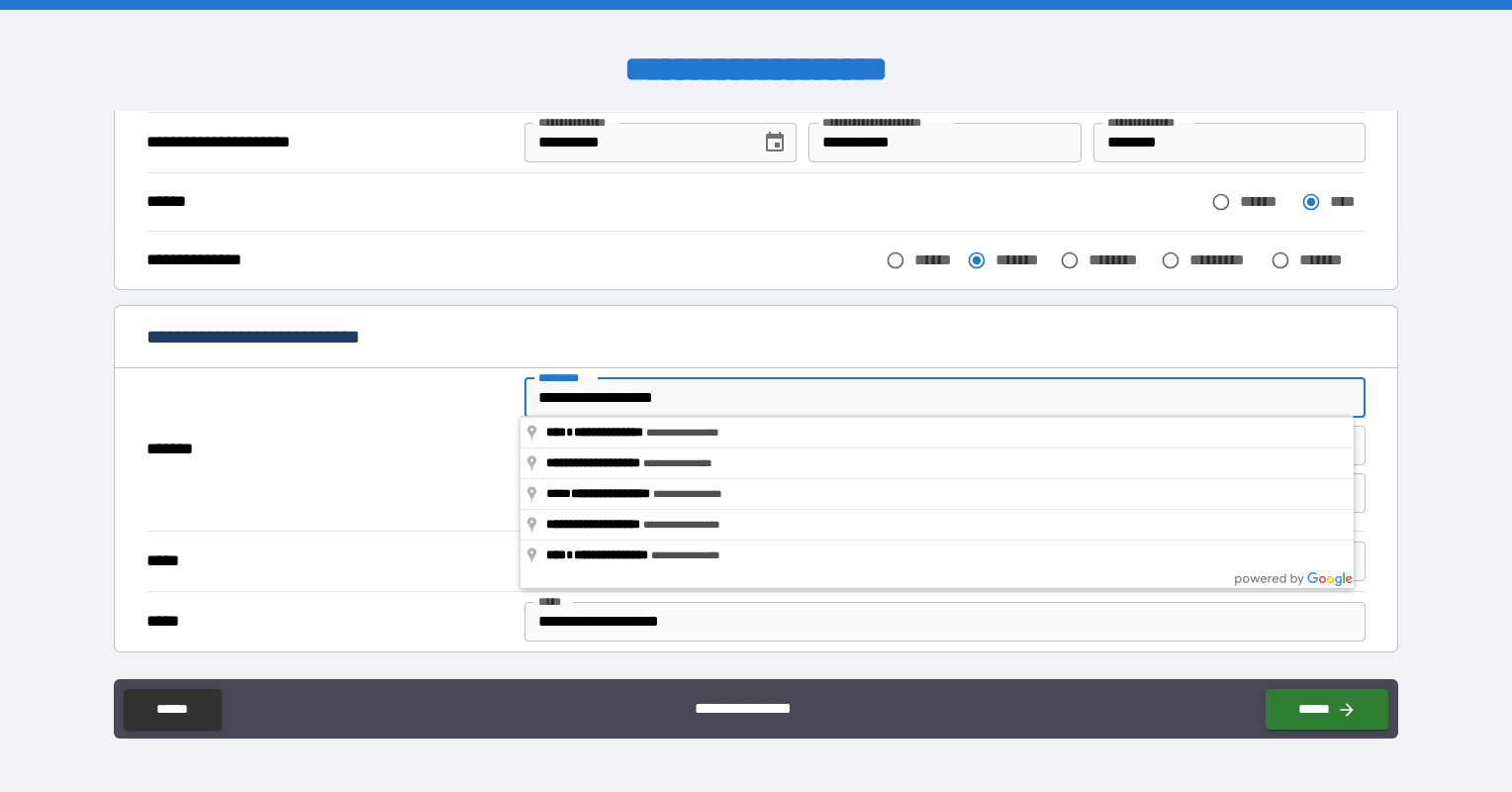 type on "**********" 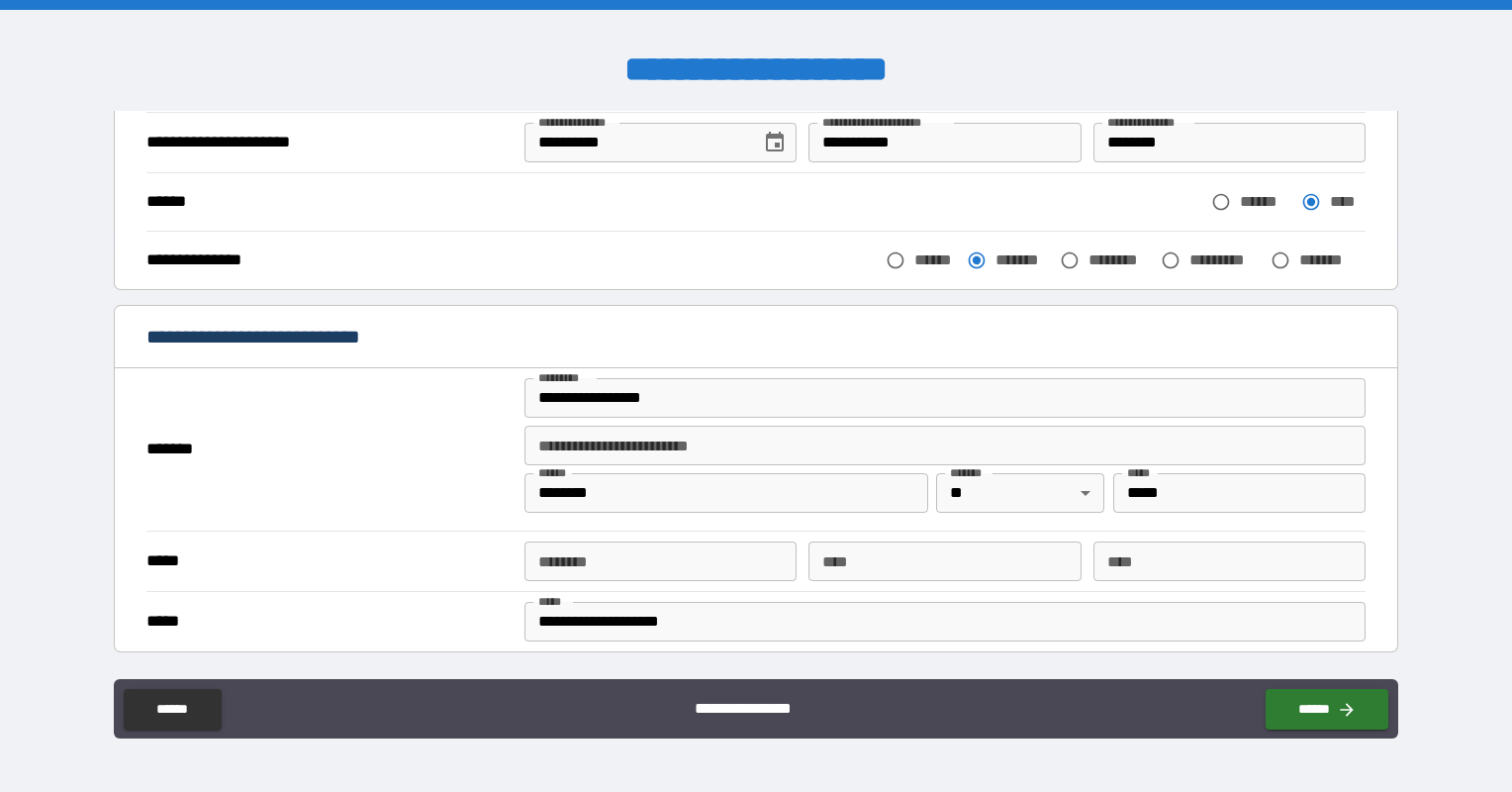 click on "**********" at bounding box center (756, 454) 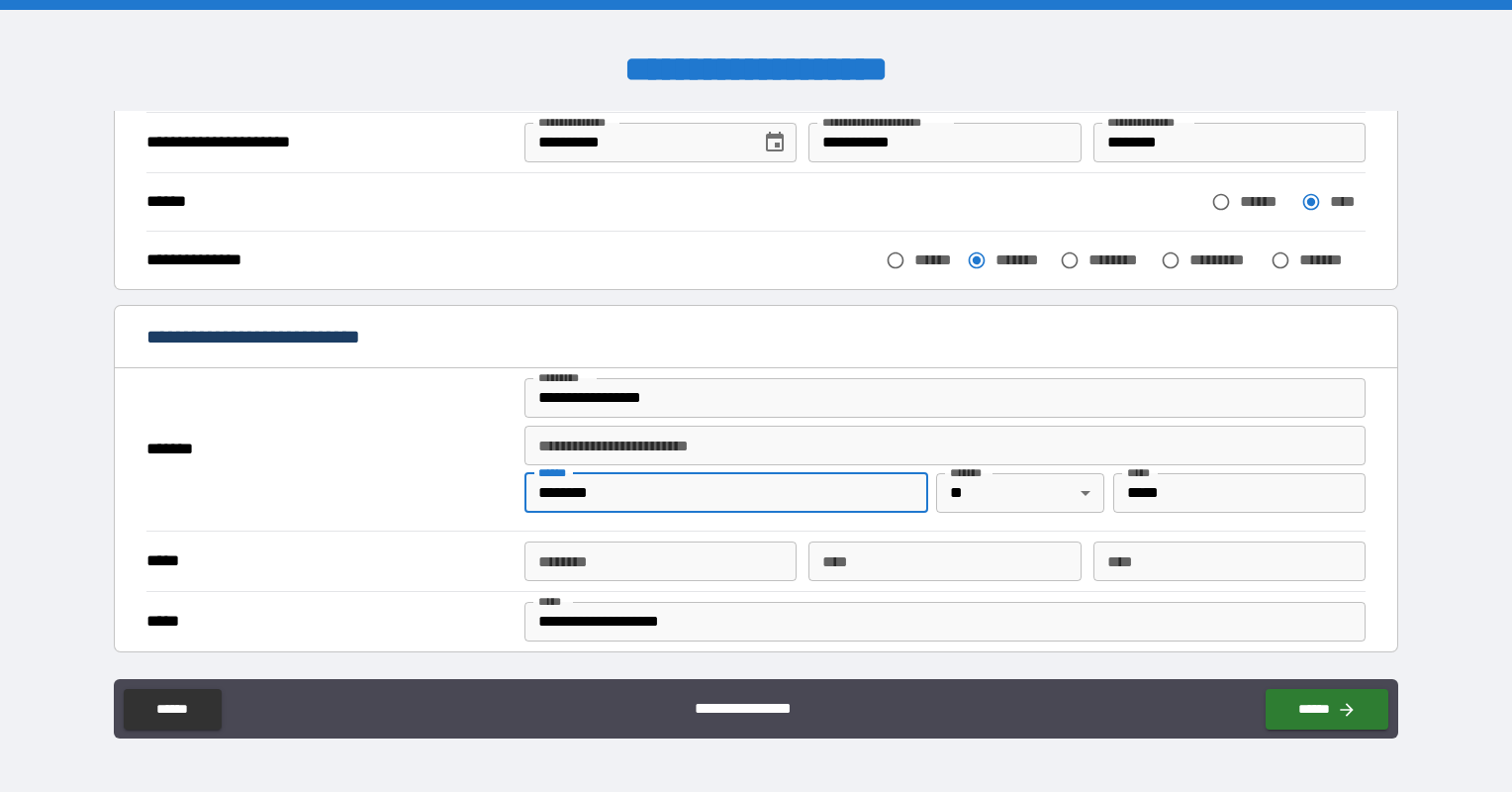 drag, startPoint x: 673, startPoint y: 484, endPoint x: 440, endPoint y: 502, distance: 233.69424 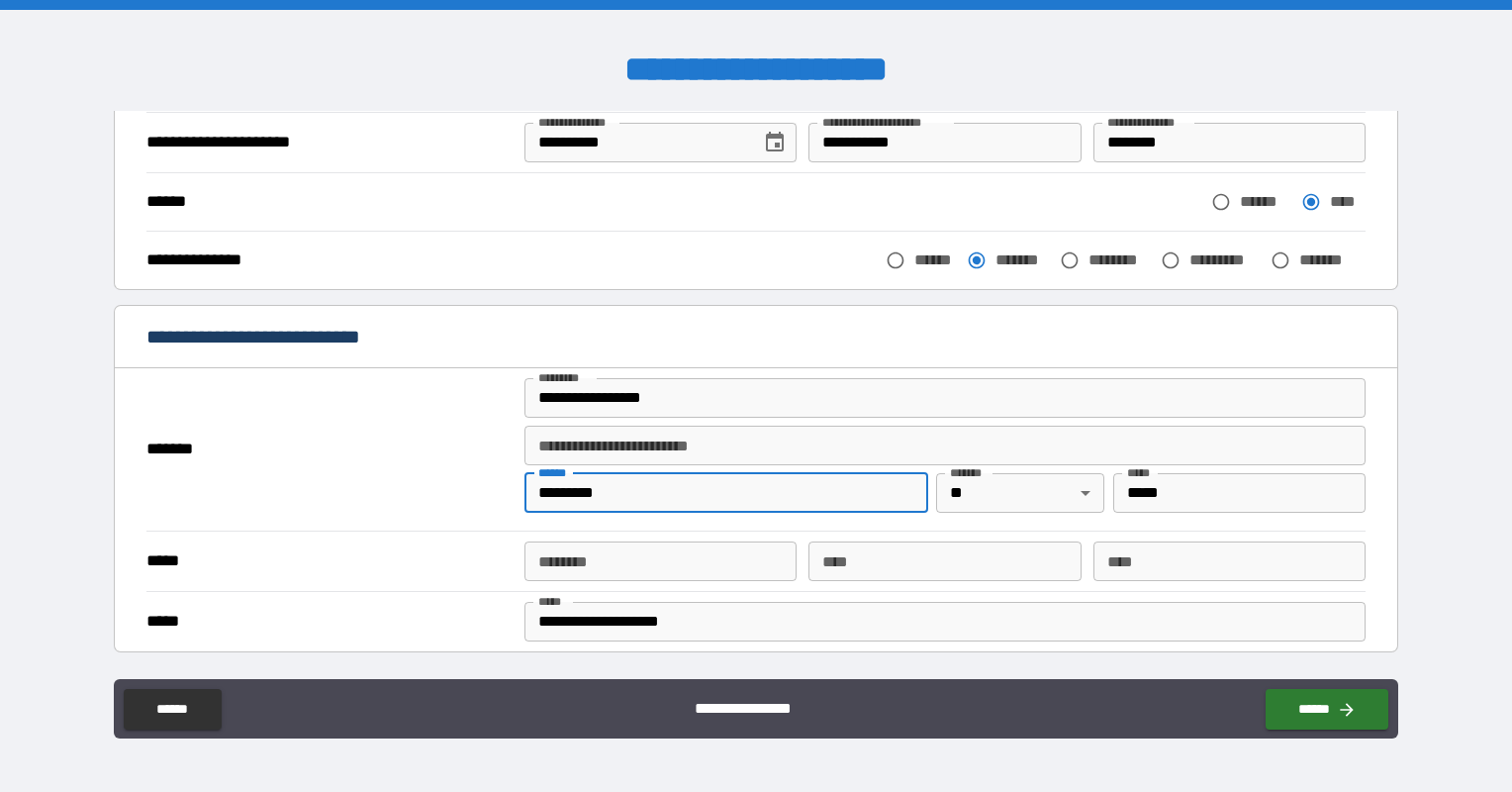 type on "*********" 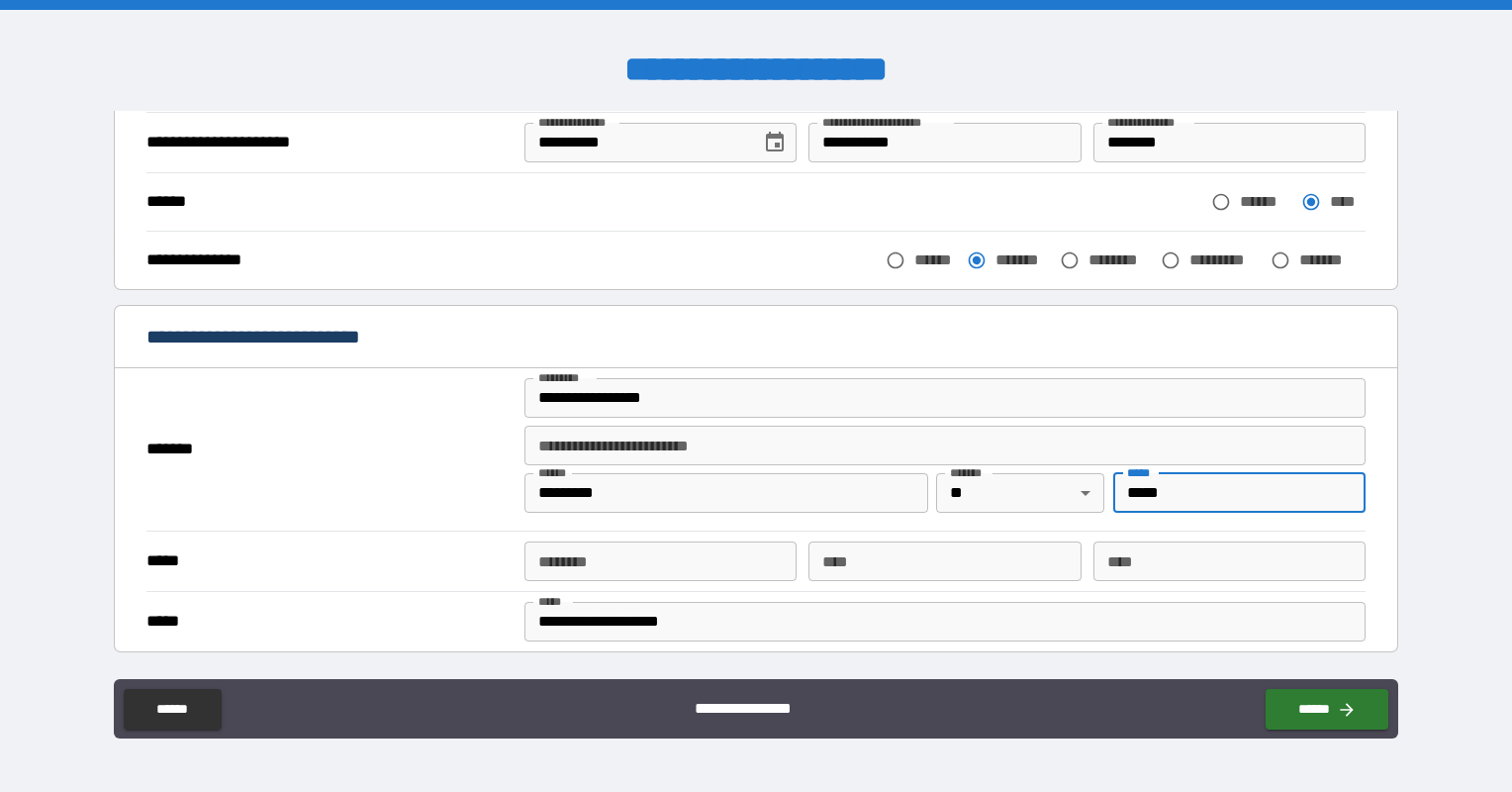 drag, startPoint x: 1191, startPoint y: 499, endPoint x: 1087, endPoint y: 512, distance: 104.8094 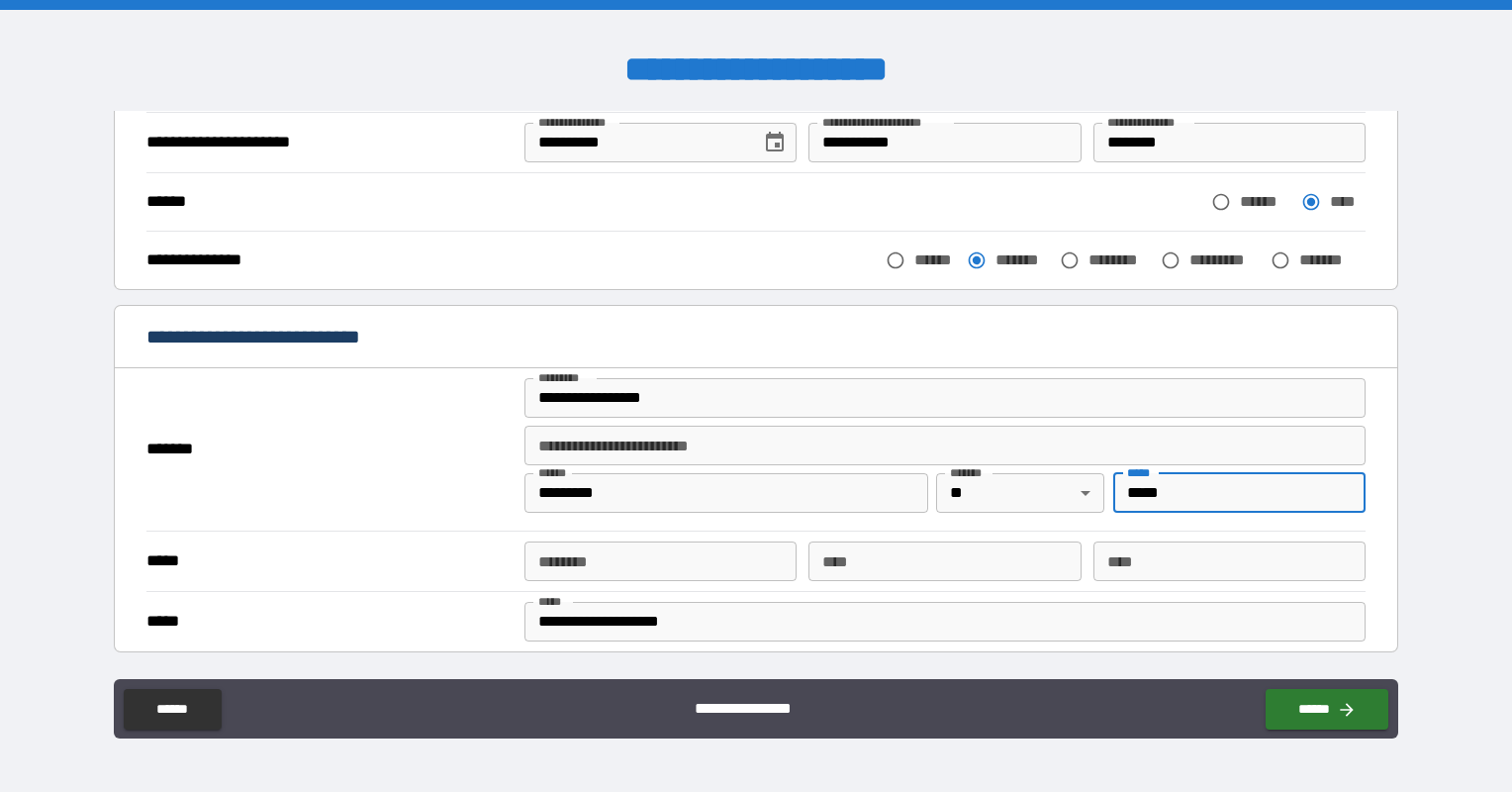 type on "*****" 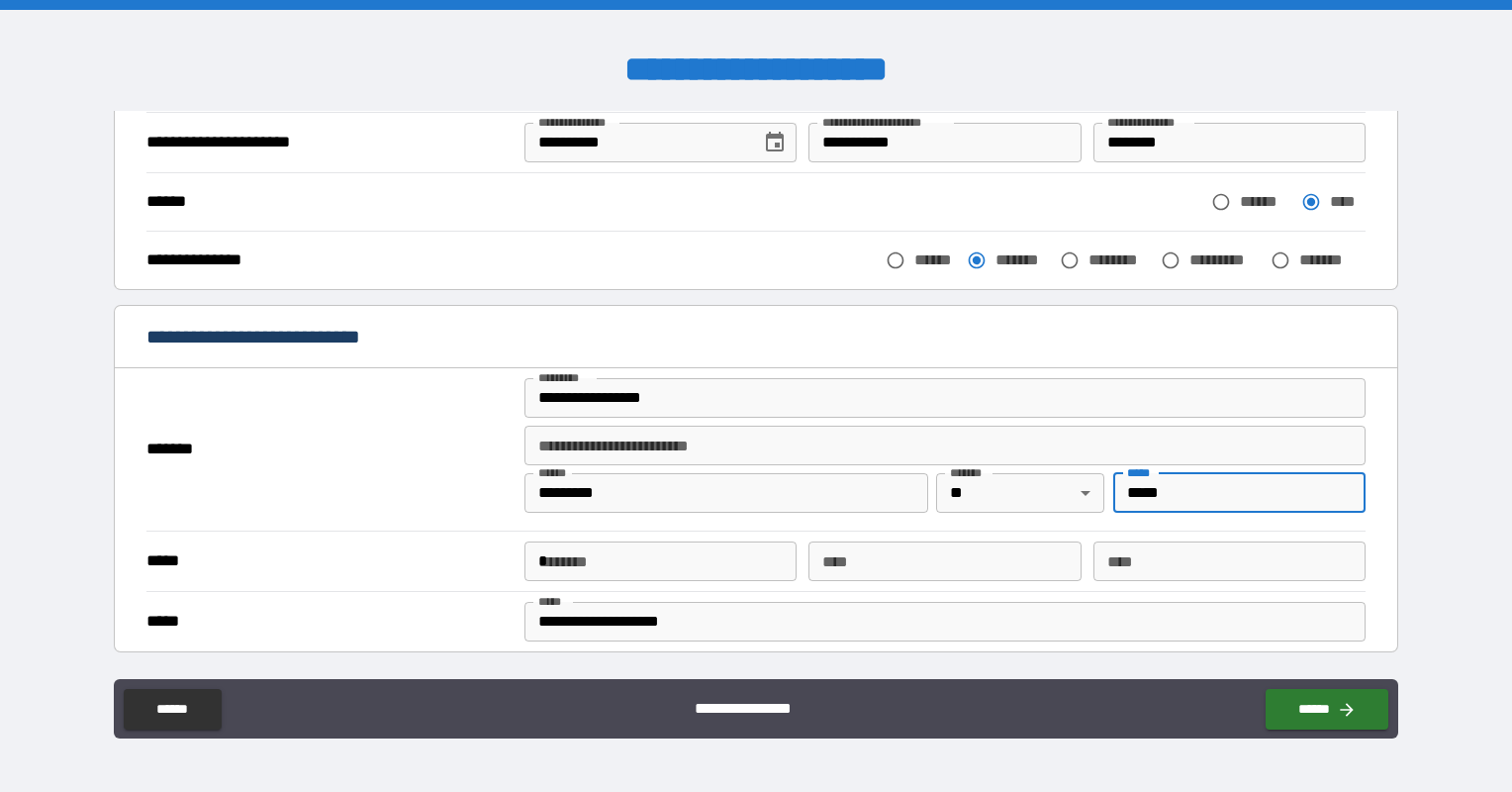 click on "*" at bounding box center (660, 561) 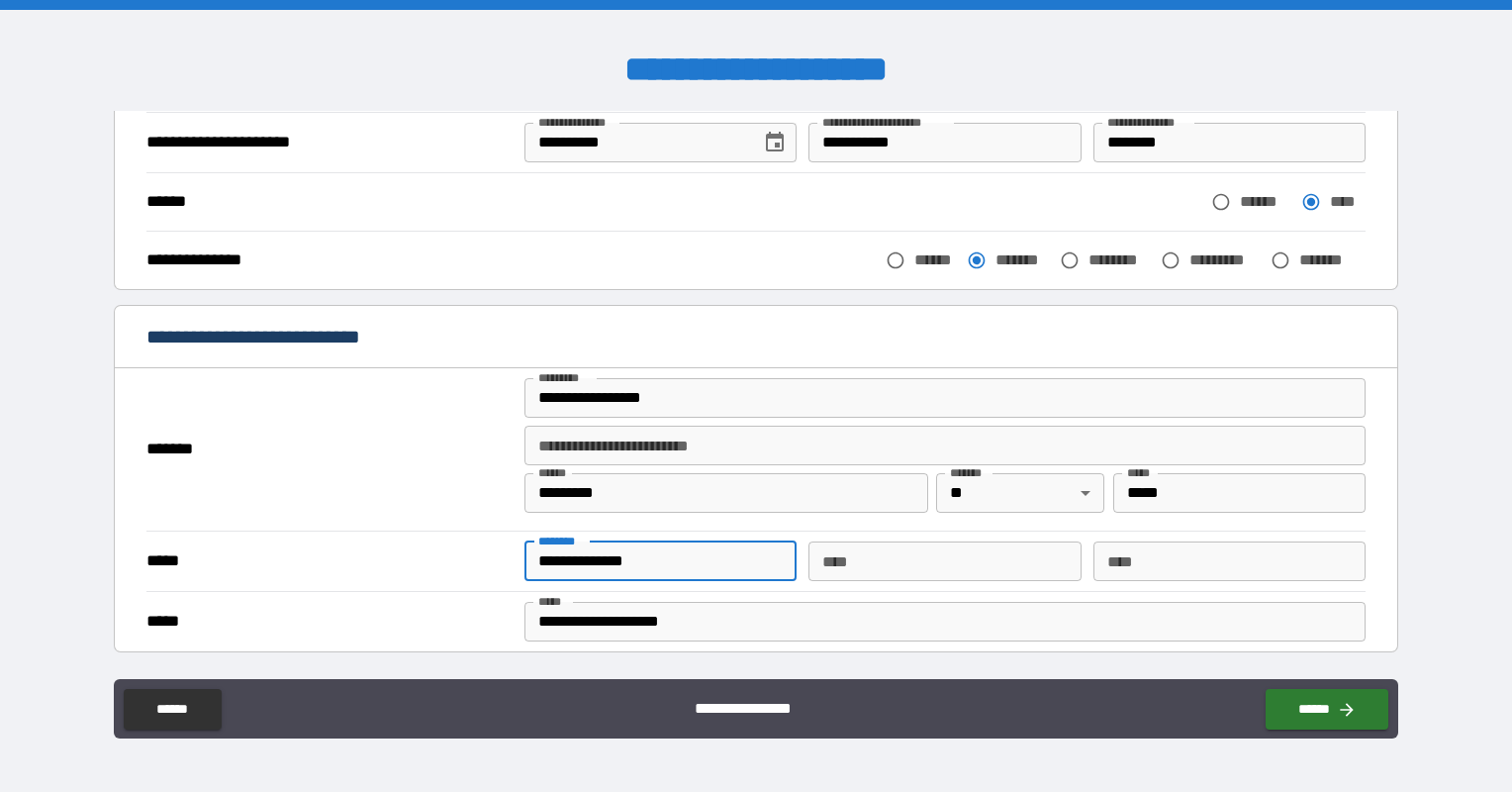 type on "**********" 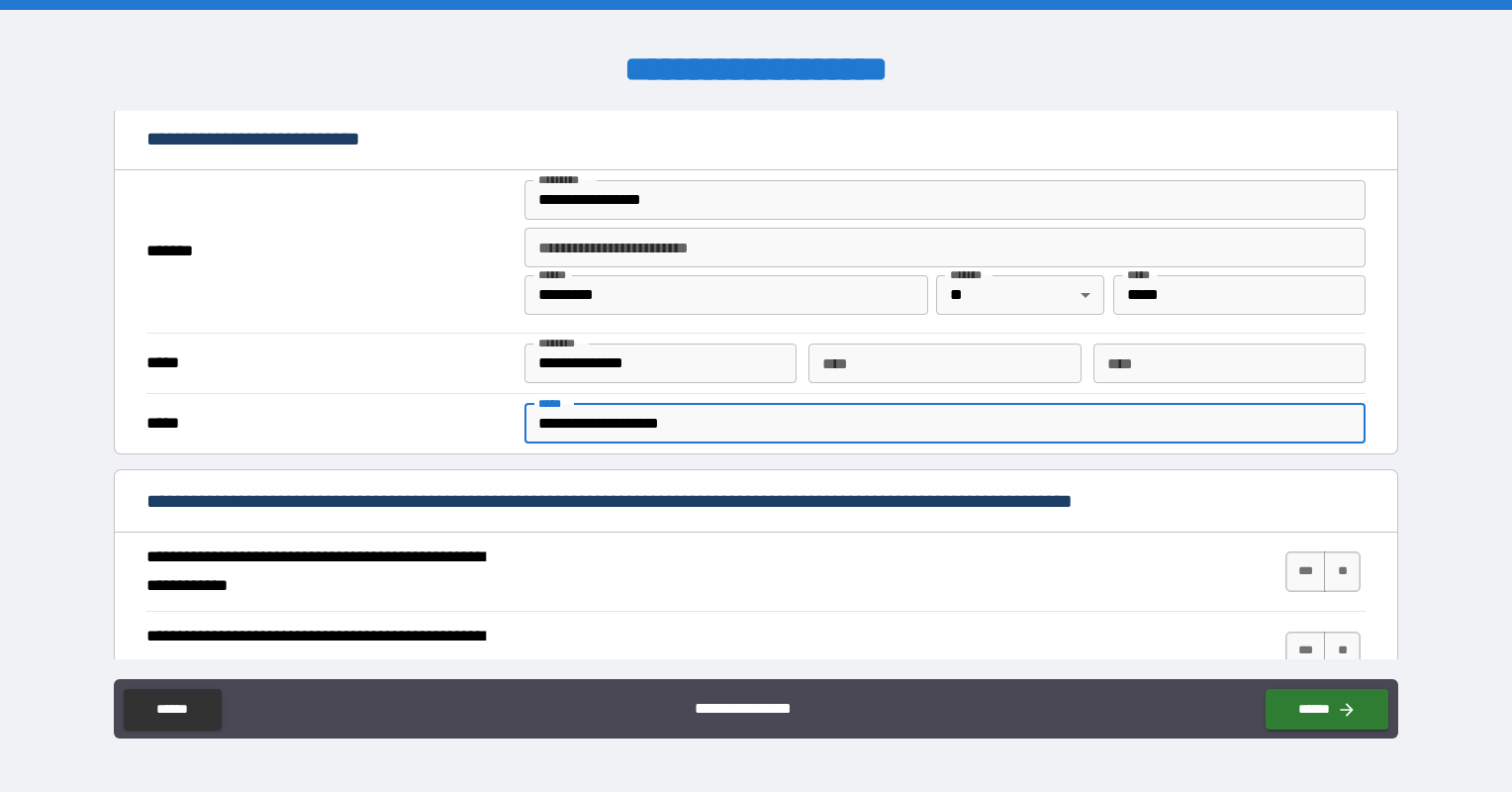 scroll, scrollTop: 495, scrollLeft: 0, axis: vertical 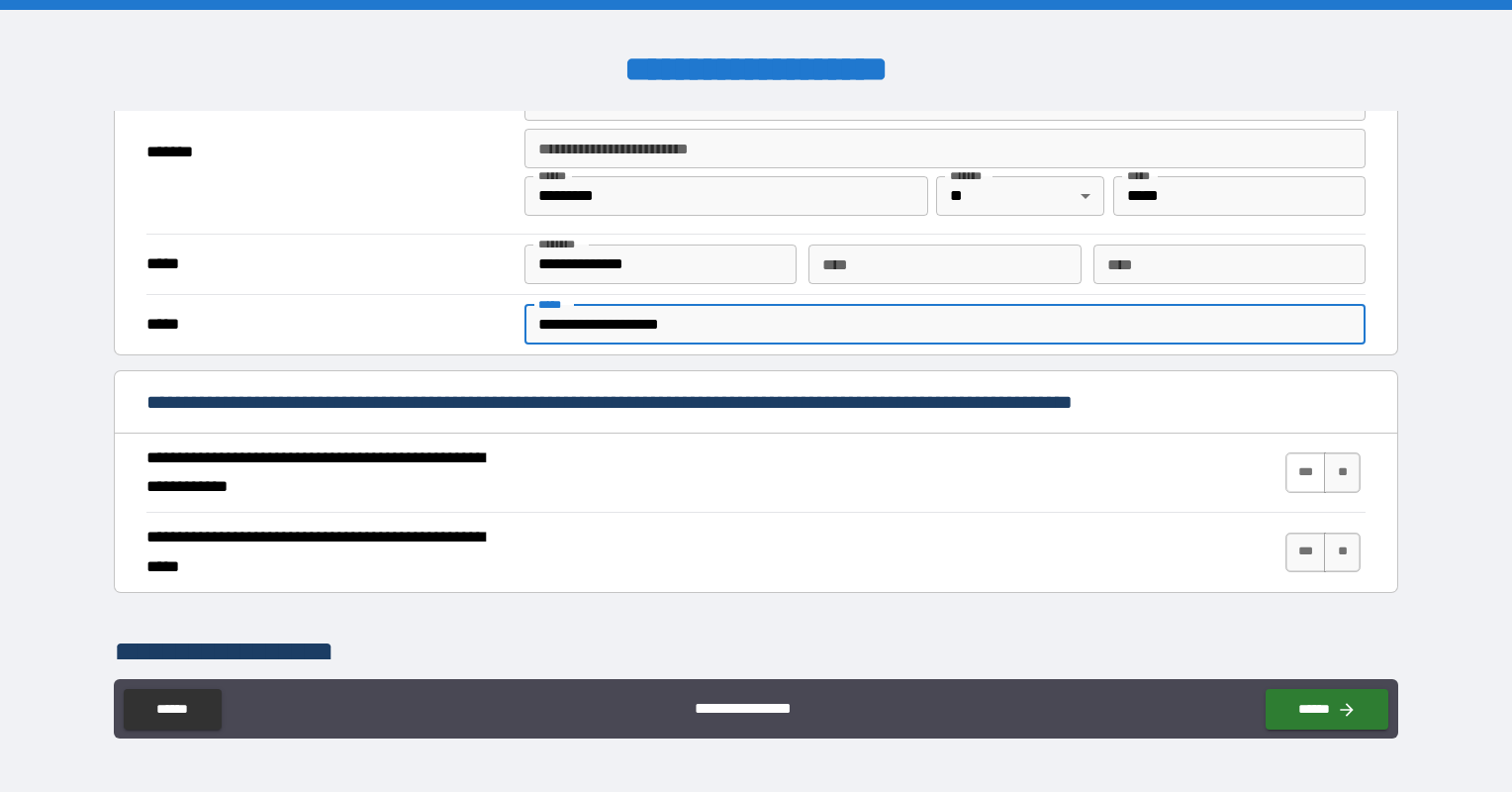 click on "***" at bounding box center (1306, 472) 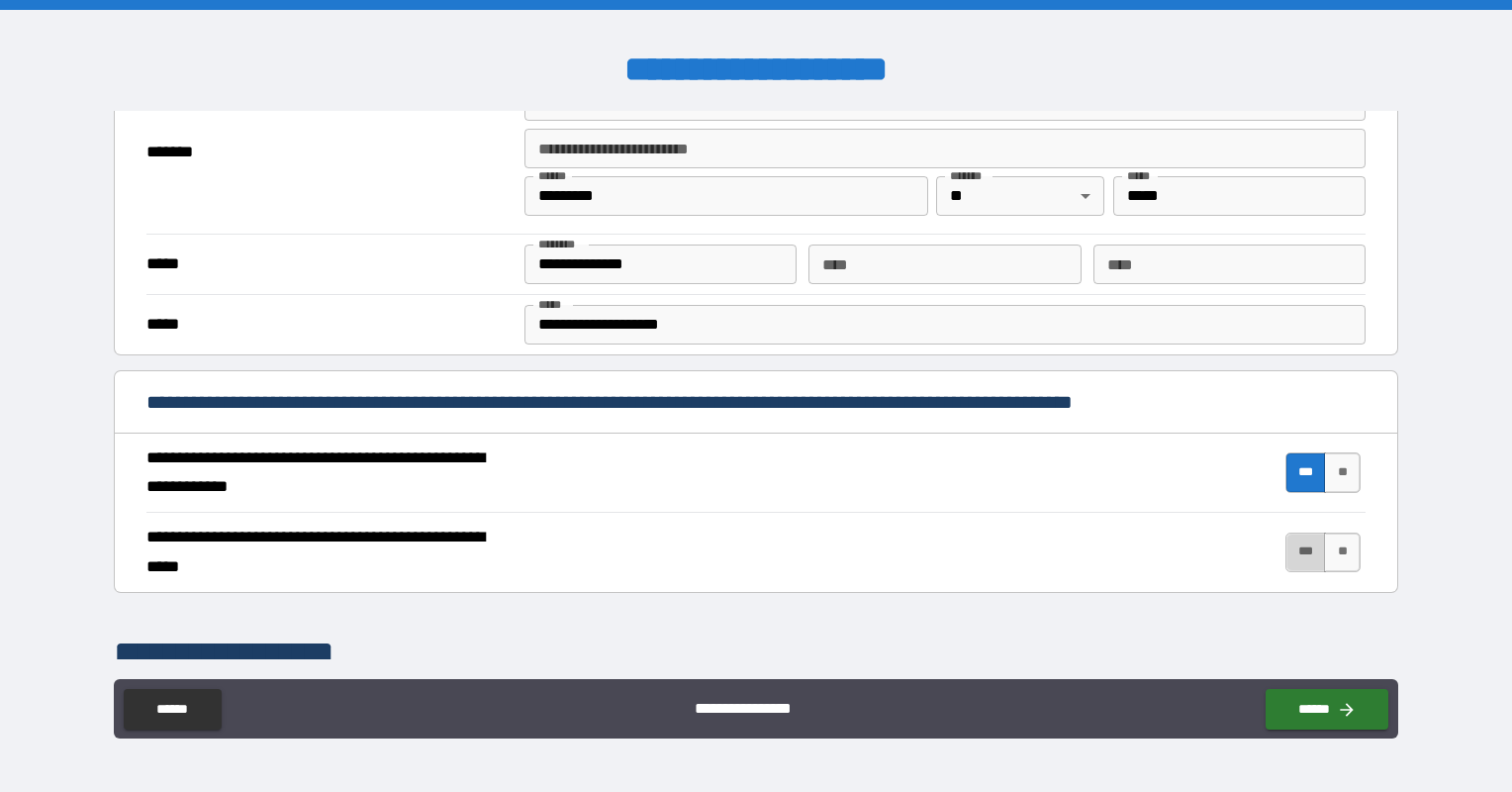 click on "***" at bounding box center [1306, 552] 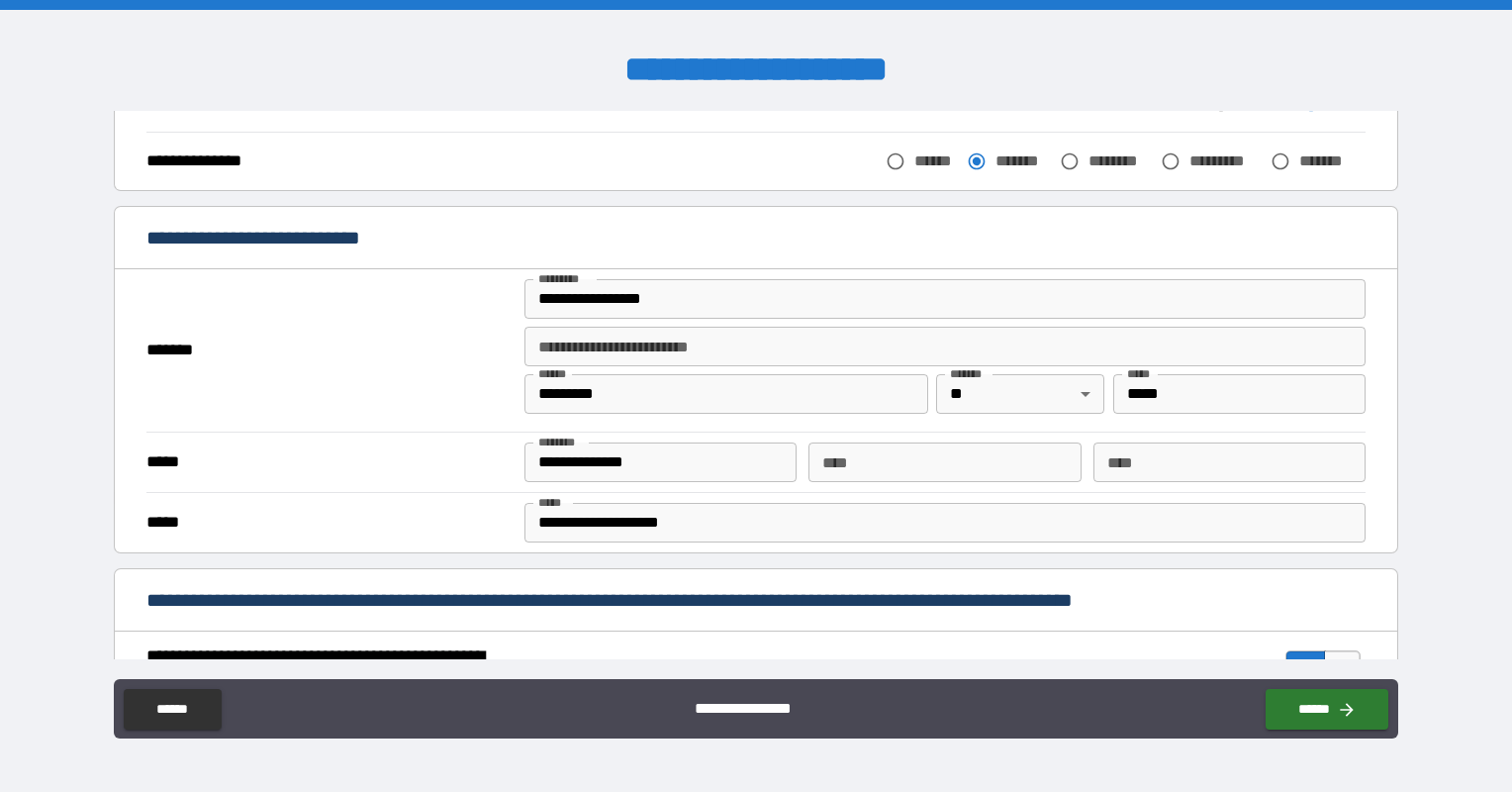 scroll, scrollTop: 0, scrollLeft: 0, axis: both 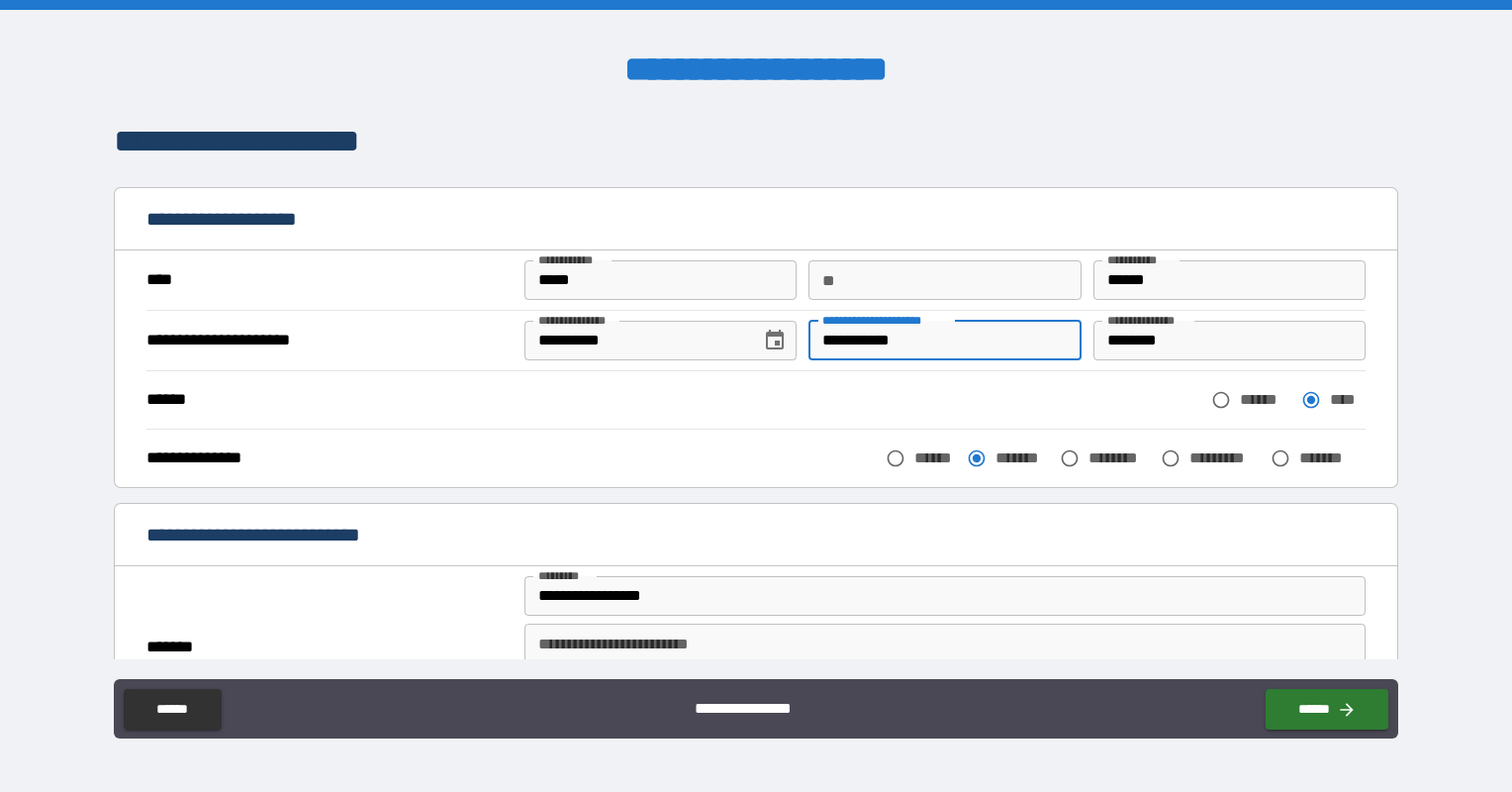 drag, startPoint x: 914, startPoint y: 343, endPoint x: 752, endPoint y: 363, distance: 163.2299 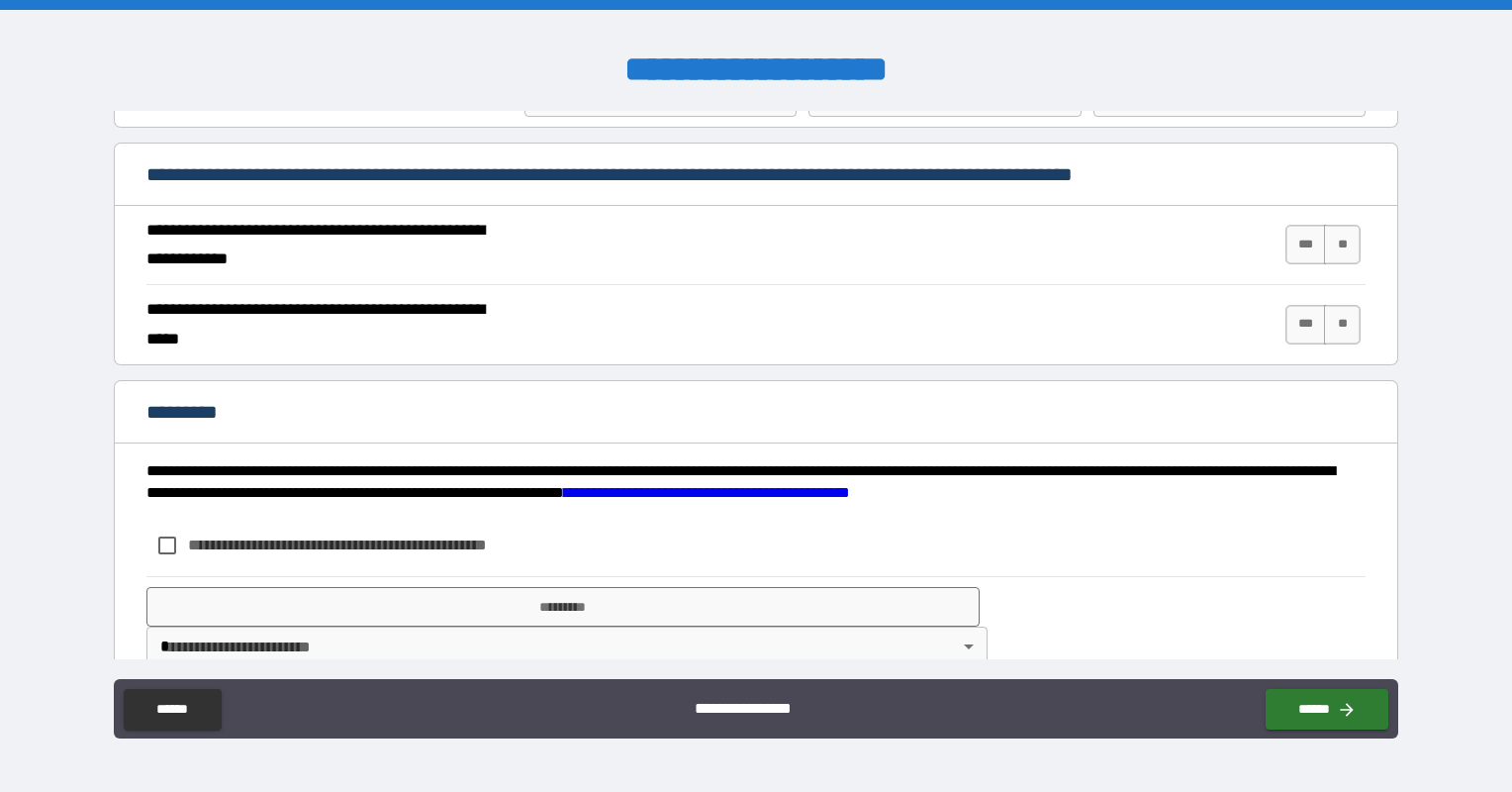 scroll, scrollTop: 1779, scrollLeft: 0, axis: vertical 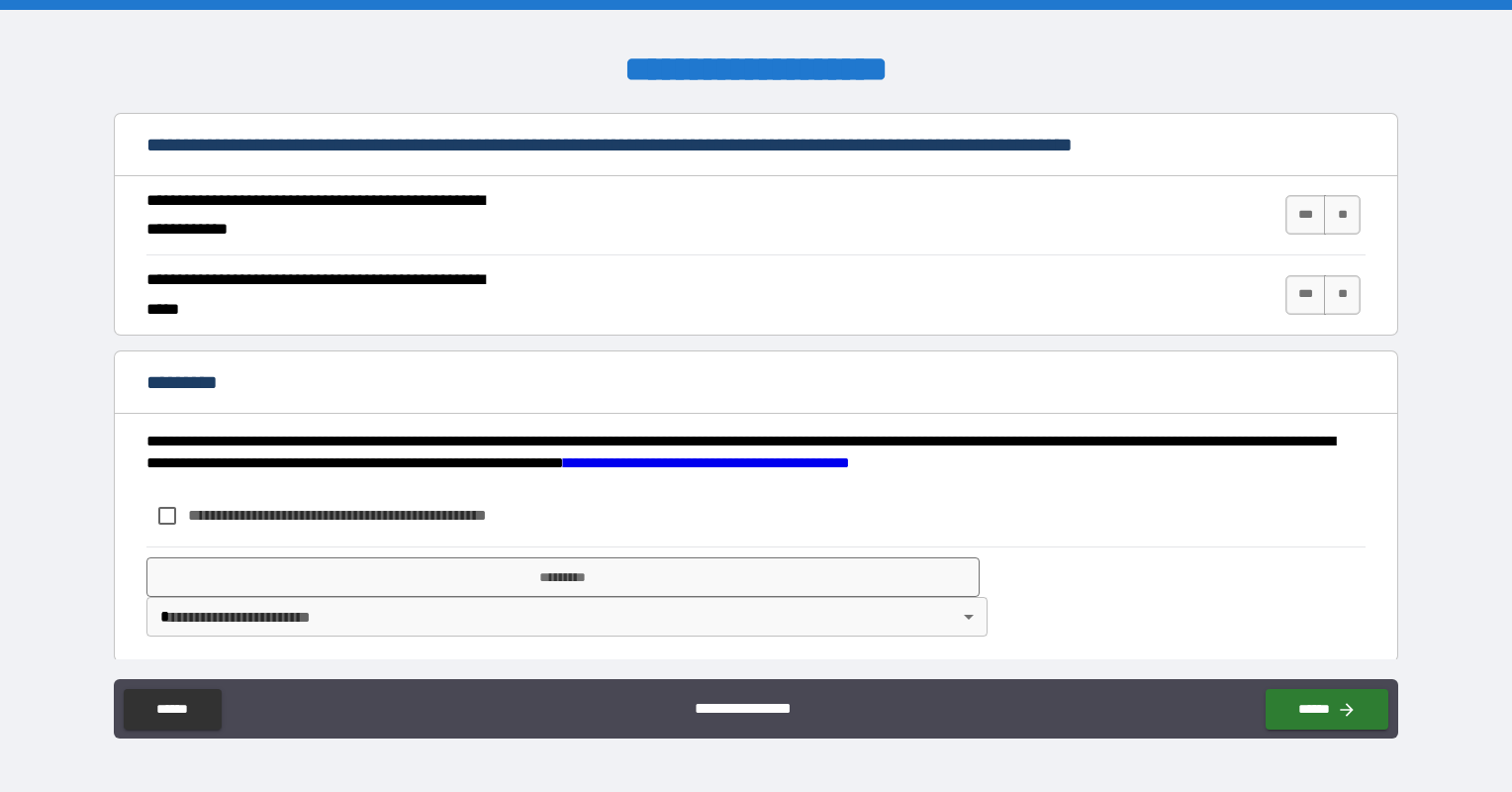 type 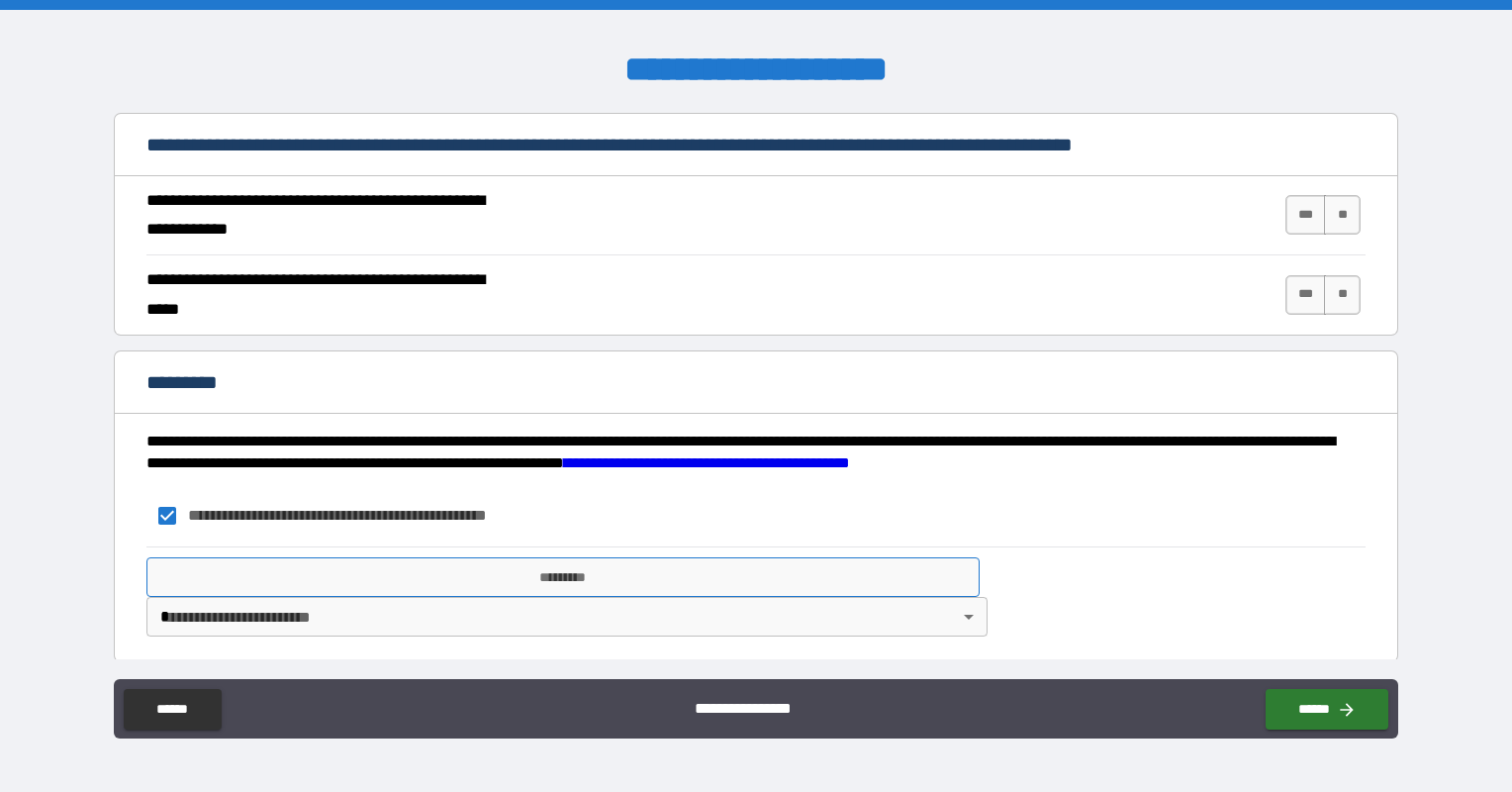 click on "*********" at bounding box center [563, 577] 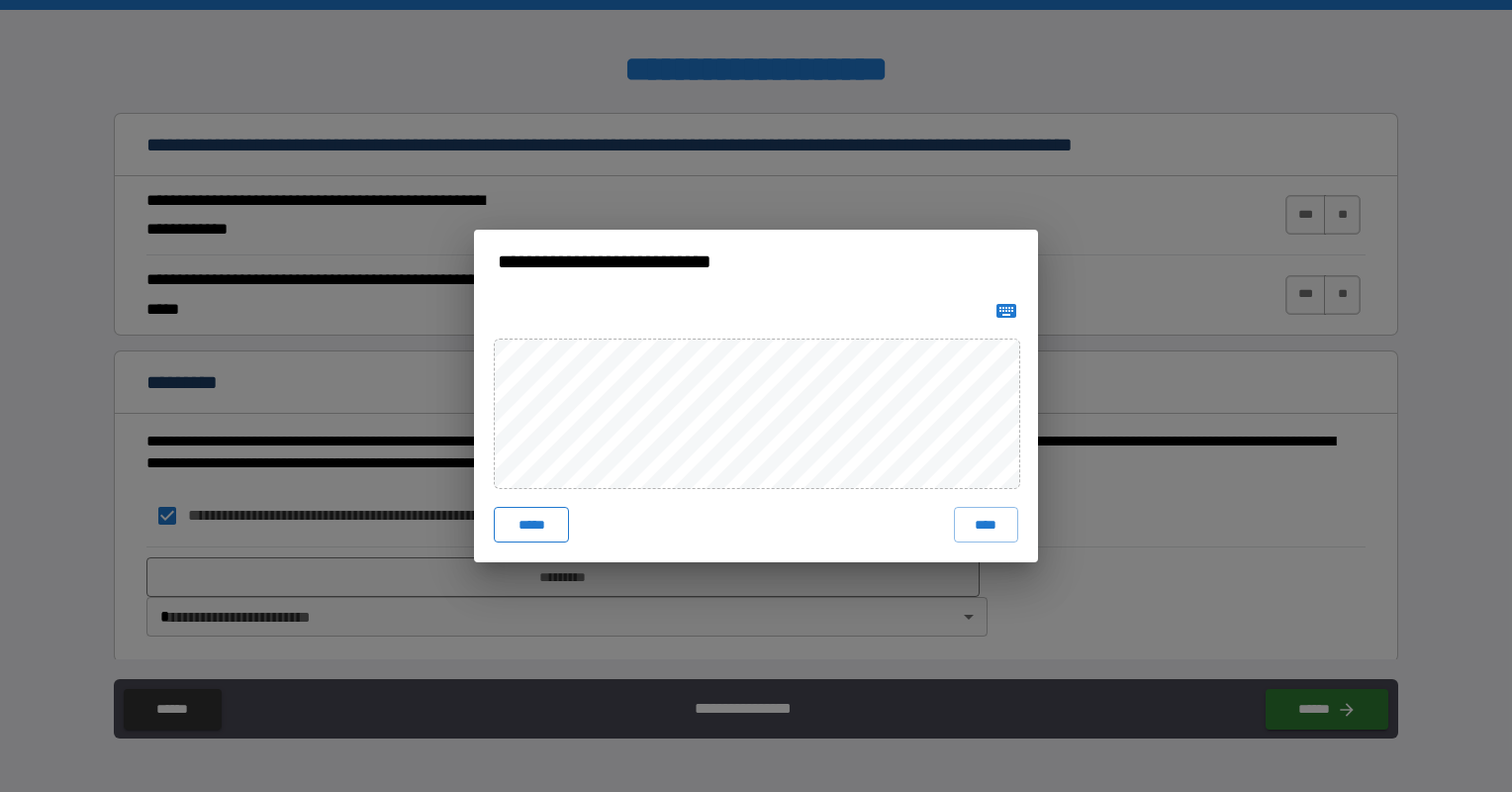 click on "*****" at bounding box center (531, 525) 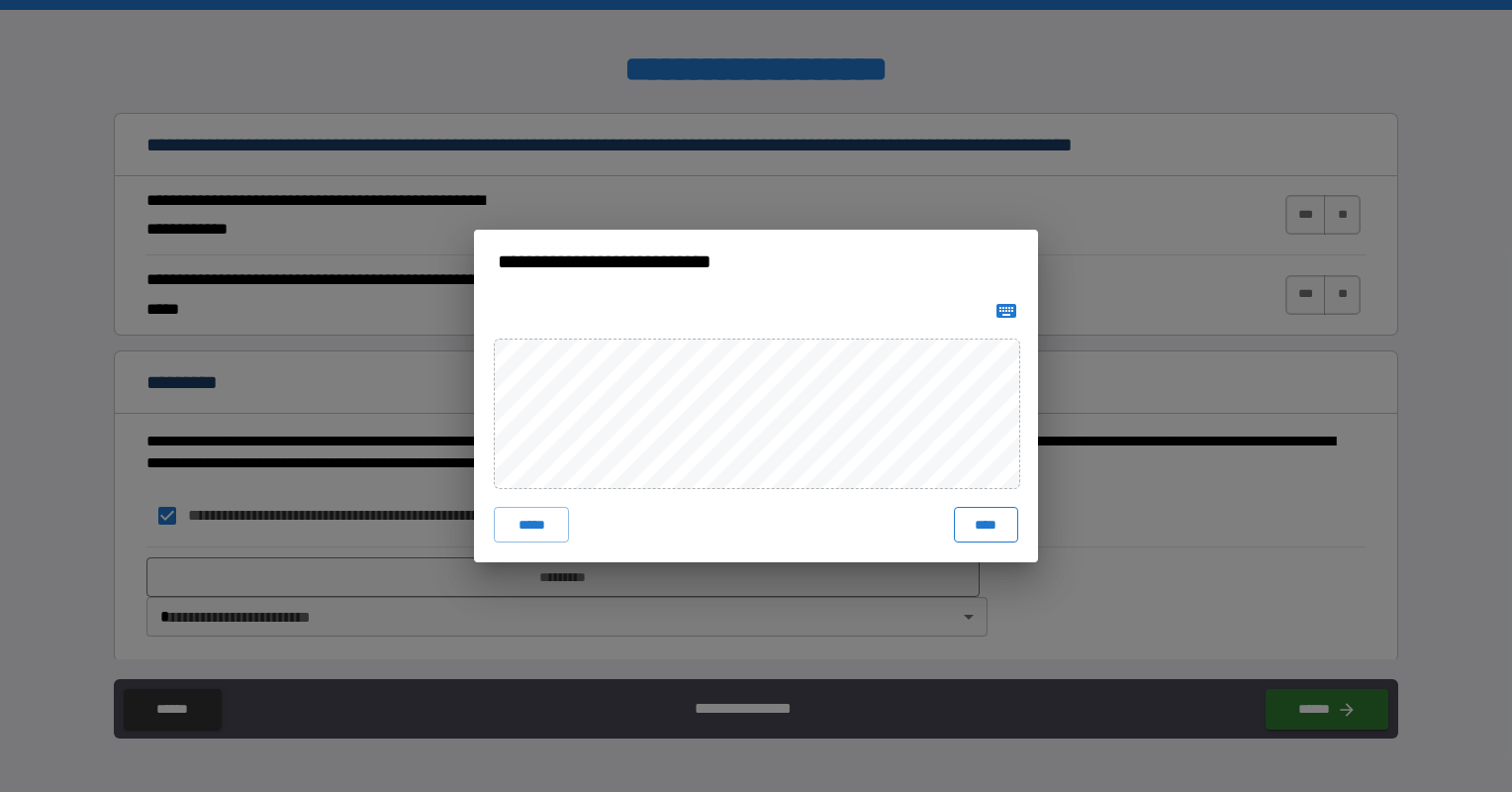 click on "****" at bounding box center (986, 525) 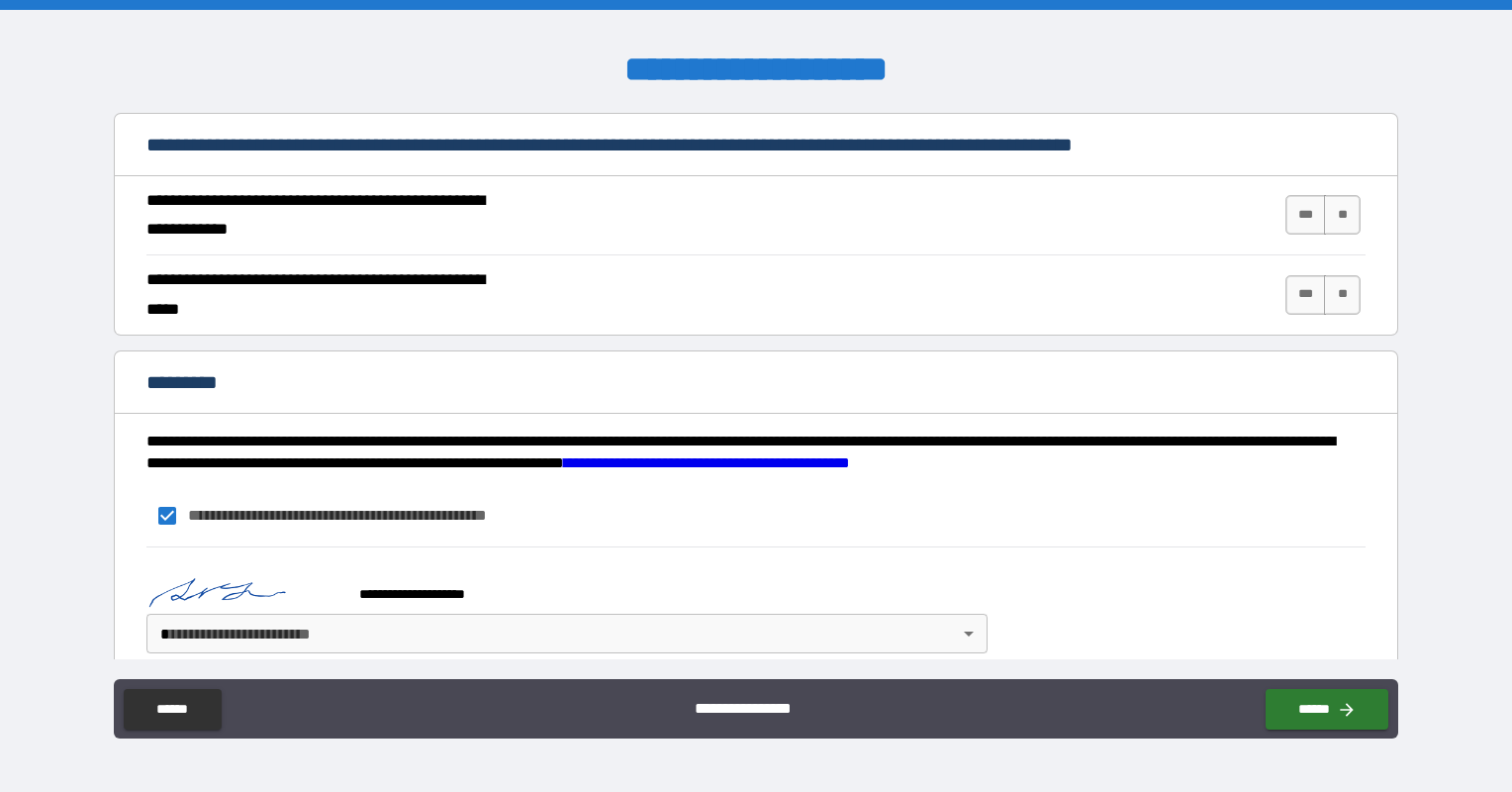 click on "**********" at bounding box center [756, 396] 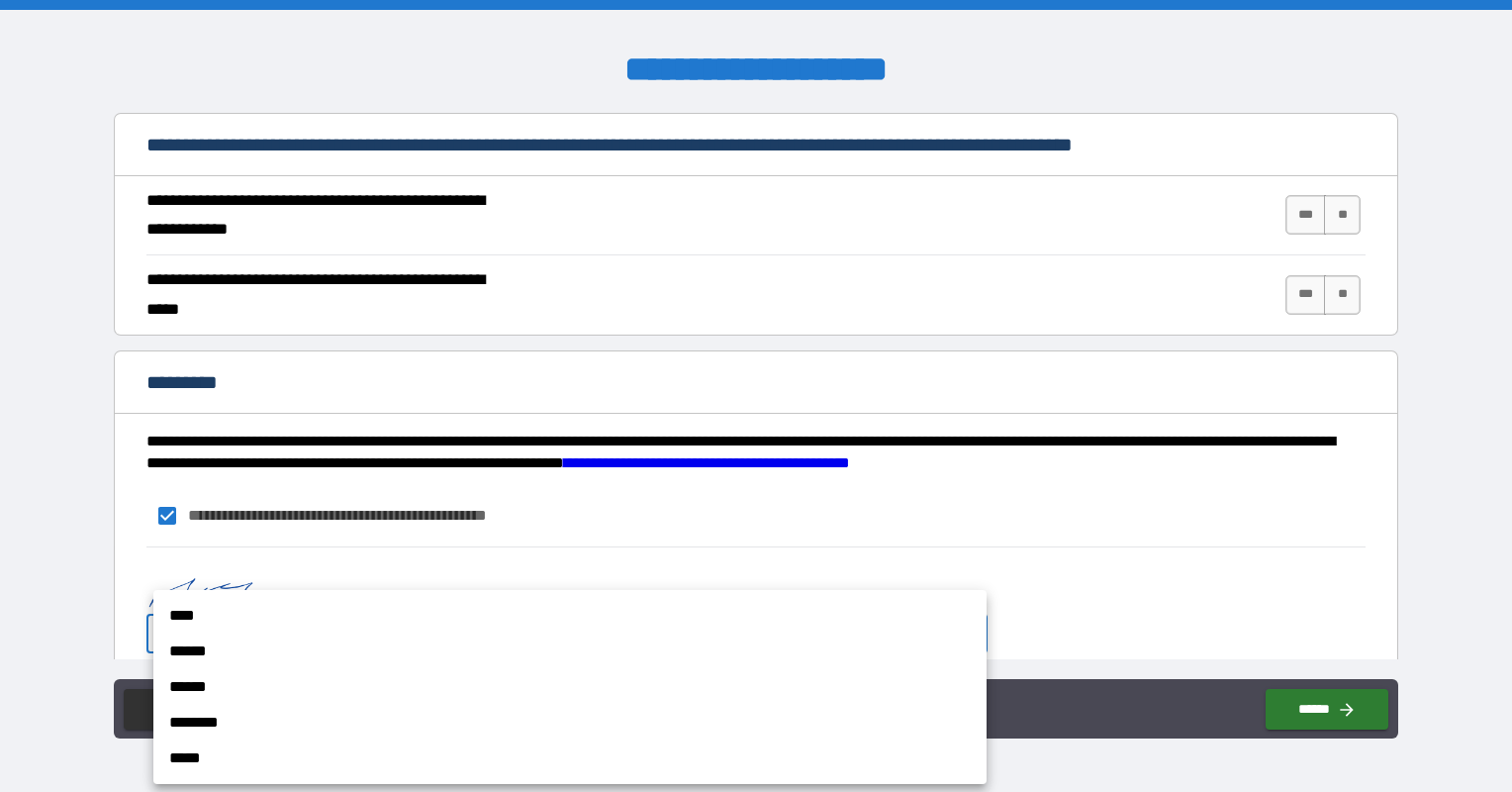 click on "****" at bounding box center [570, 616] 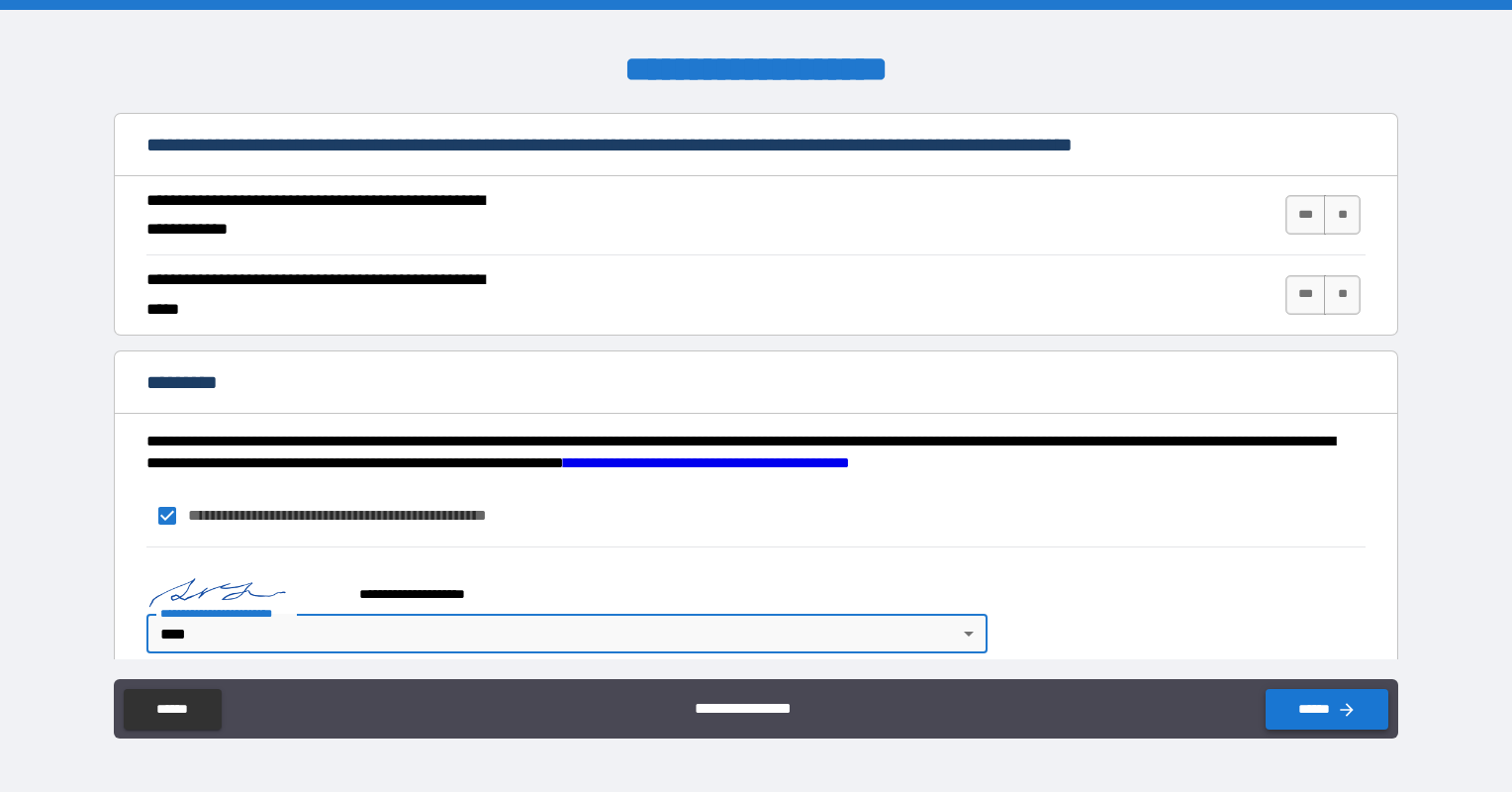 click 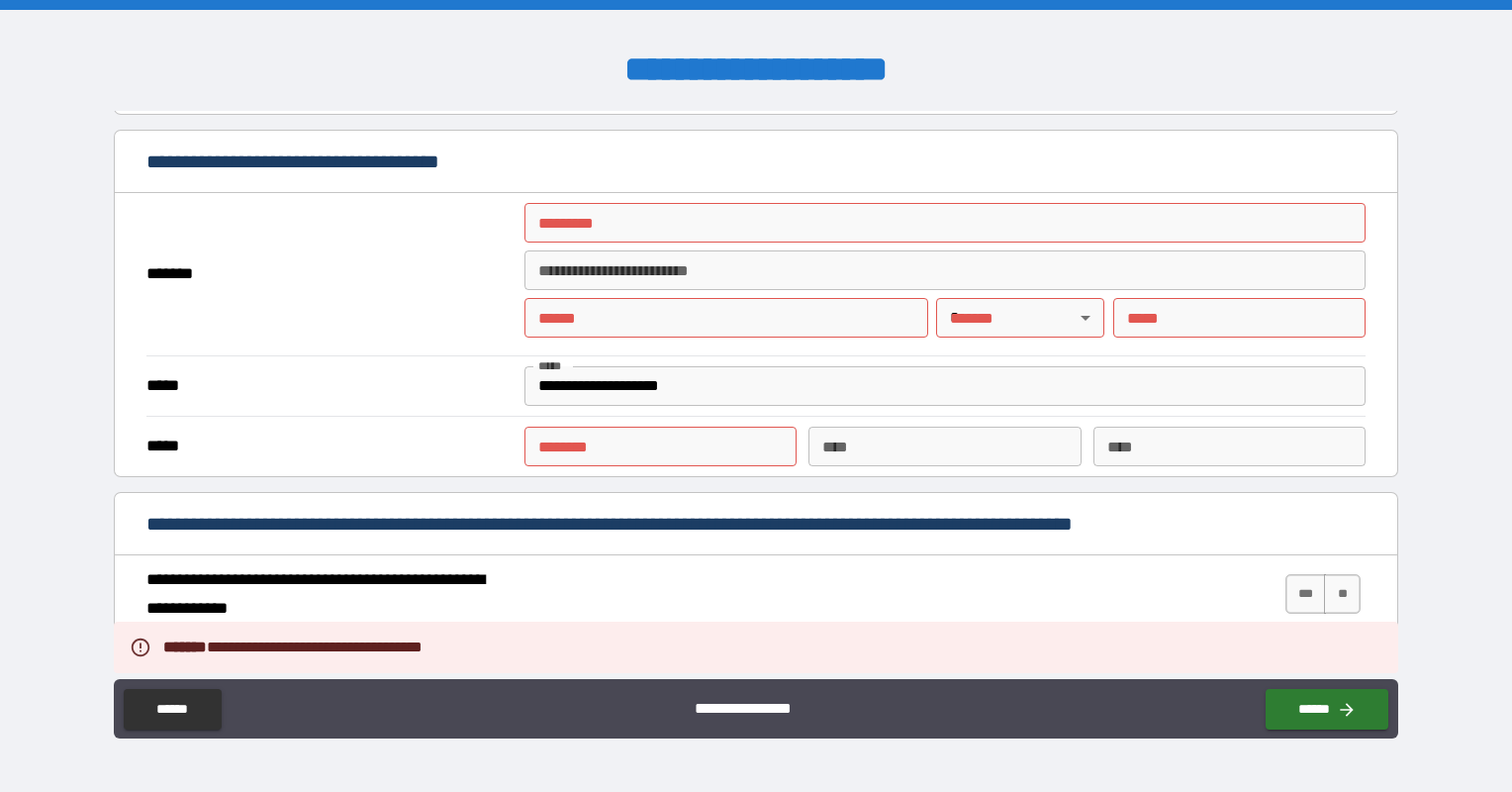 scroll, scrollTop: 1301, scrollLeft: 0, axis: vertical 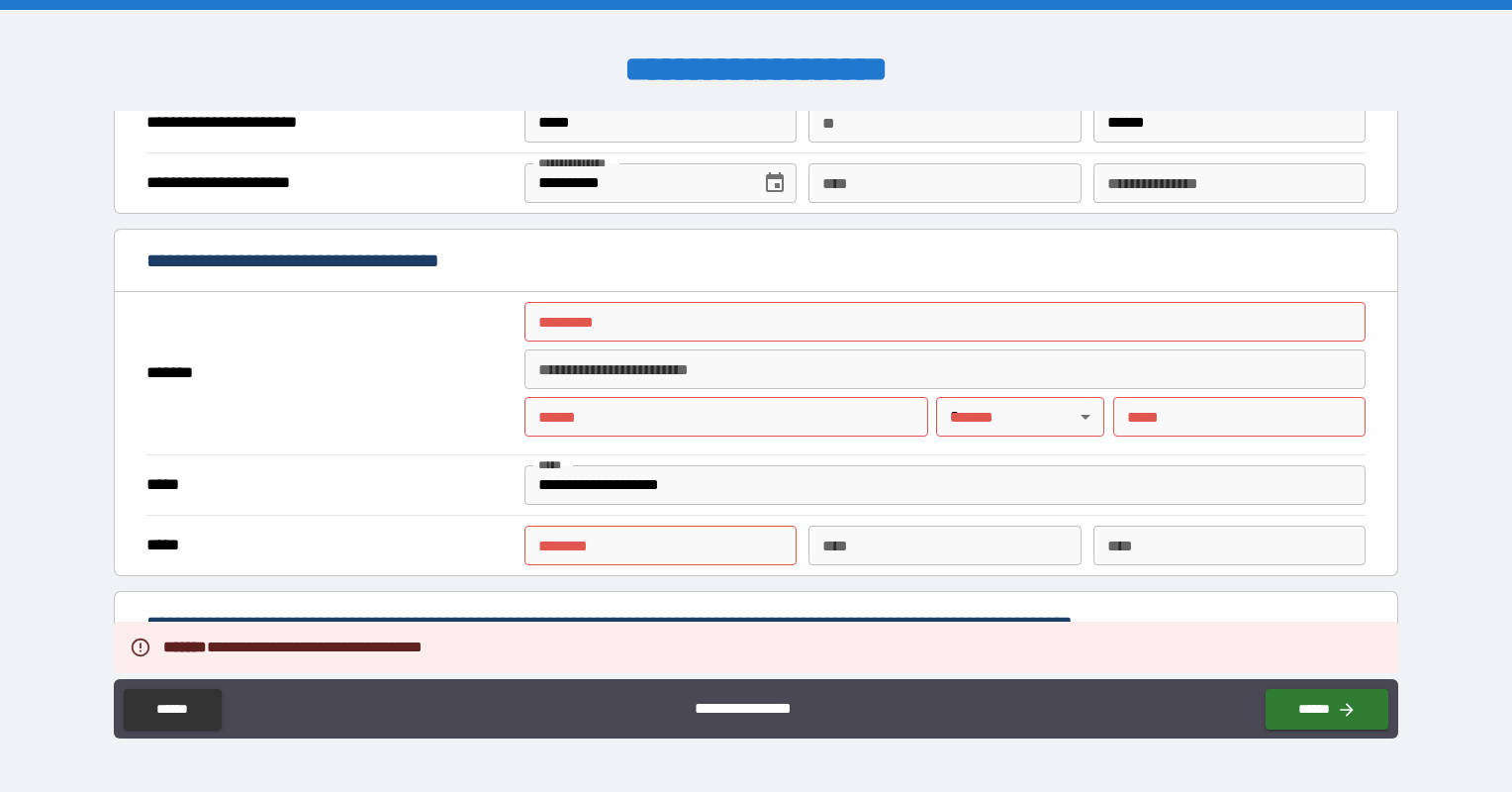 click on "*******   *" at bounding box center [945, 322] 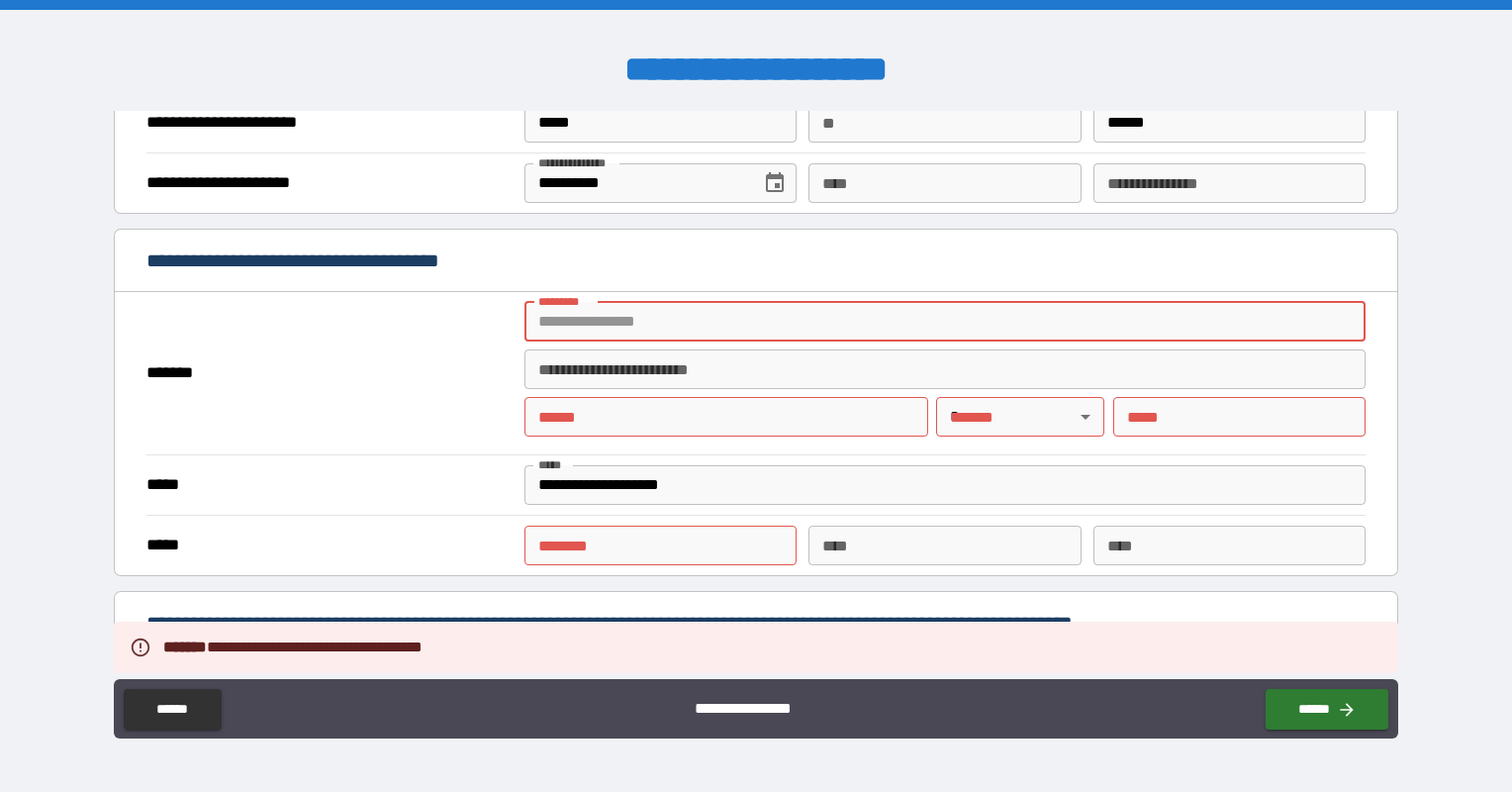 type on "**********" 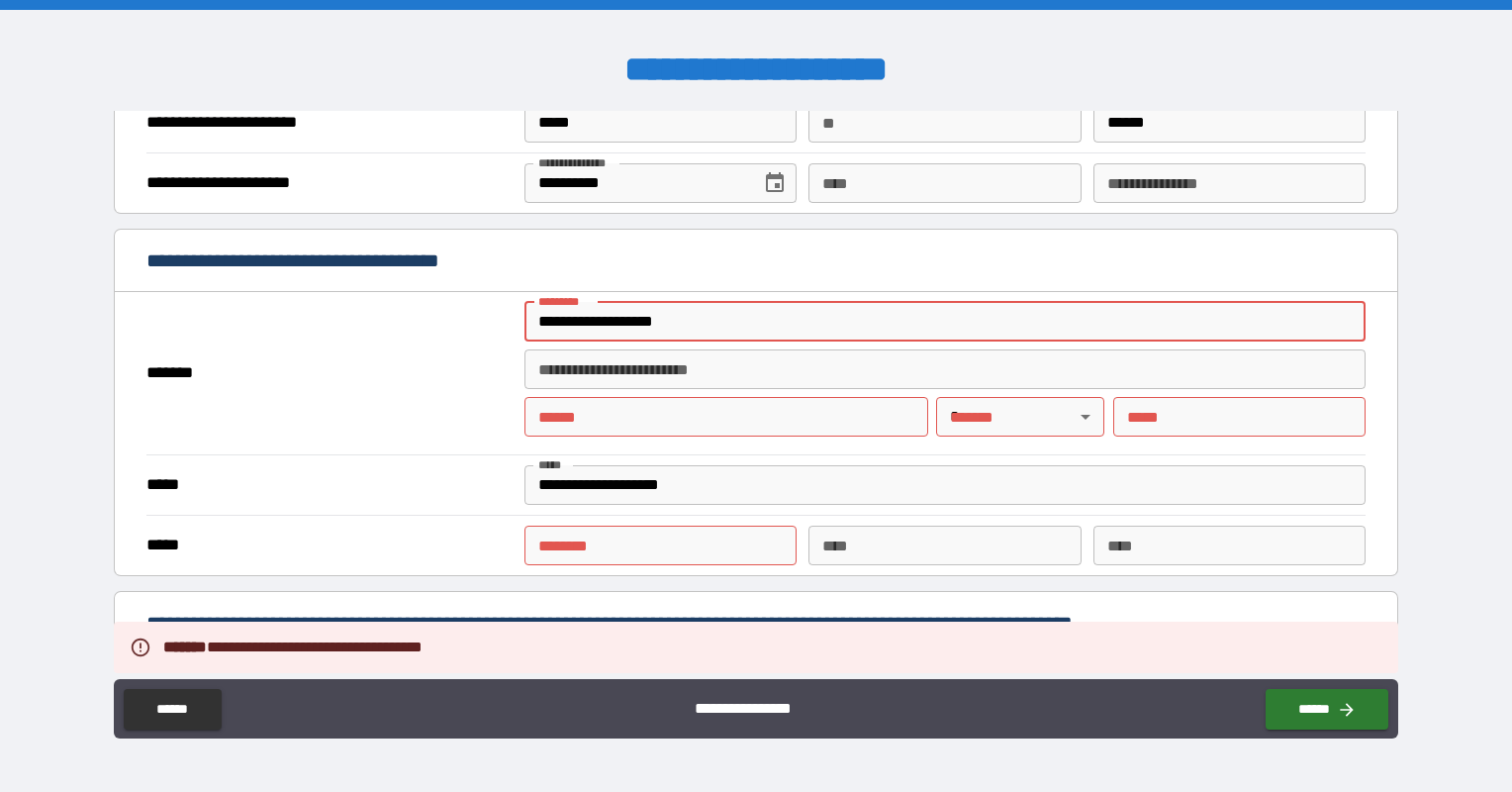 type on "*" 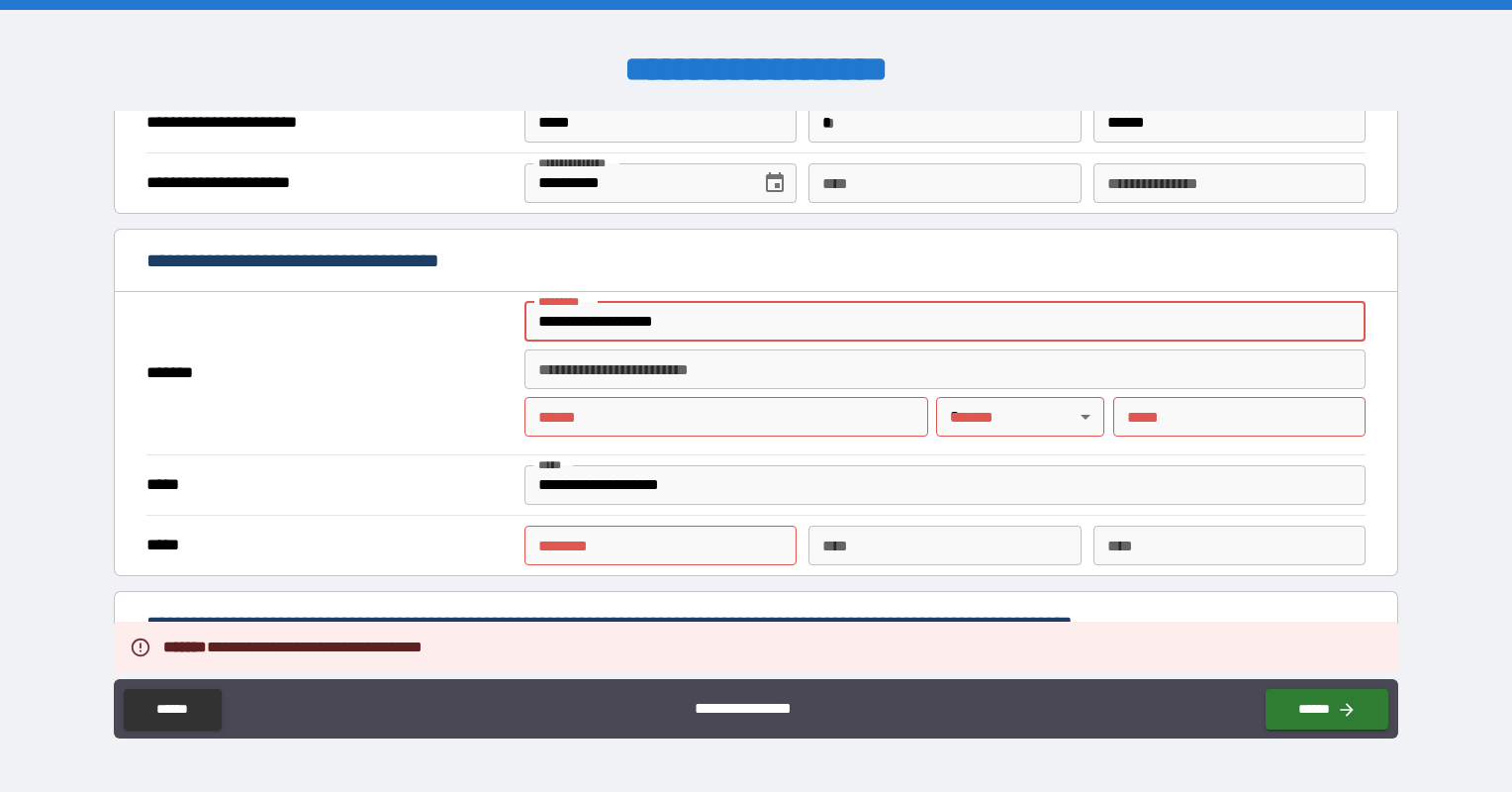 type on "*********" 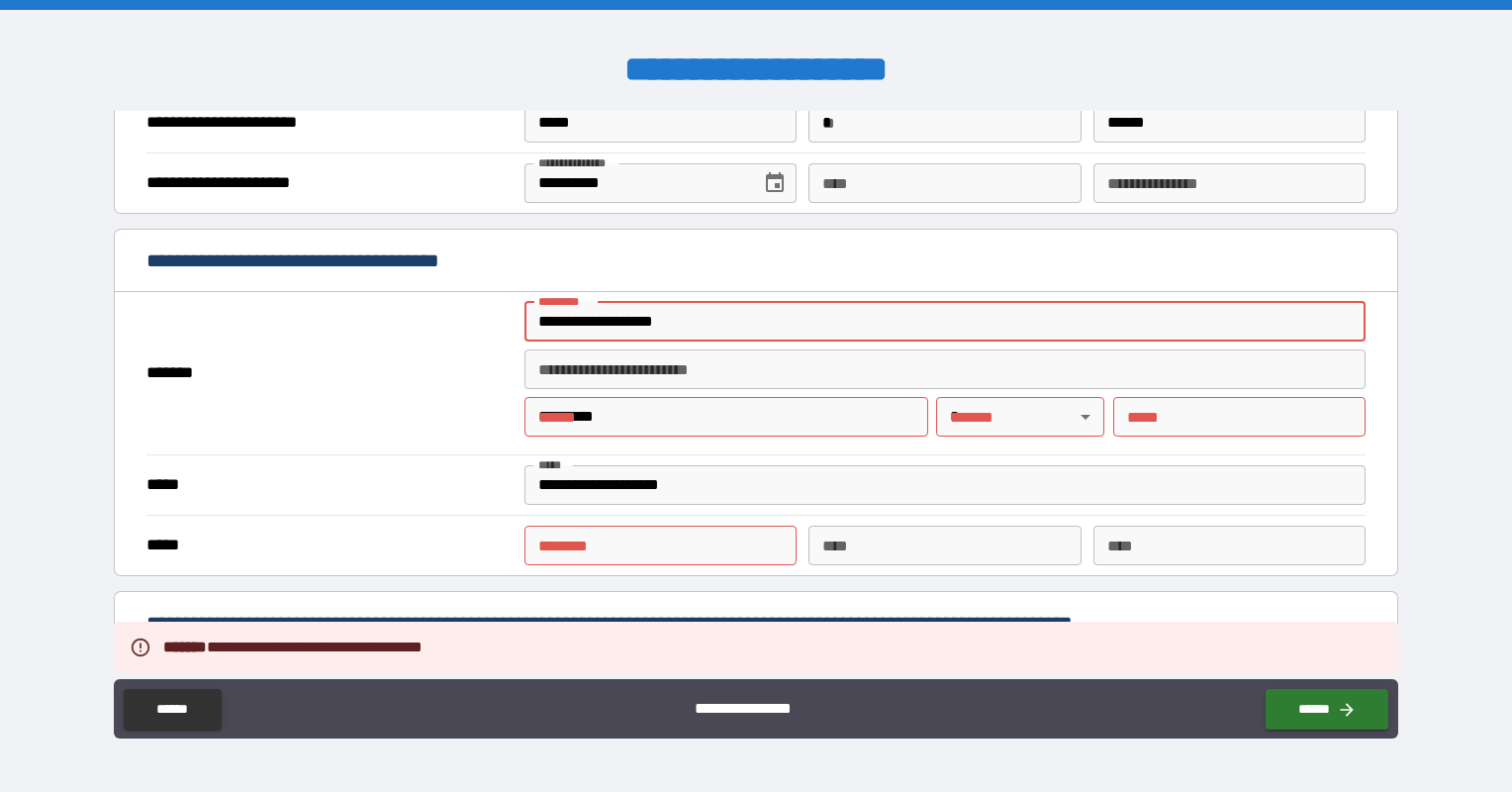 type on "**" 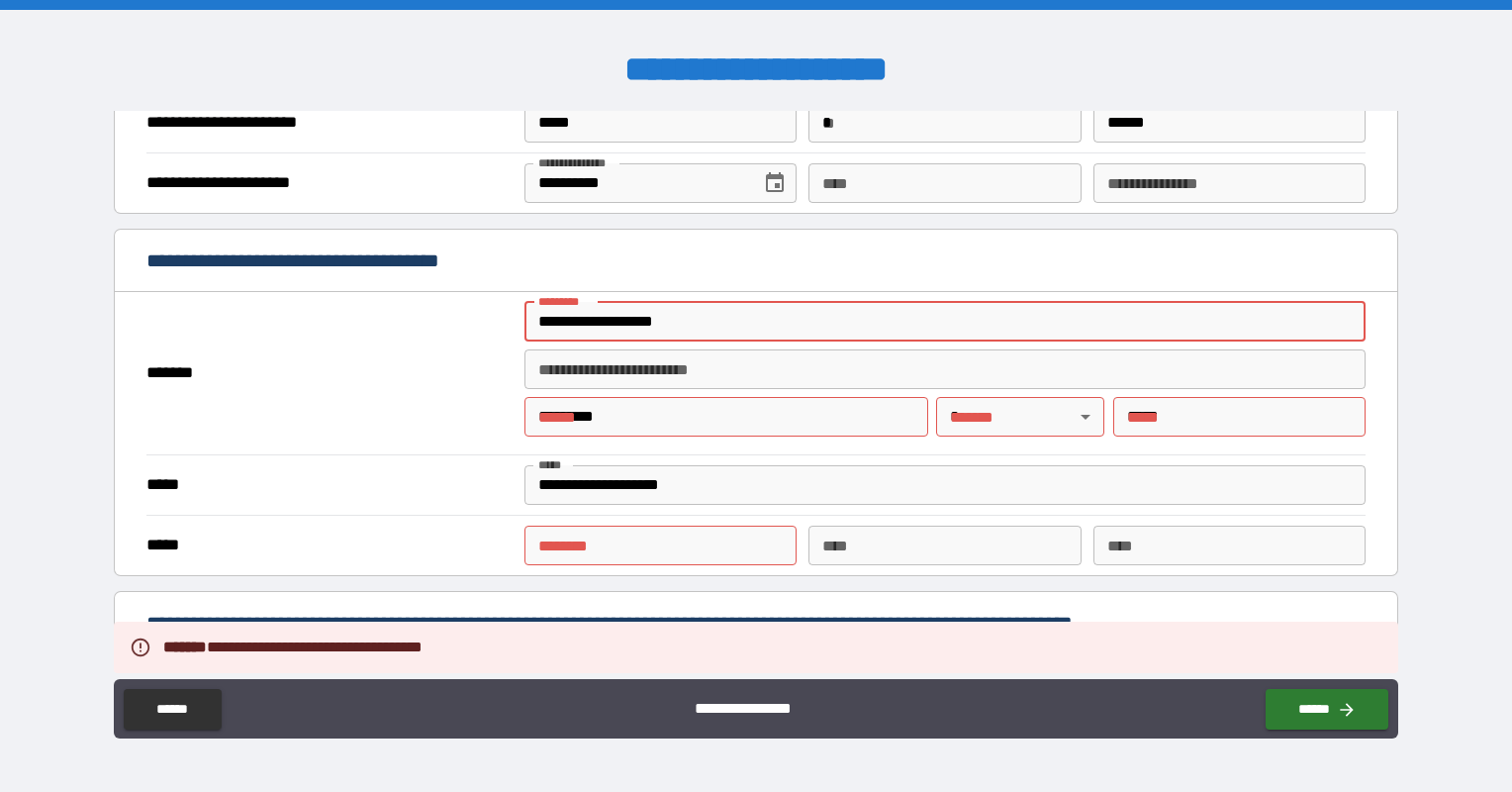type on "**********" 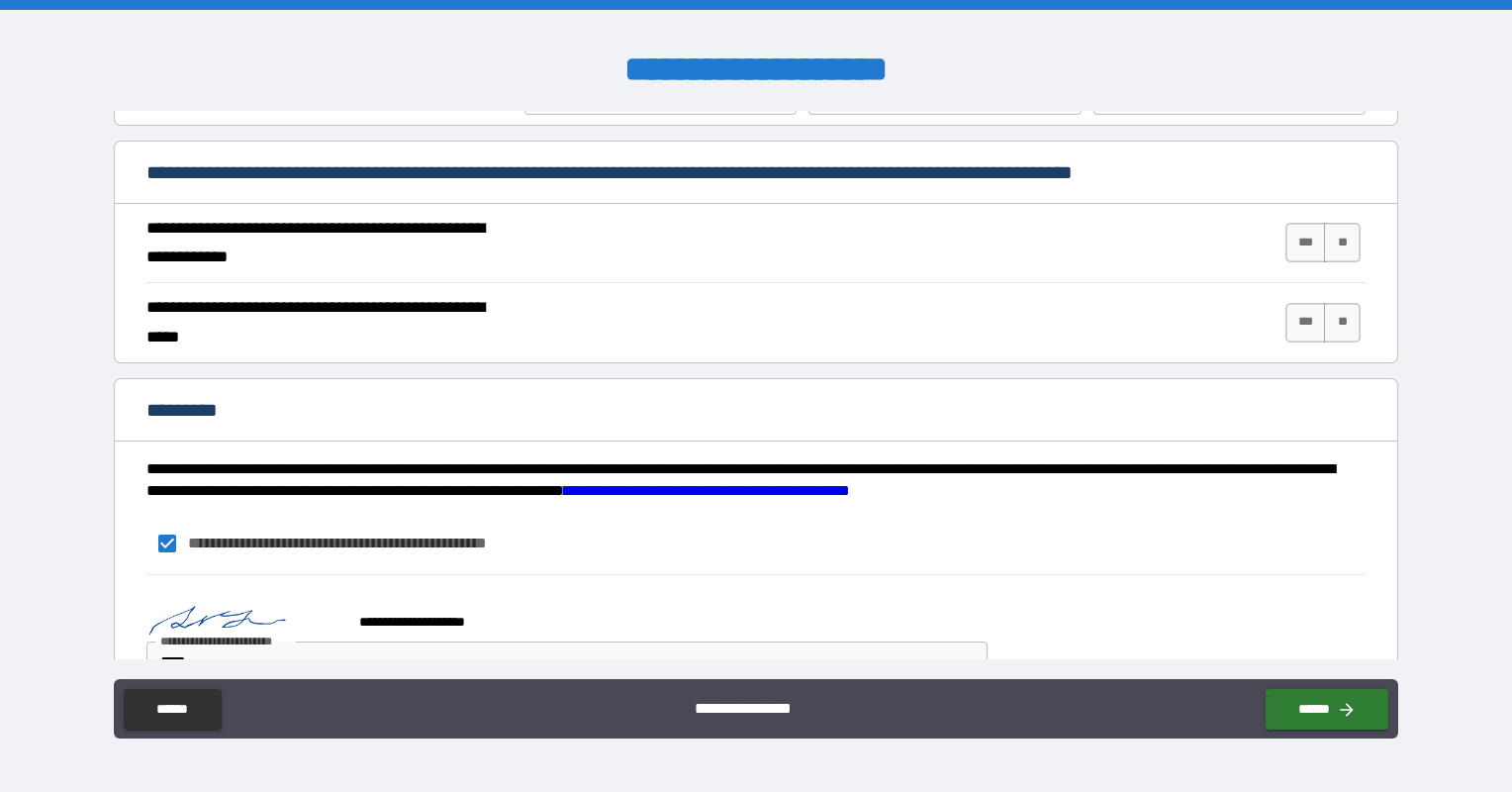 scroll, scrollTop: 1796, scrollLeft: 0, axis: vertical 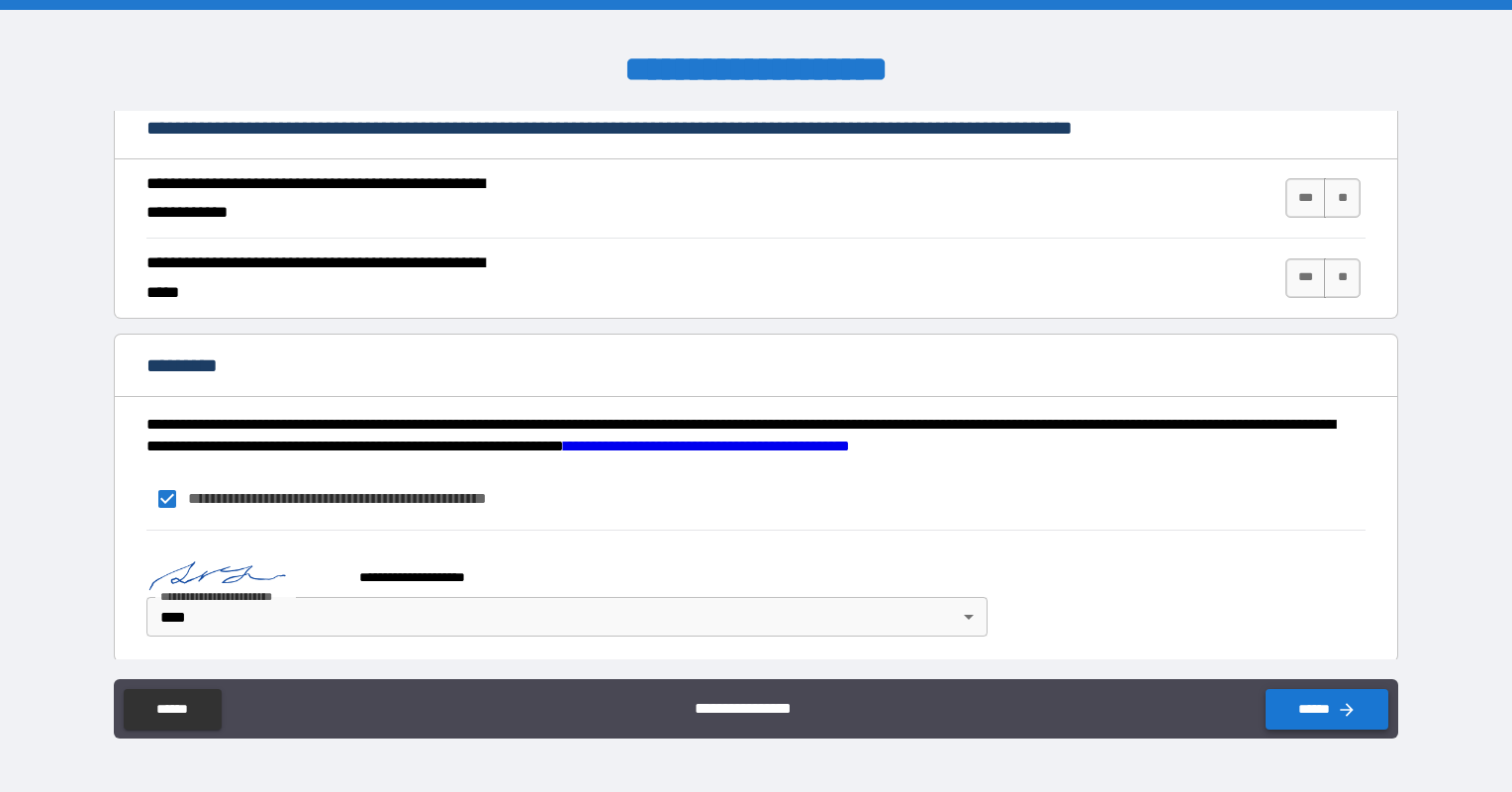 click on "******" at bounding box center (1327, 709) 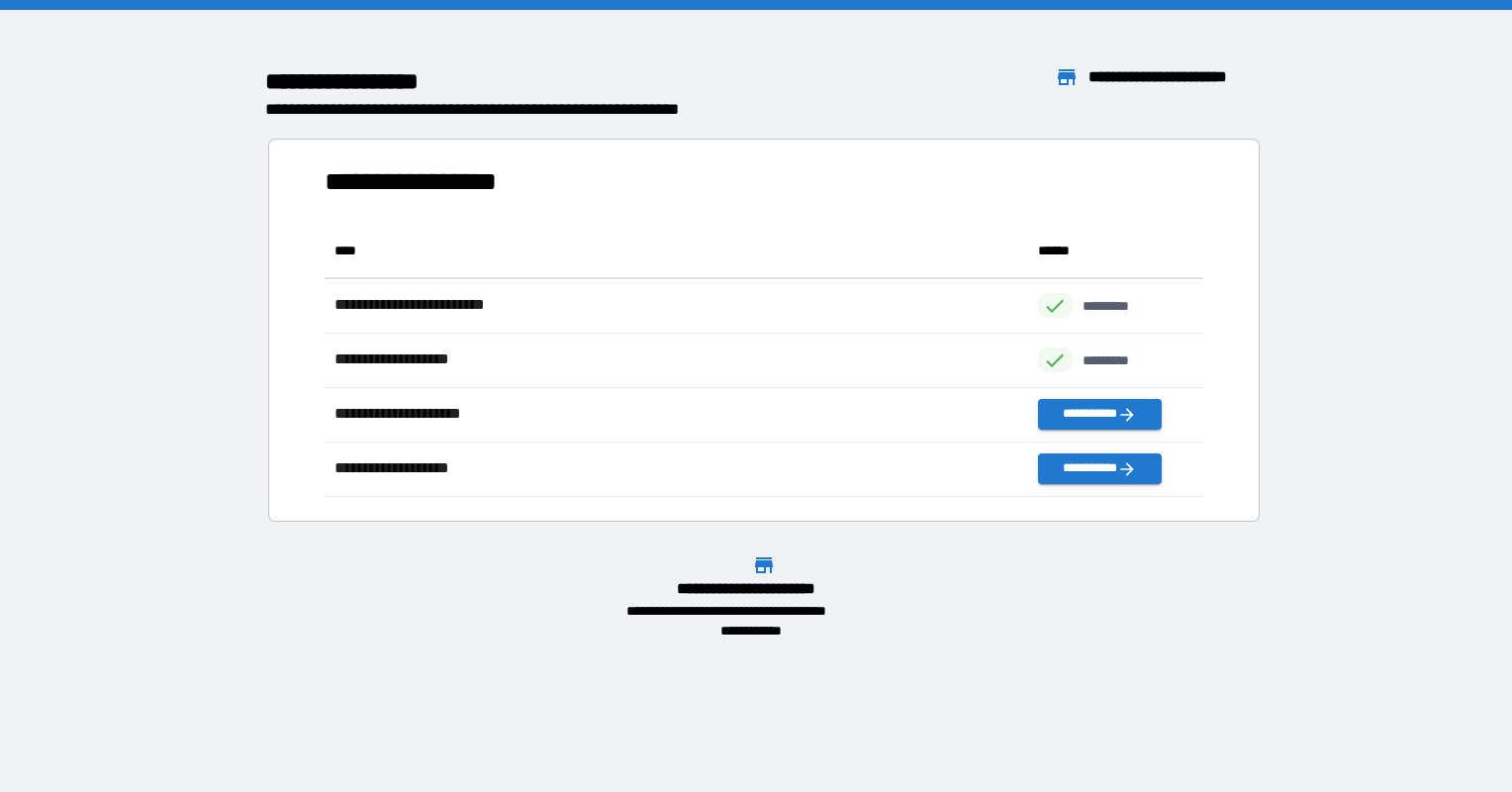 scroll, scrollTop: 16, scrollLeft: 16, axis: both 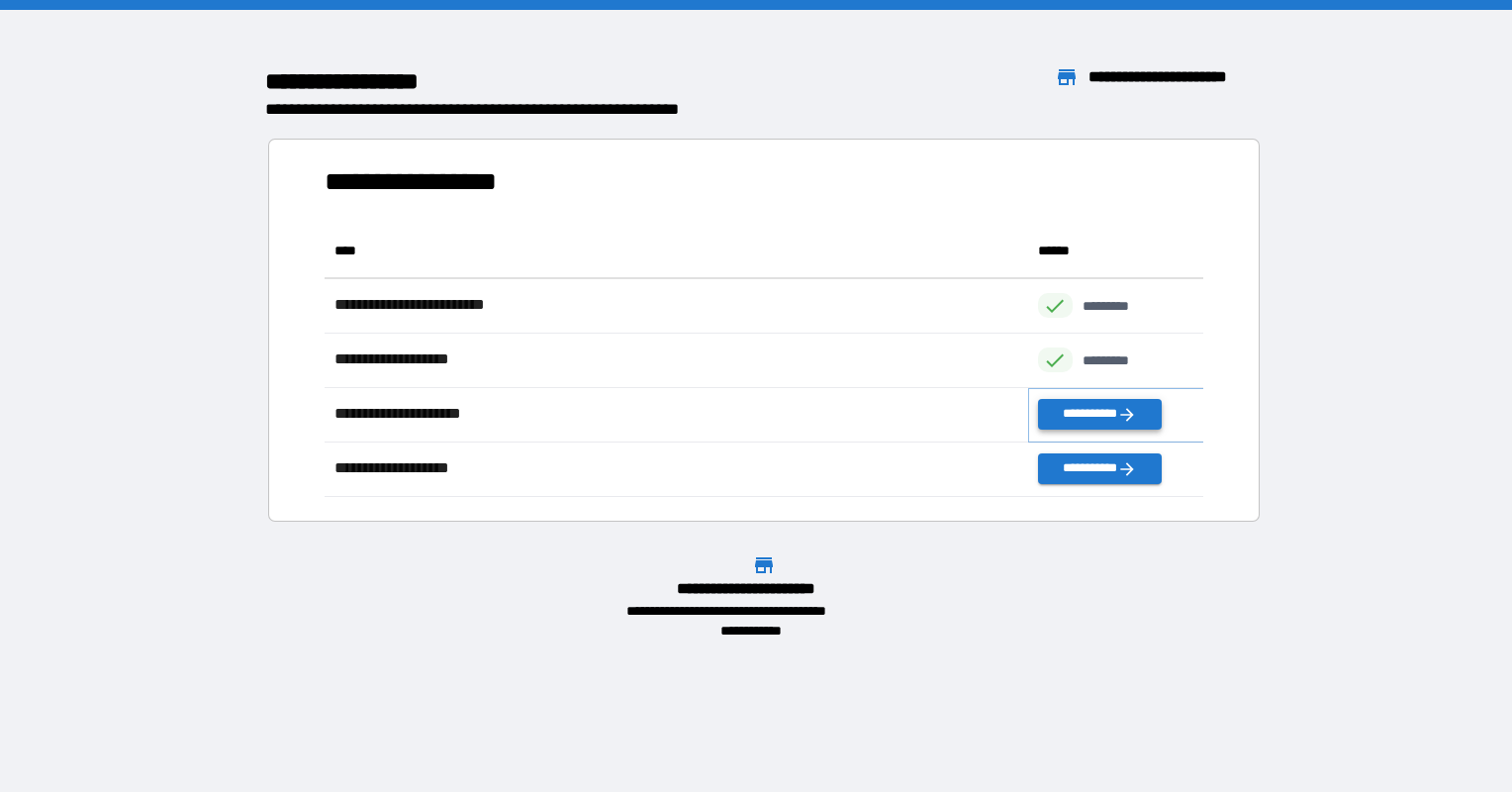 click on "**********" at bounding box center [1099, 414] 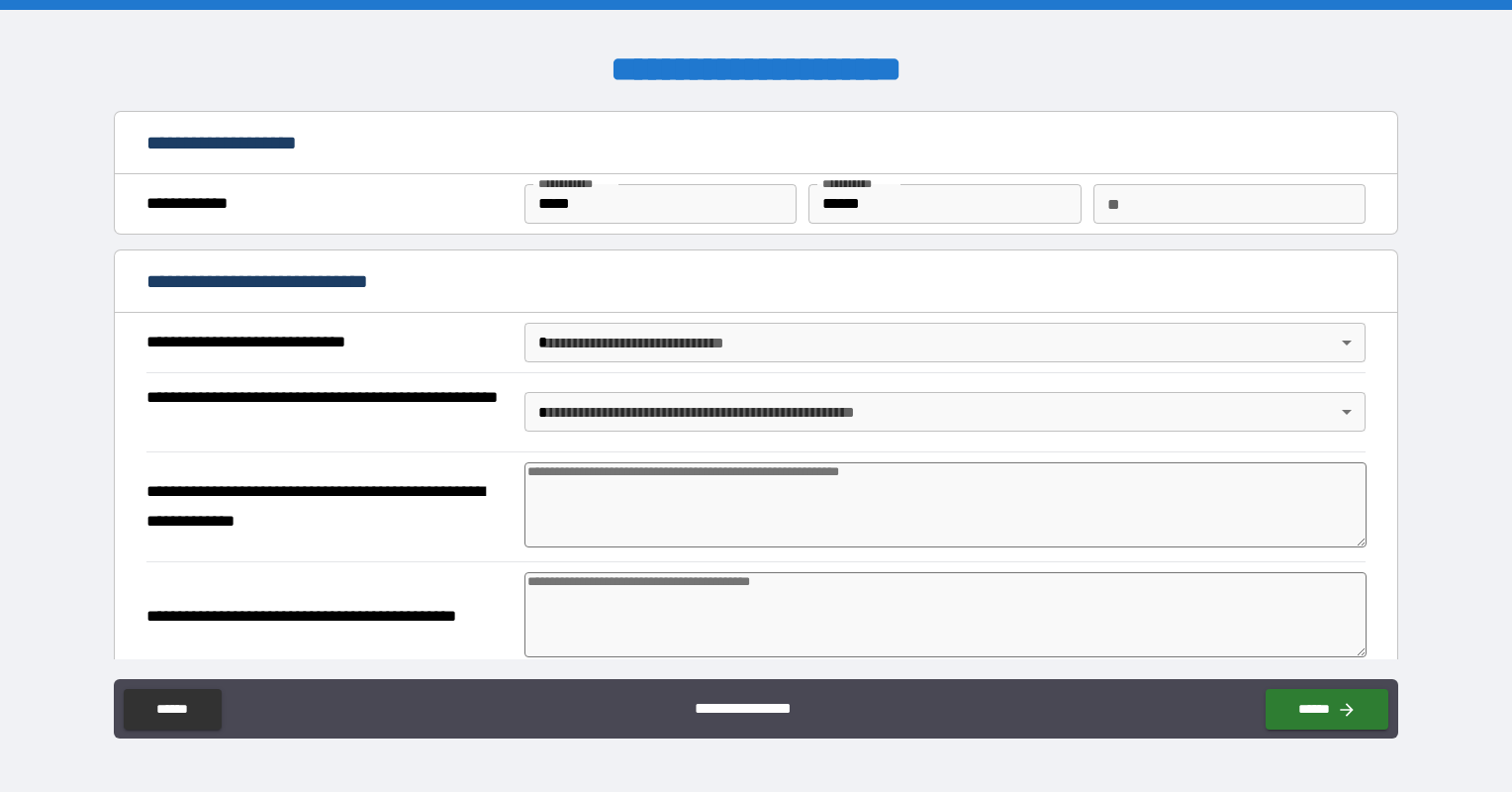 type on "*" 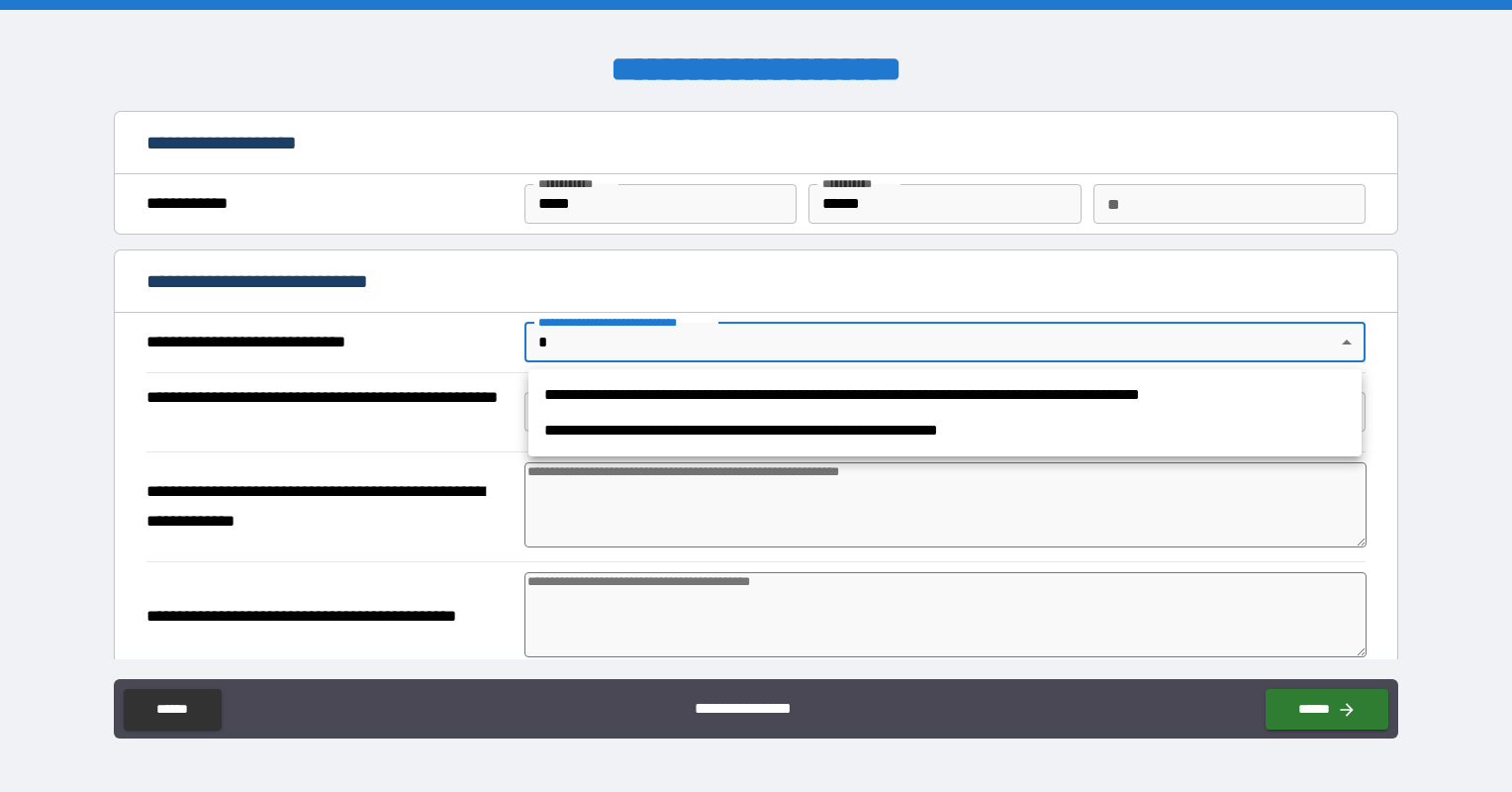 click on "**********" at bounding box center [756, 396] 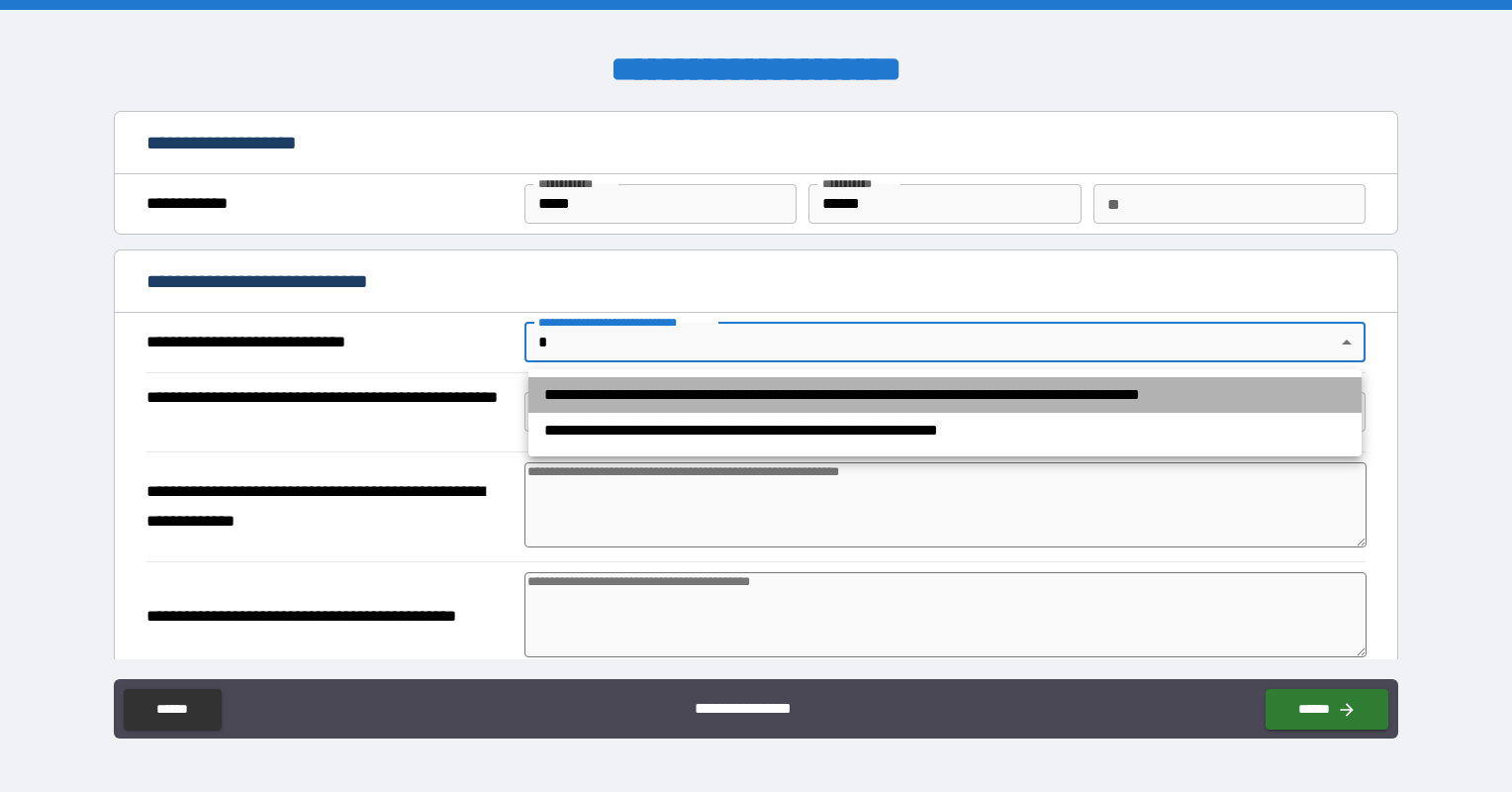 click on "**********" at bounding box center (945, 395) 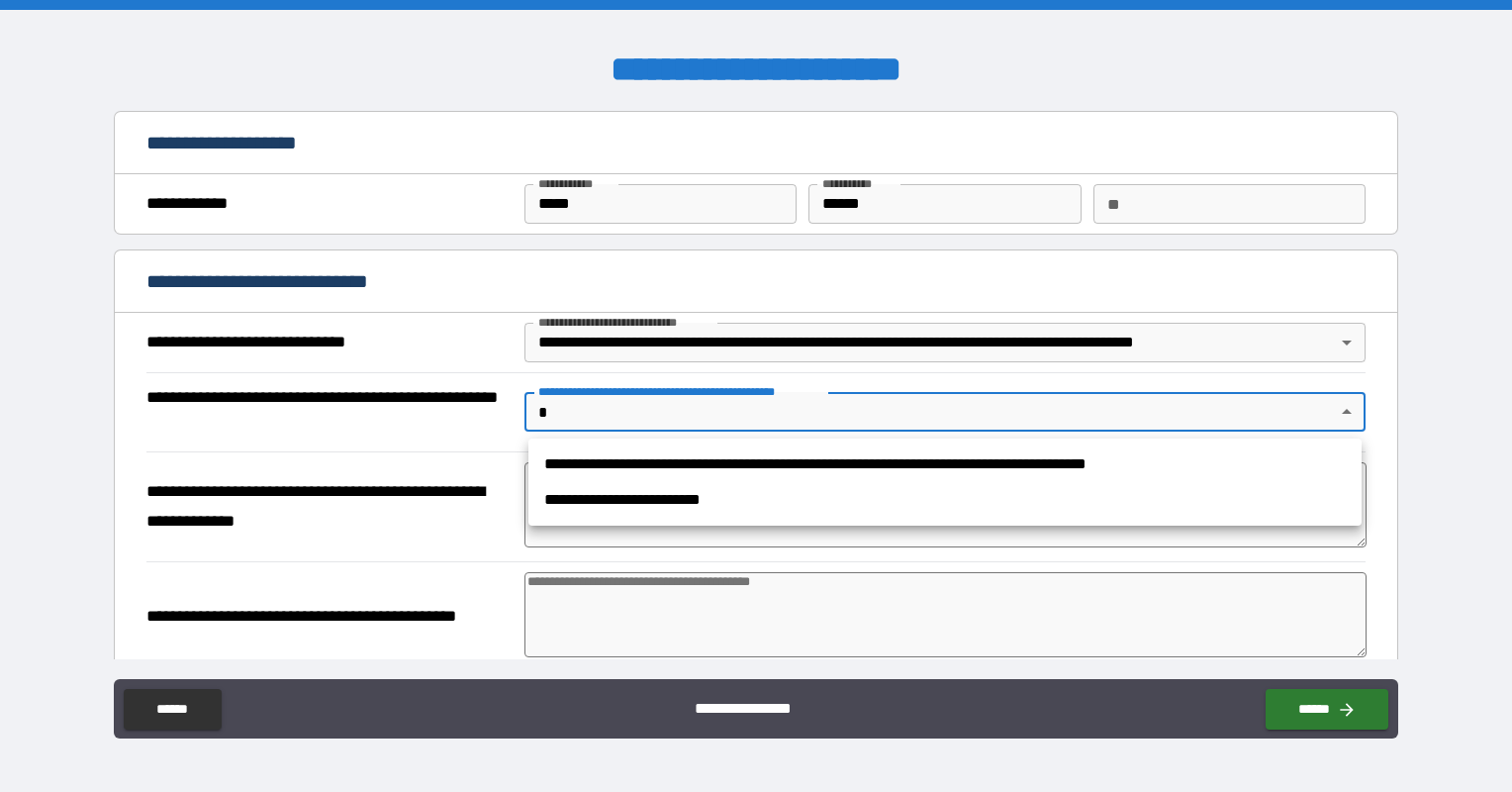 click on "**********" at bounding box center (756, 396) 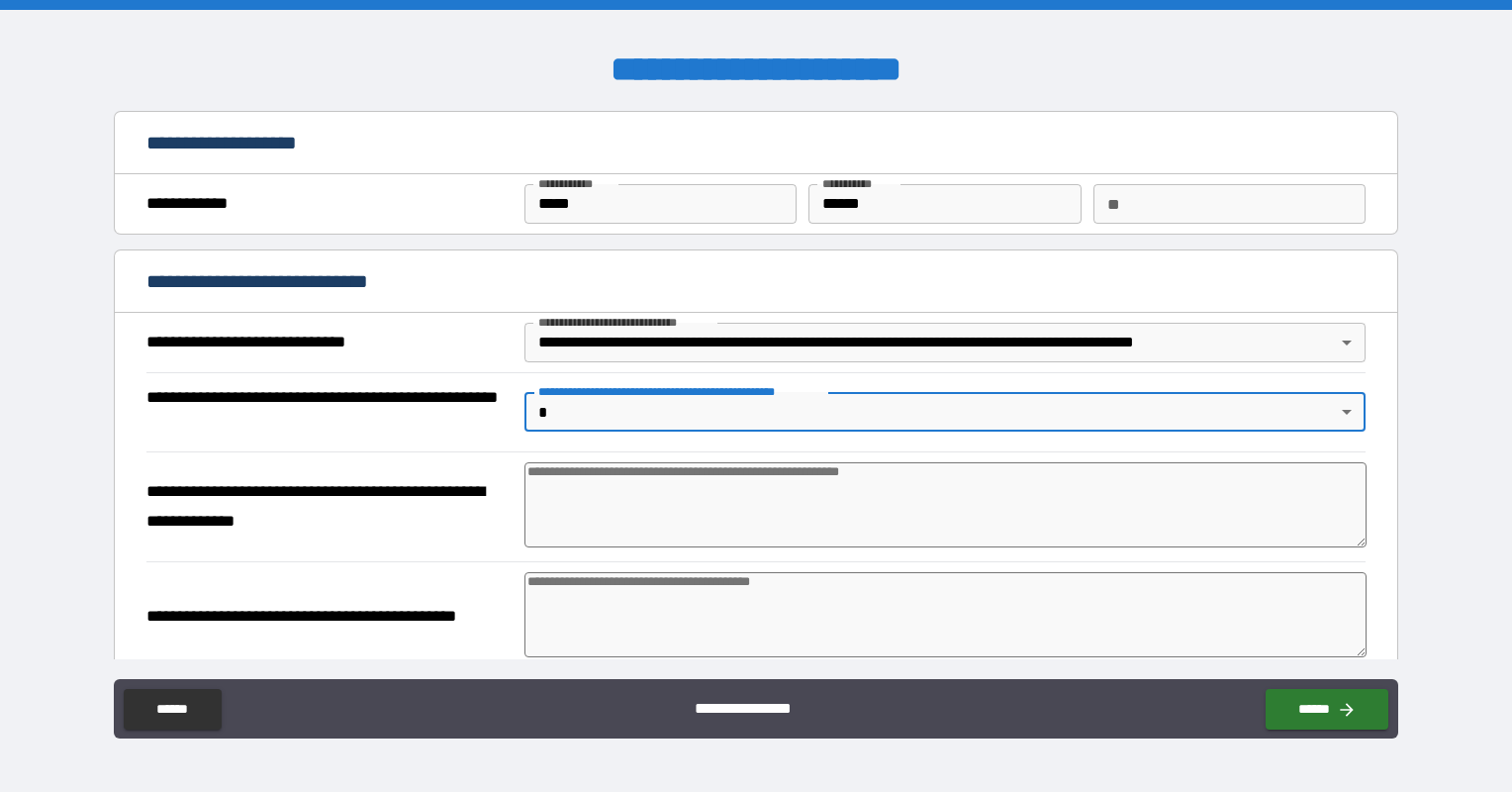 click on "**********" at bounding box center [756, 396] 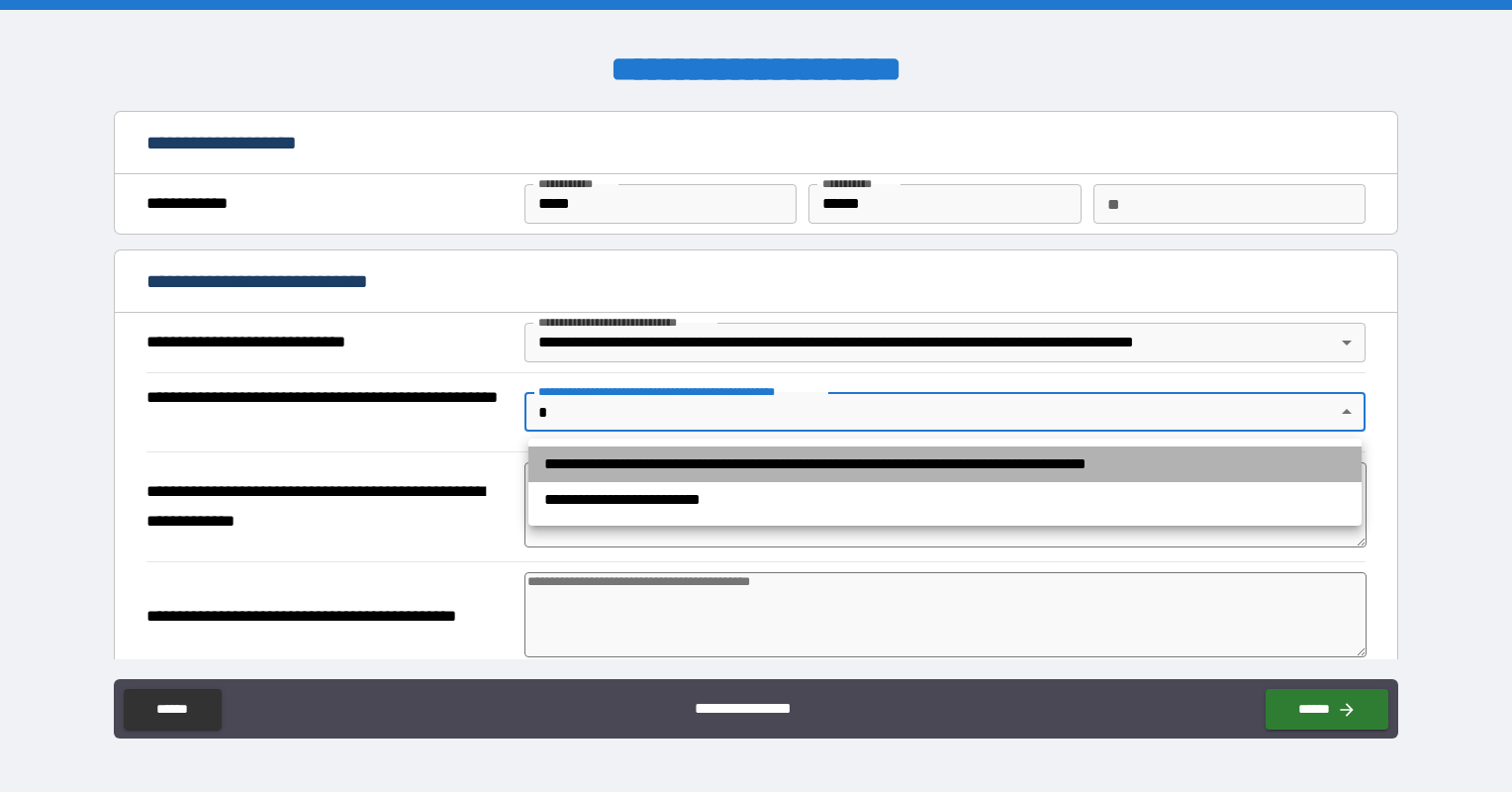 click on "**********" at bounding box center (945, 464) 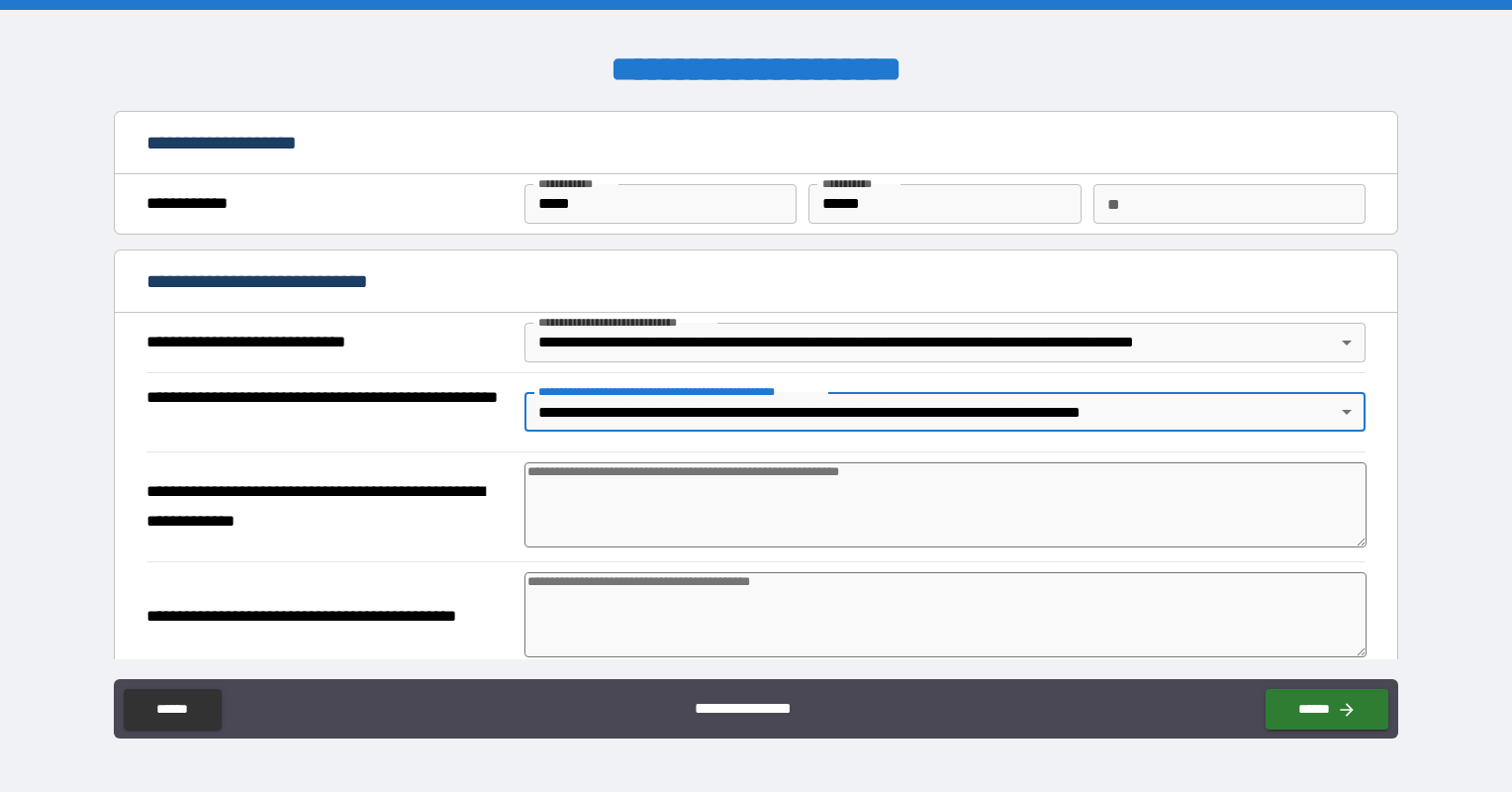 click at bounding box center [945, 505] 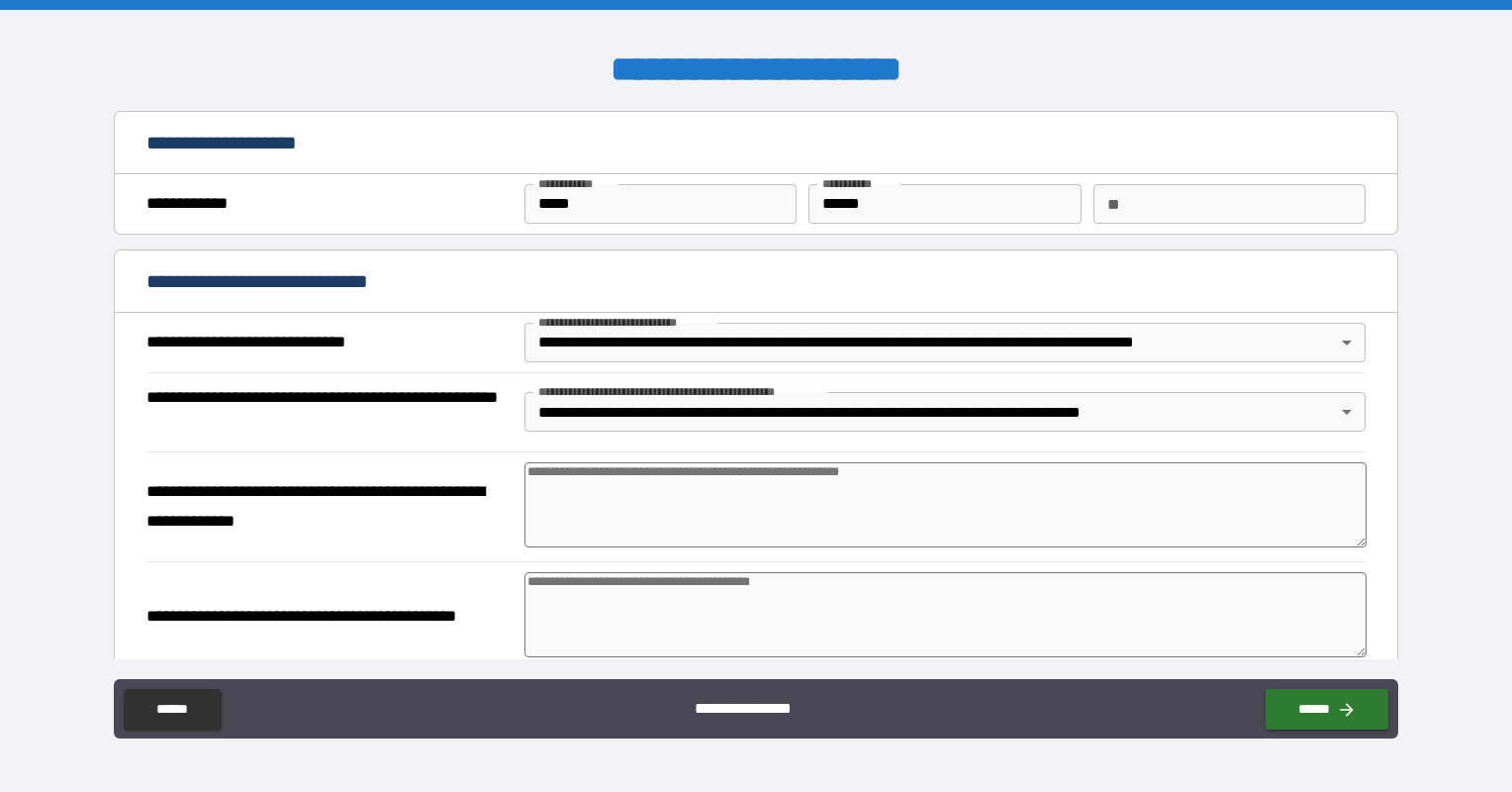 type on "*" 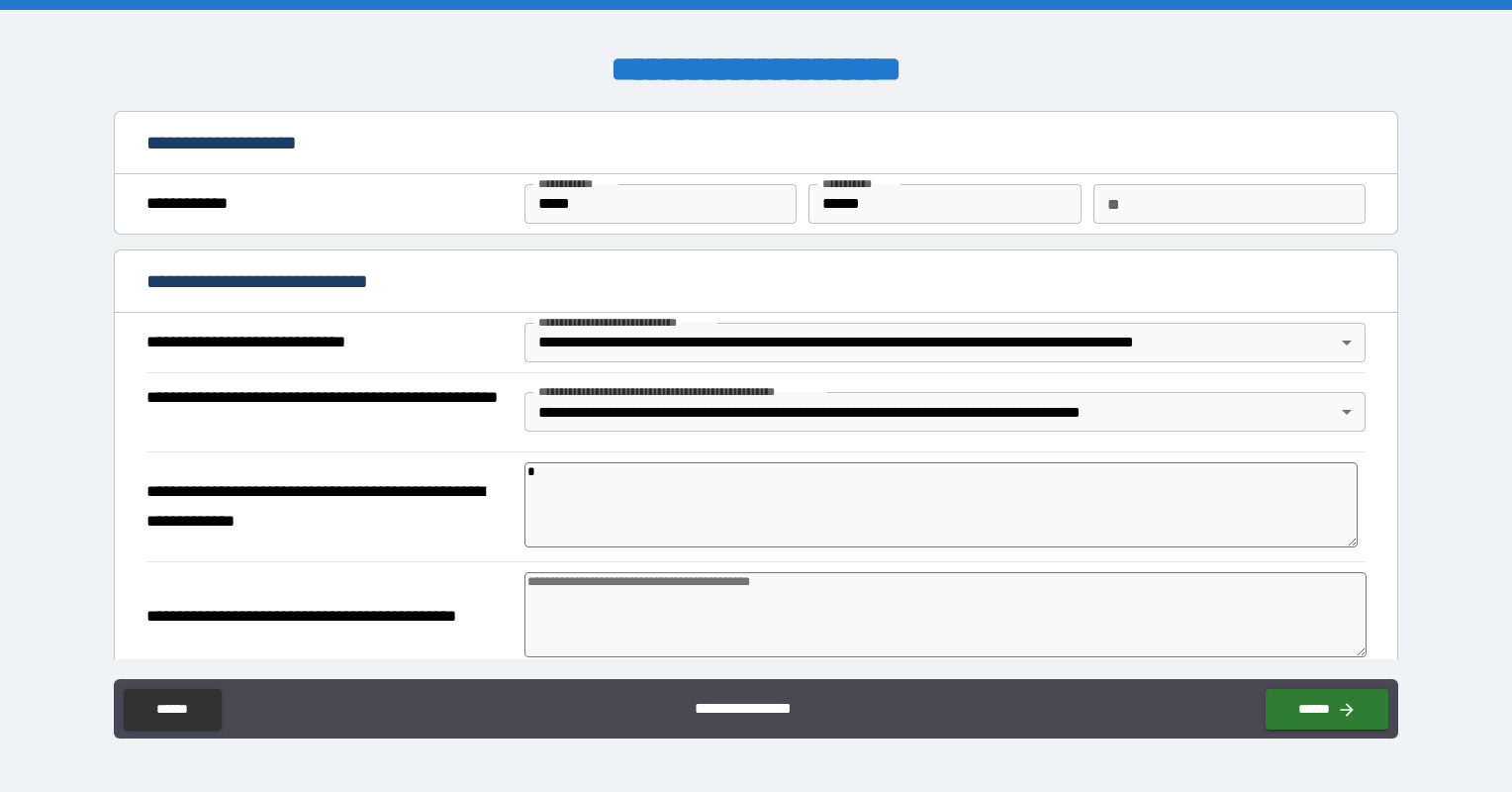 type on "**" 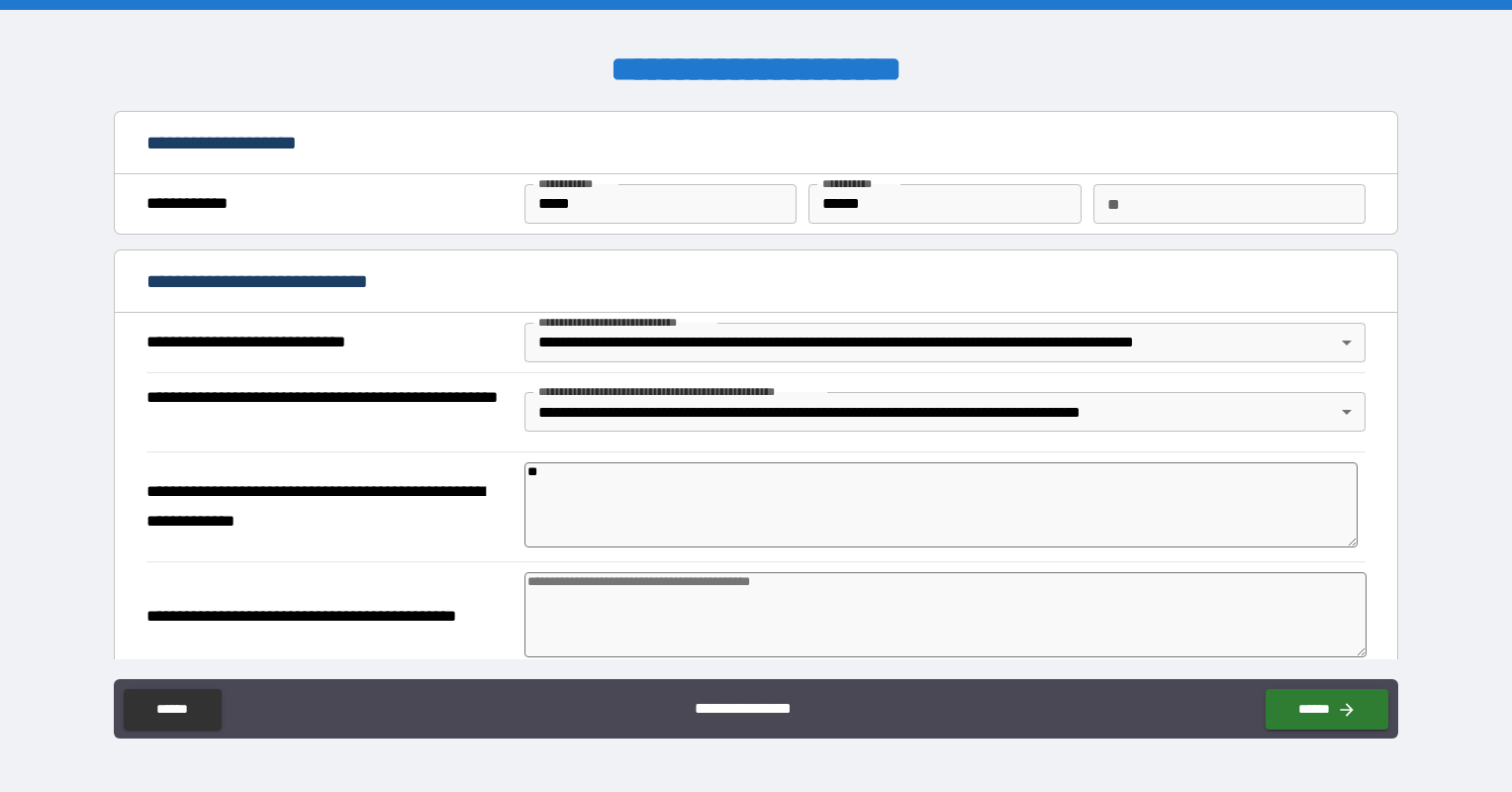 type on "***" 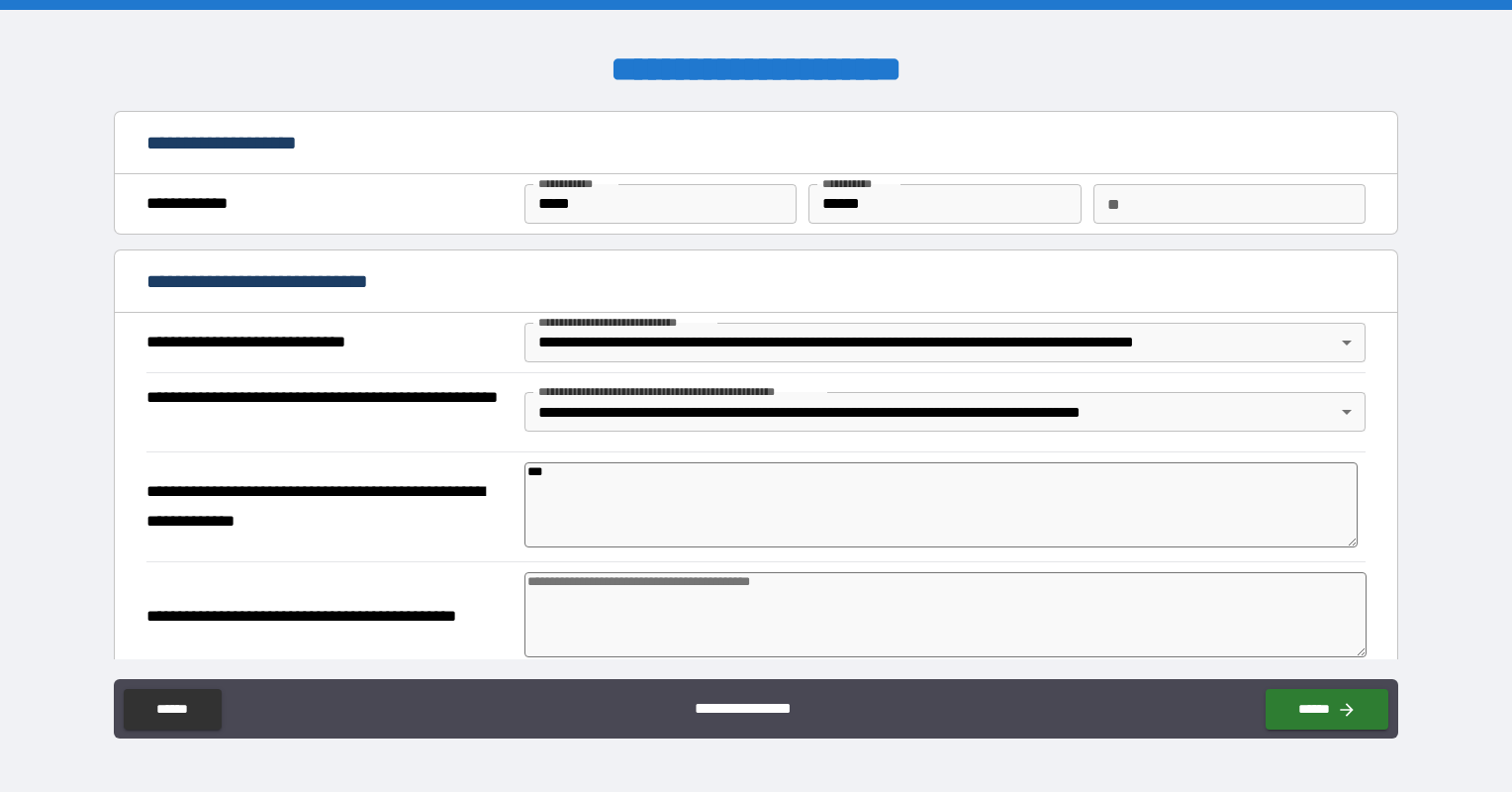 type on "****" 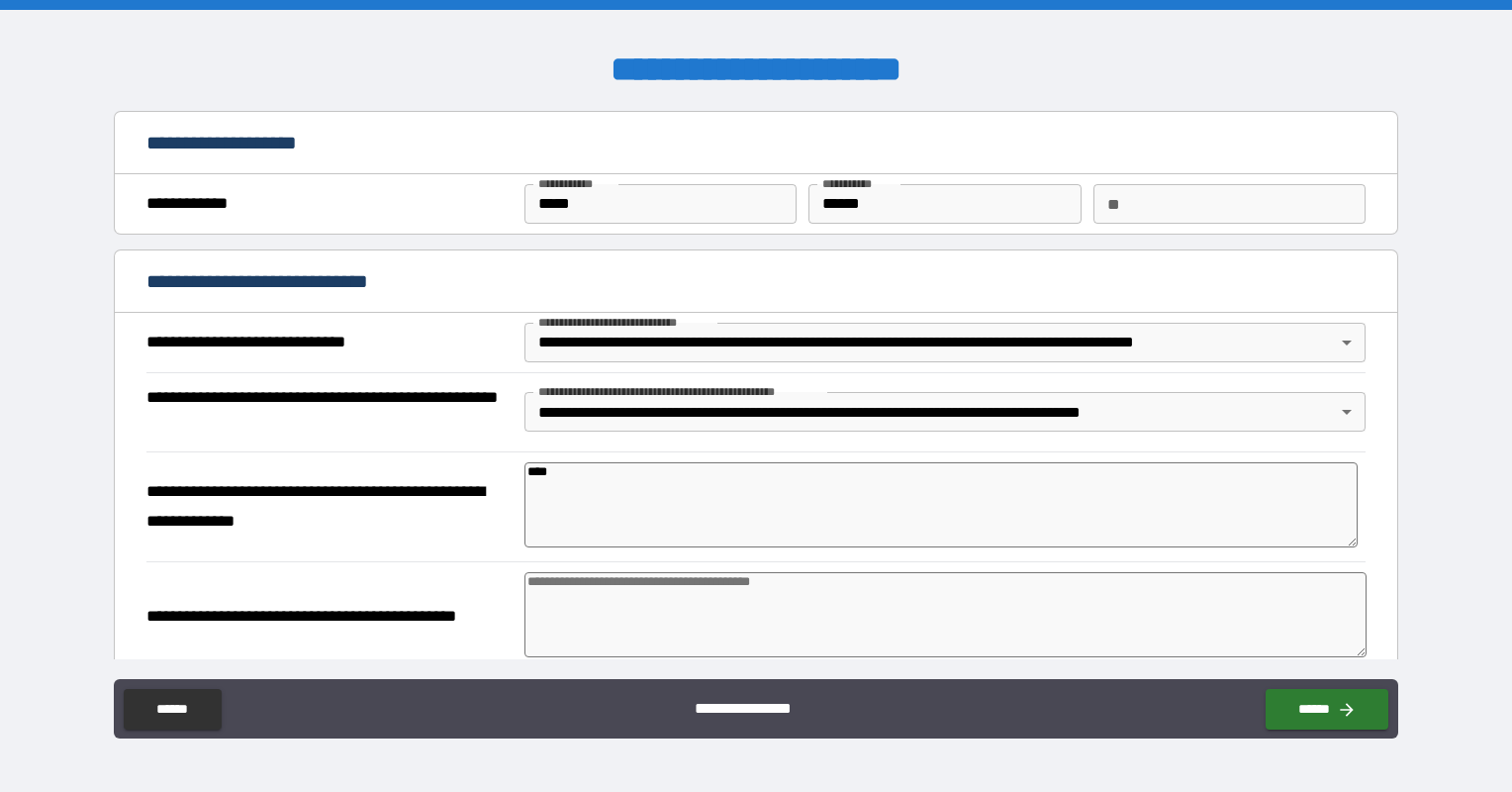 type on "*****" 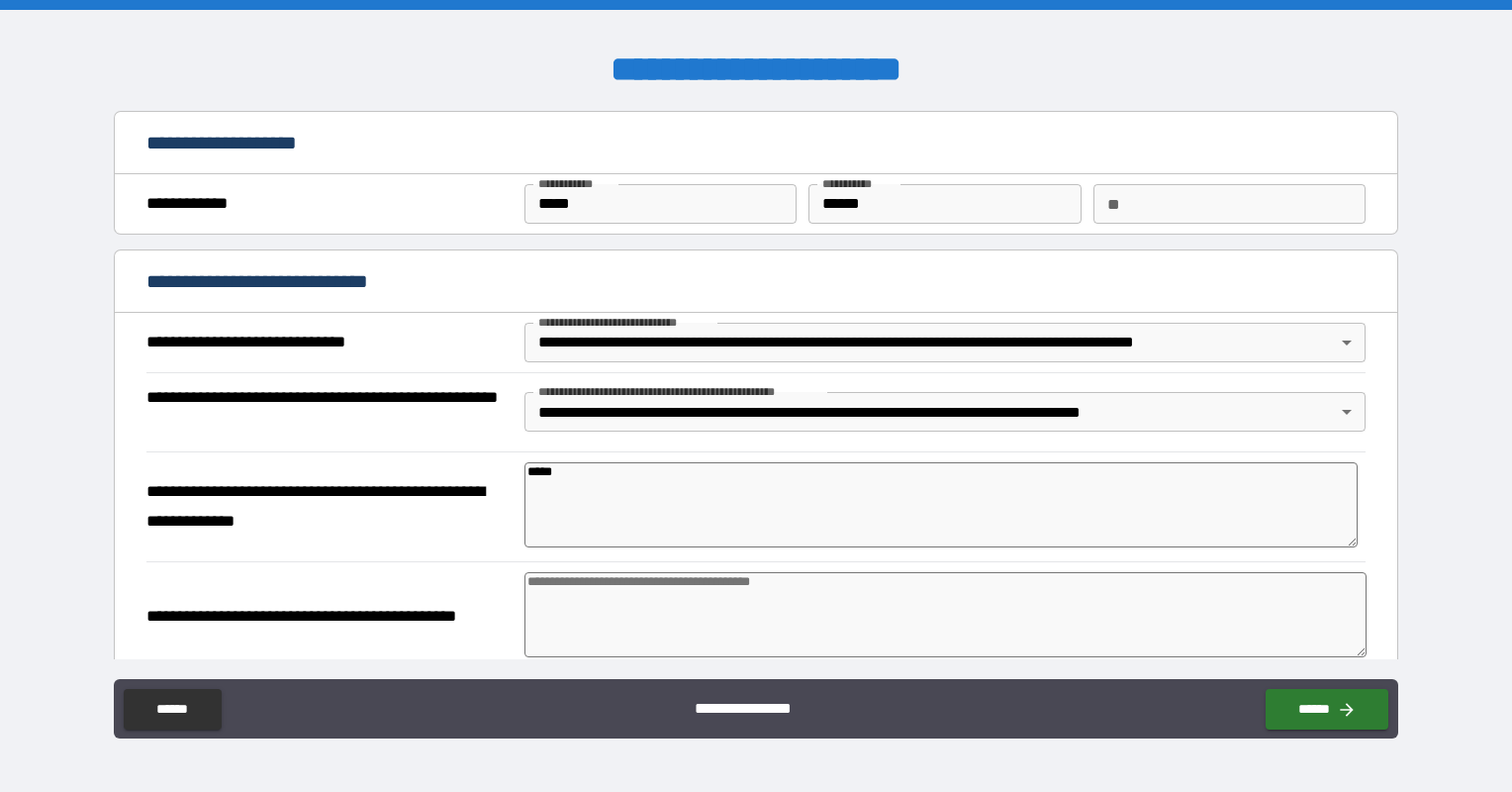 type on "*****" 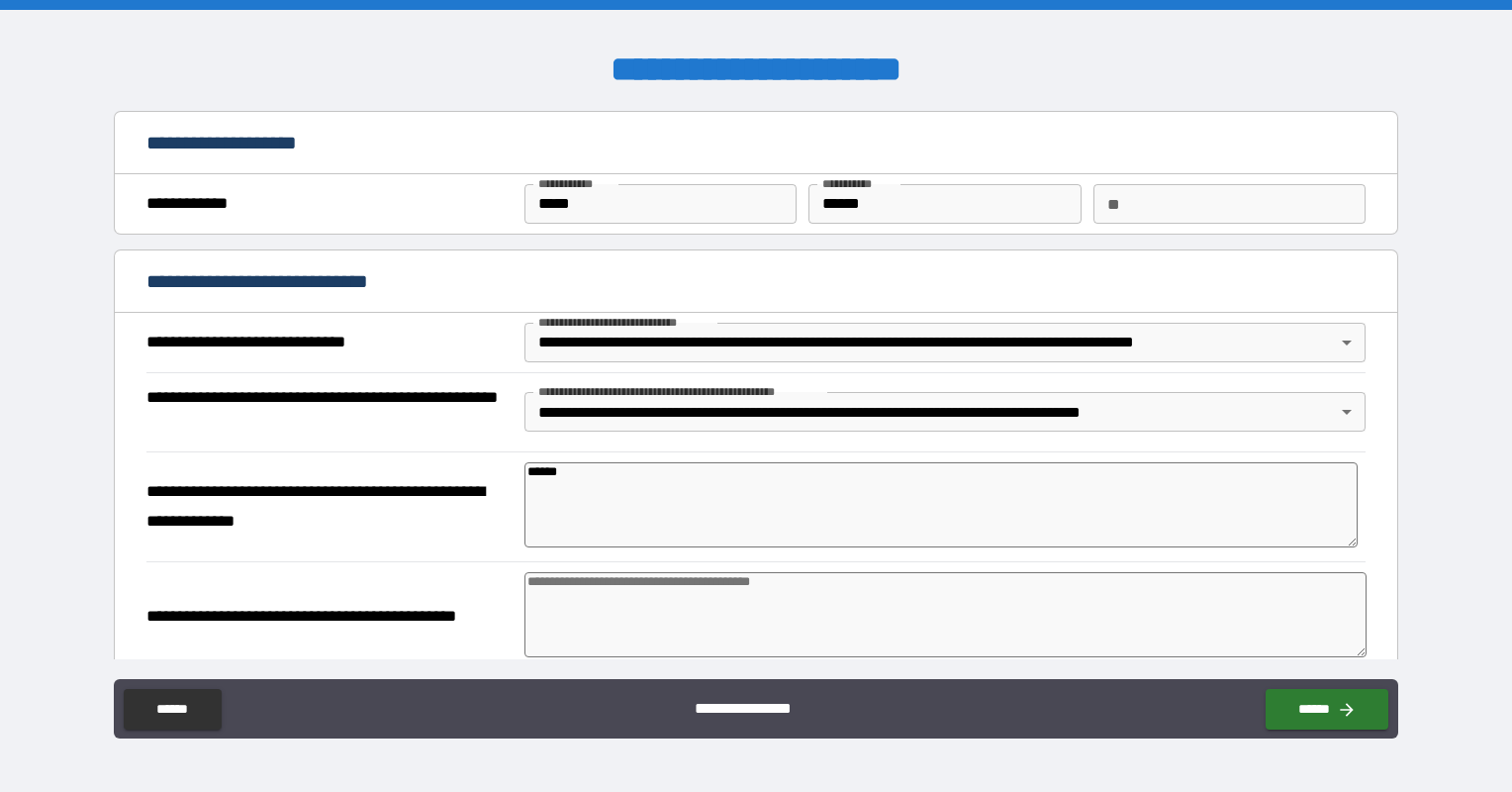 type on "*" 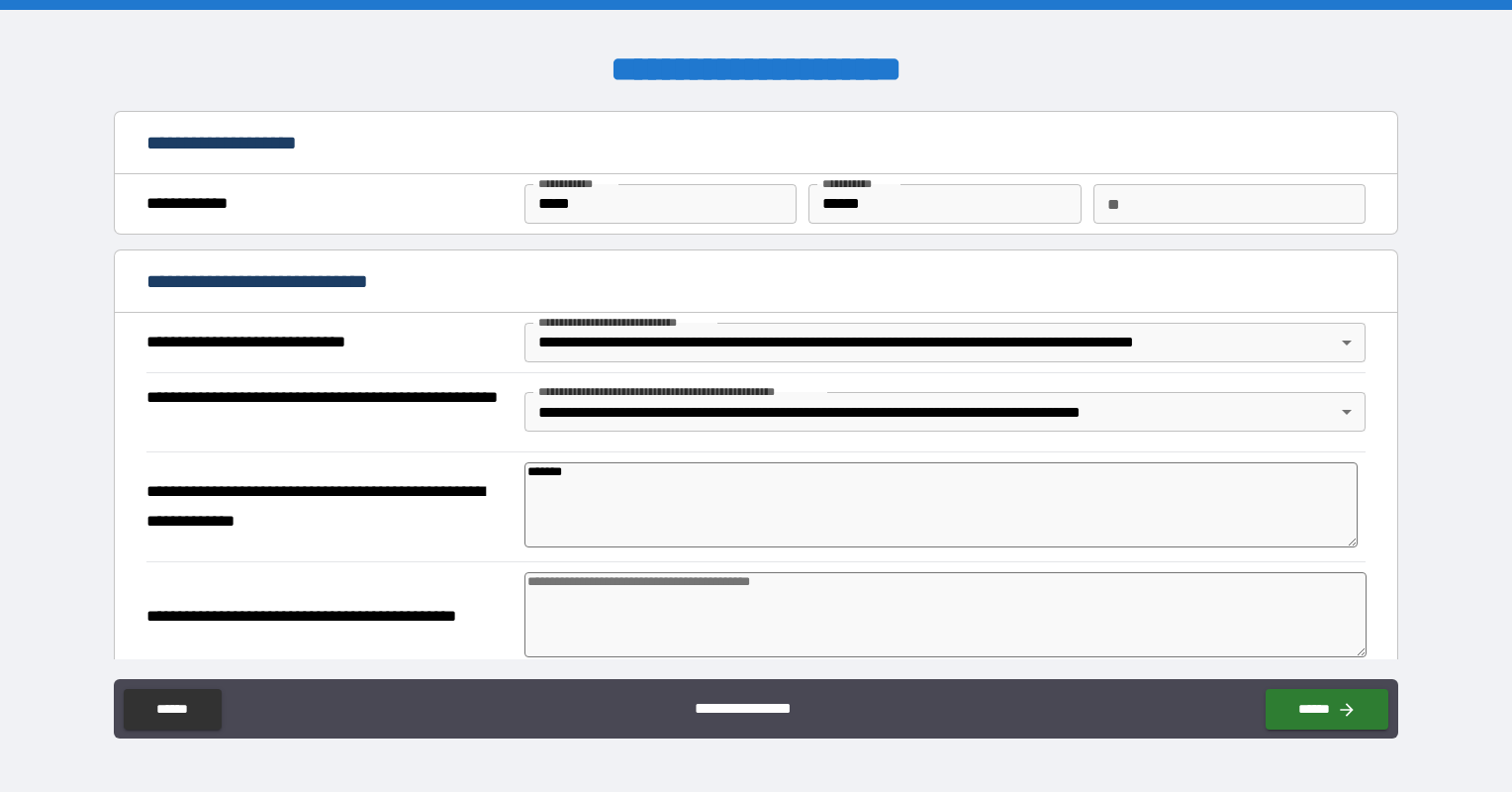 type on "********" 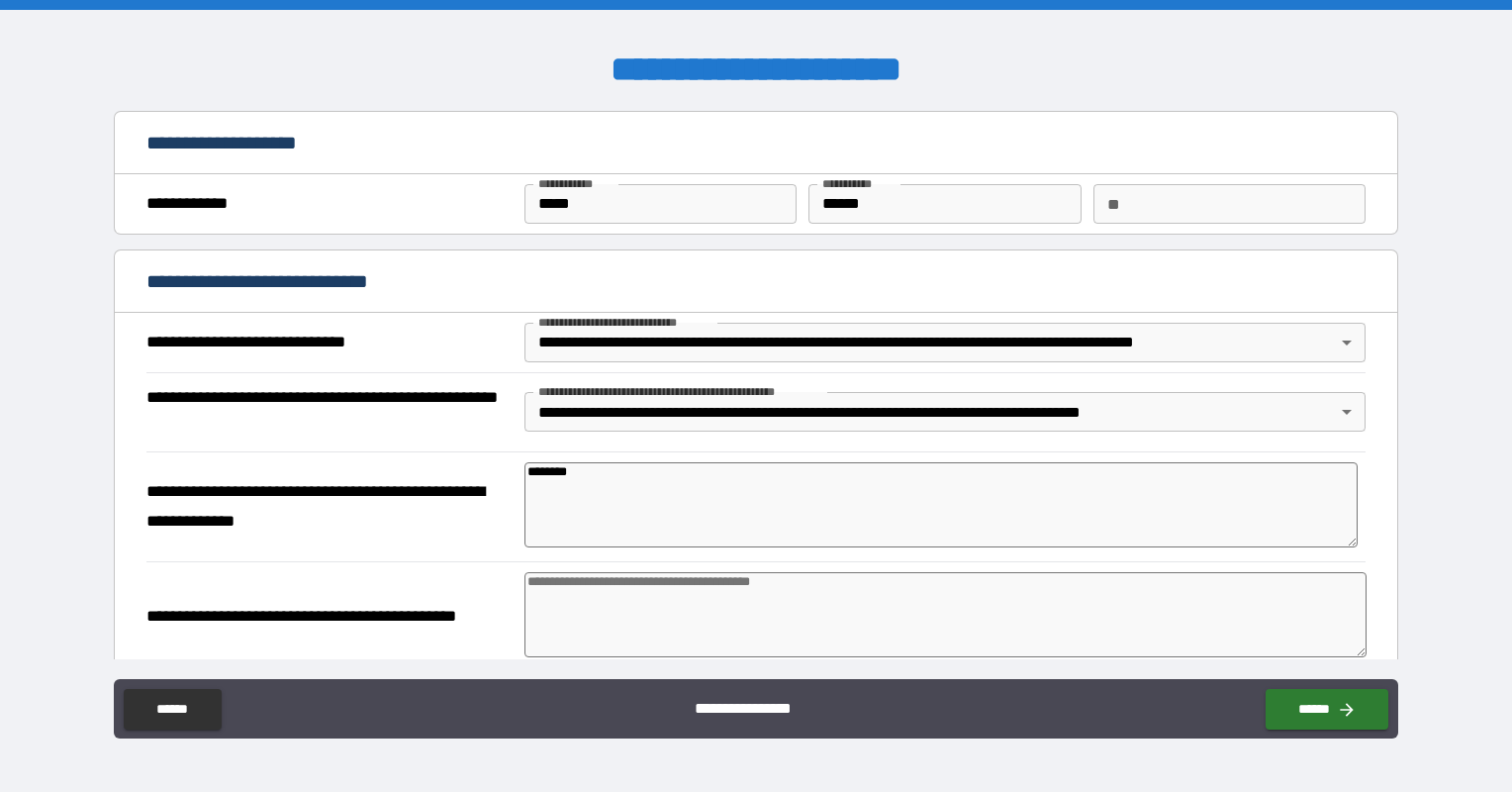 type on "*" 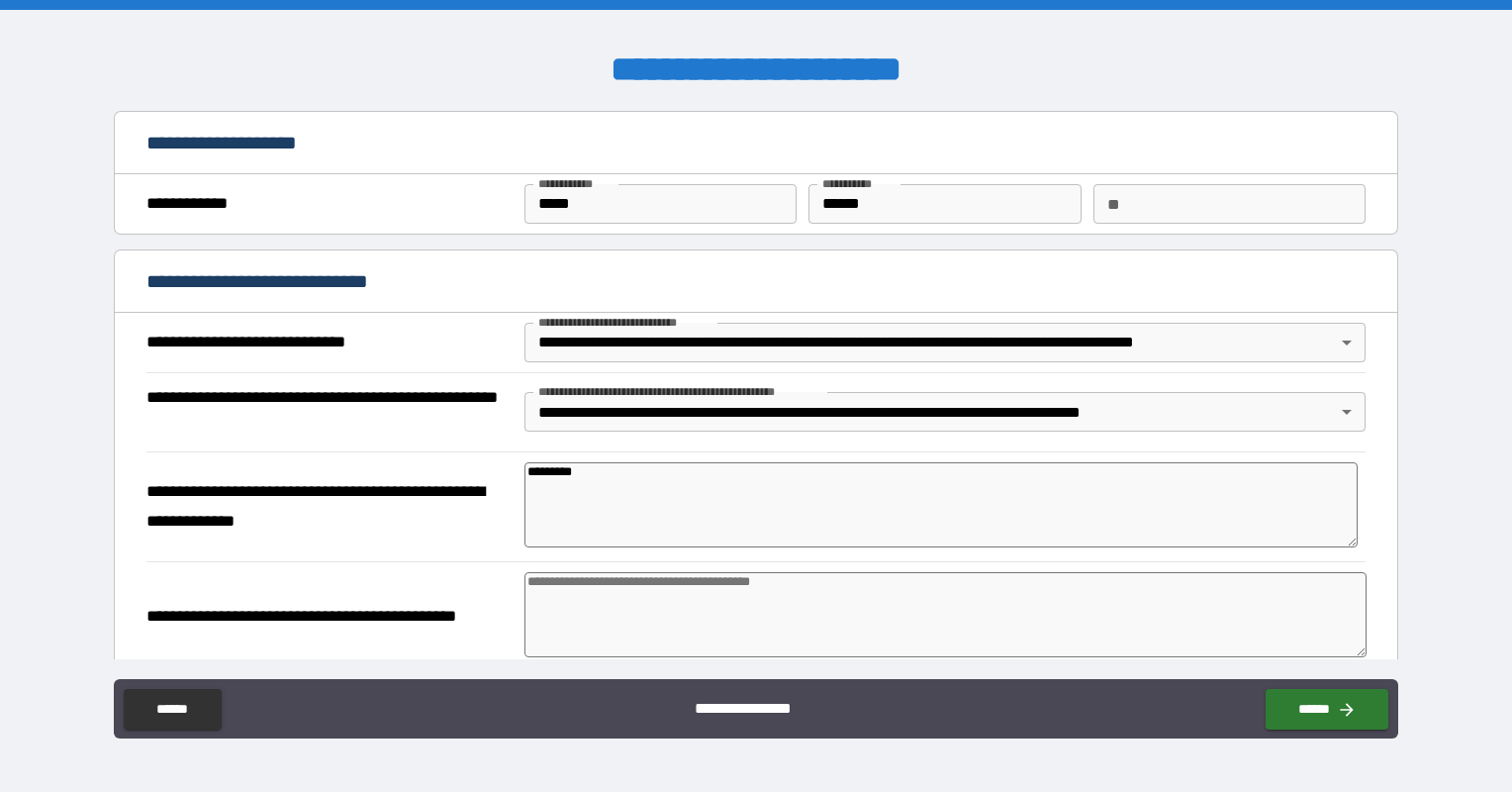 type on "*" 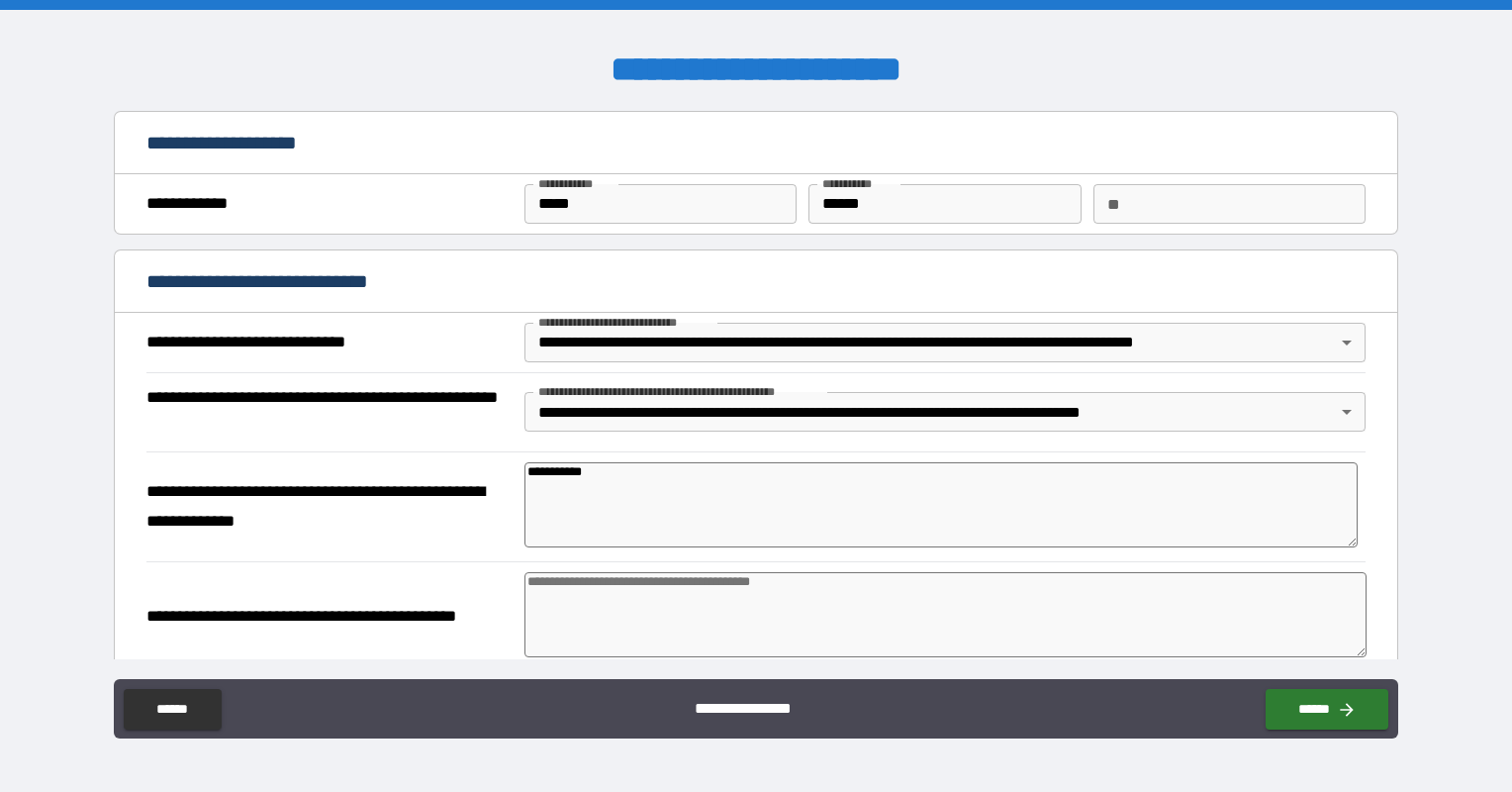 type on "**********" 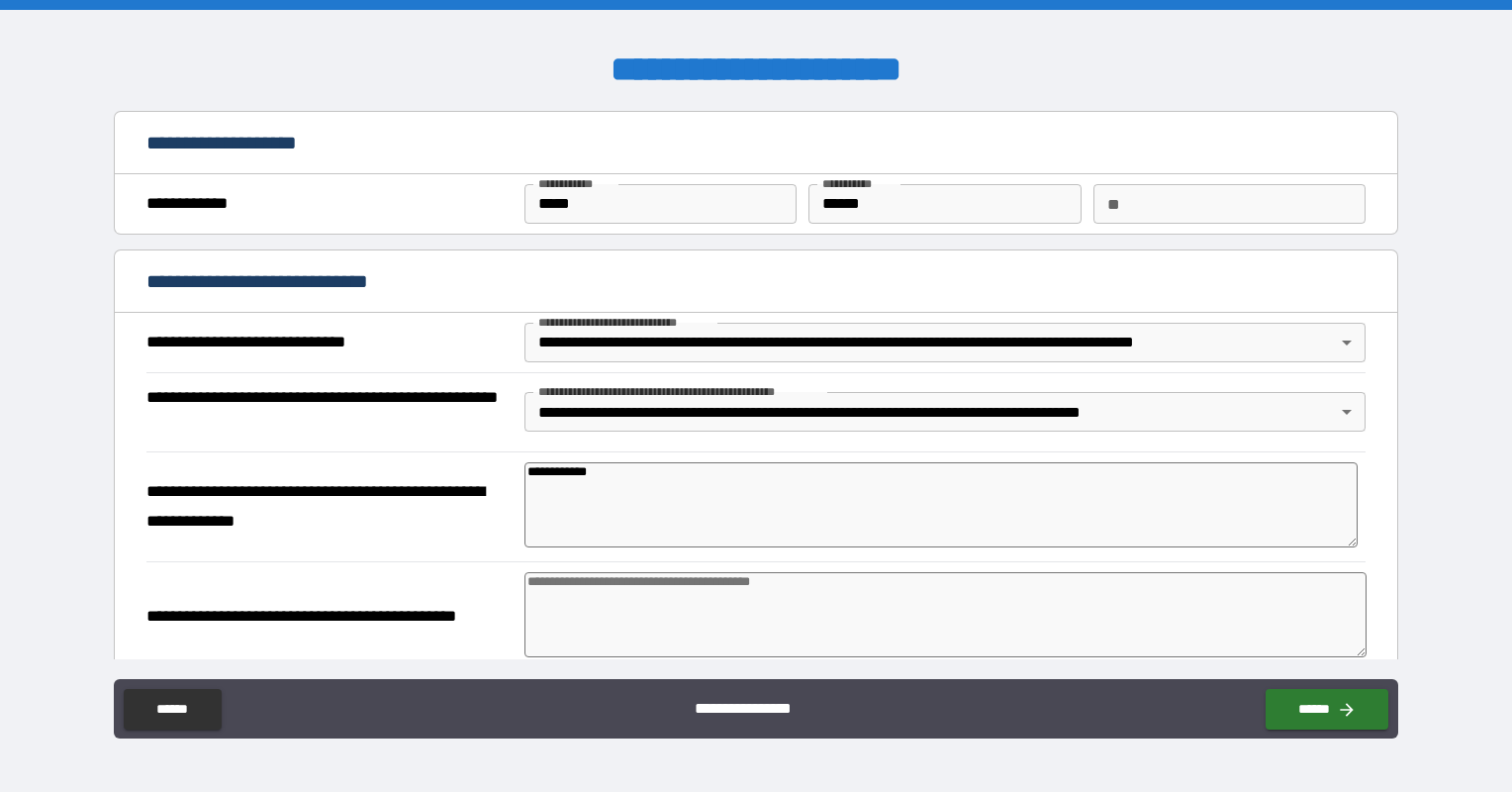 type on "*" 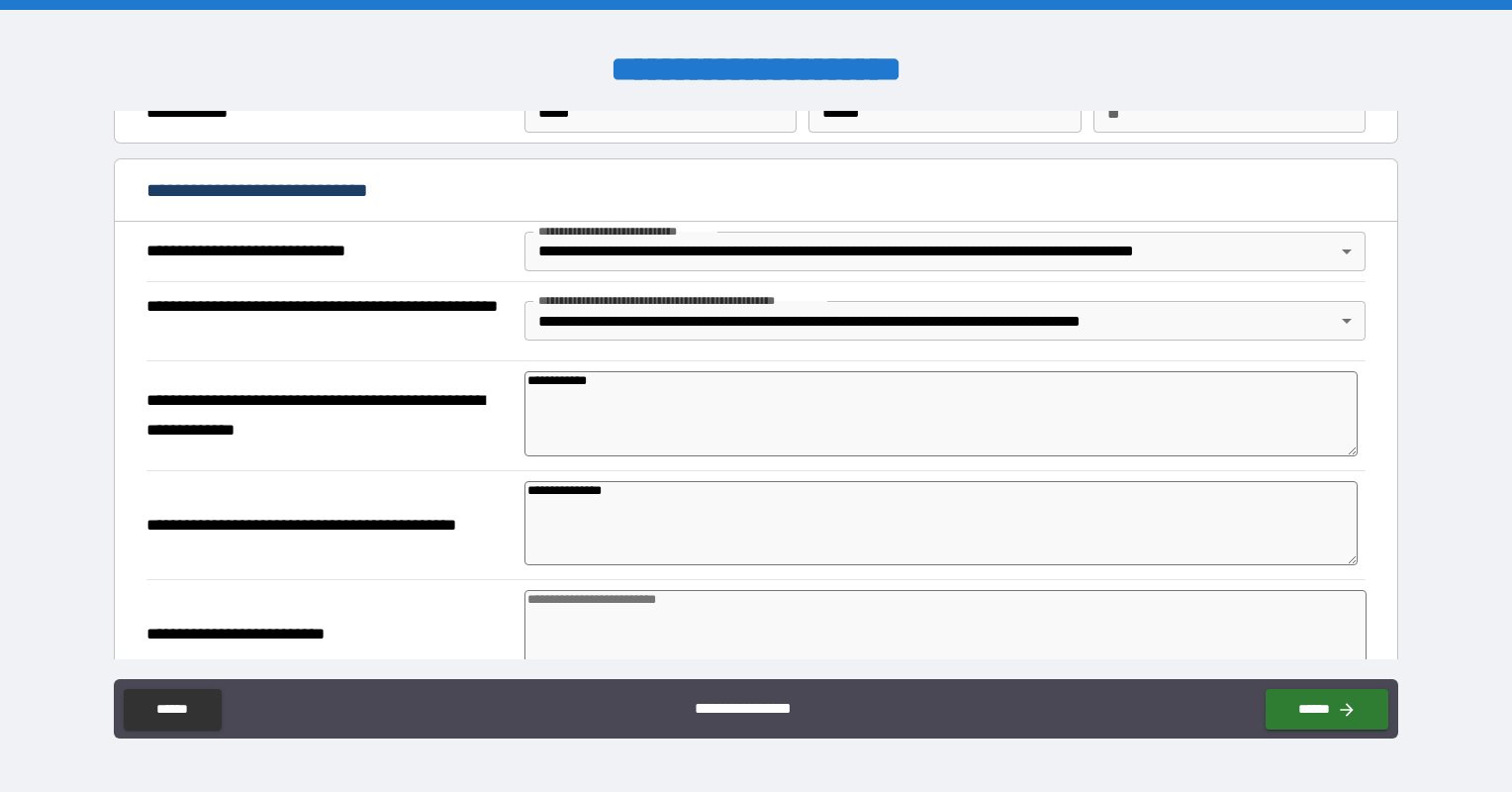 scroll, scrollTop: 198, scrollLeft: 0, axis: vertical 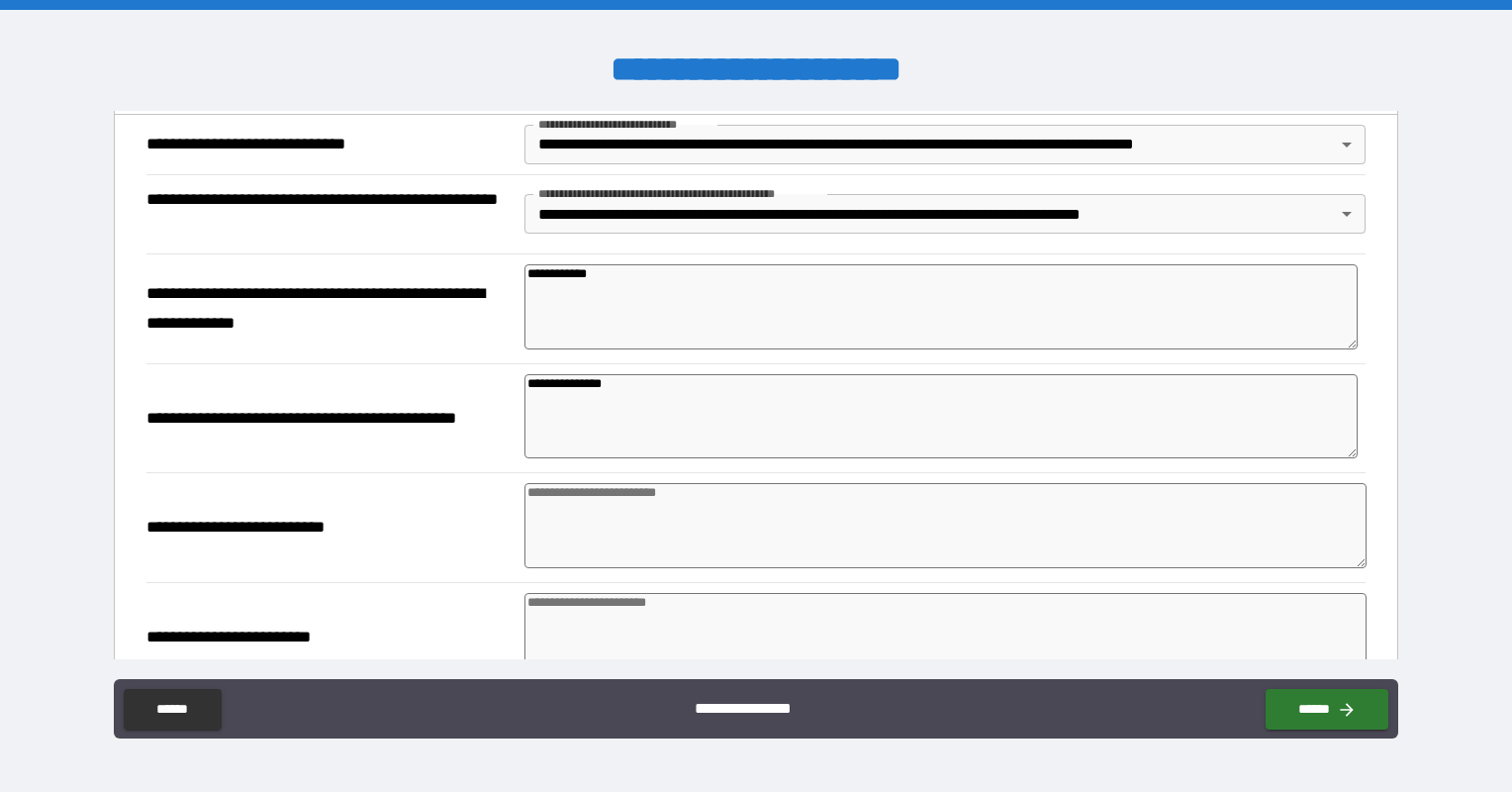 click at bounding box center [945, 526] 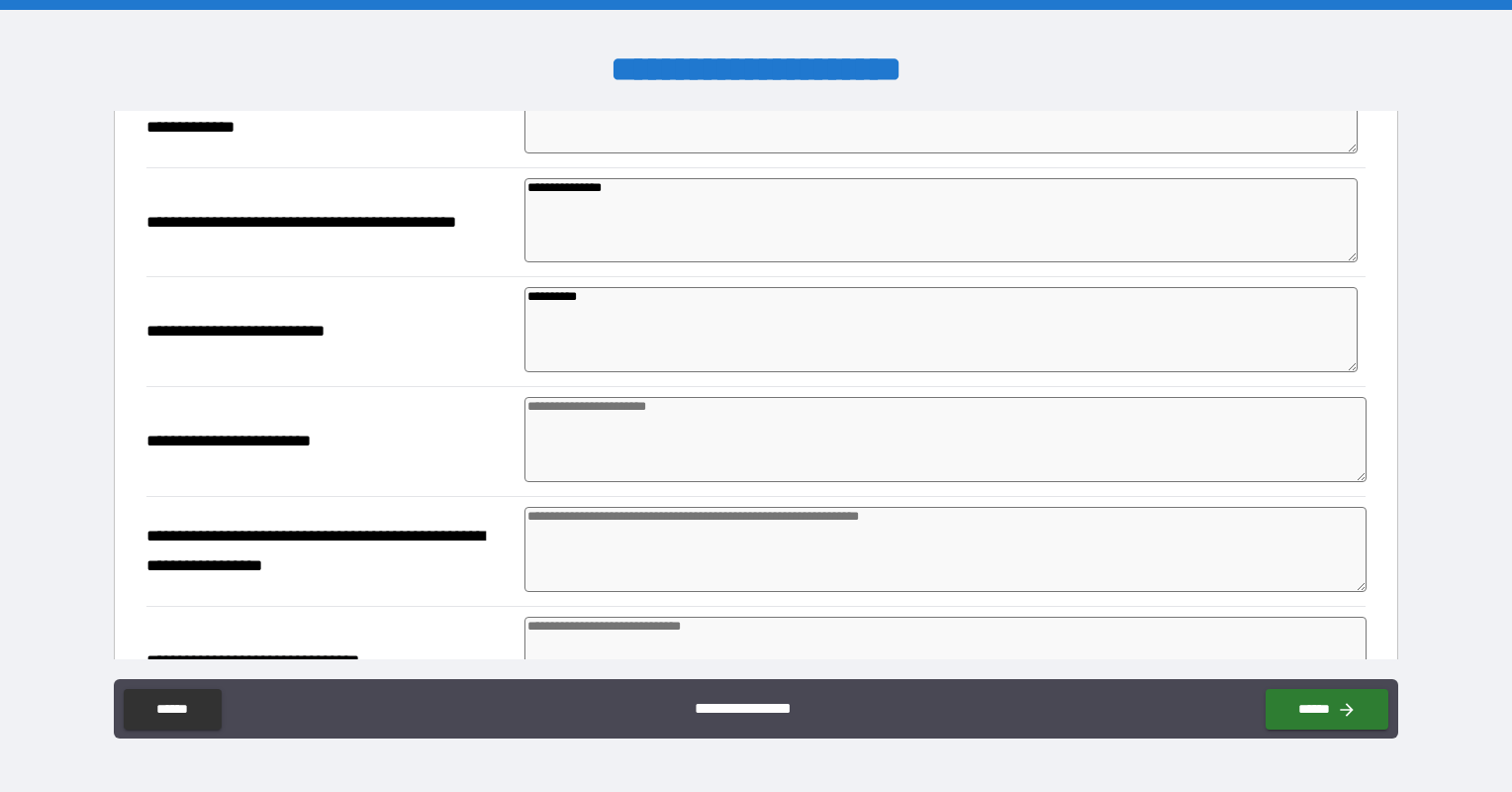 scroll, scrollTop: 396, scrollLeft: 0, axis: vertical 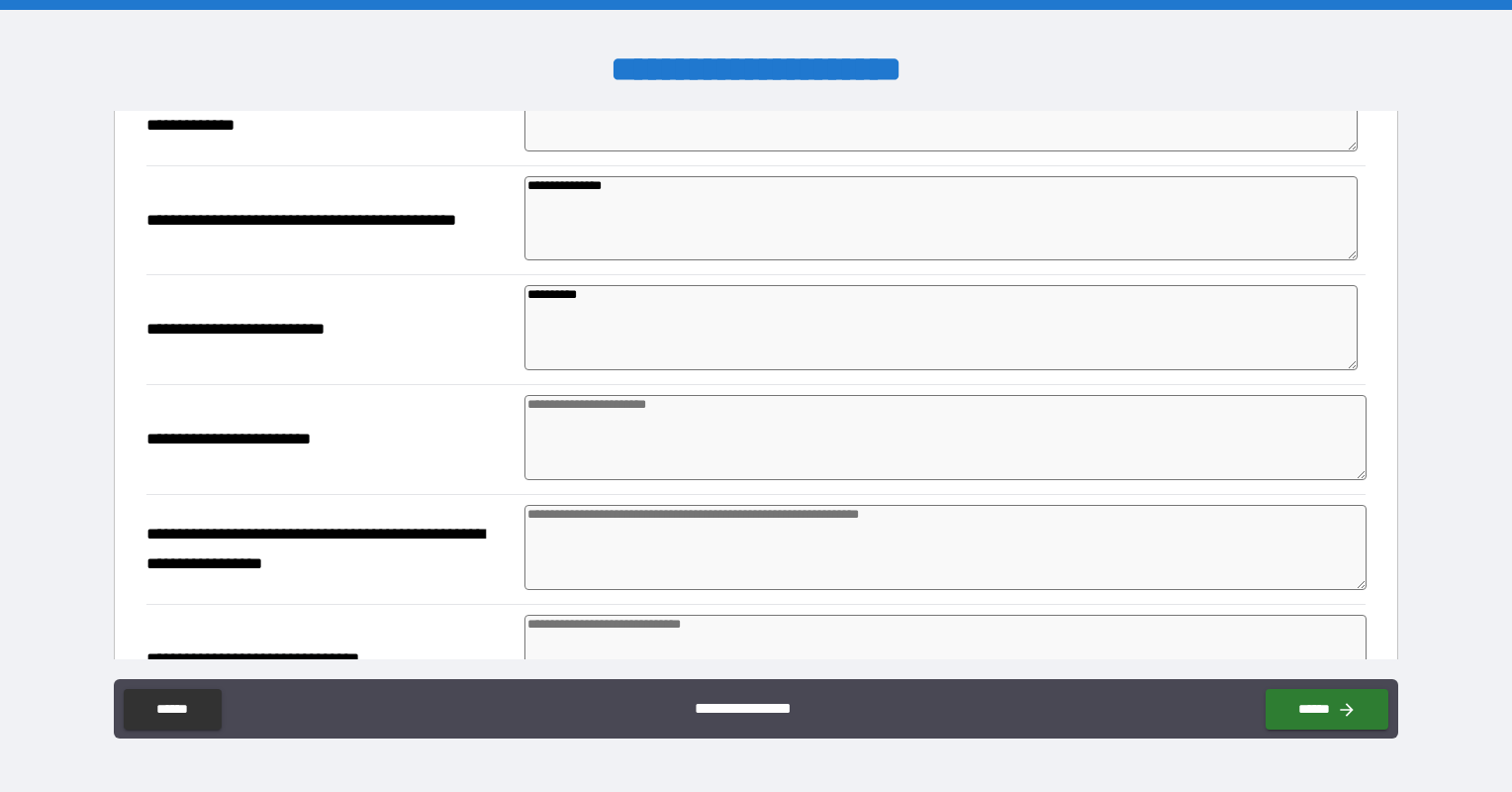 click at bounding box center (945, 438) 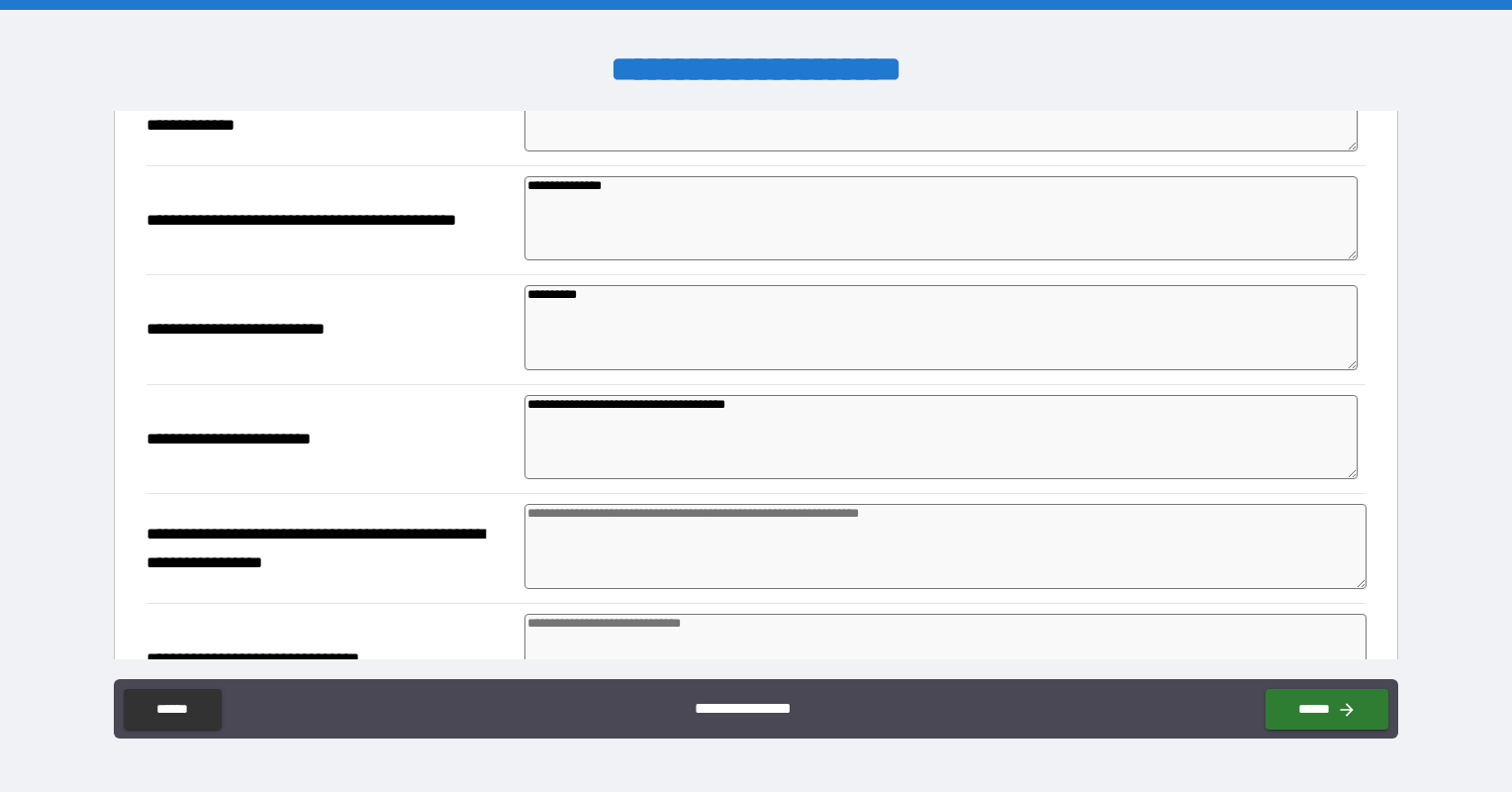 click at bounding box center (945, 546) 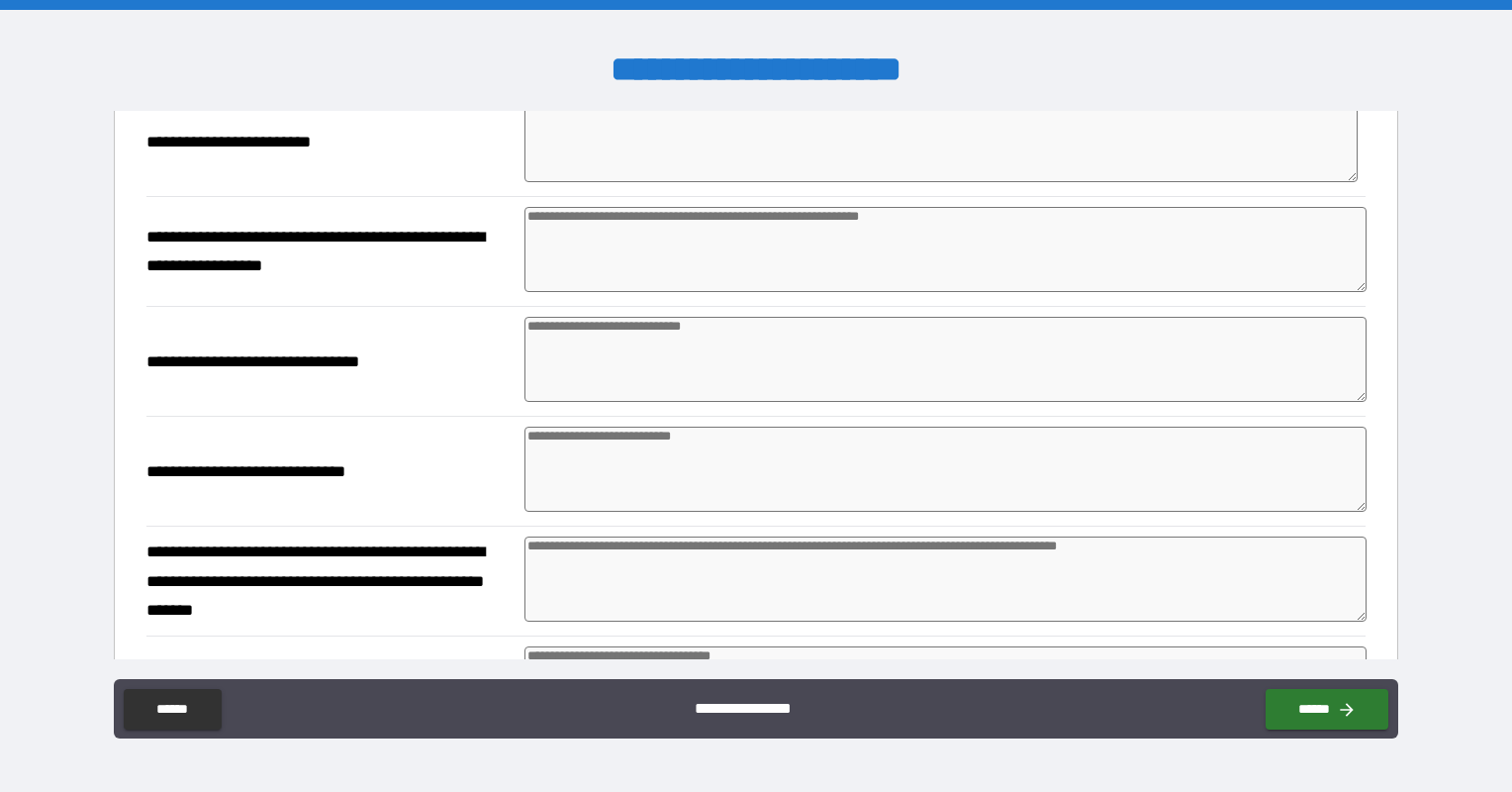 scroll, scrollTop: 594, scrollLeft: 0, axis: vertical 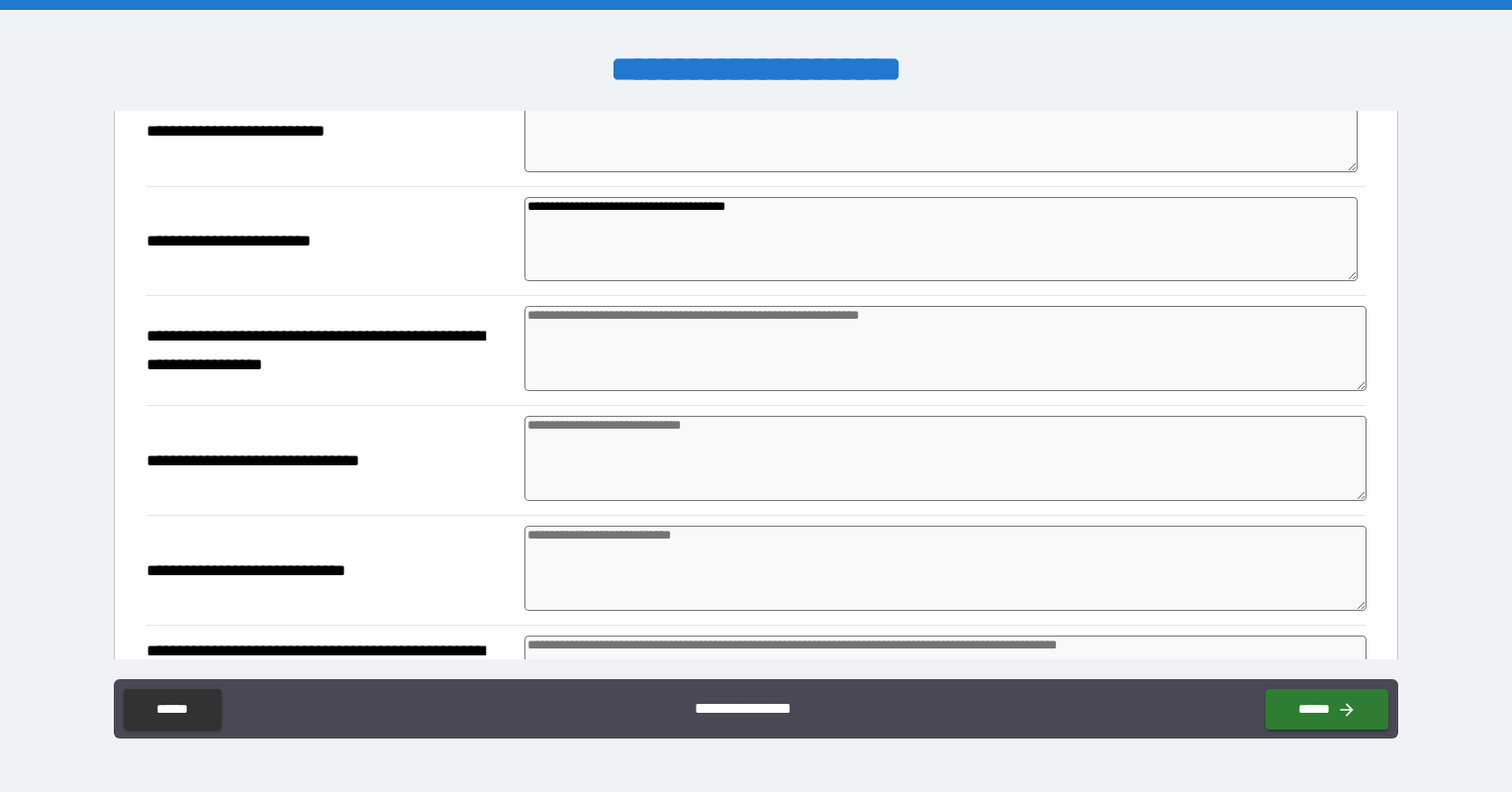 click at bounding box center [945, 348] 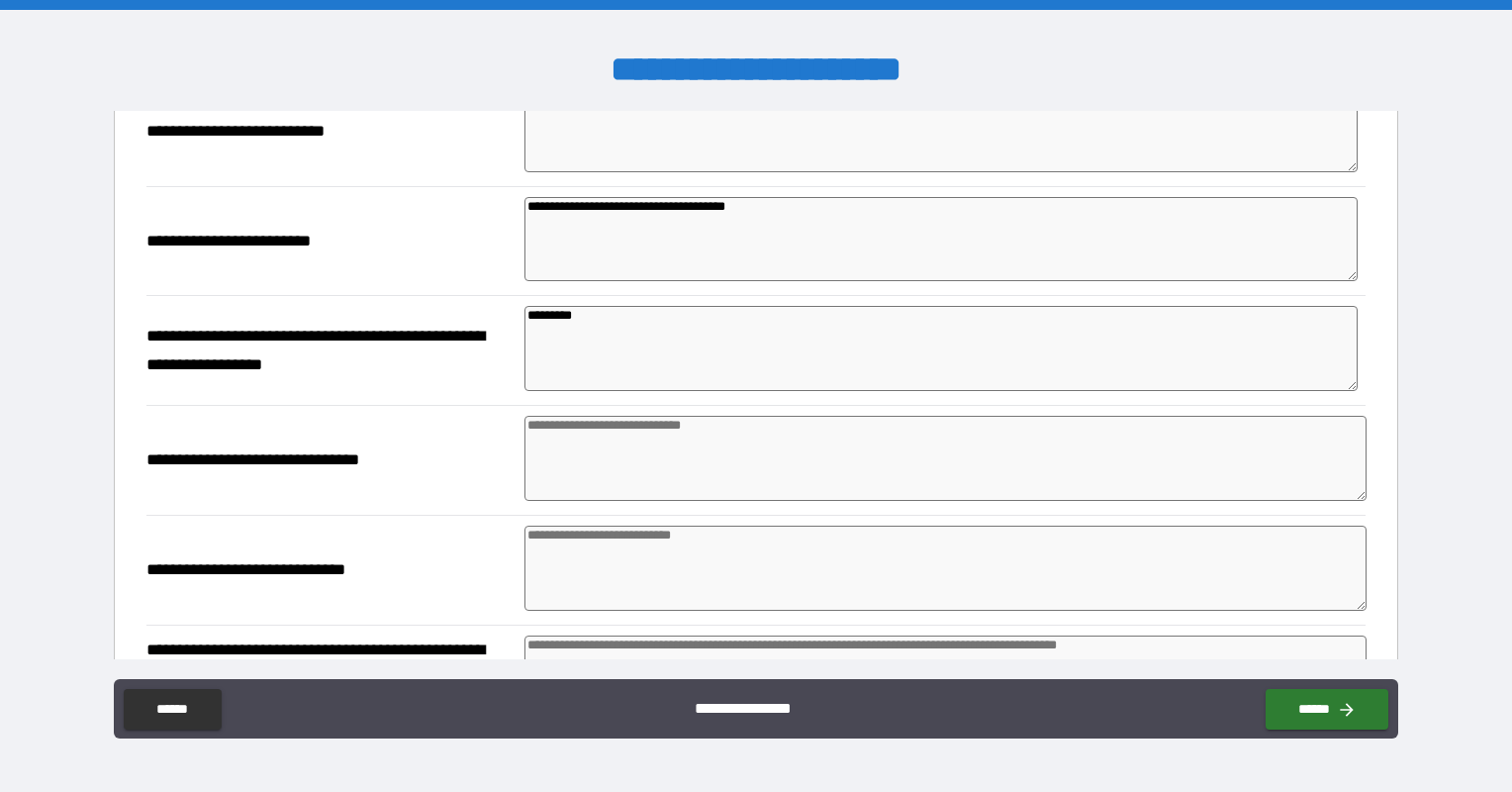 click at bounding box center [945, 458] 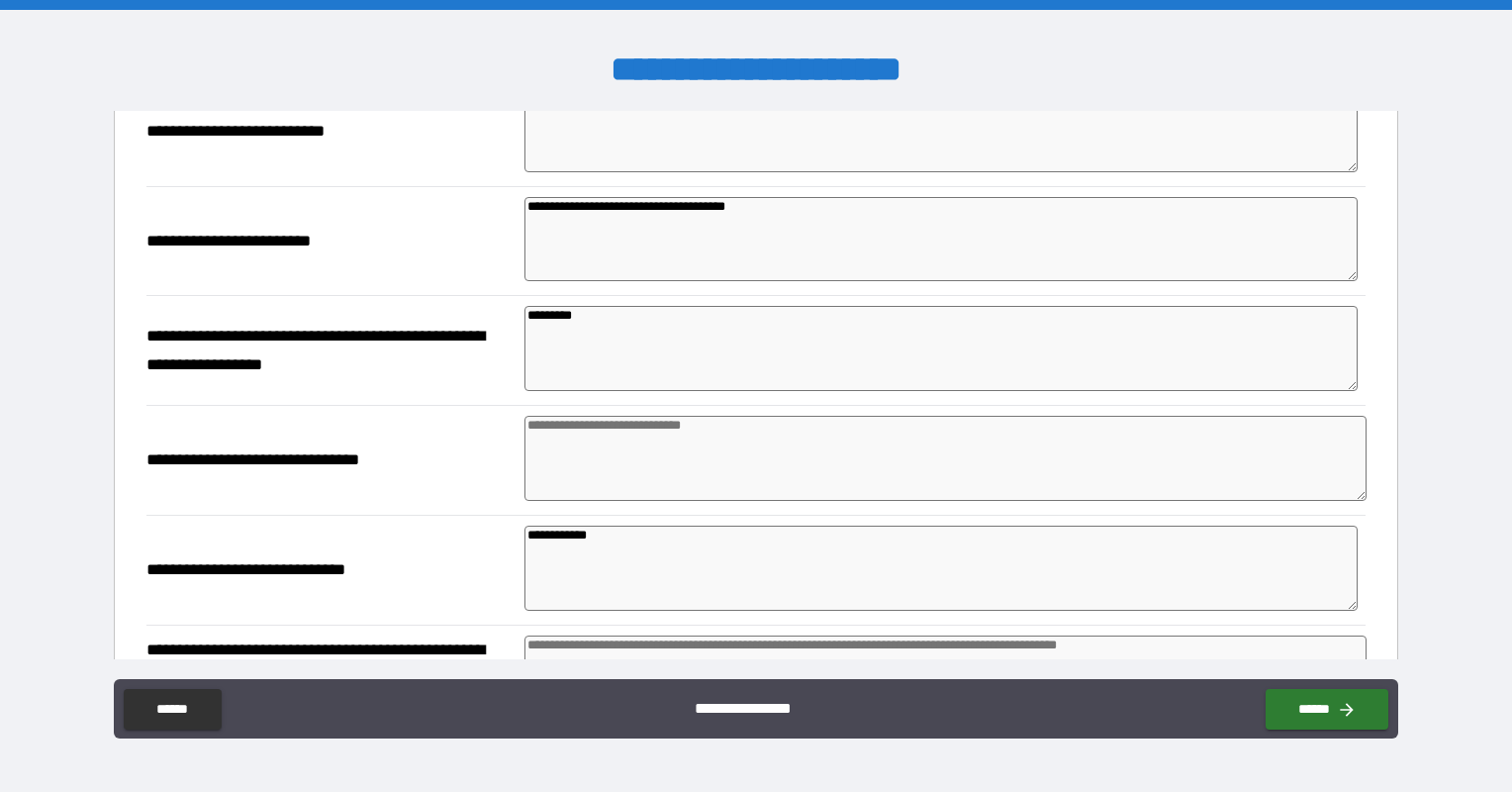 click at bounding box center [945, 458] 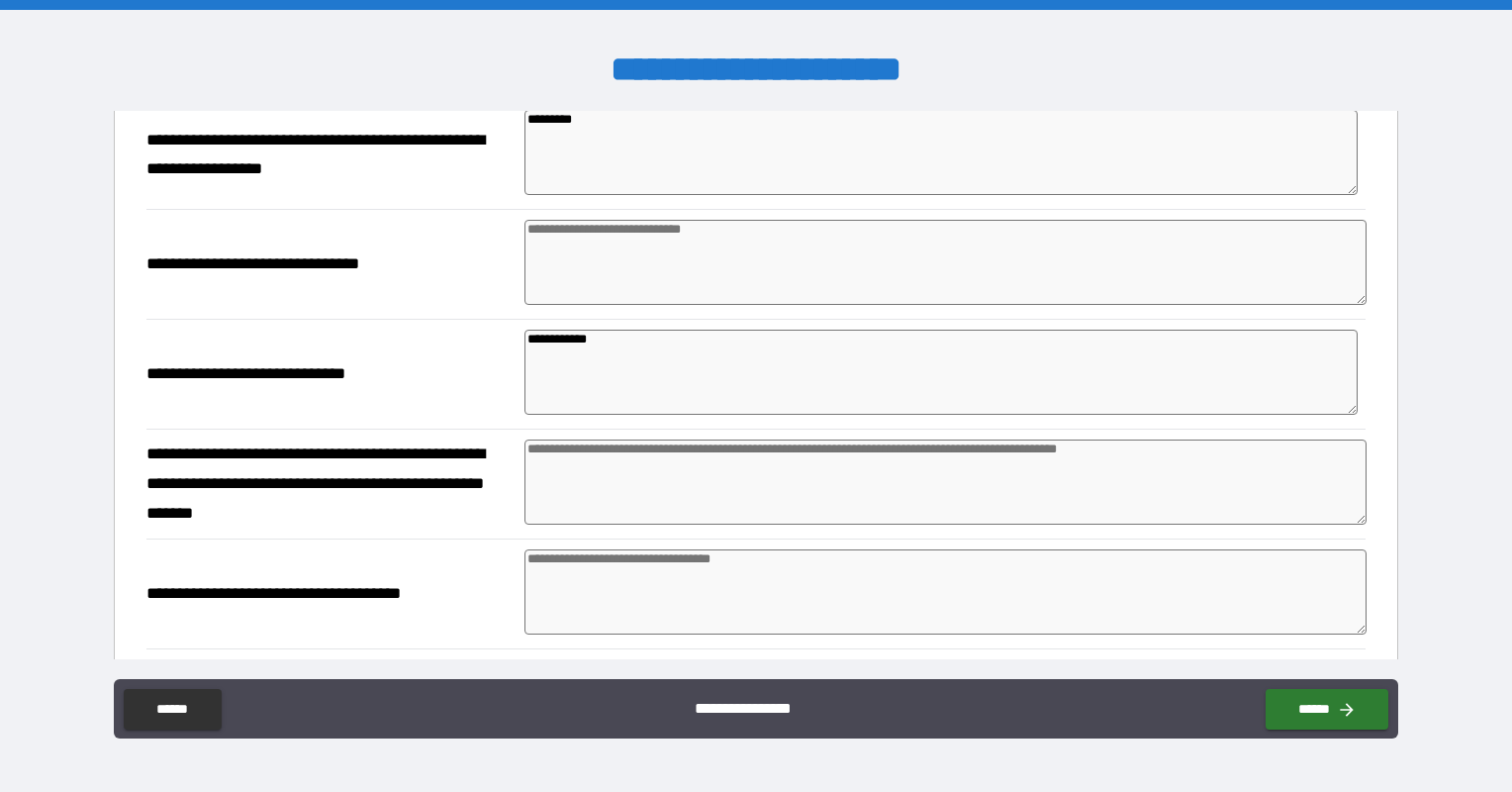 scroll, scrollTop: 792, scrollLeft: 0, axis: vertical 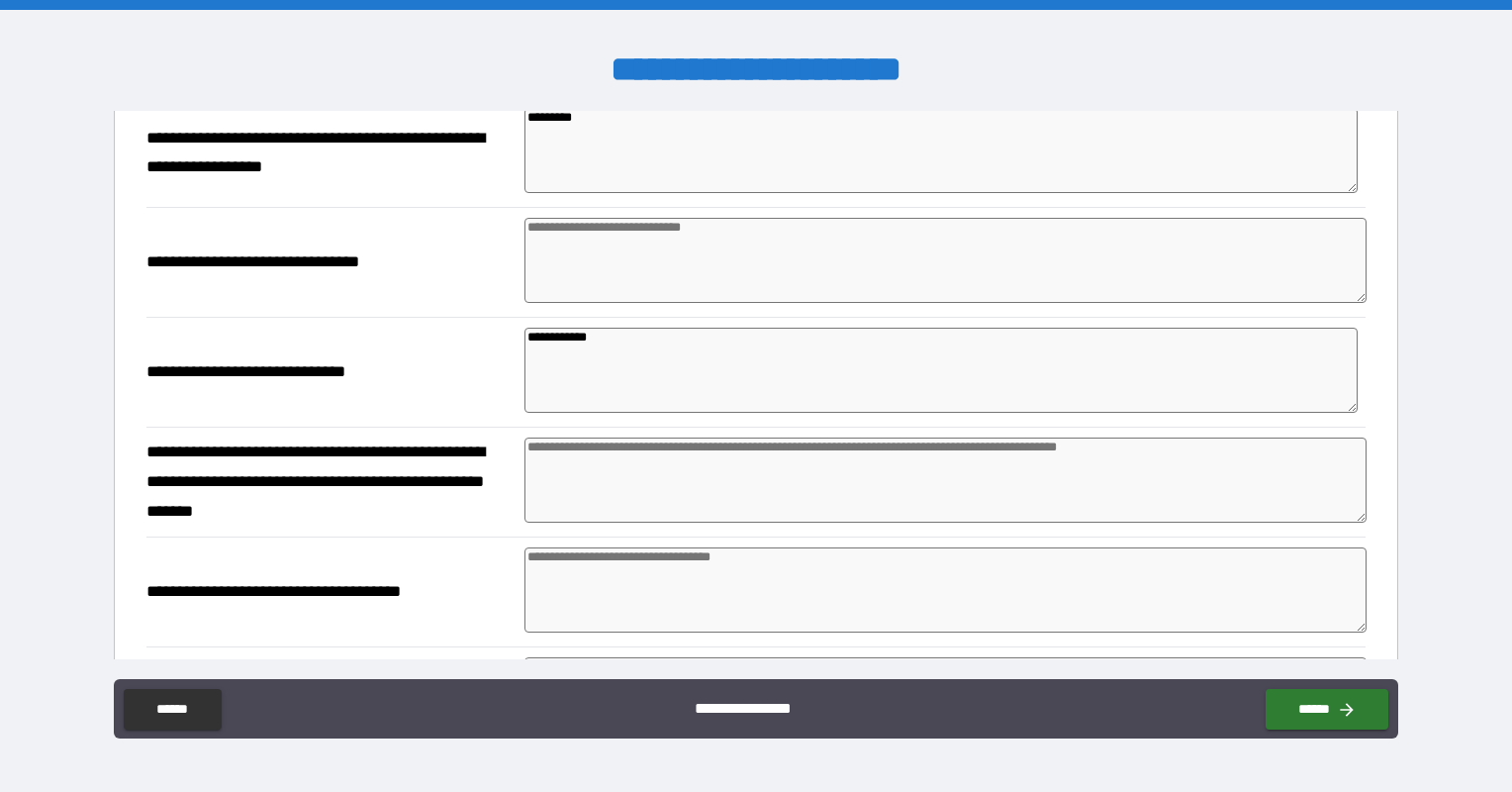 click at bounding box center [945, 480] 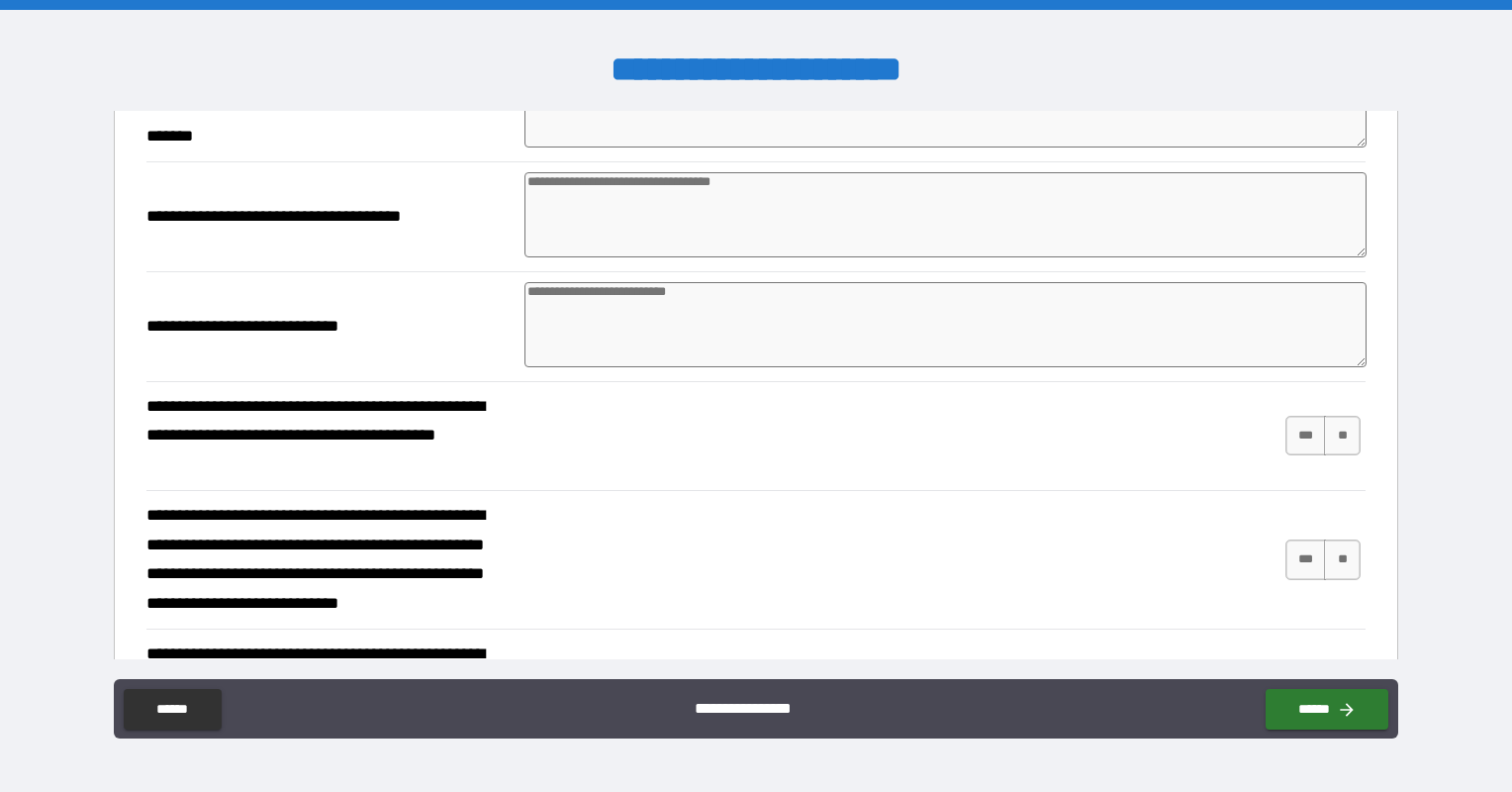 scroll, scrollTop: 1188, scrollLeft: 0, axis: vertical 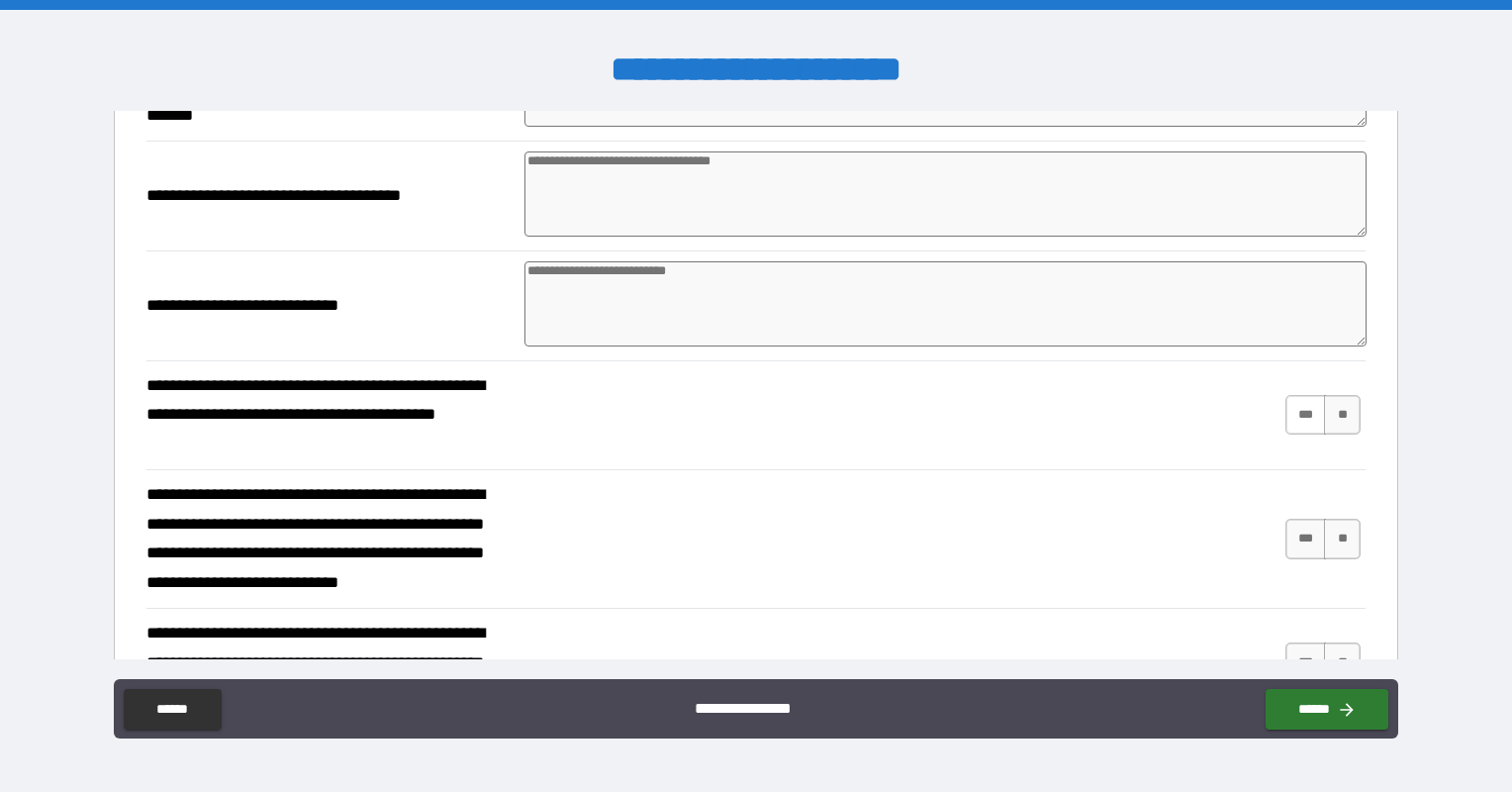 click on "***" at bounding box center (1306, 415) 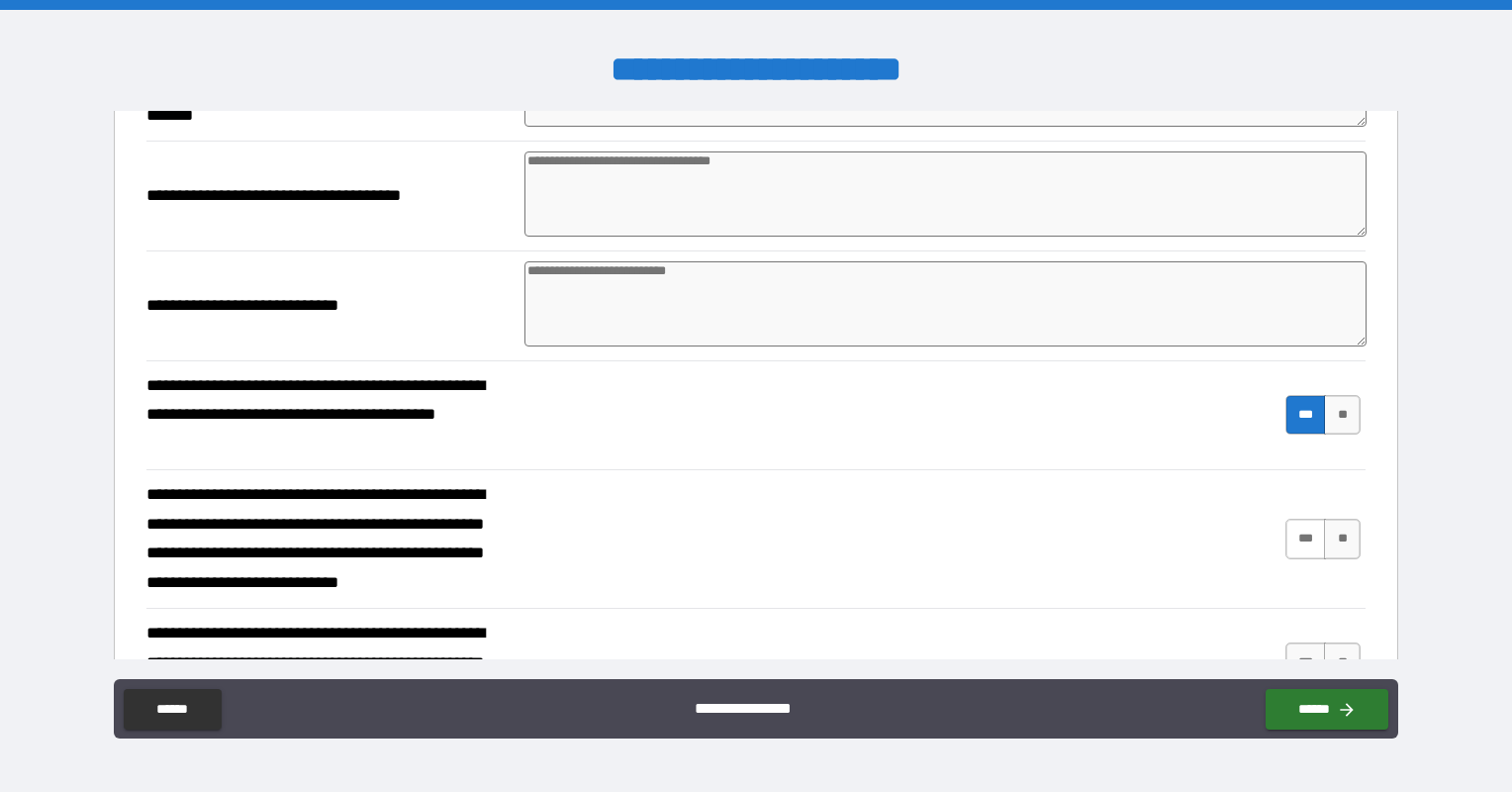 click on "***" at bounding box center (1306, 539) 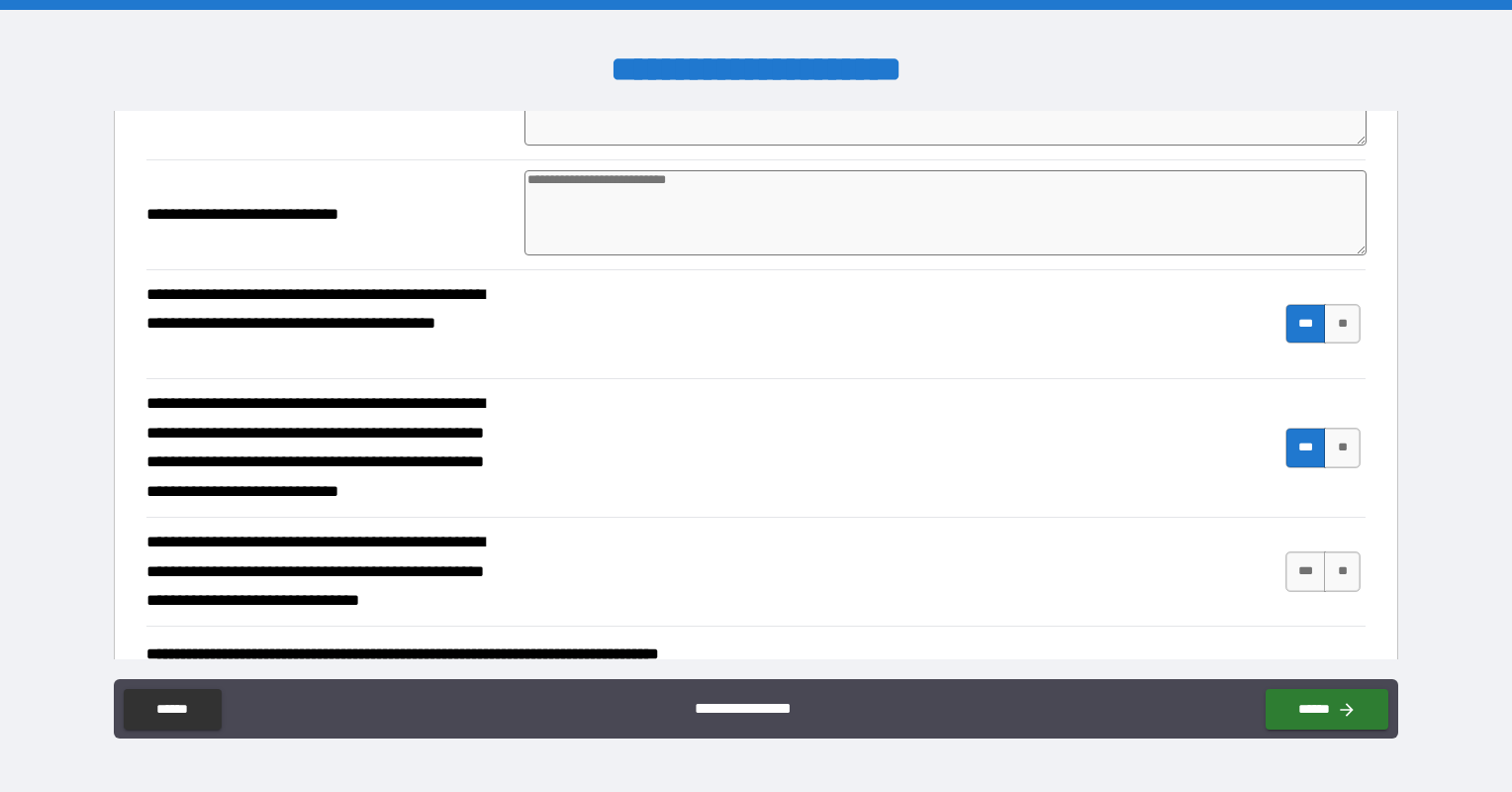 scroll, scrollTop: 1386, scrollLeft: 0, axis: vertical 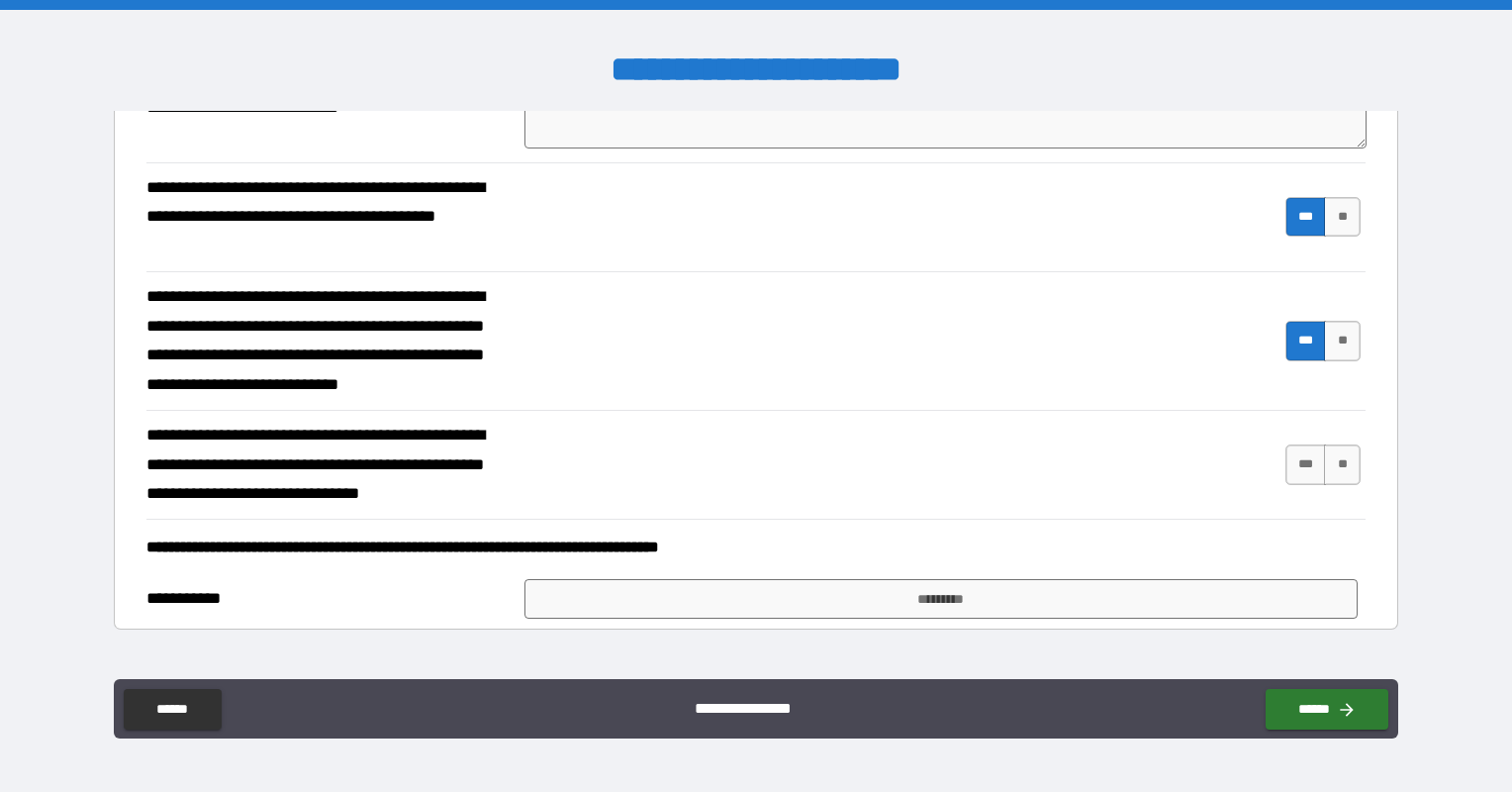 click on "***" at bounding box center [1306, 464] 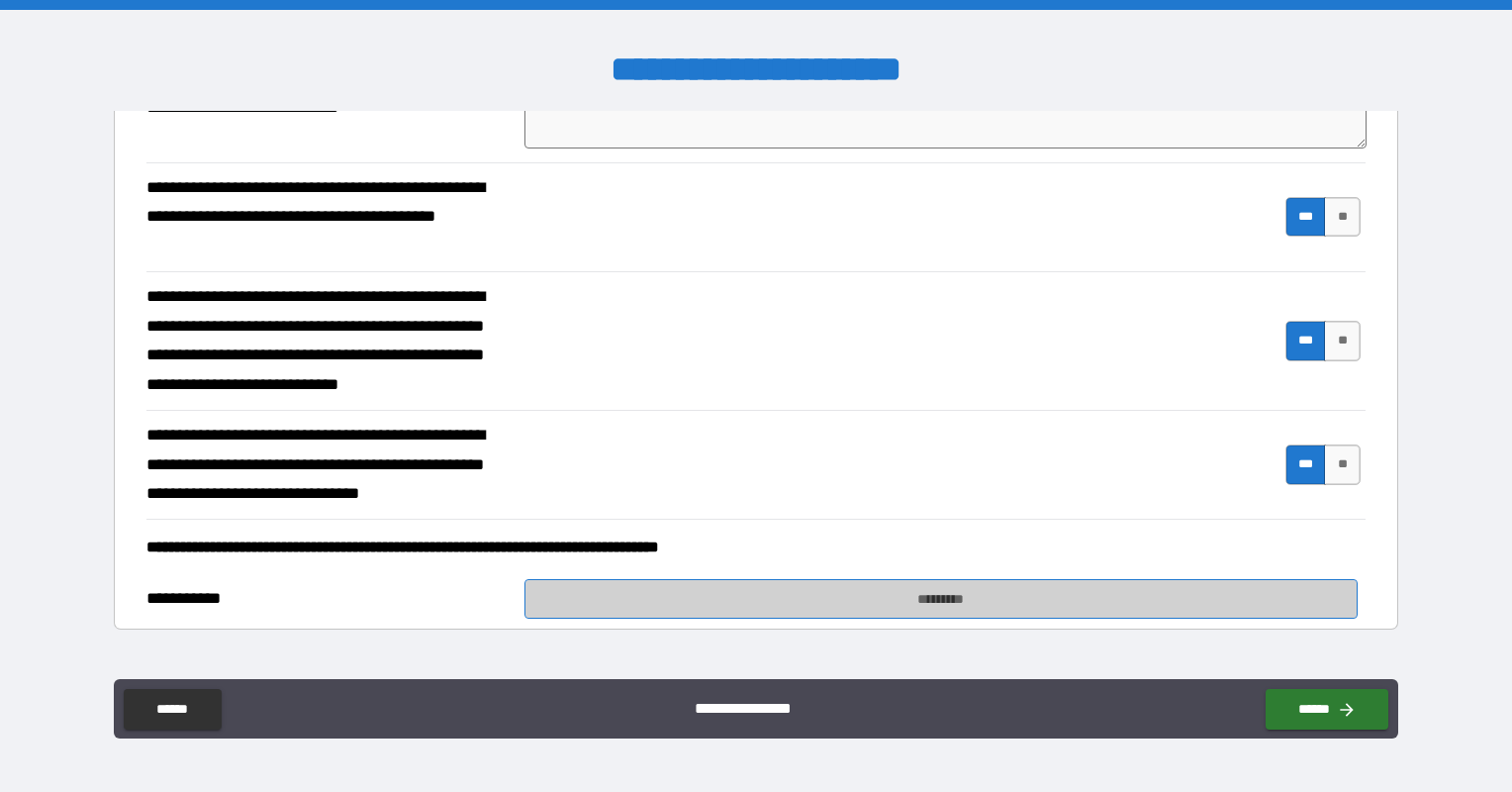 click on "*********" at bounding box center [941, 599] 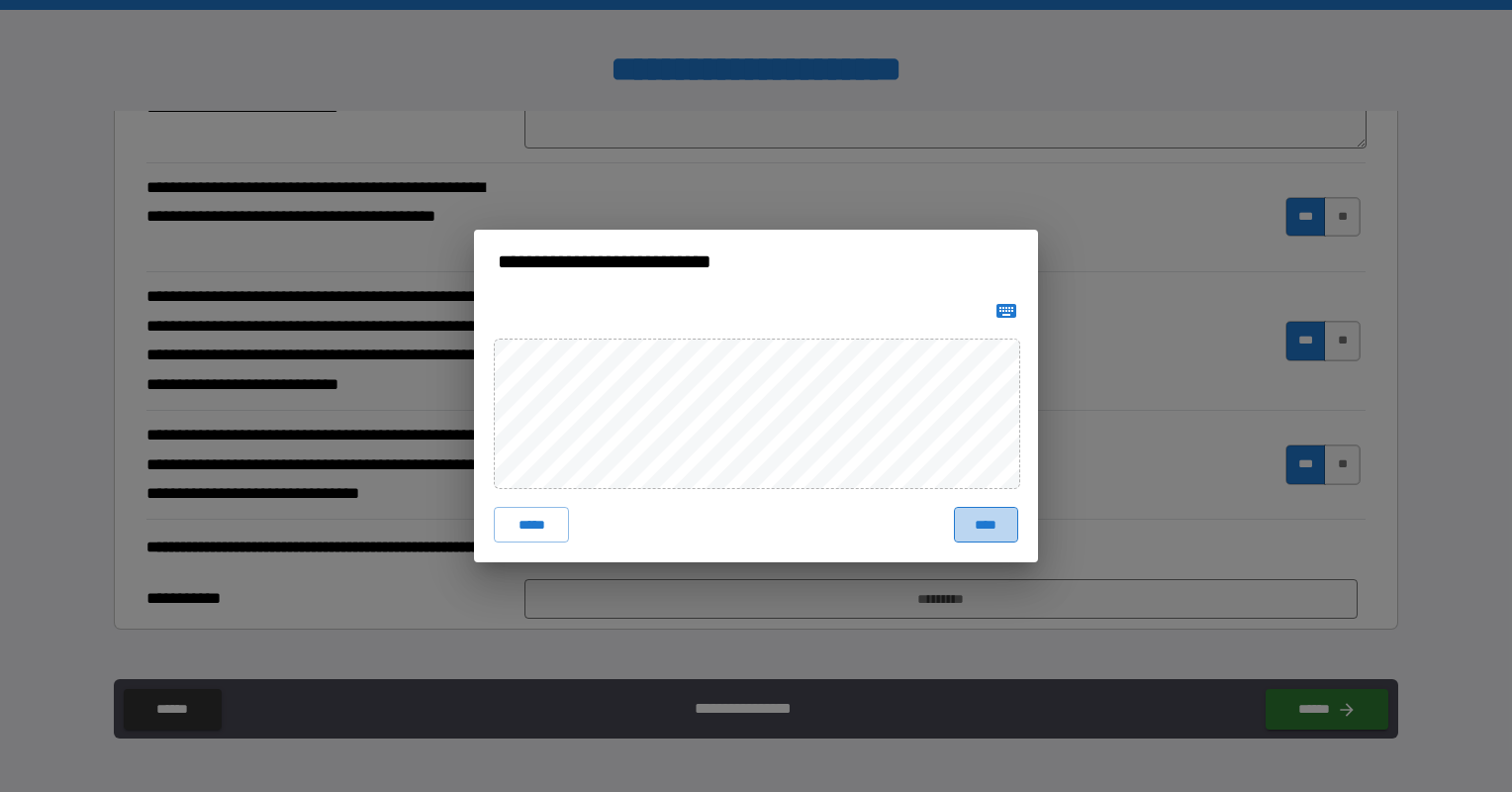 click on "****" at bounding box center (986, 525) 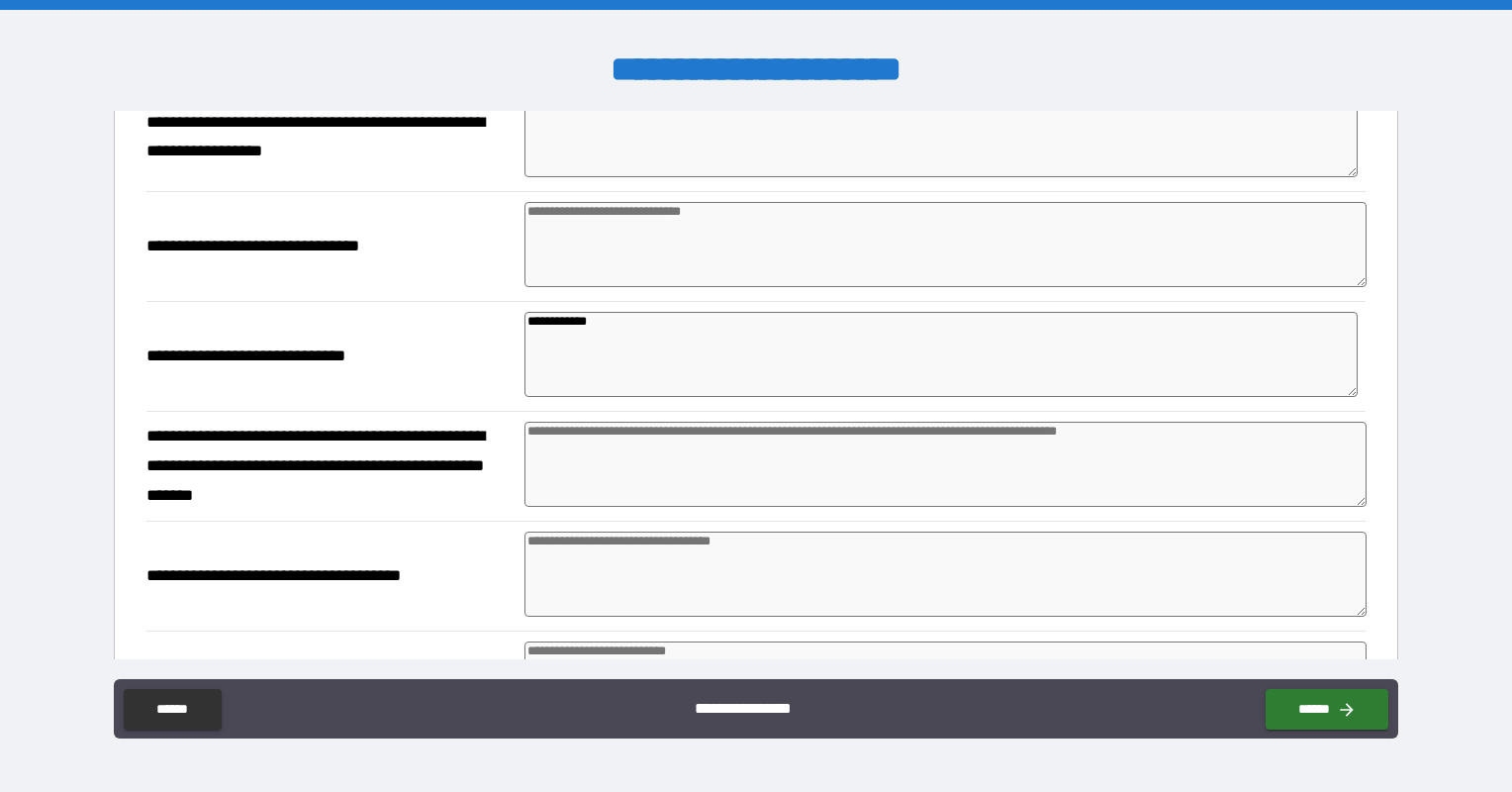 scroll, scrollTop: 792, scrollLeft: 0, axis: vertical 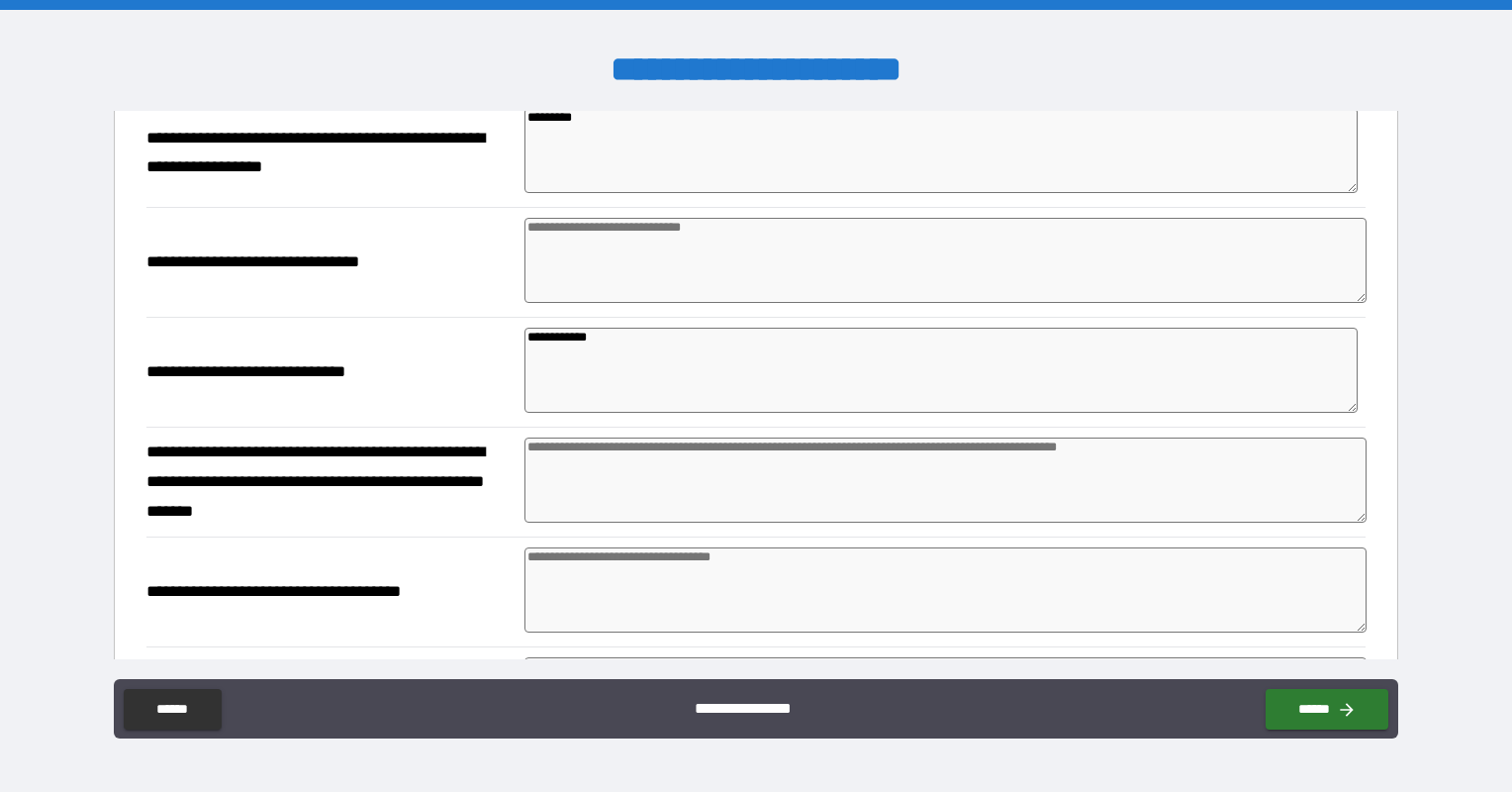click at bounding box center [945, 260] 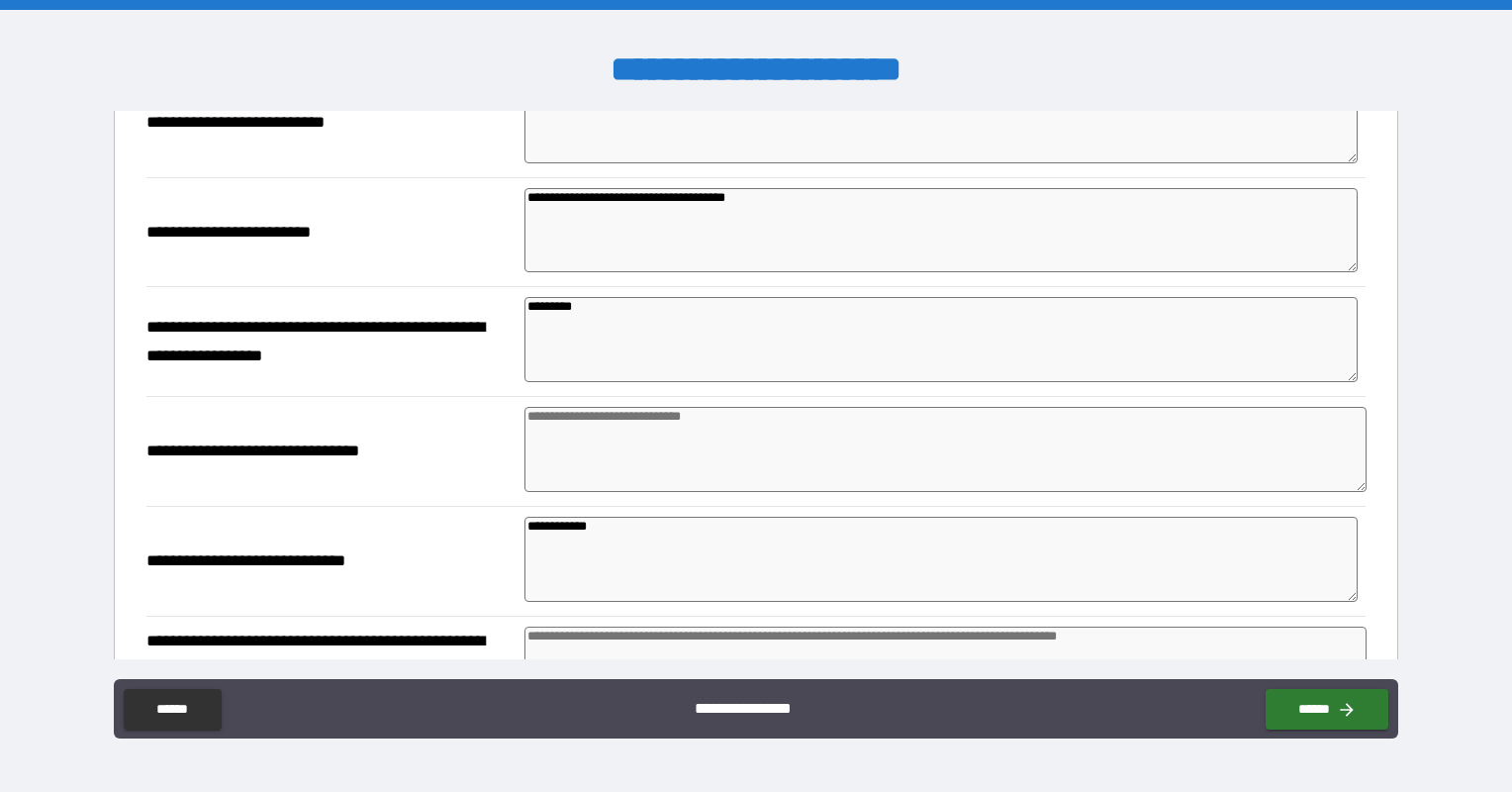 scroll, scrollTop: 594, scrollLeft: 0, axis: vertical 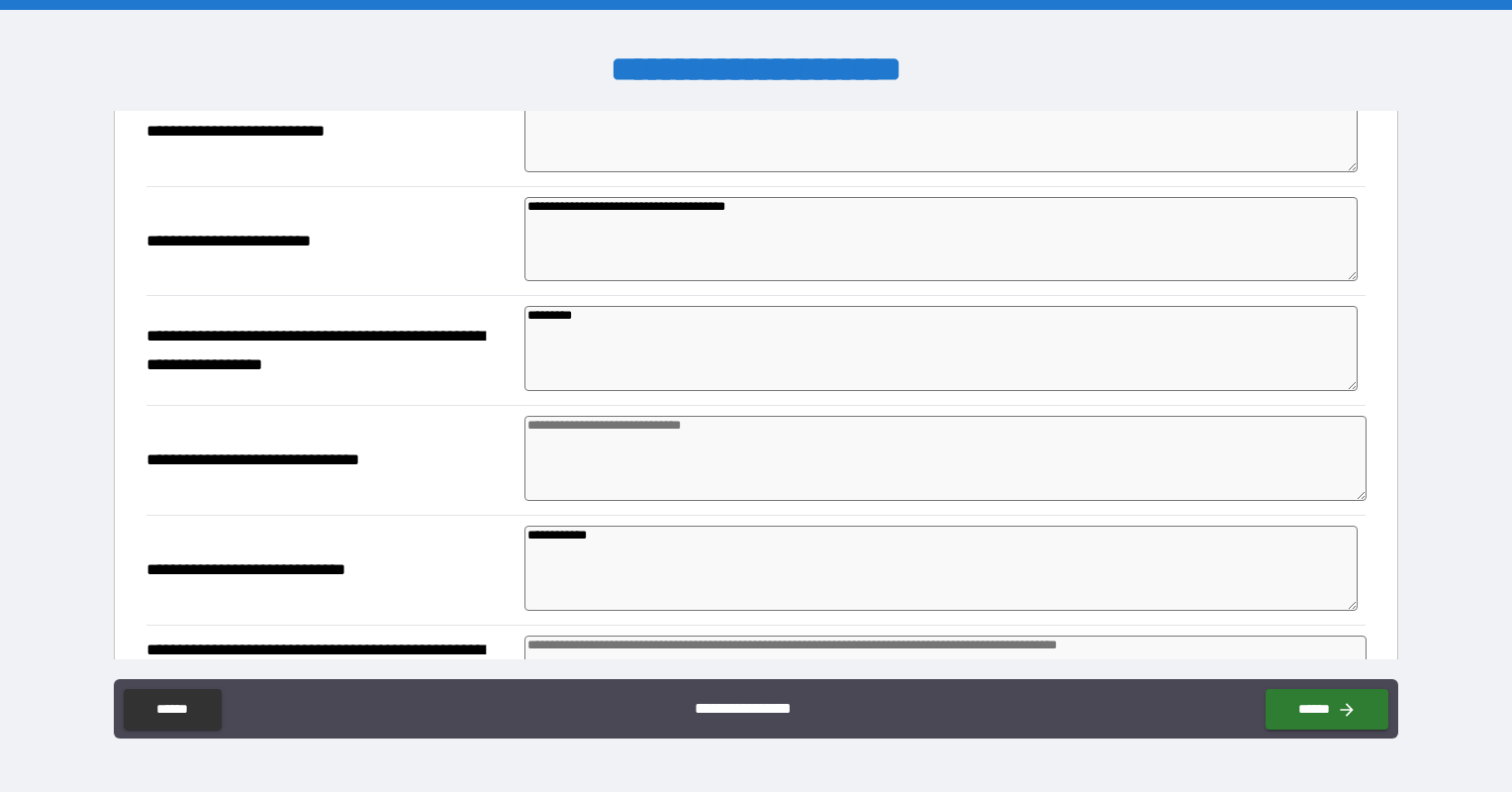 drag, startPoint x: 301, startPoint y: 303, endPoint x: 249, endPoint y: 299, distance: 52.153619 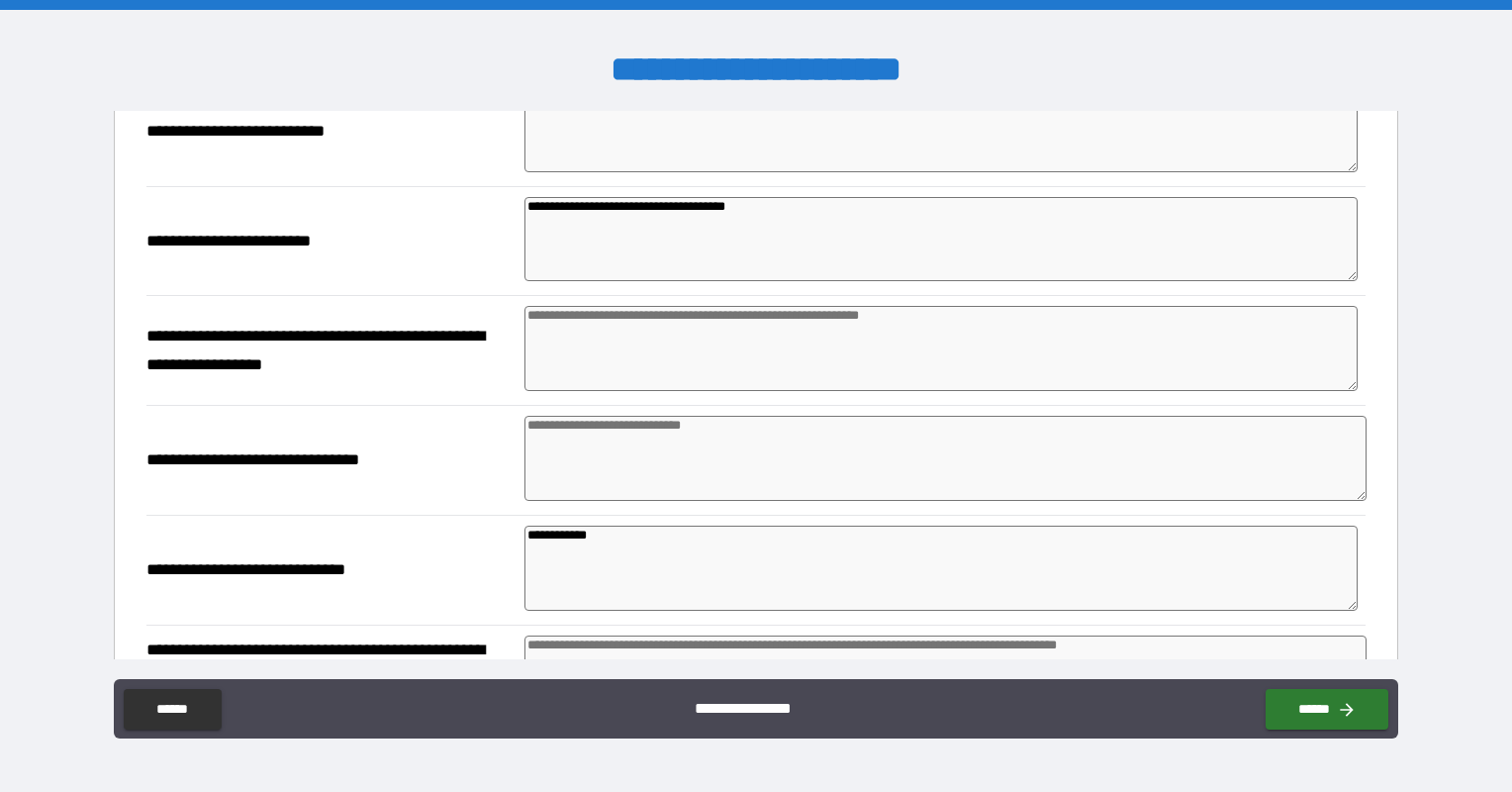 click at bounding box center [945, 458] 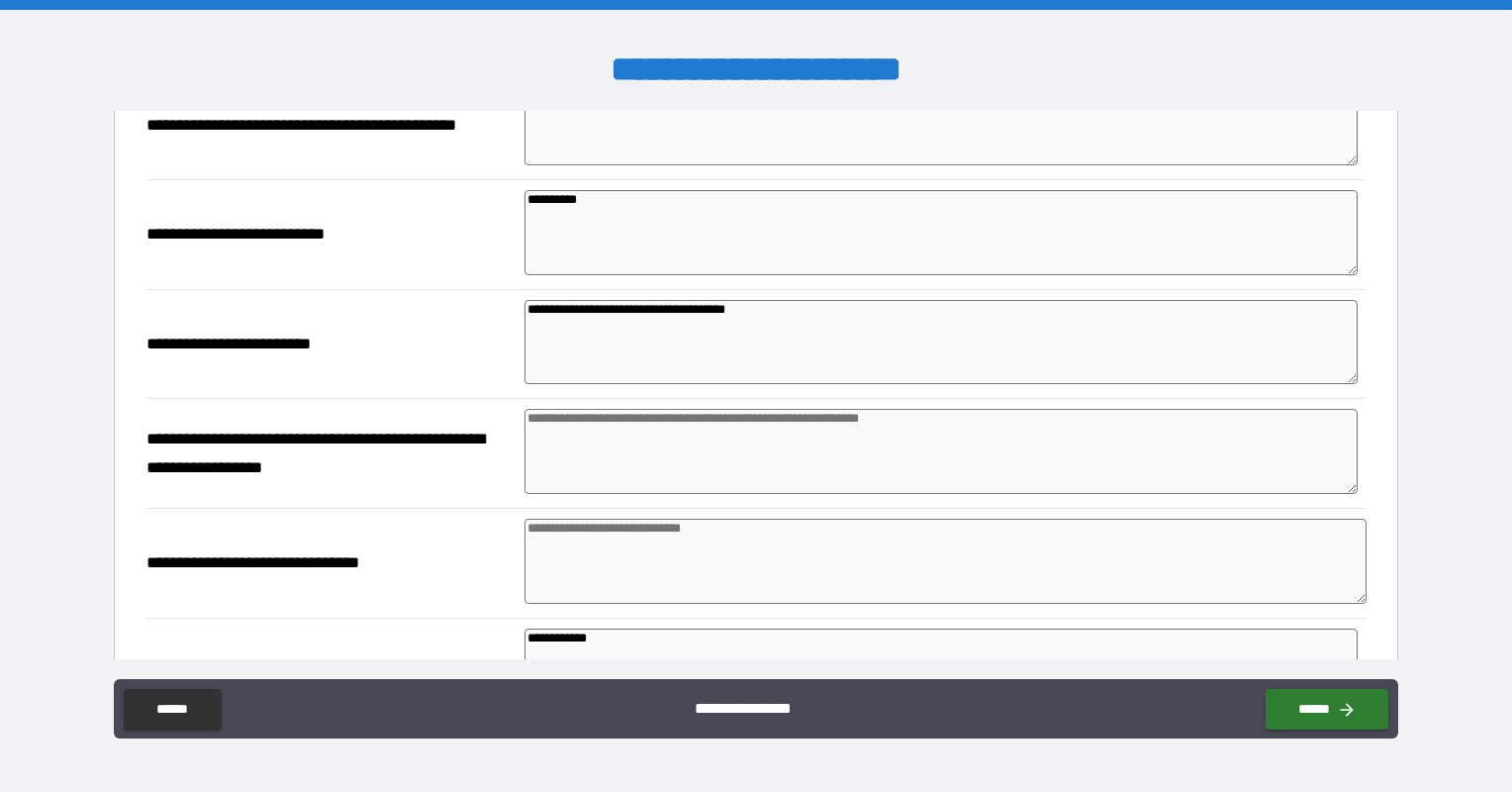 scroll, scrollTop: 509, scrollLeft: 0, axis: vertical 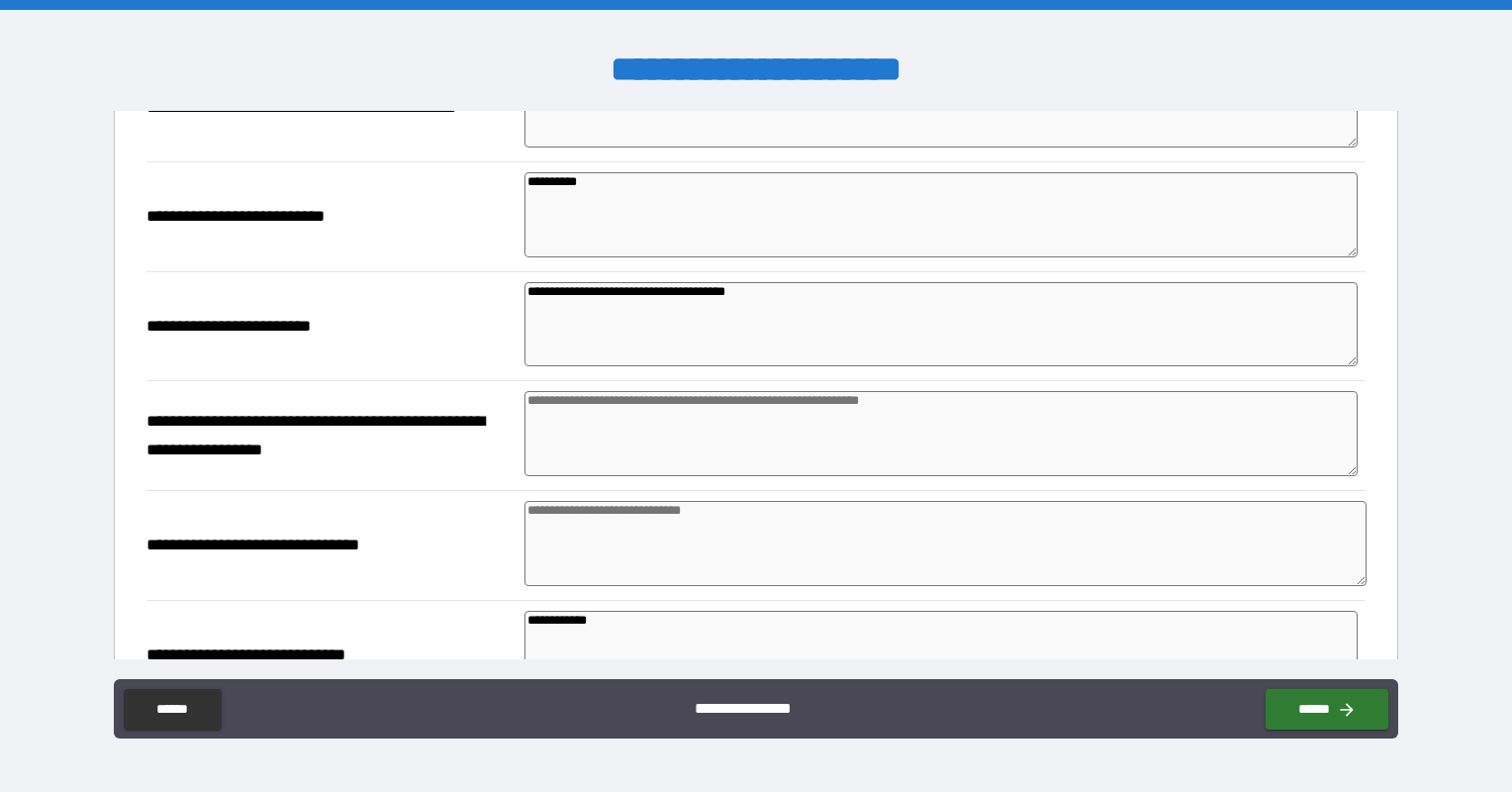 click at bounding box center (945, 544) 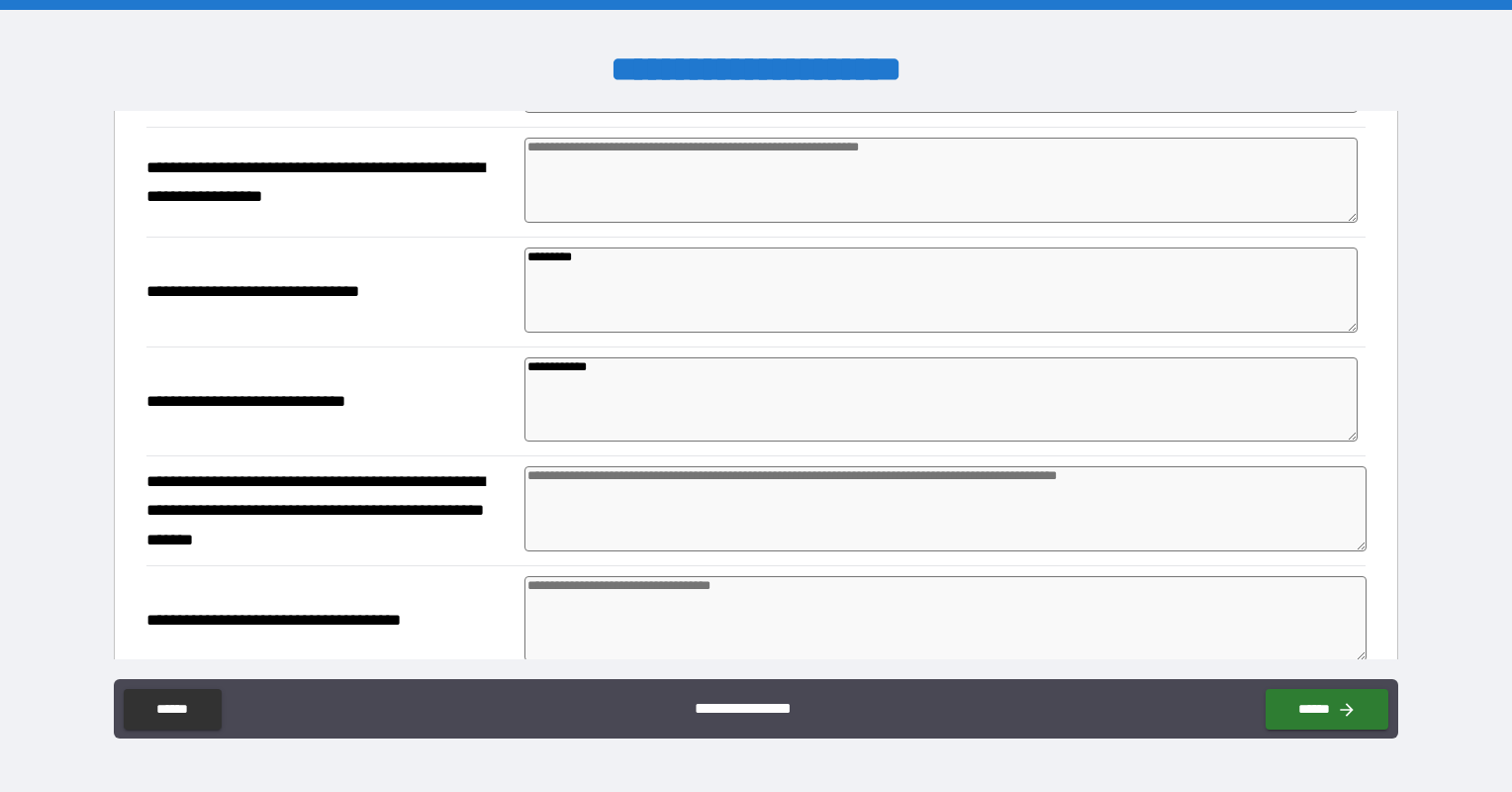scroll, scrollTop: 806, scrollLeft: 0, axis: vertical 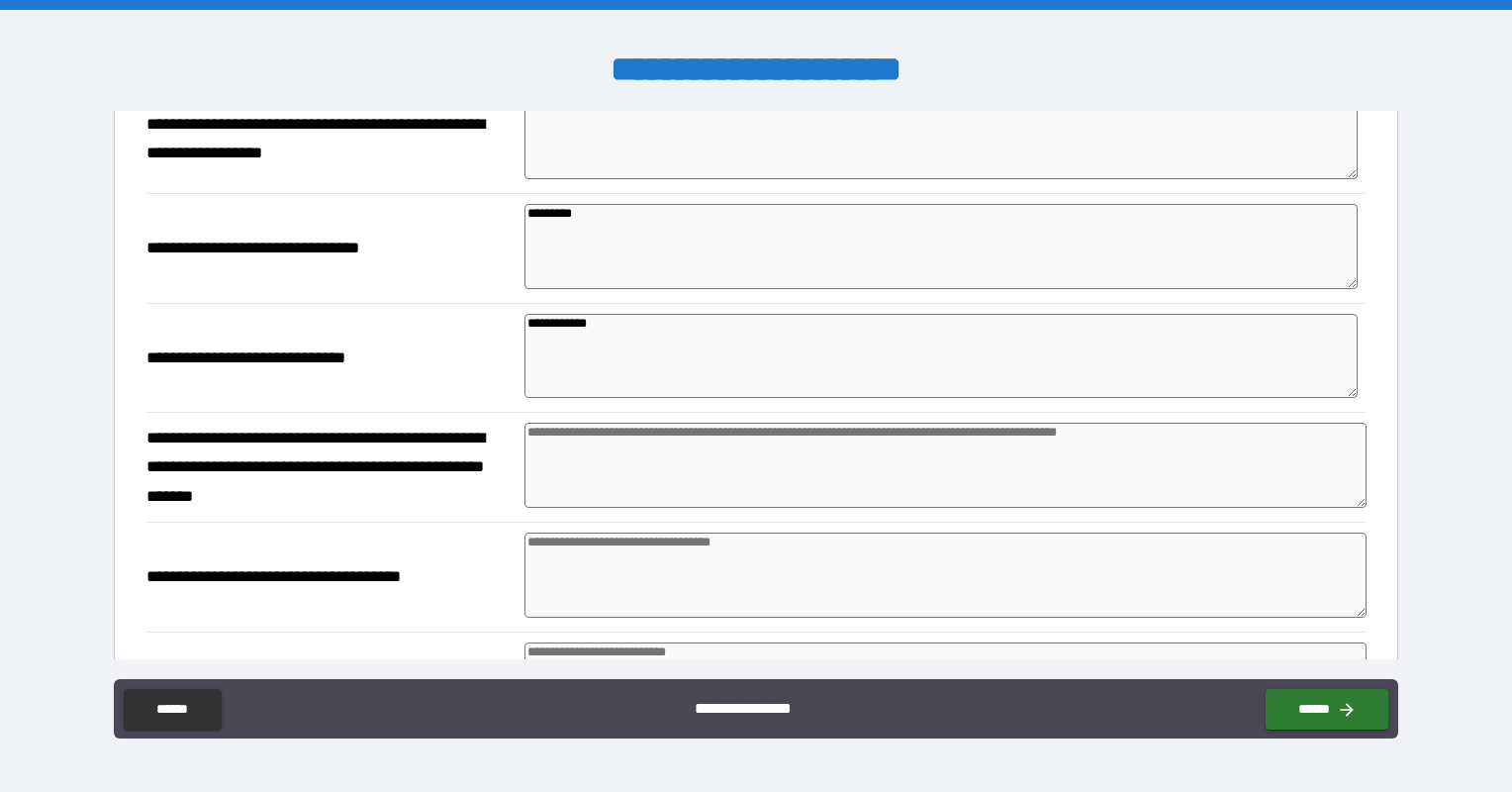 click at bounding box center (945, 465) 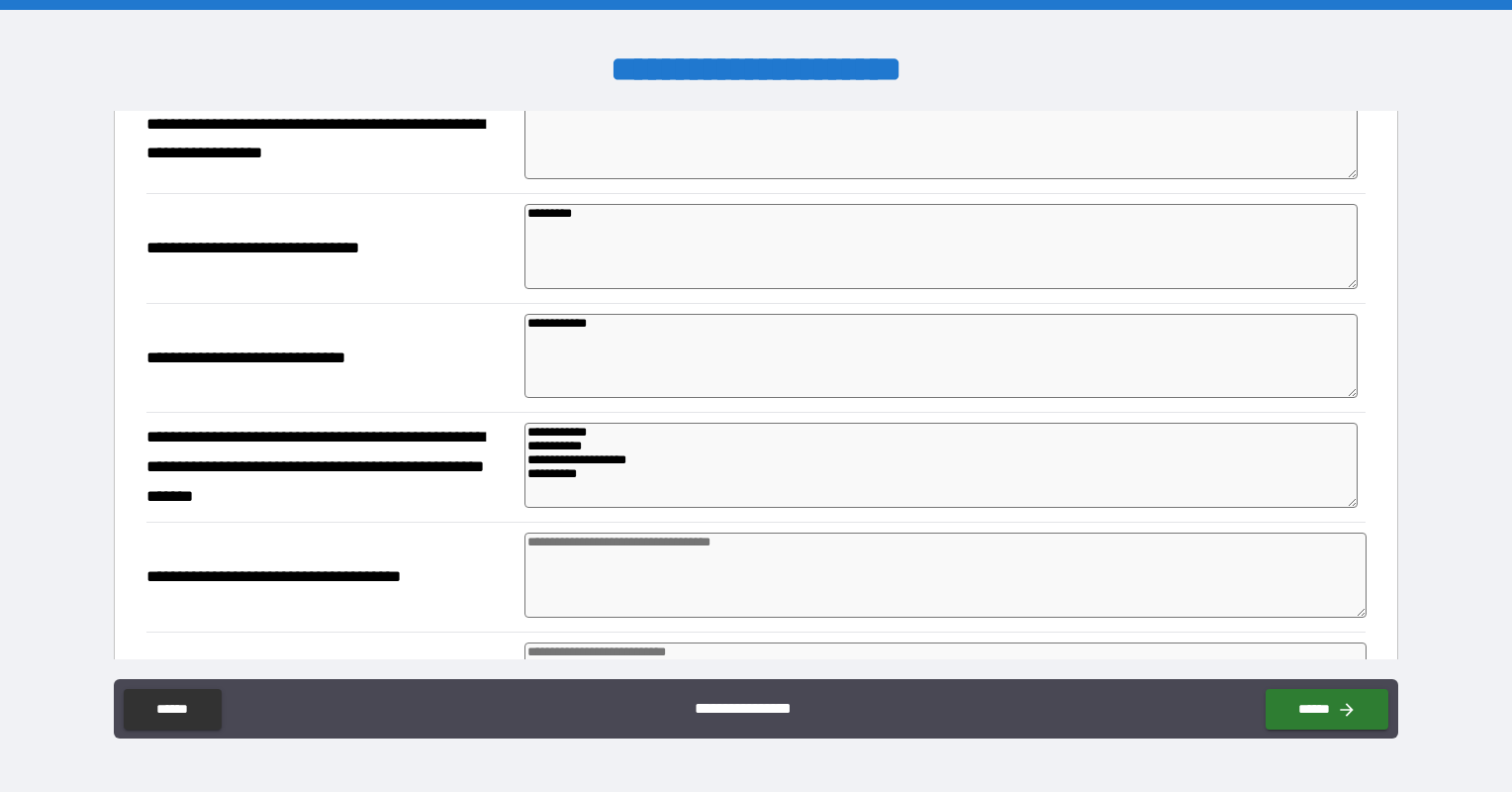 click at bounding box center [945, 575] 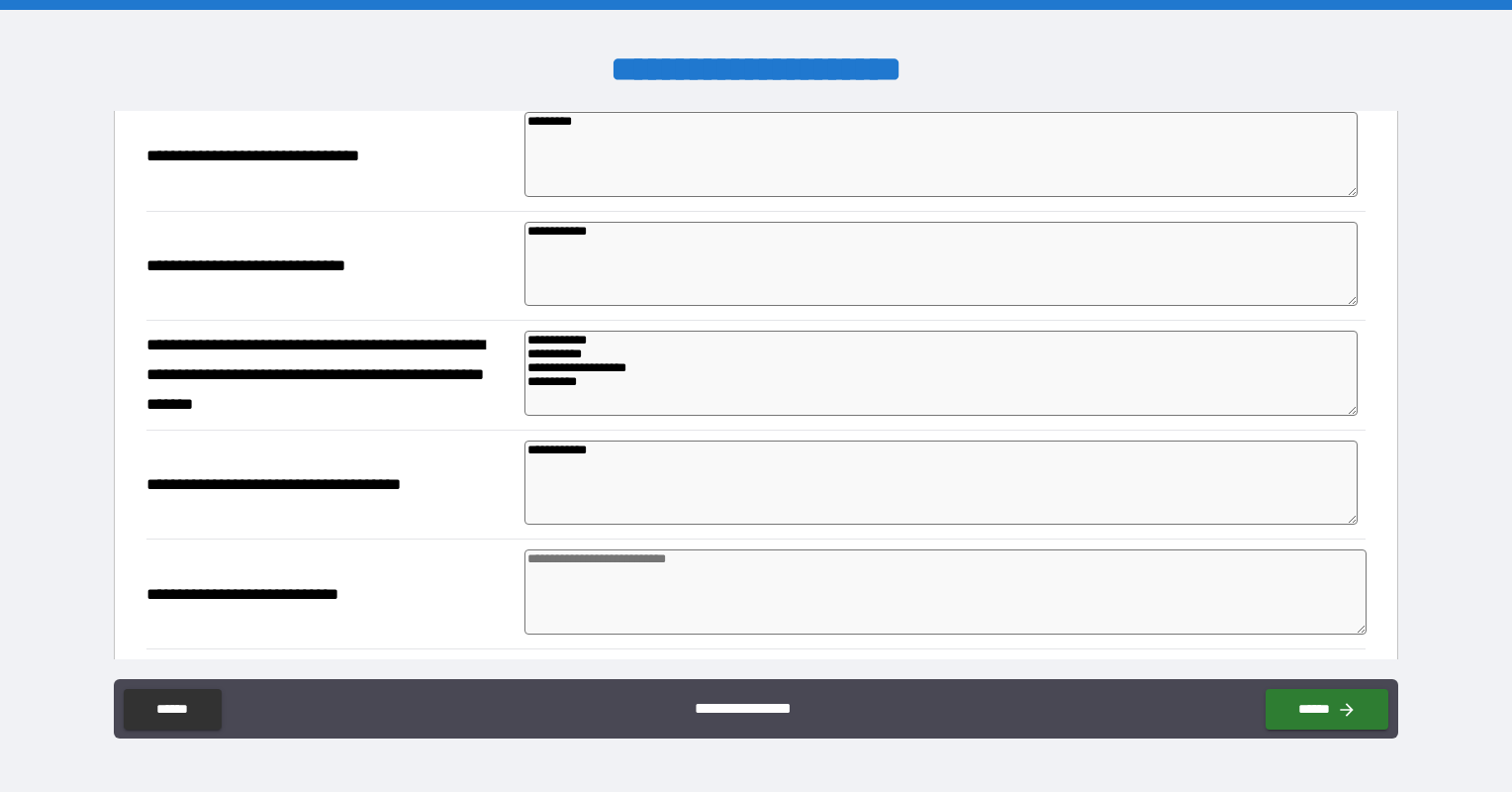 scroll, scrollTop: 1004, scrollLeft: 0, axis: vertical 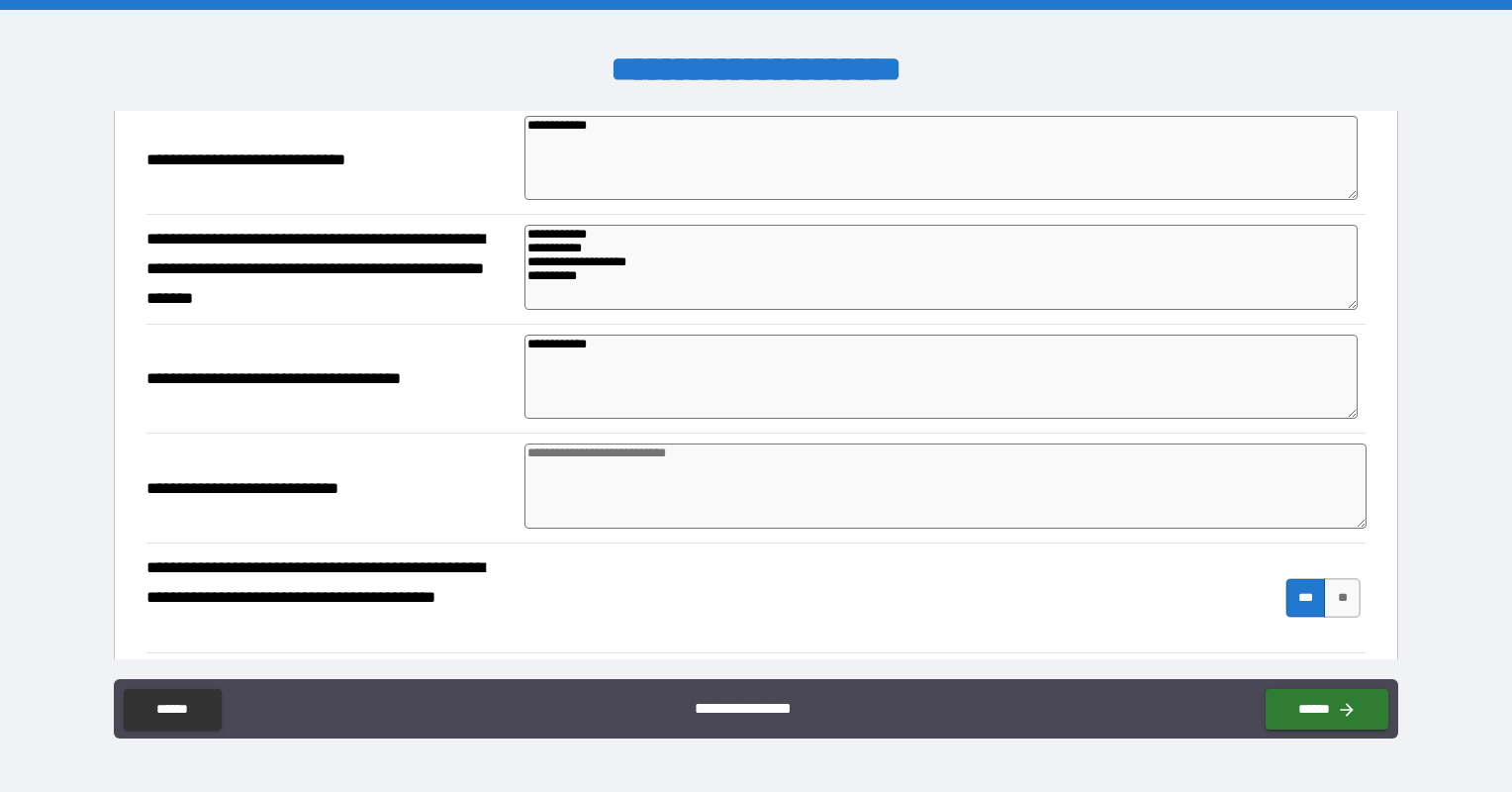 click at bounding box center (945, 486) 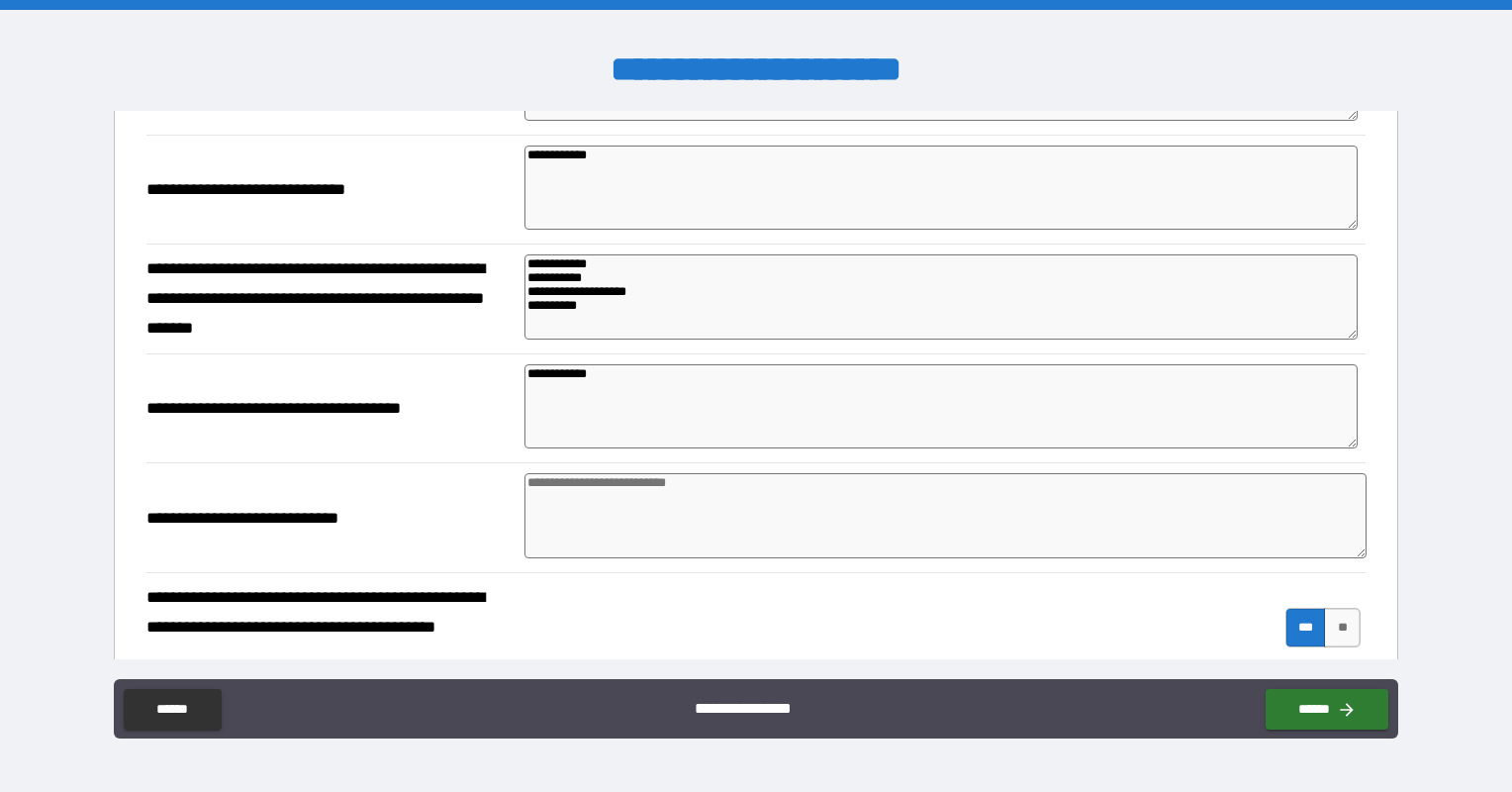 scroll, scrollTop: 1004, scrollLeft: 0, axis: vertical 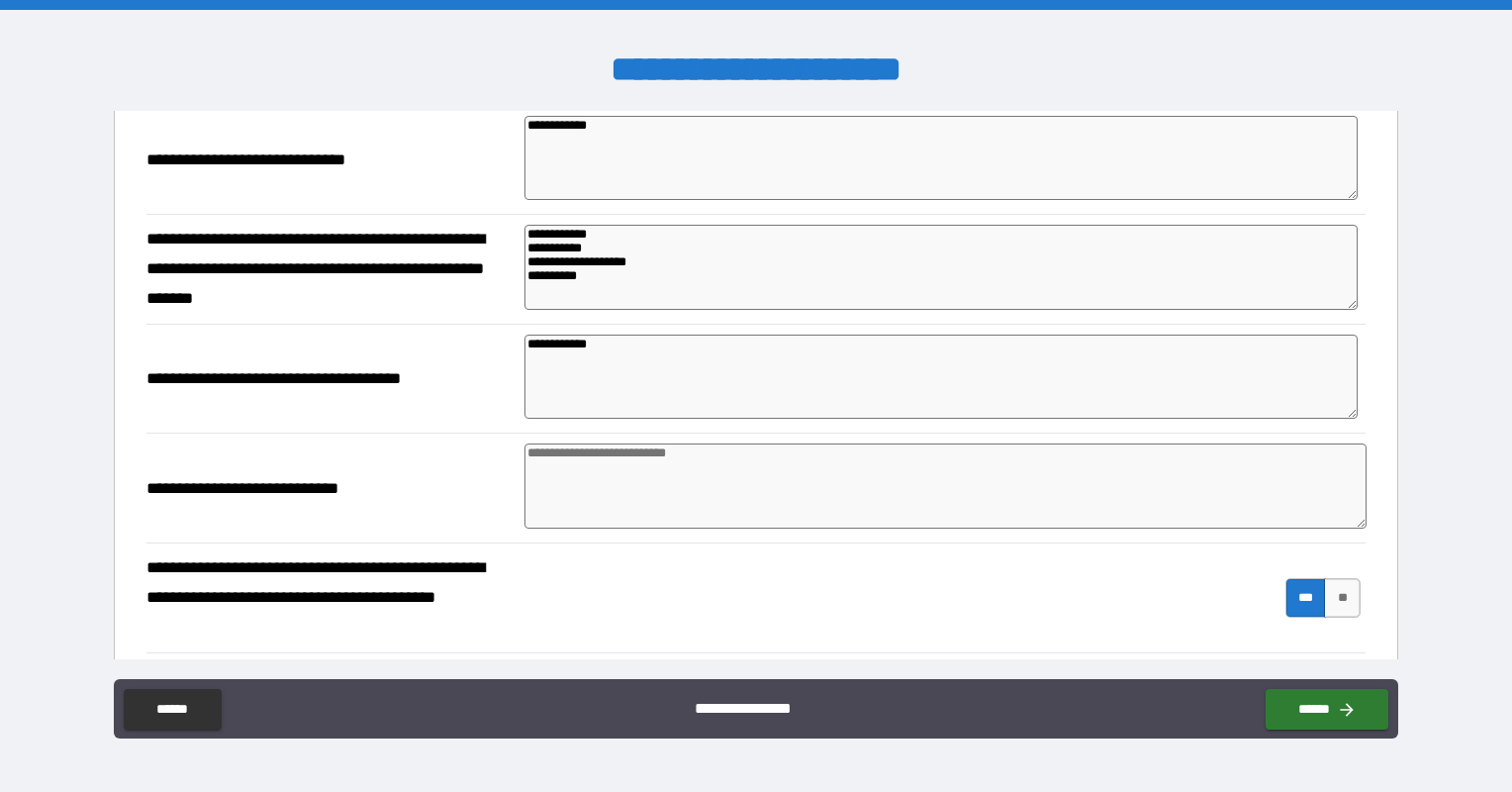 click at bounding box center (945, 486) 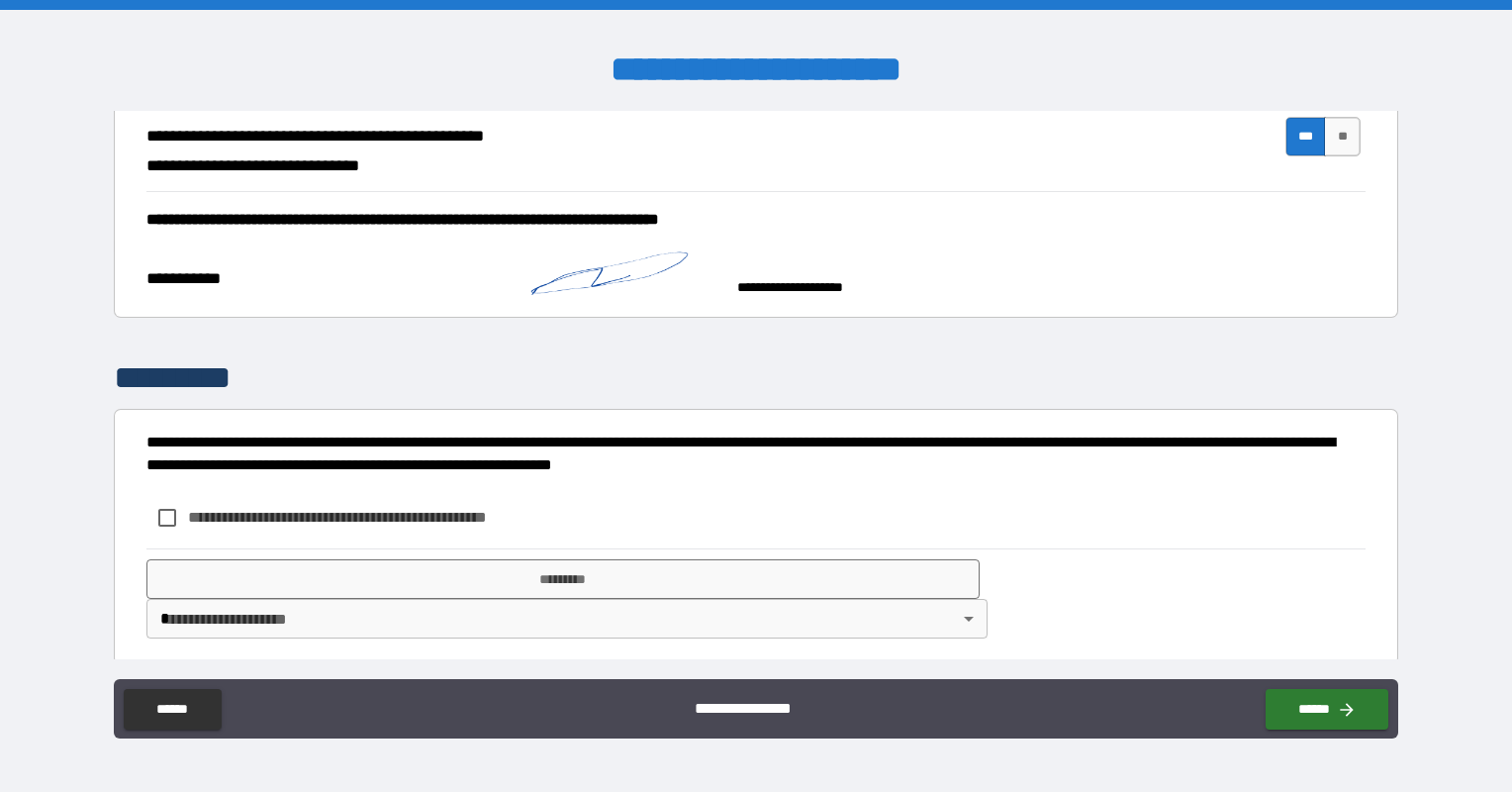 scroll, scrollTop: 1717, scrollLeft: 0, axis: vertical 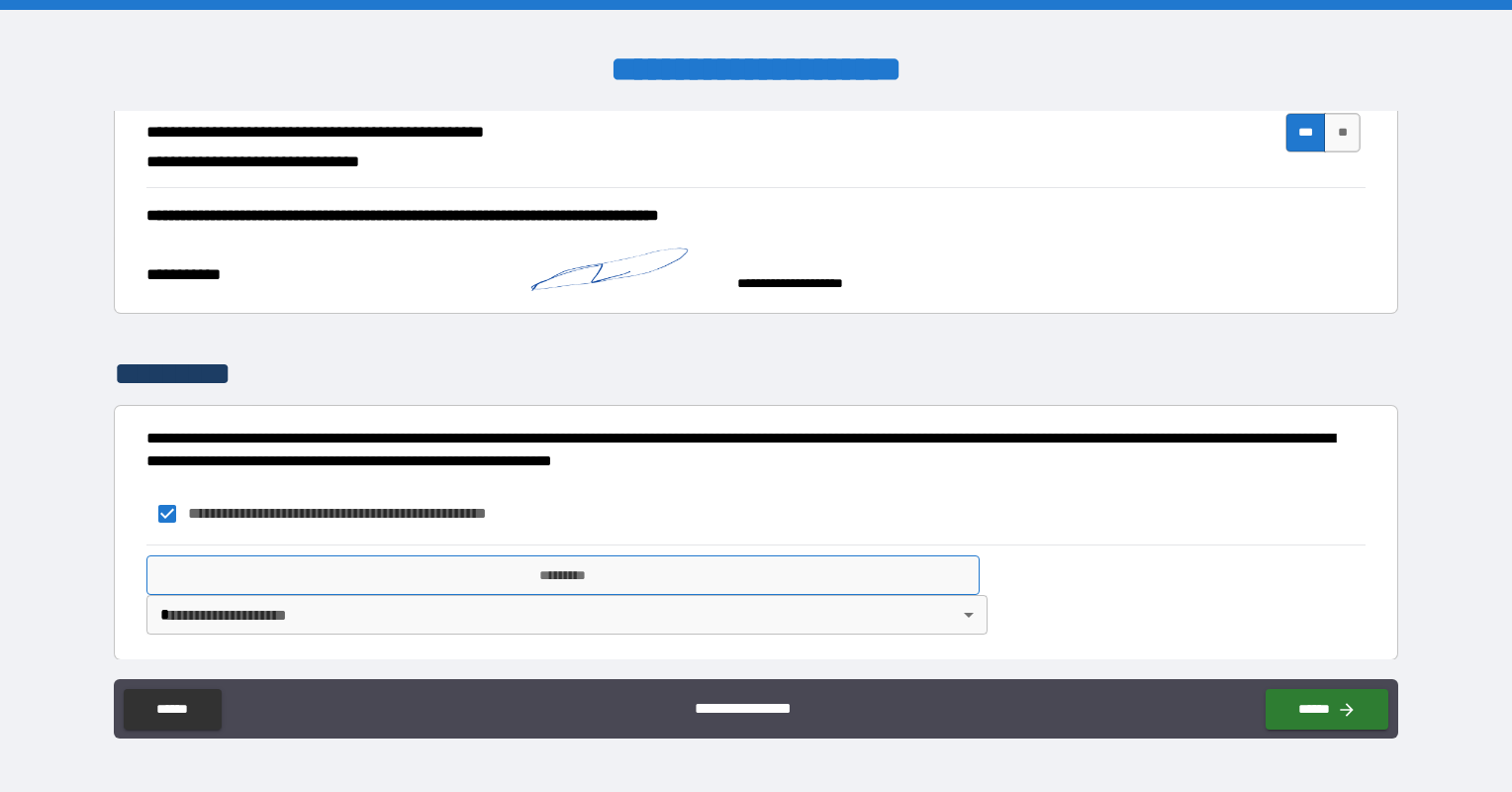 click on "*********" at bounding box center [563, 575] 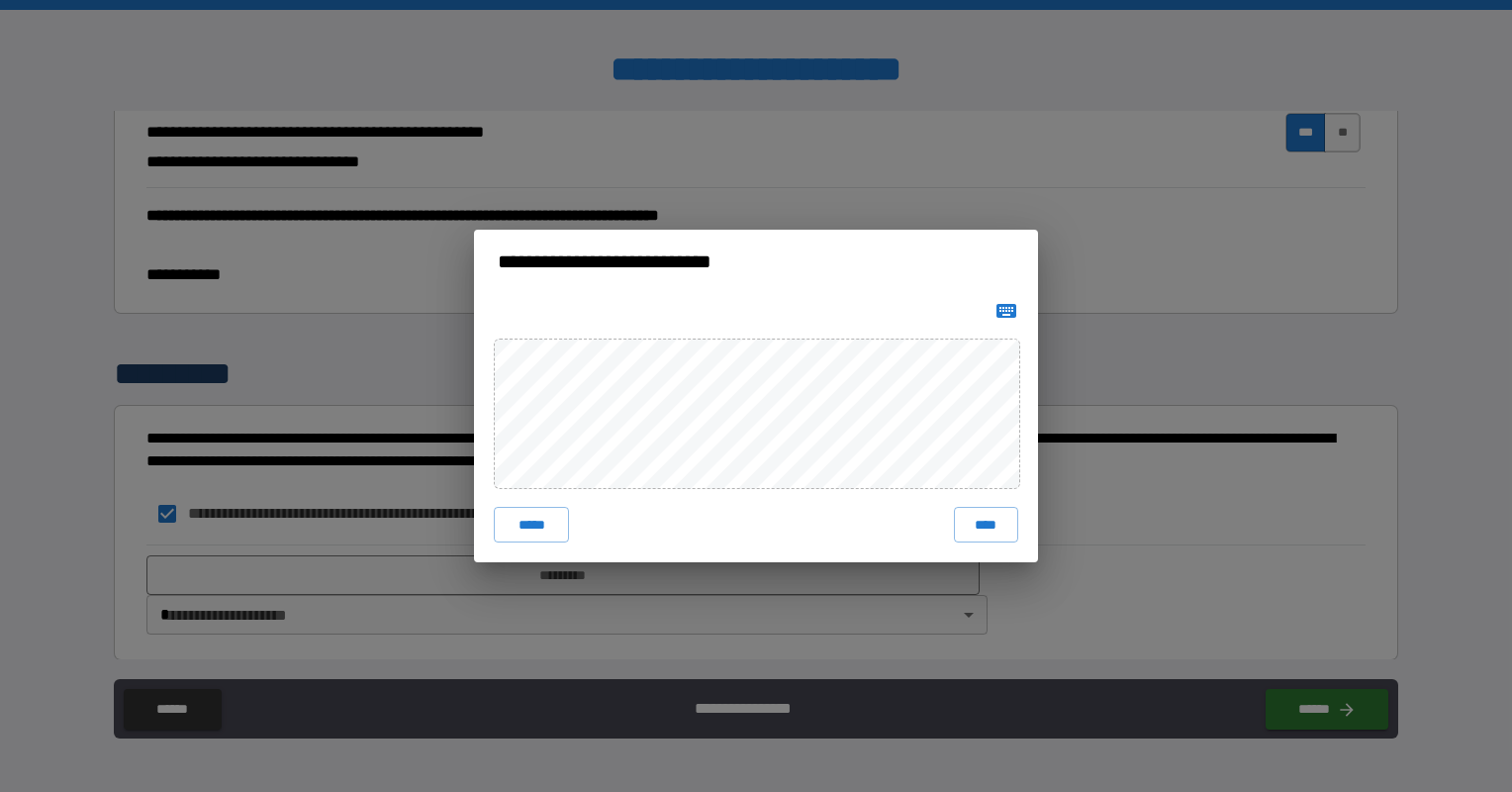 click on "**********" at bounding box center (756, 396) 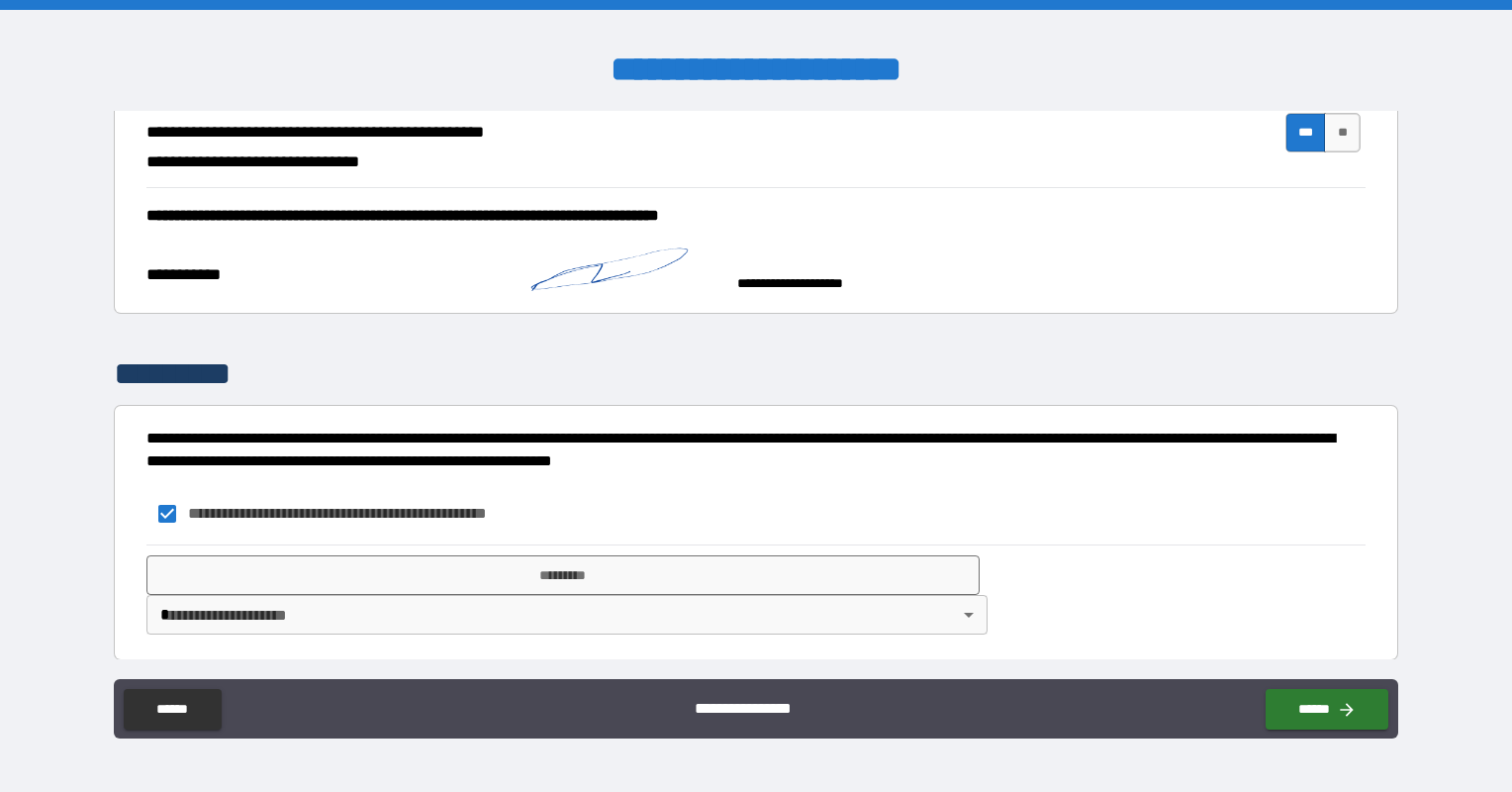 click on "**********" at bounding box center (756, 594) 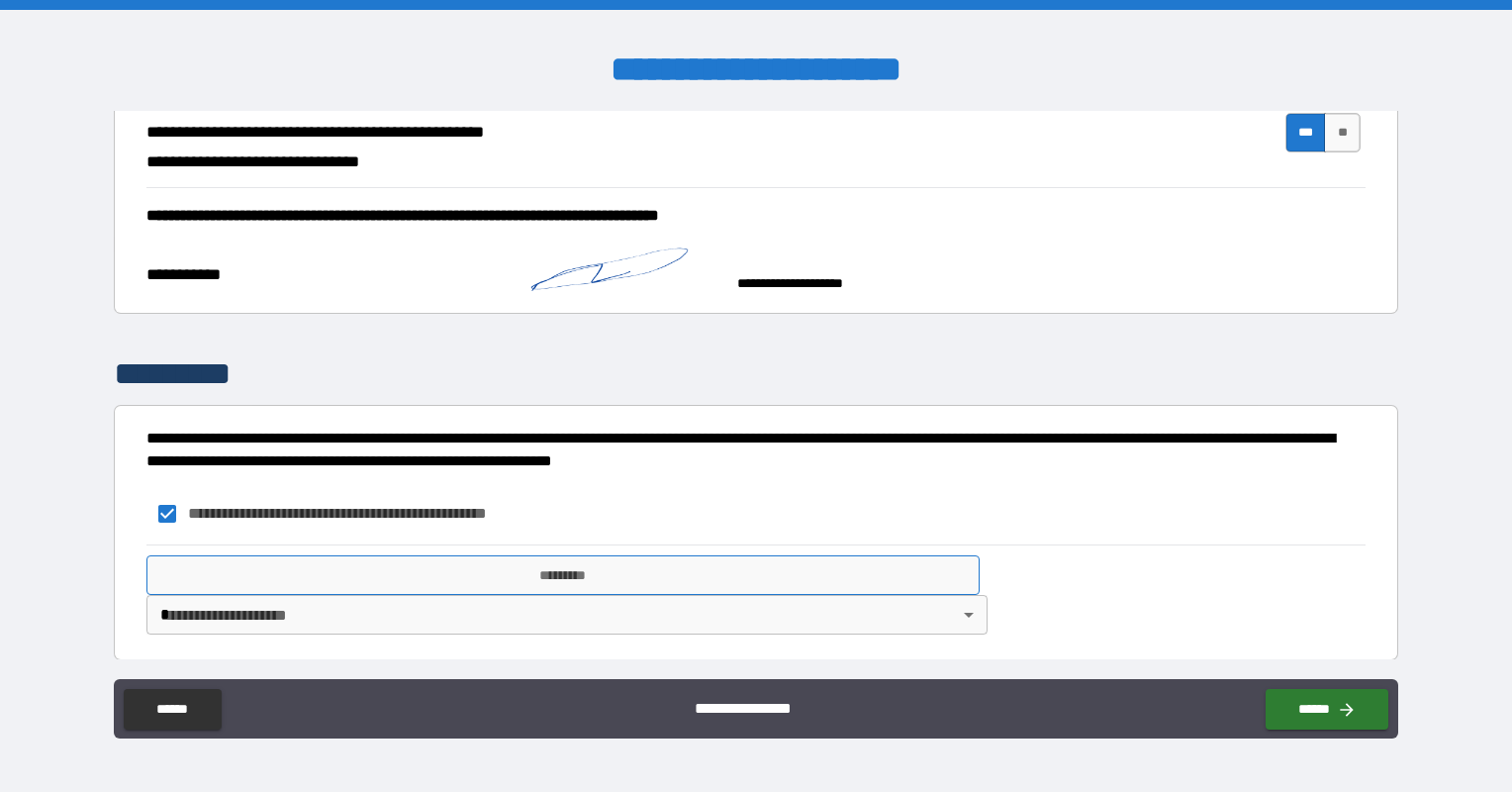 click on "*********" at bounding box center (563, 575) 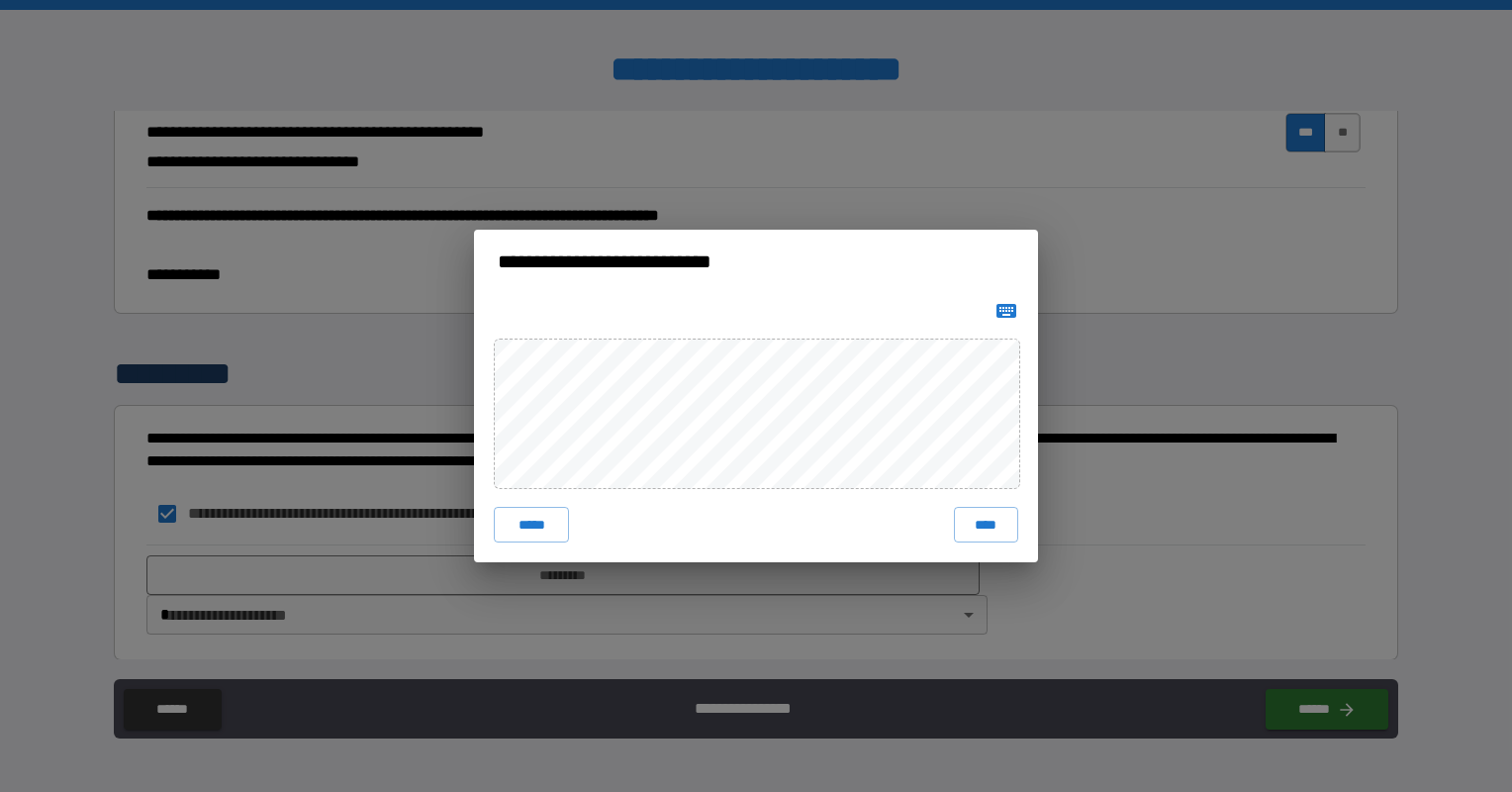 click on "****" at bounding box center (986, 525) 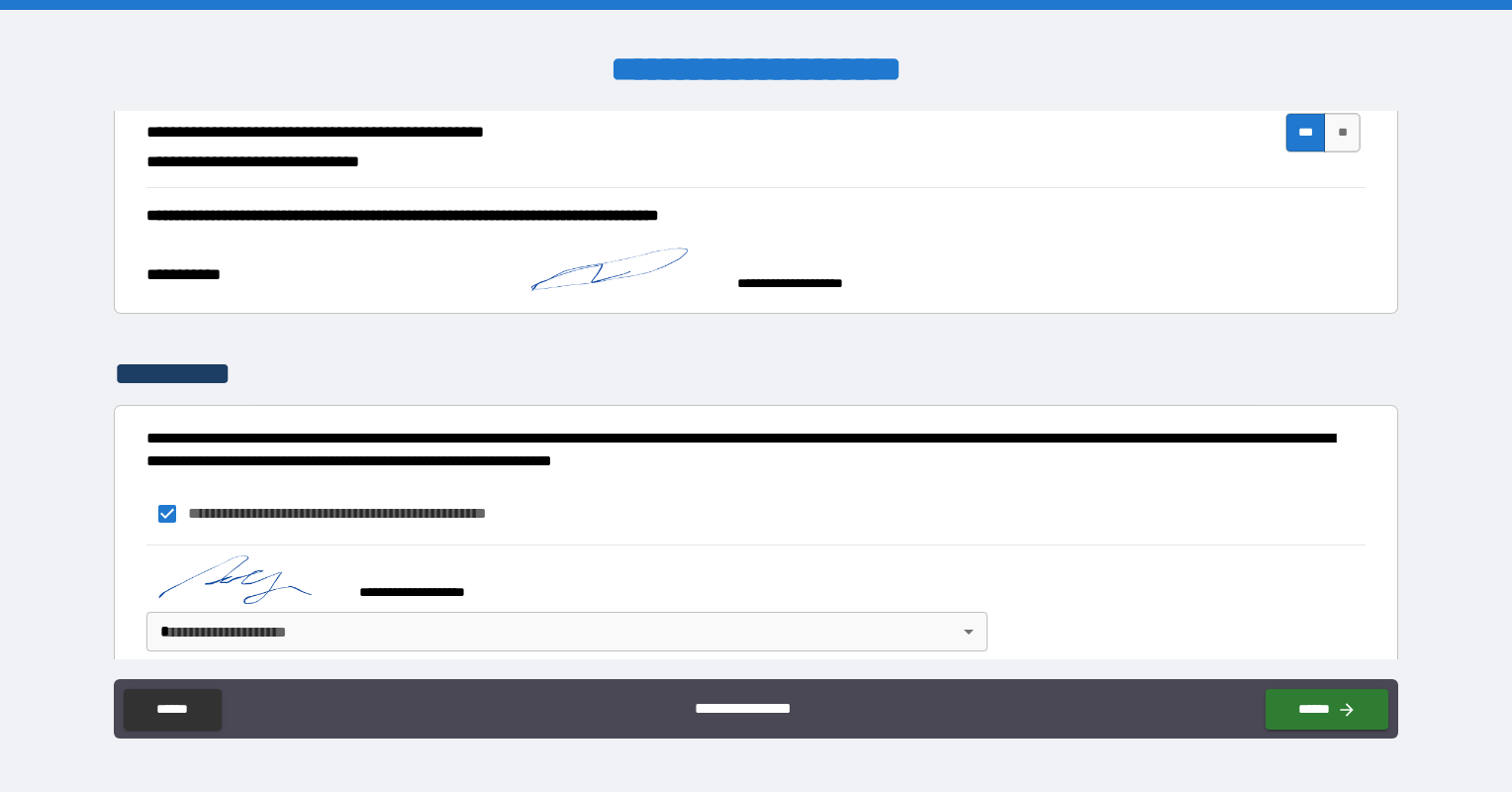 click on "**********" at bounding box center (756, 396) 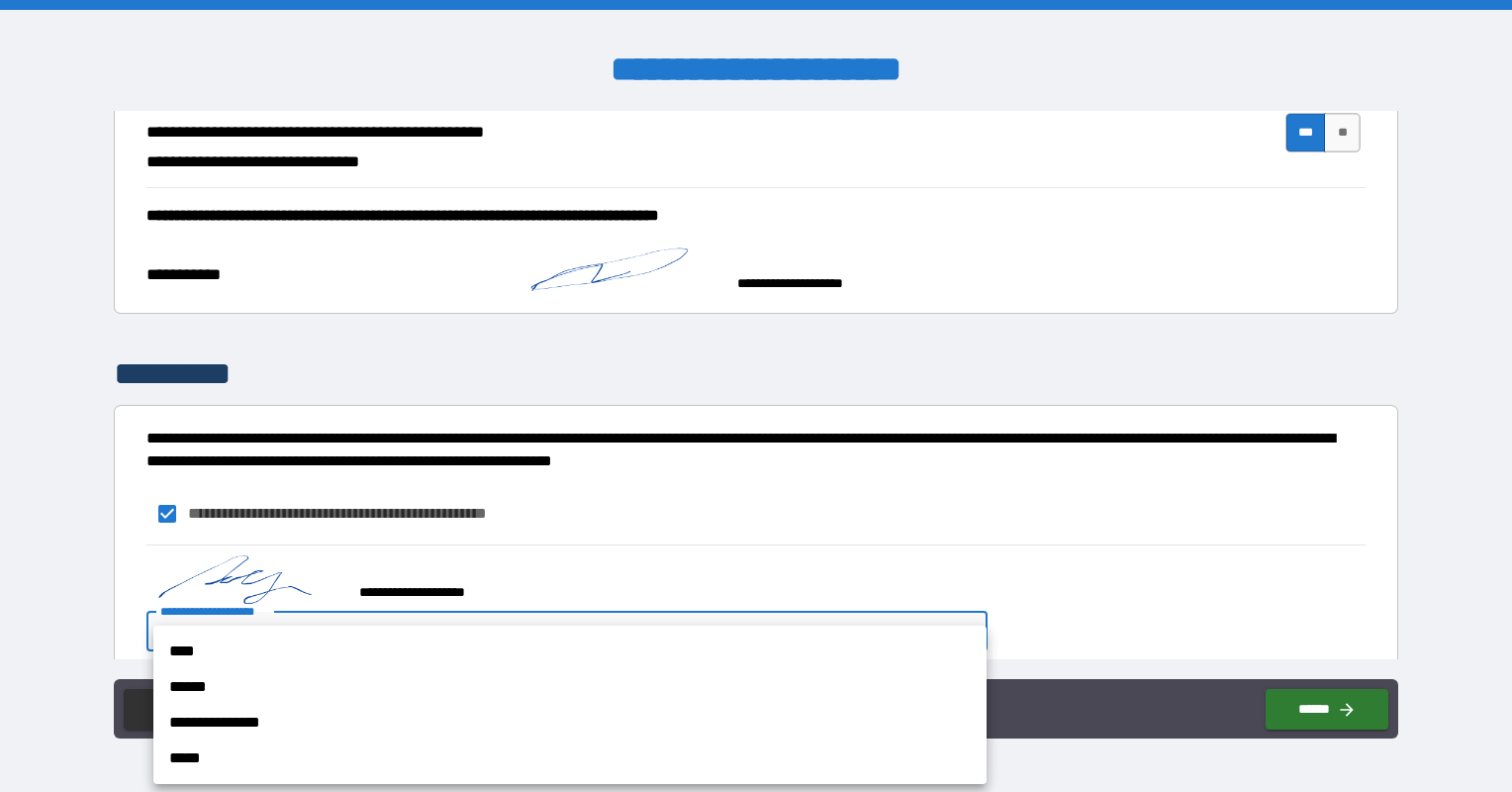 click on "****" at bounding box center (570, 651) 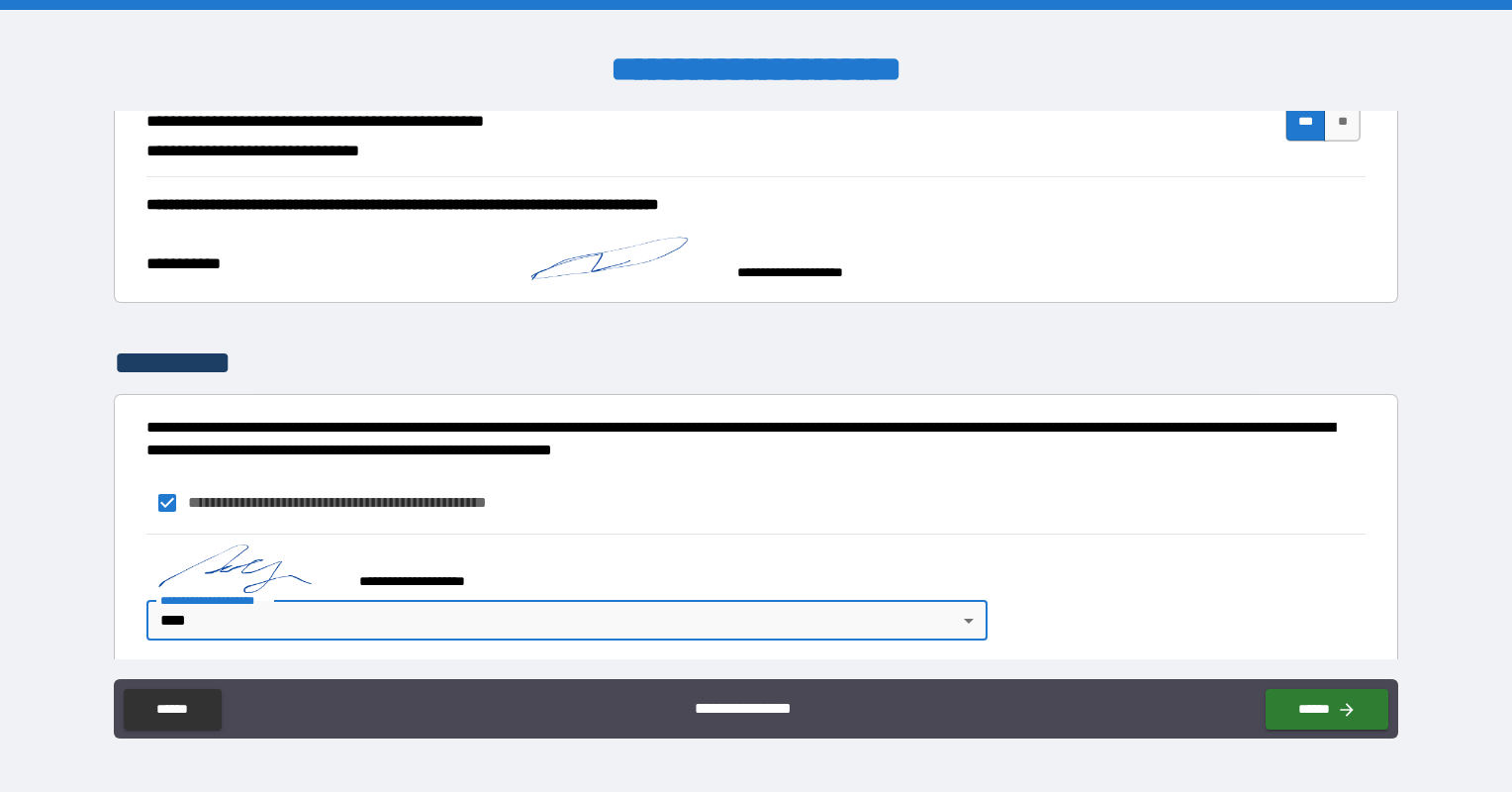 scroll, scrollTop: 1733, scrollLeft: 0, axis: vertical 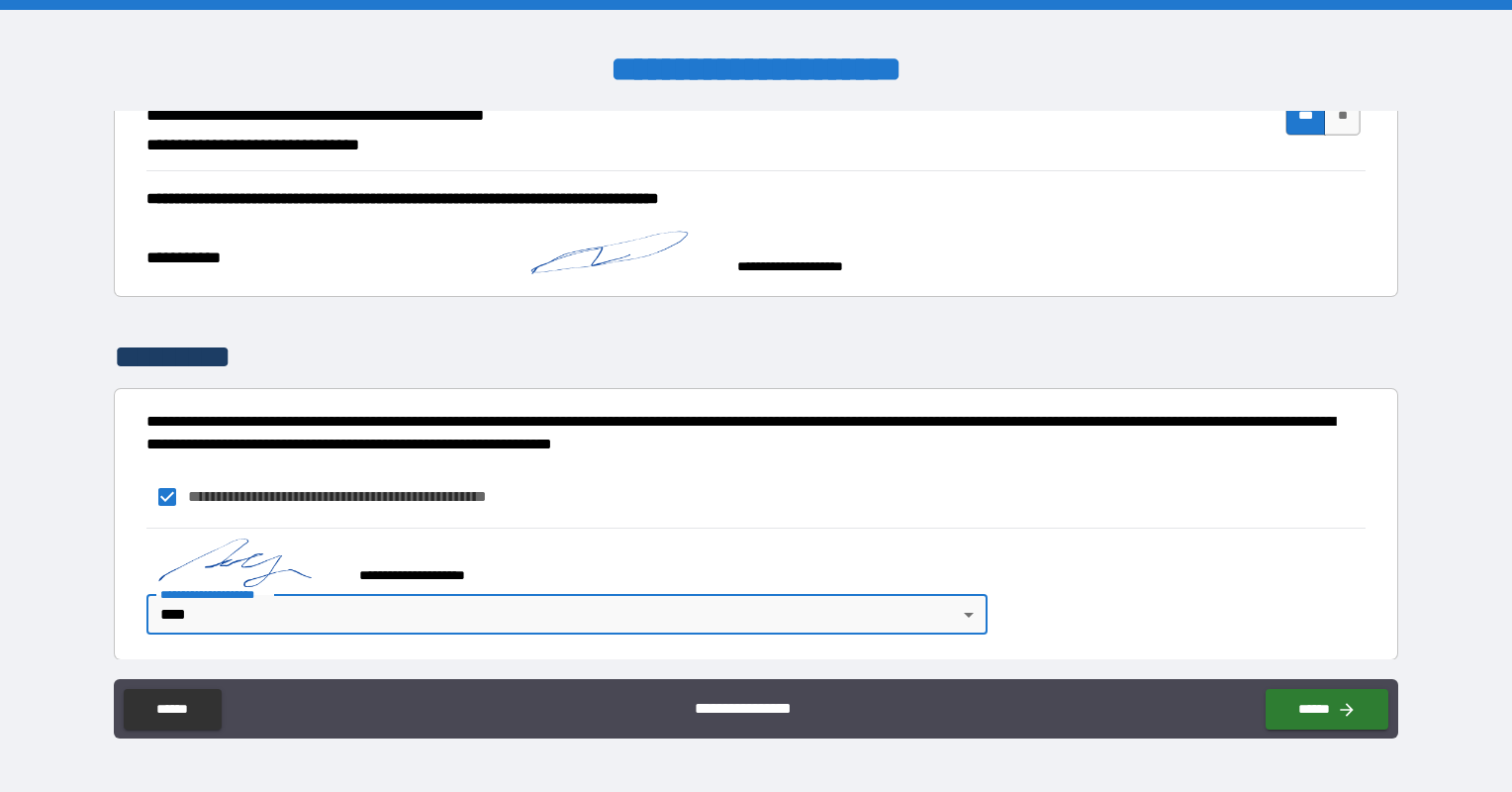 click on "**********" at bounding box center (756, 709) 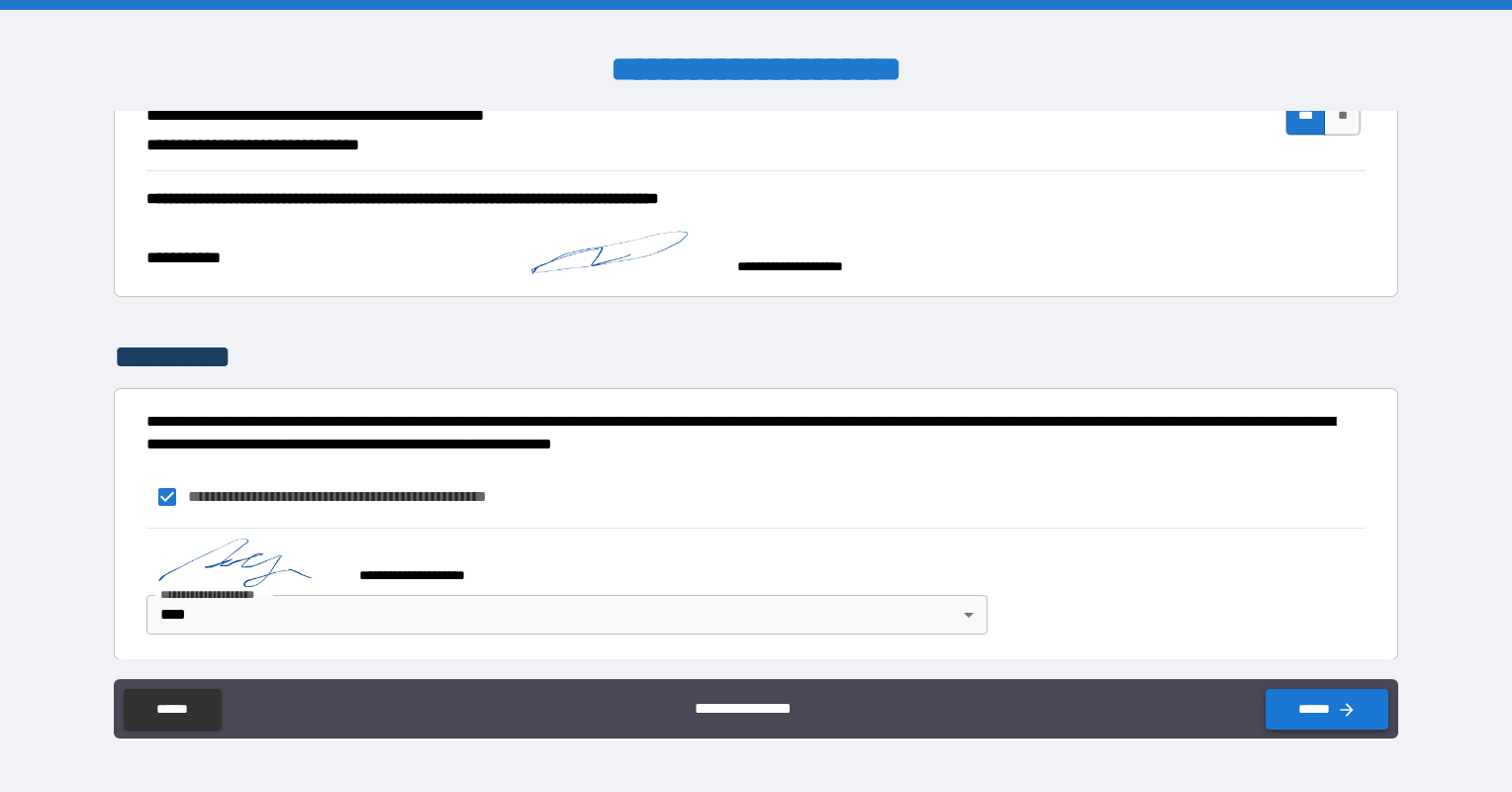 click on "******" at bounding box center (1327, 709) 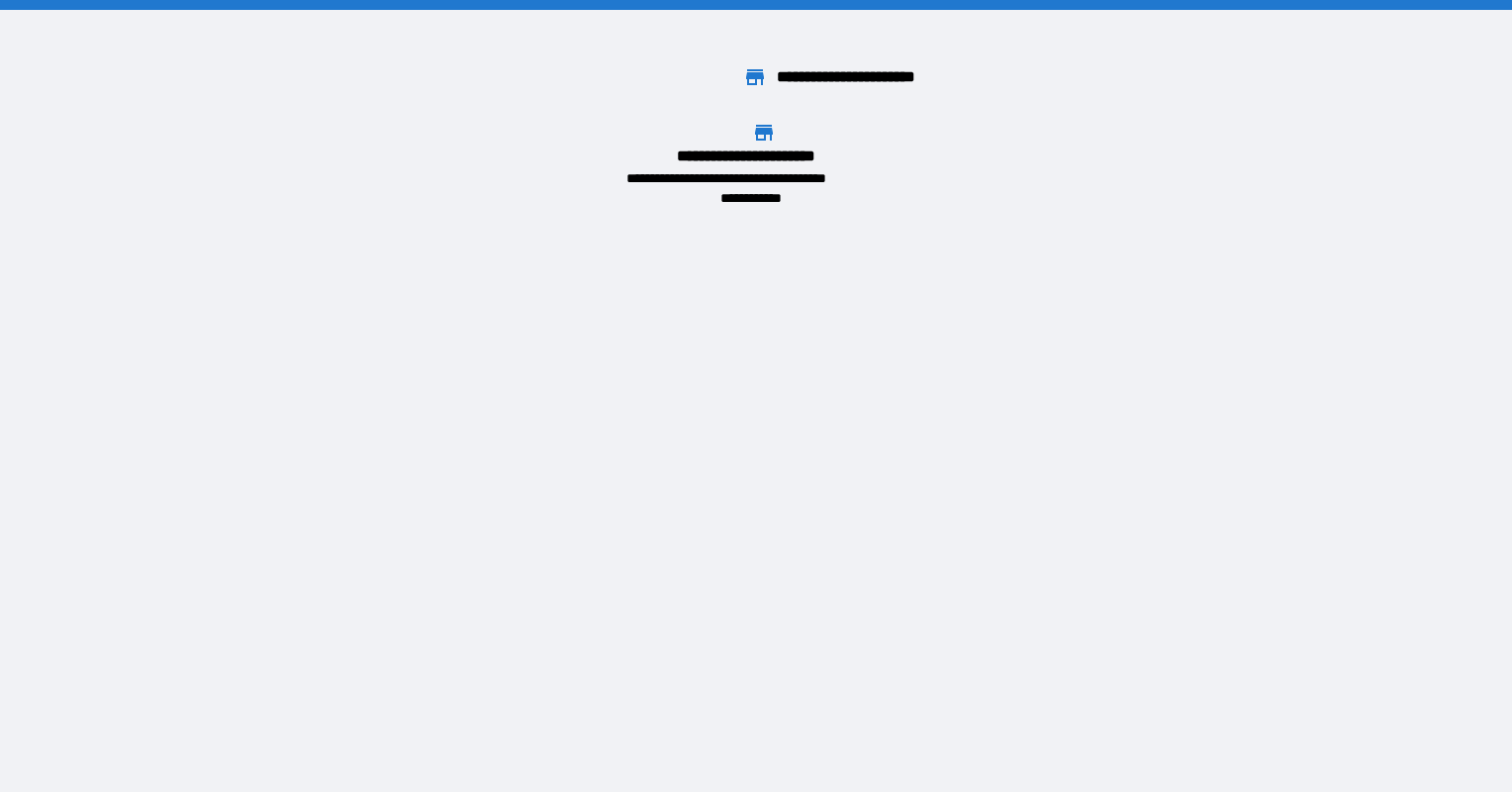 click on "**********" at bounding box center (764, 178) 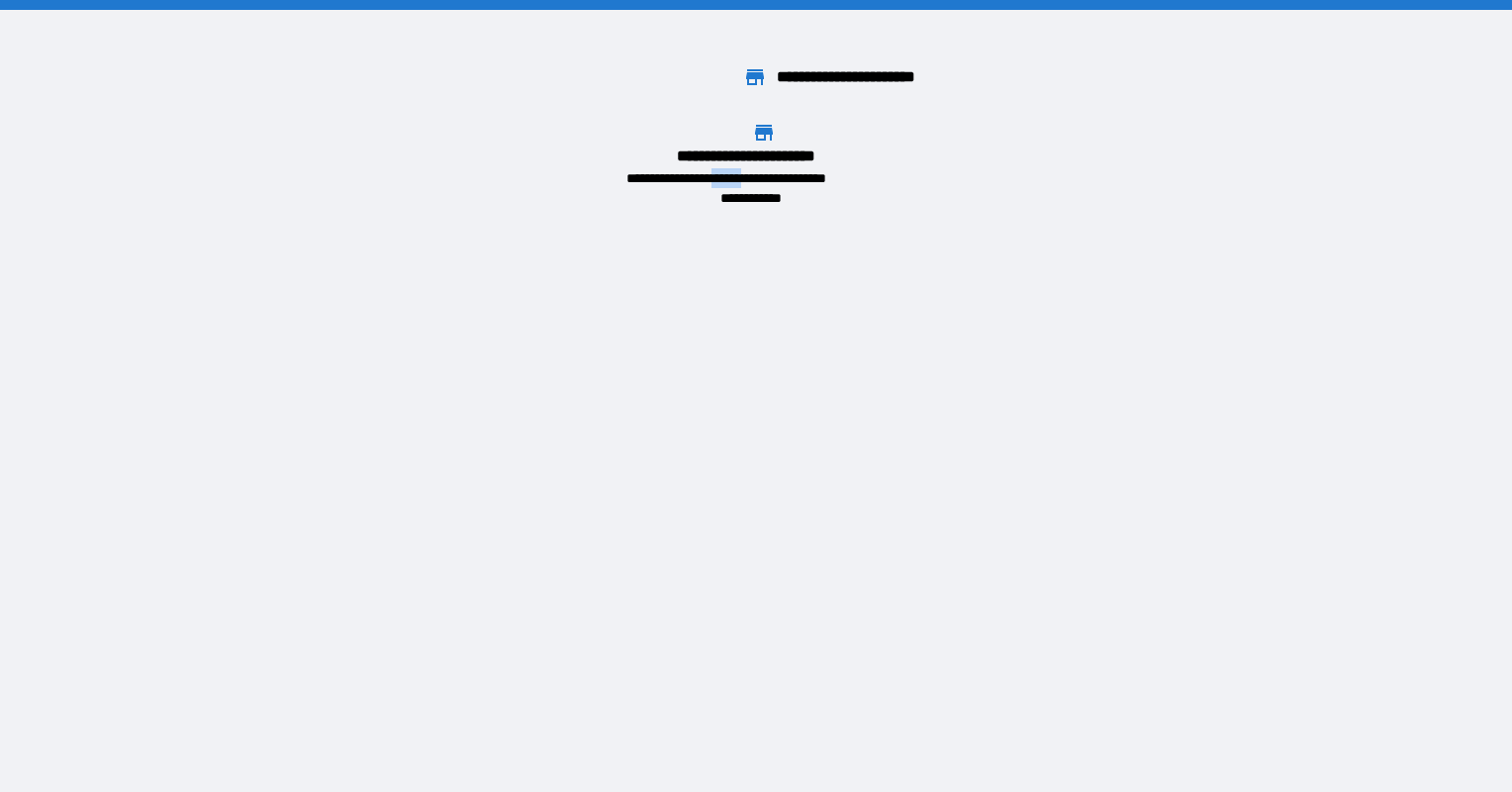drag, startPoint x: 752, startPoint y: 174, endPoint x: 764, endPoint y: 186, distance: 16.970563 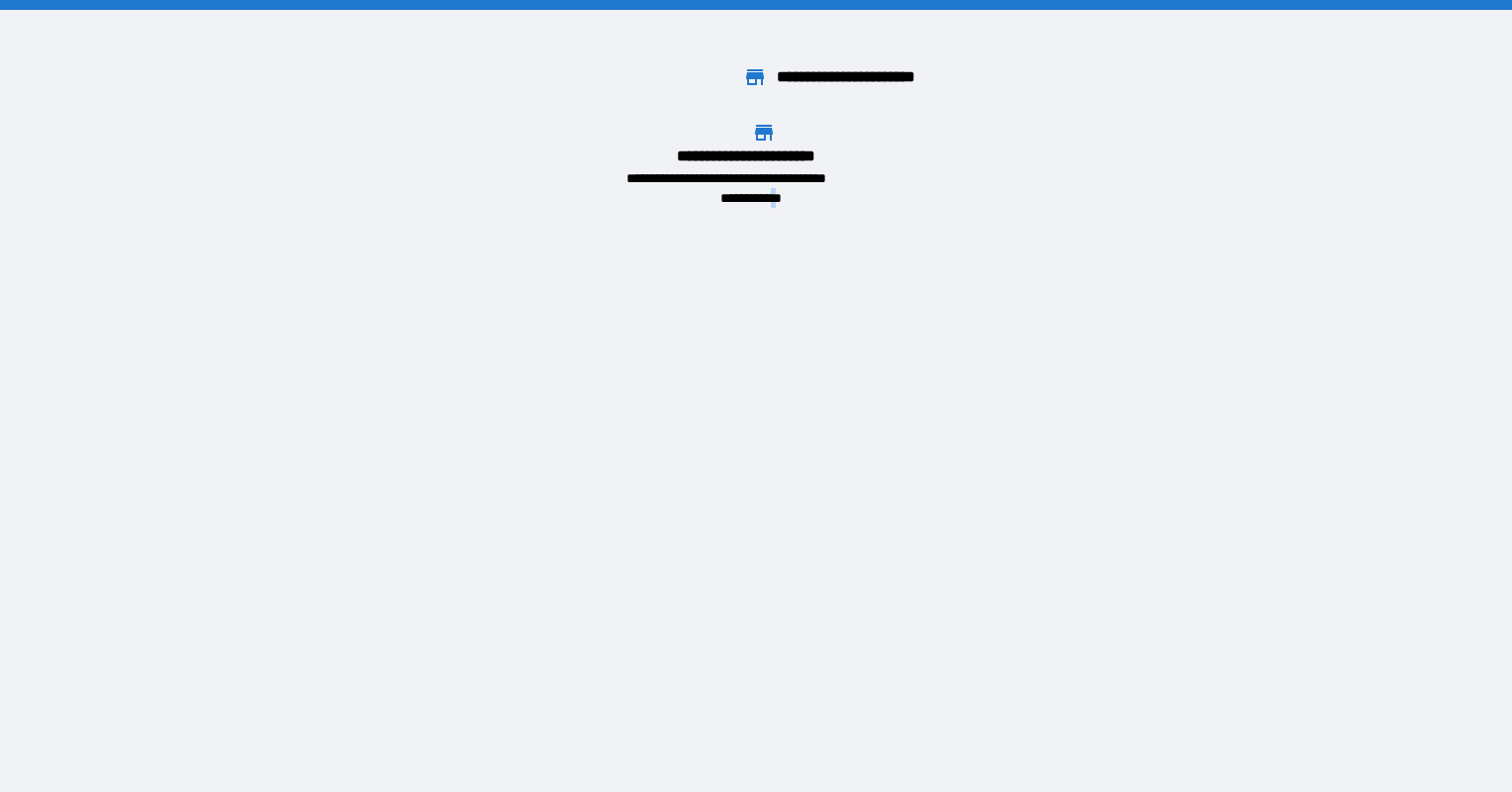 drag, startPoint x: 764, startPoint y: 186, endPoint x: 796, endPoint y: 270, distance: 89.88882 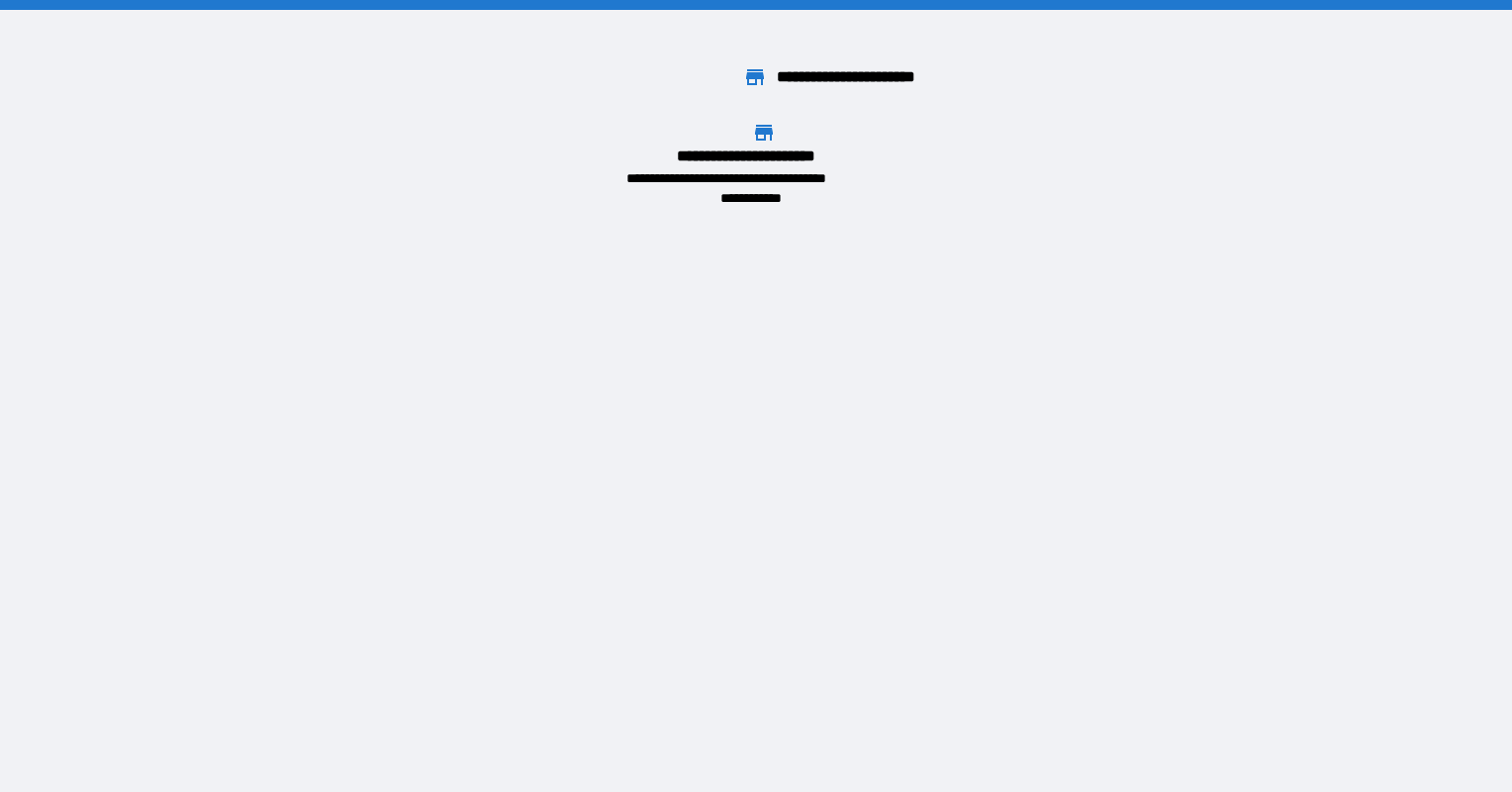 drag, startPoint x: 796, startPoint y: 270, endPoint x: 803, endPoint y: 449, distance: 179.13682 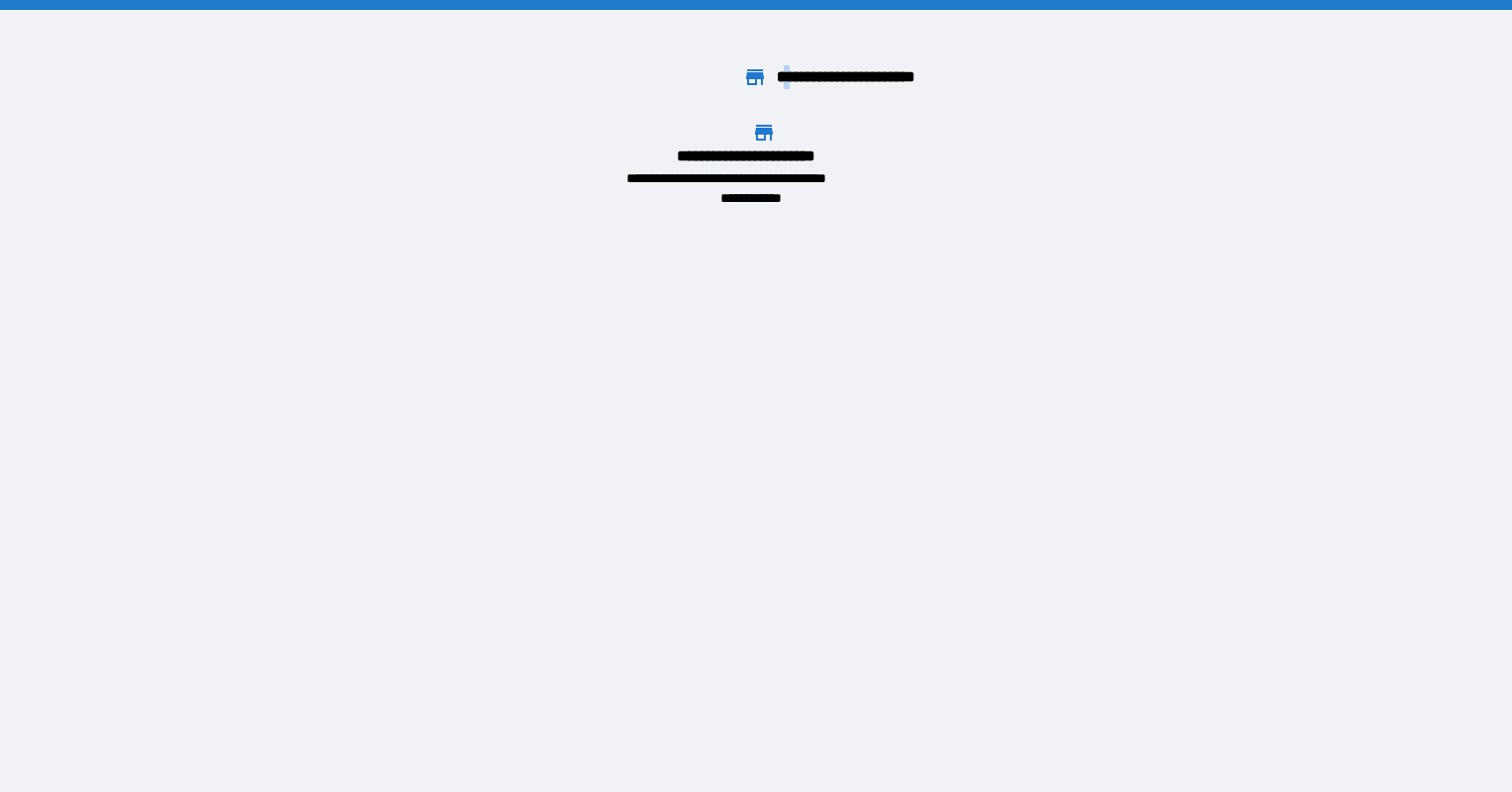 click on "**********" at bounding box center [756, 69] 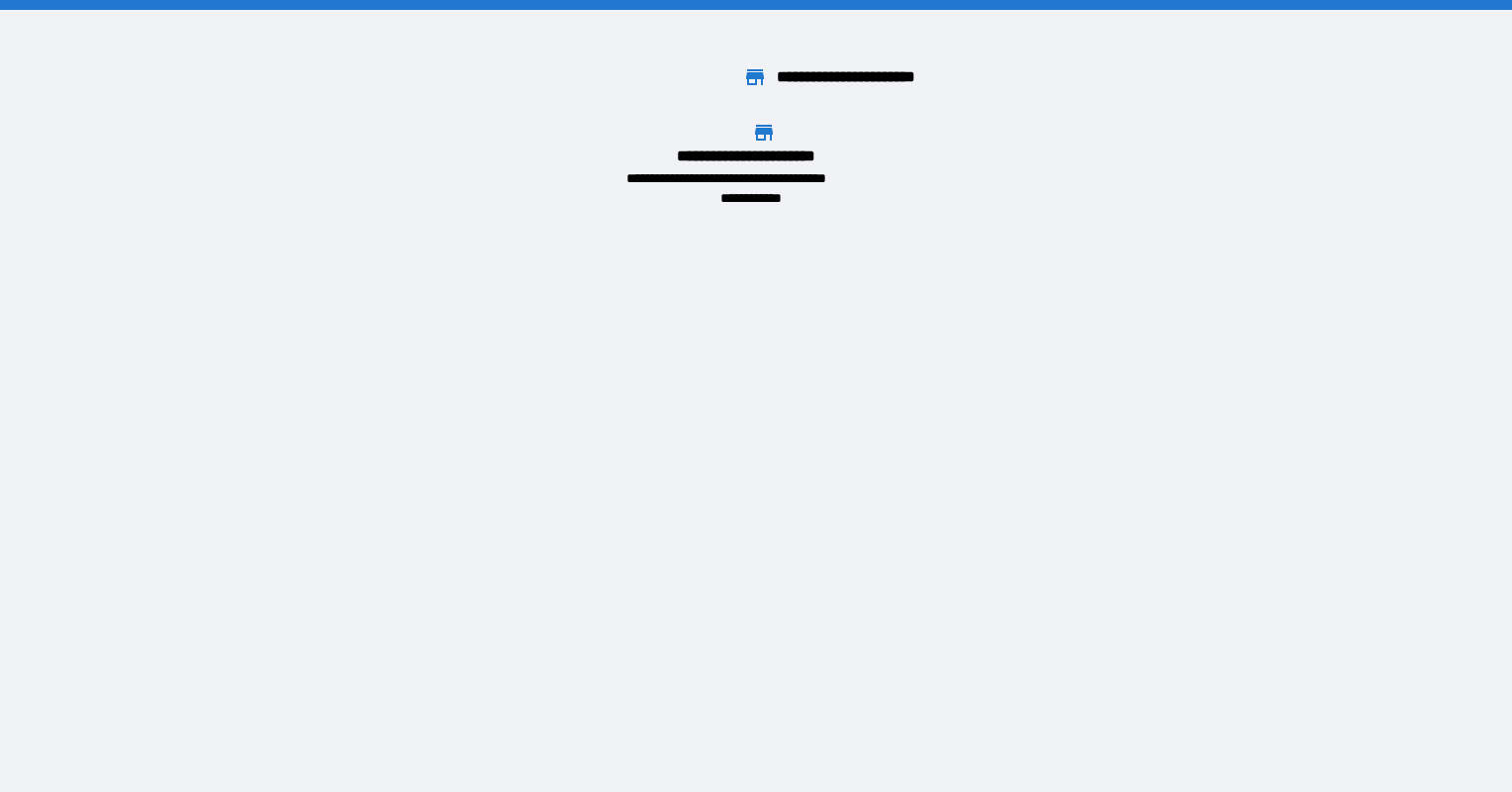 click on "**********" at bounding box center [756, 156] 